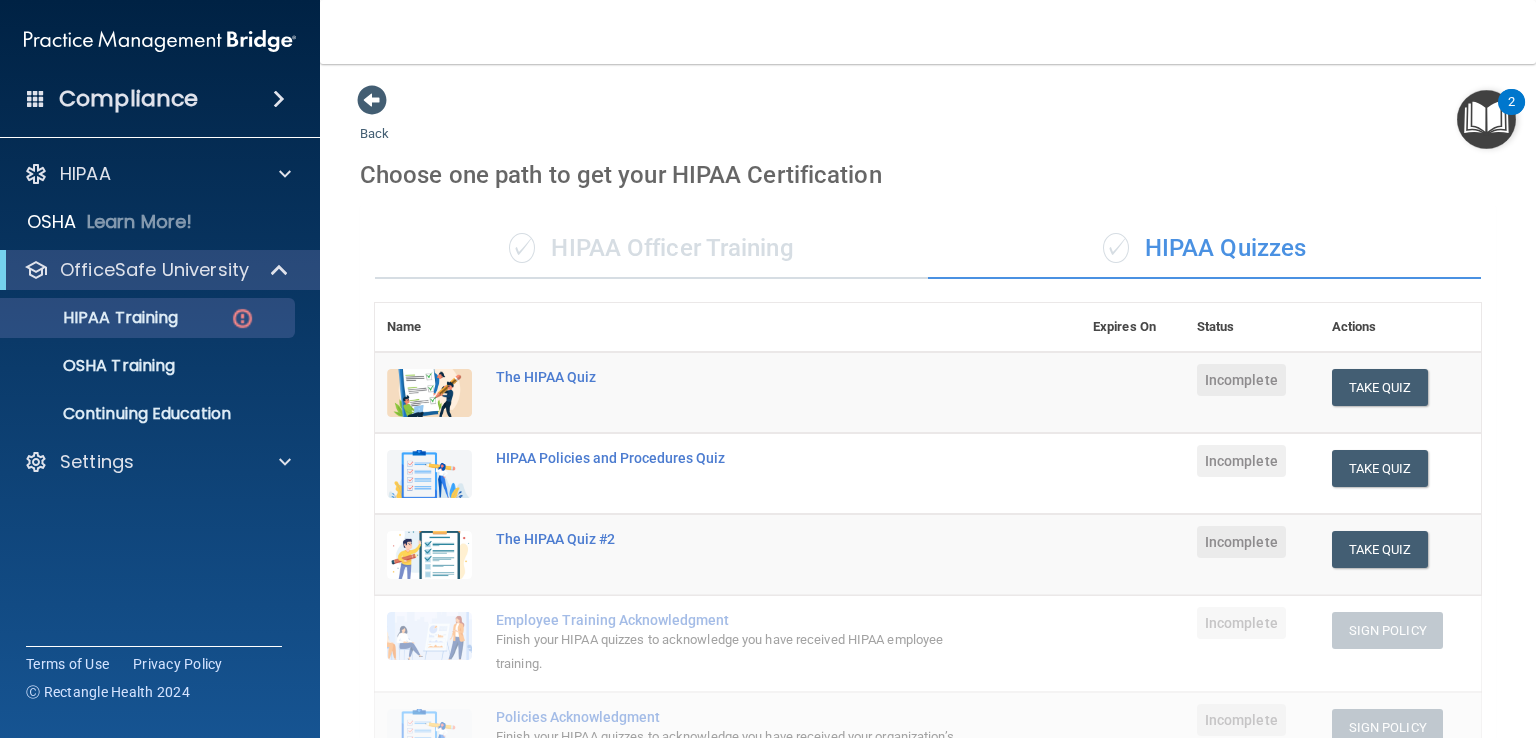 scroll, scrollTop: 0, scrollLeft: 0, axis: both 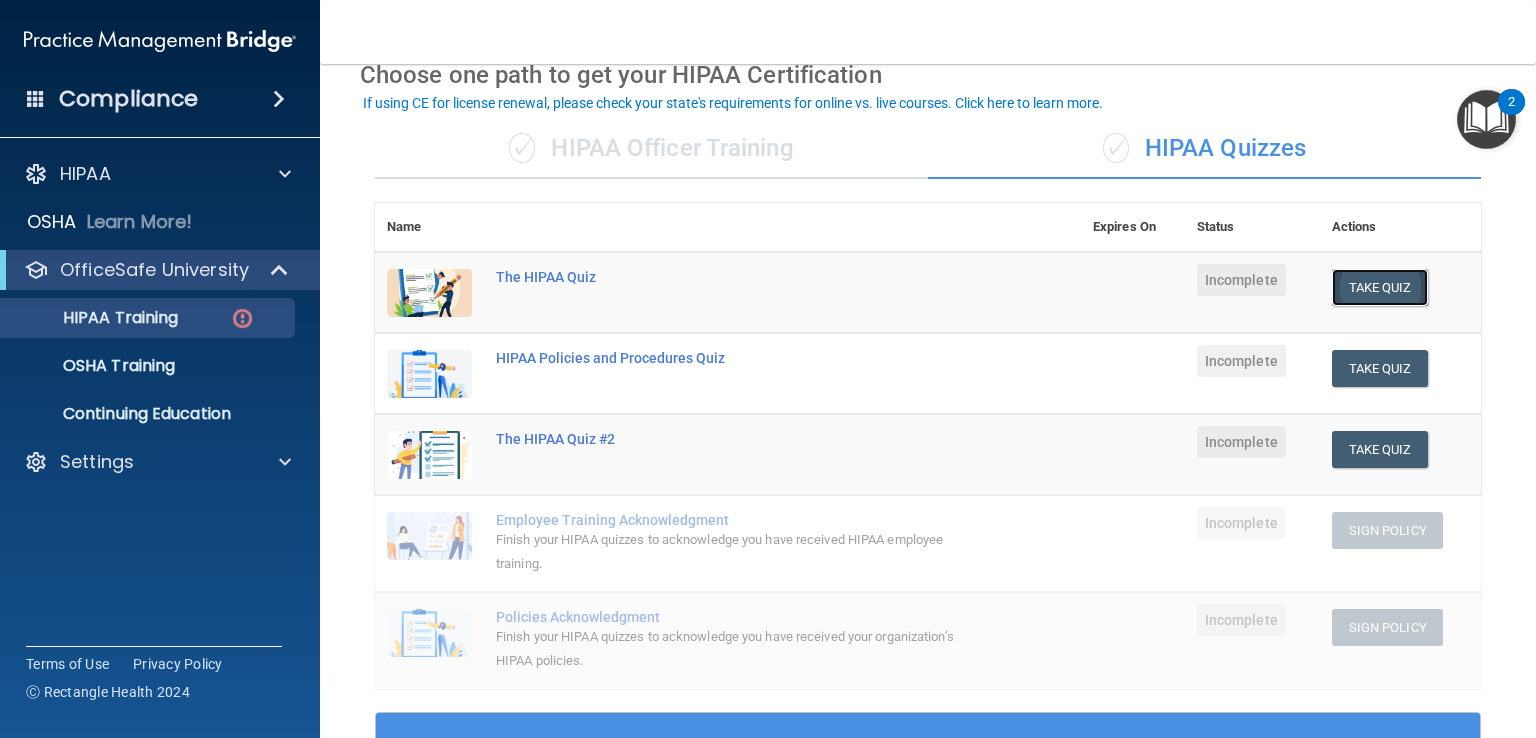 click on "Take Quiz" at bounding box center [1380, 287] 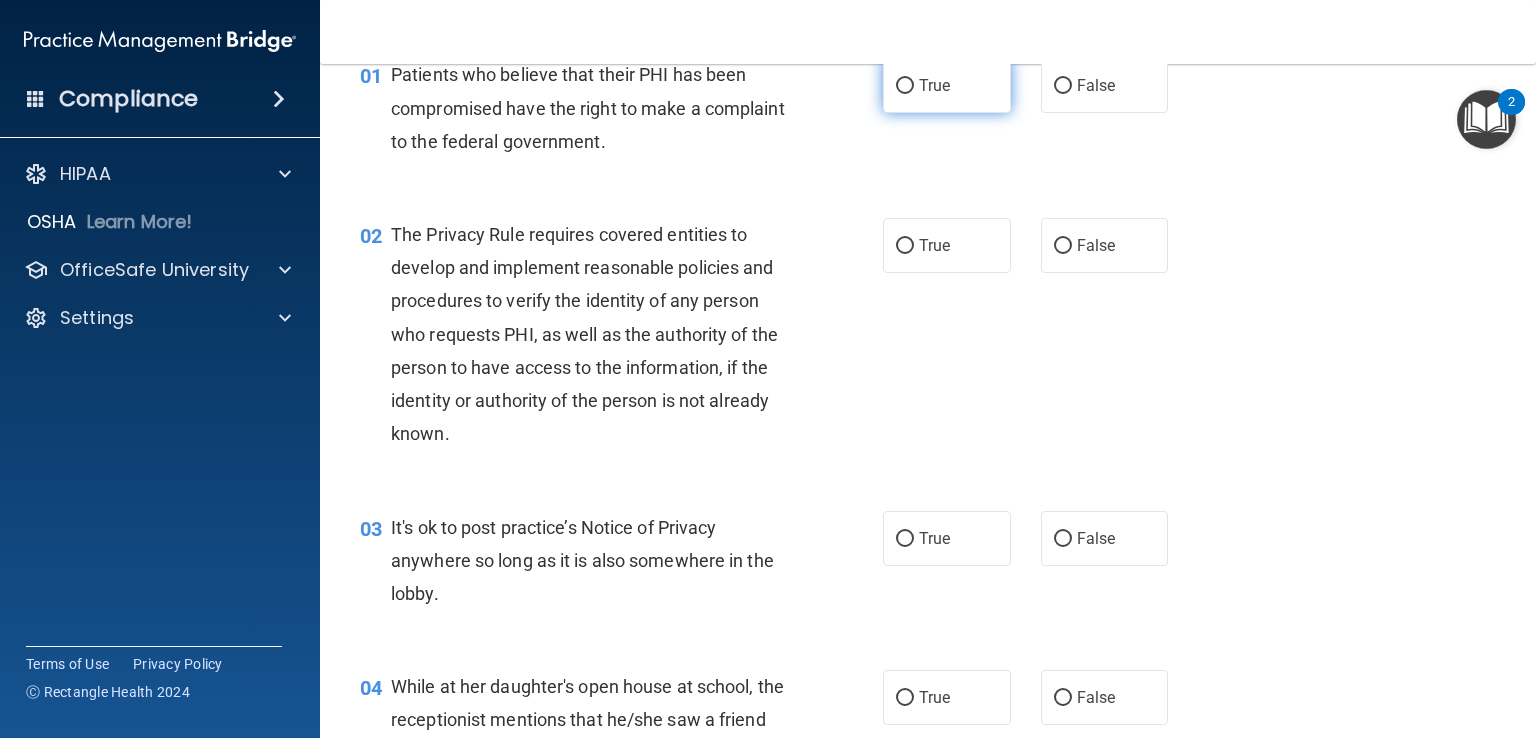 click on "True" at bounding box center [934, 85] 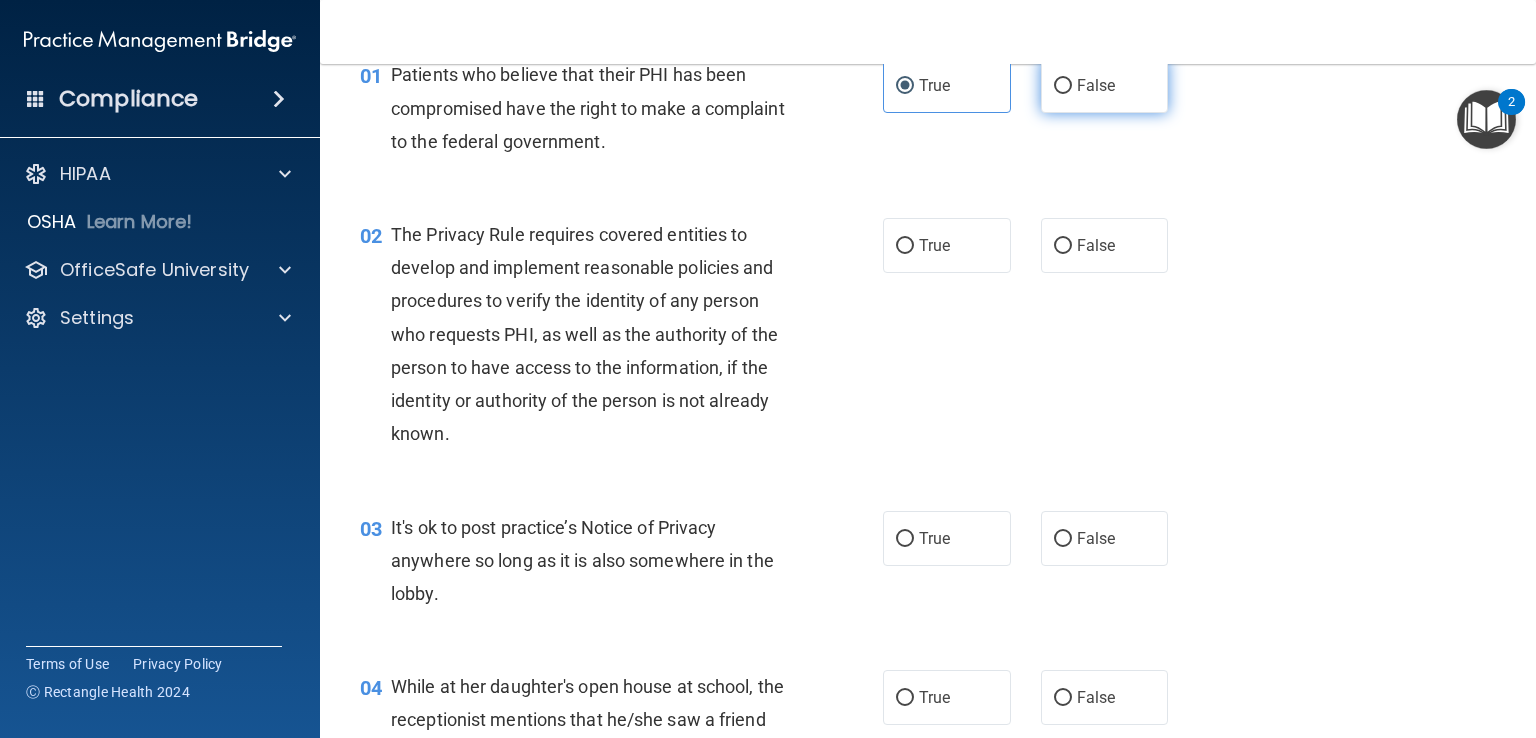 click on "False" at bounding box center [1105, 85] 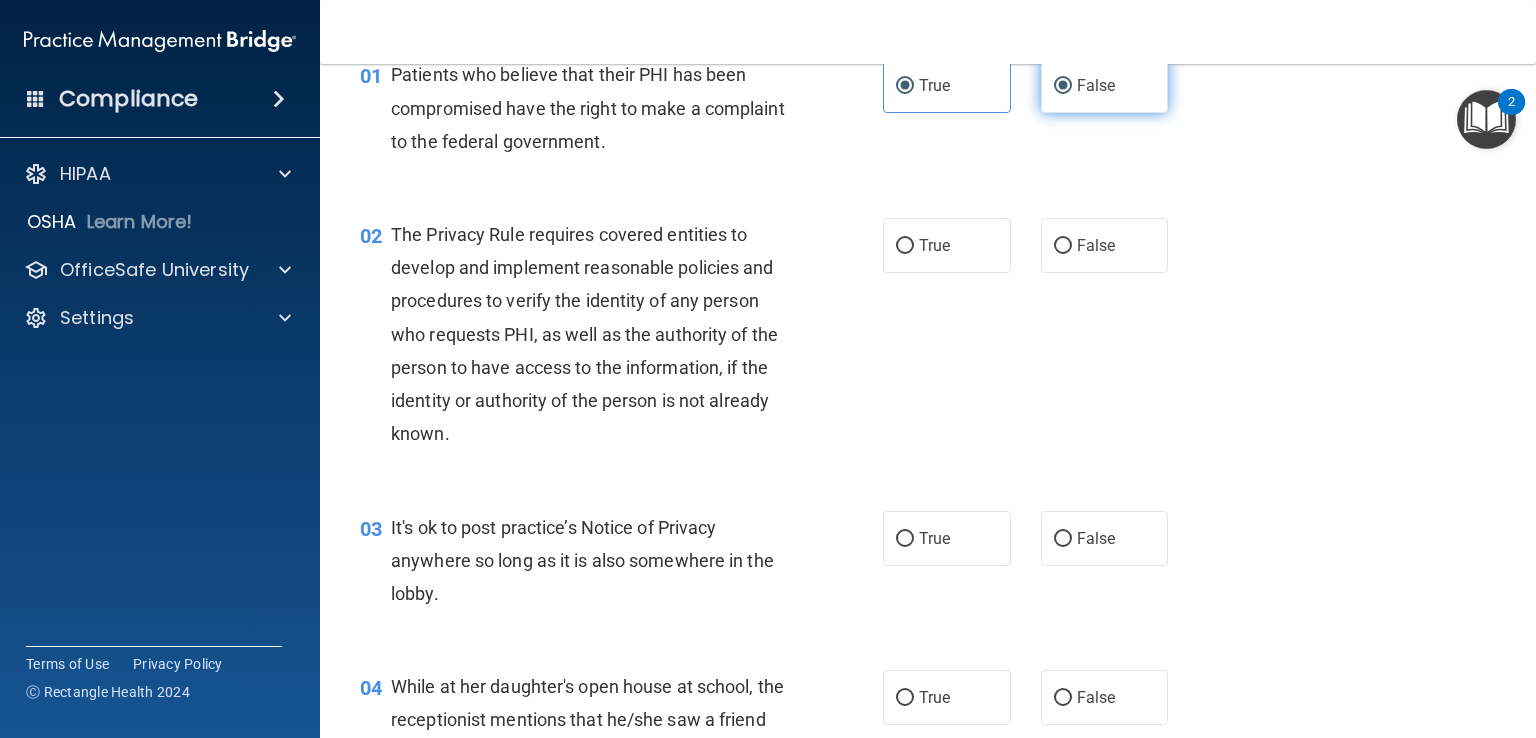 radio on "false" 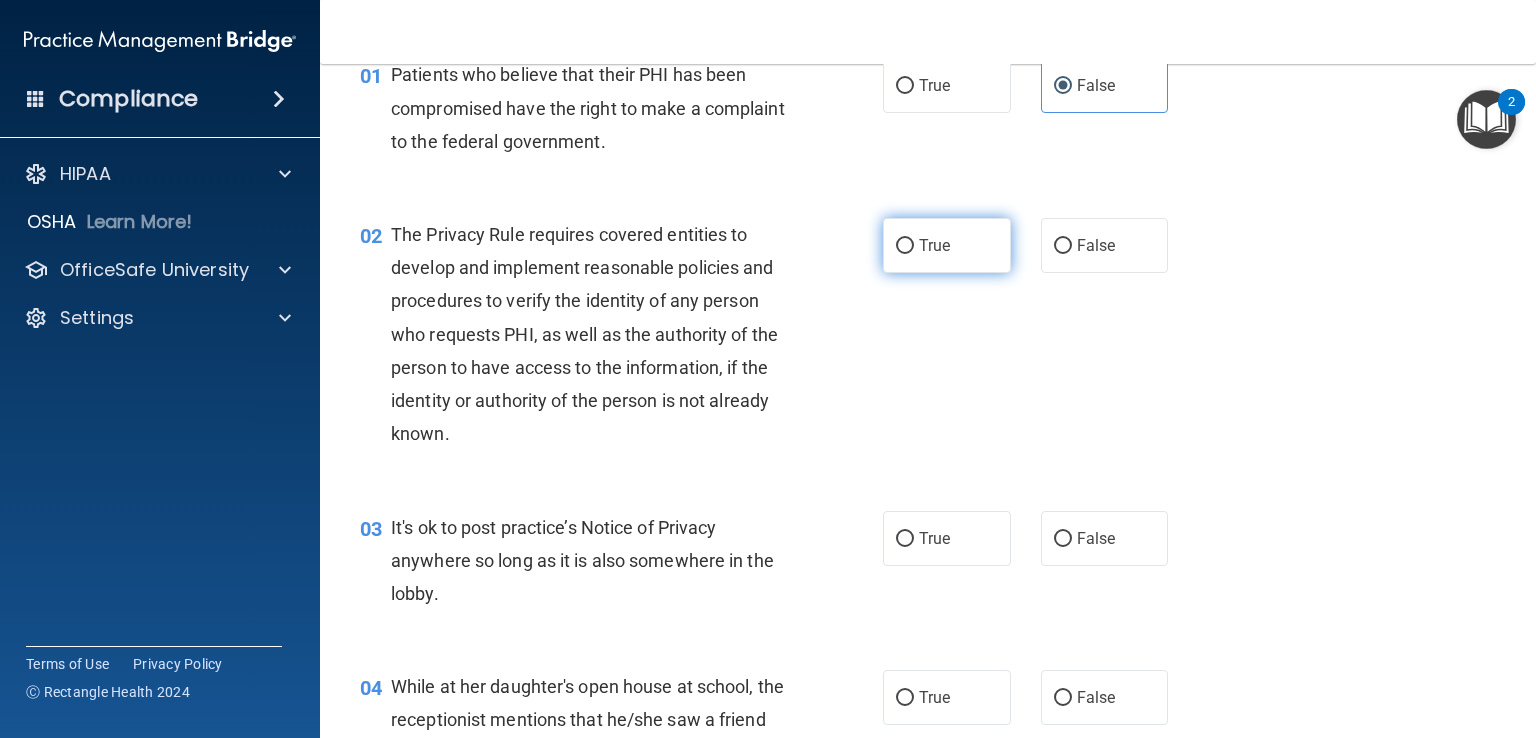 click on "True" at bounding box center (934, 245) 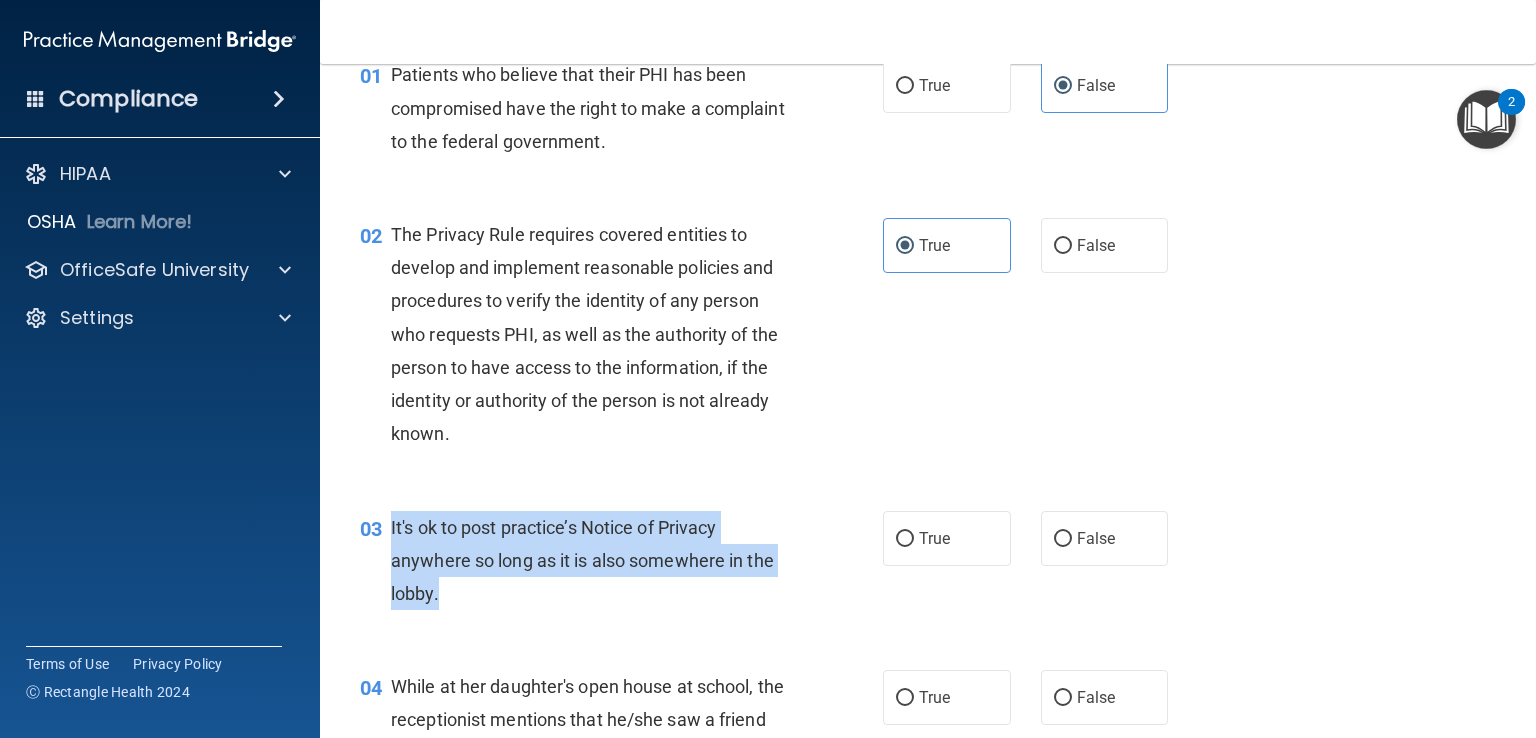 drag, startPoint x: 448, startPoint y: 601, endPoint x: 387, endPoint y: 523, distance: 99.0202 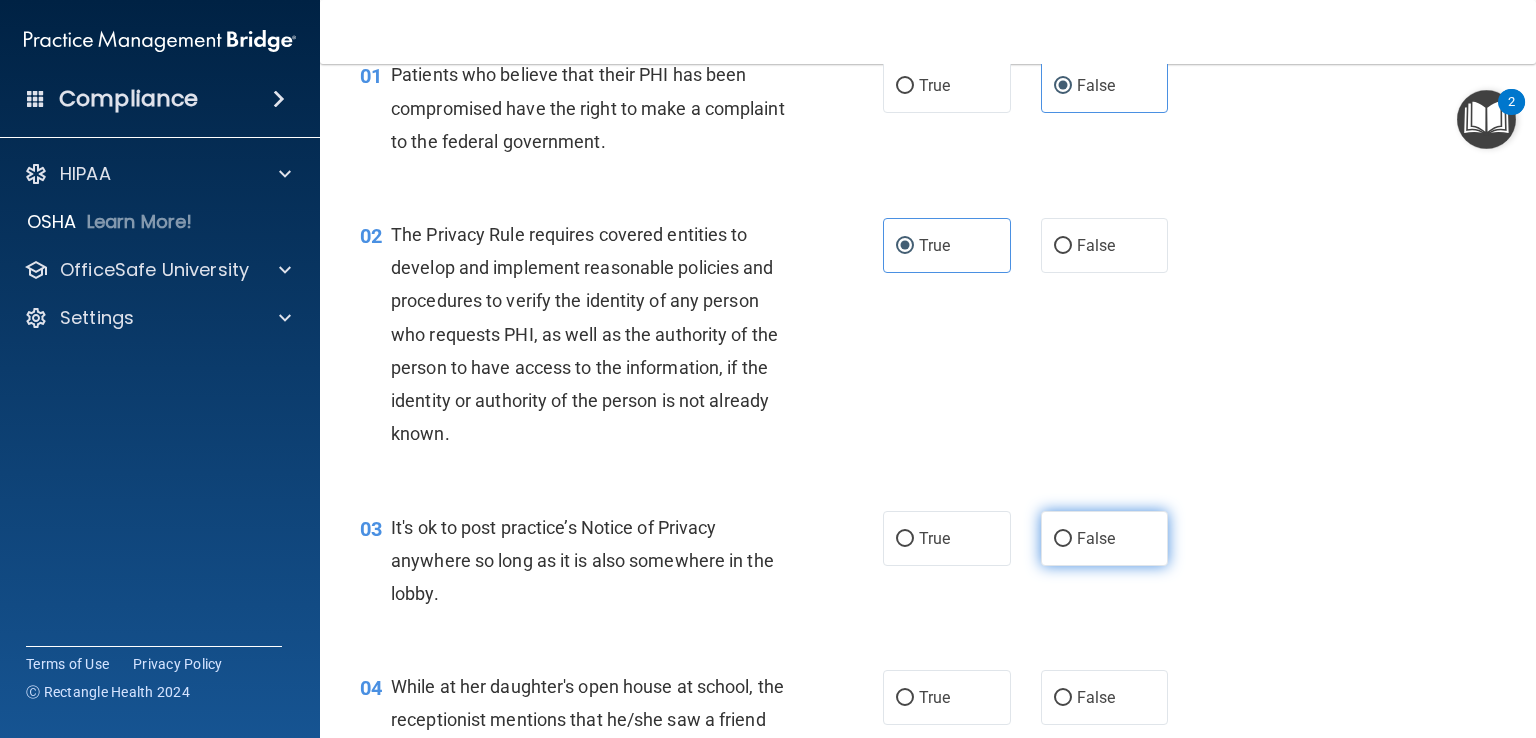 click on "False" at bounding box center (1105, 538) 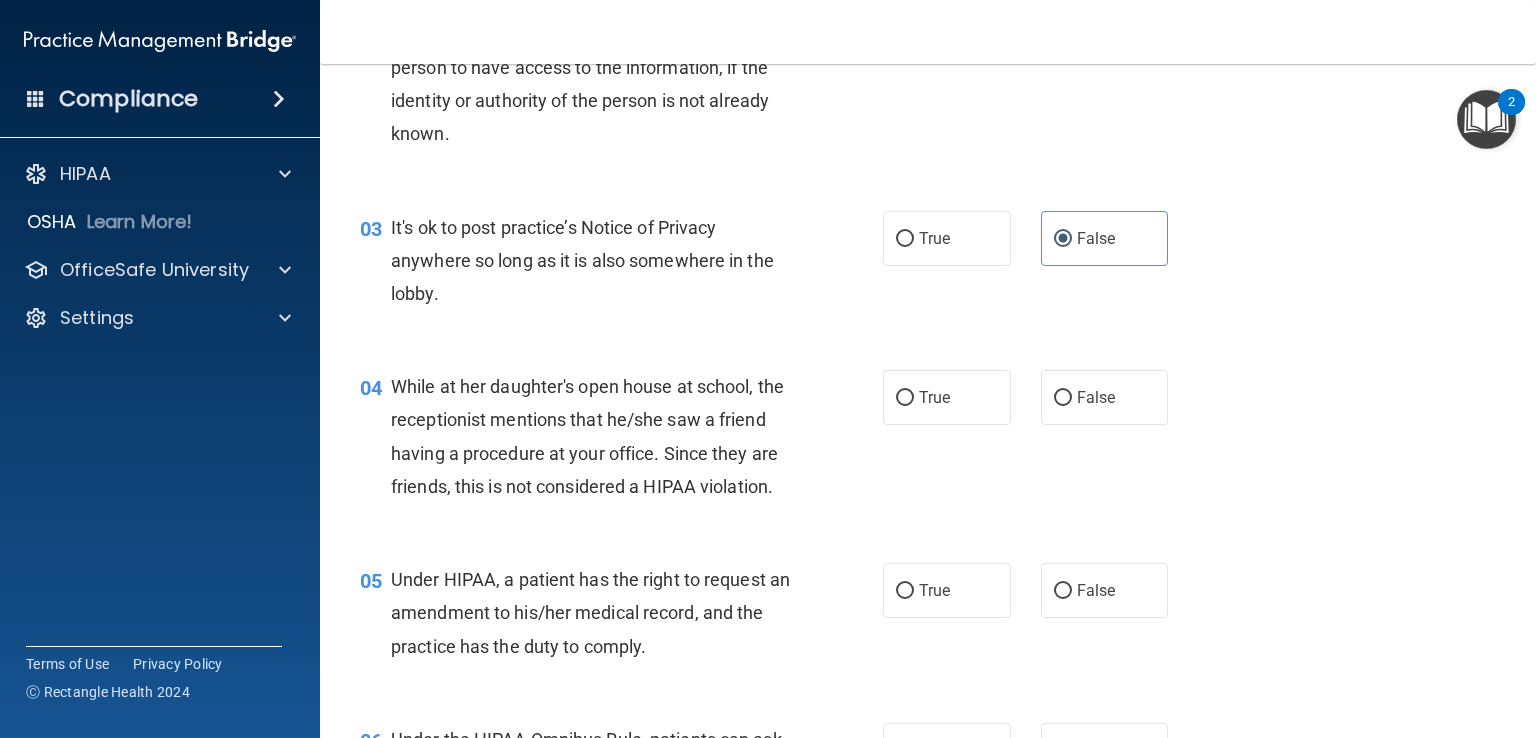 scroll, scrollTop: 448, scrollLeft: 0, axis: vertical 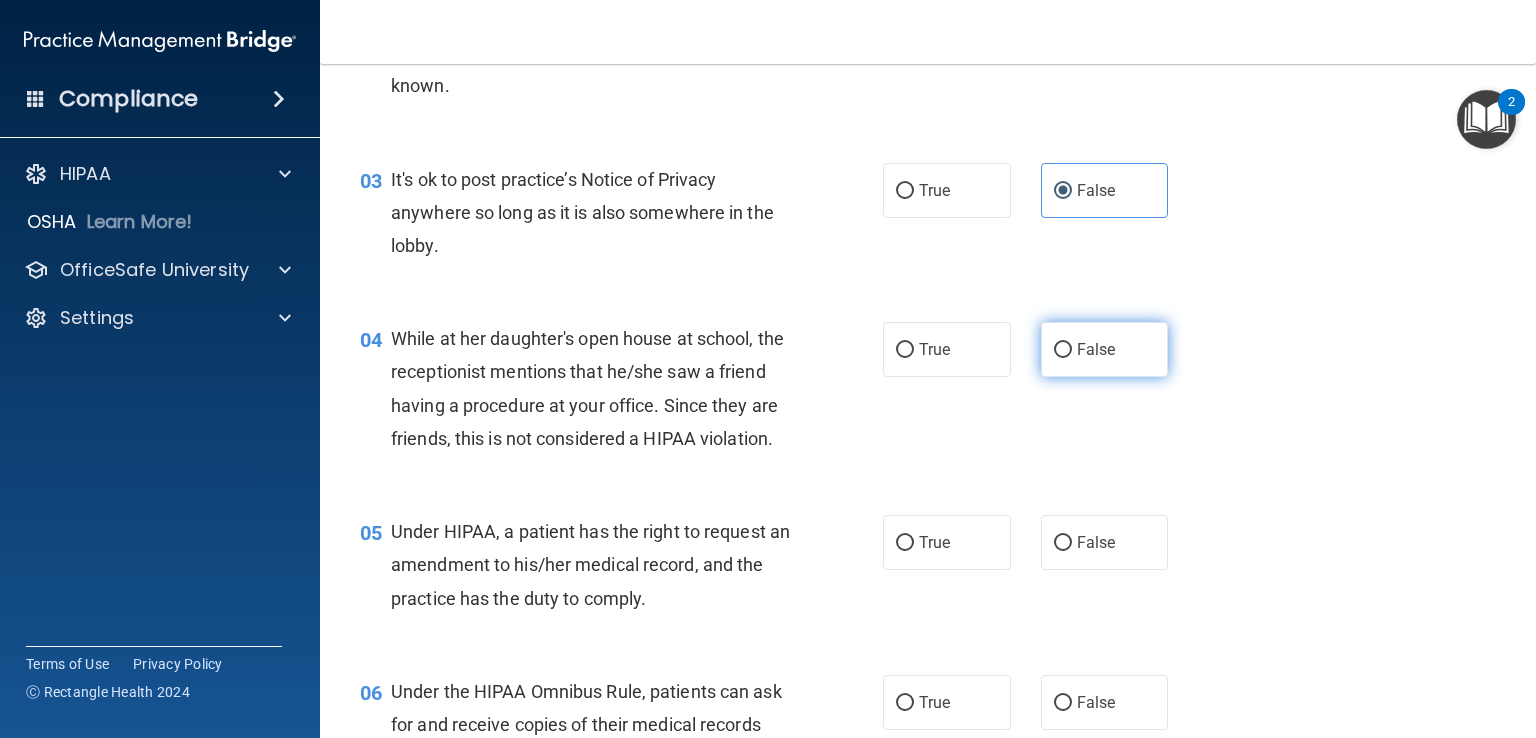 click on "False" at bounding box center [1096, 349] 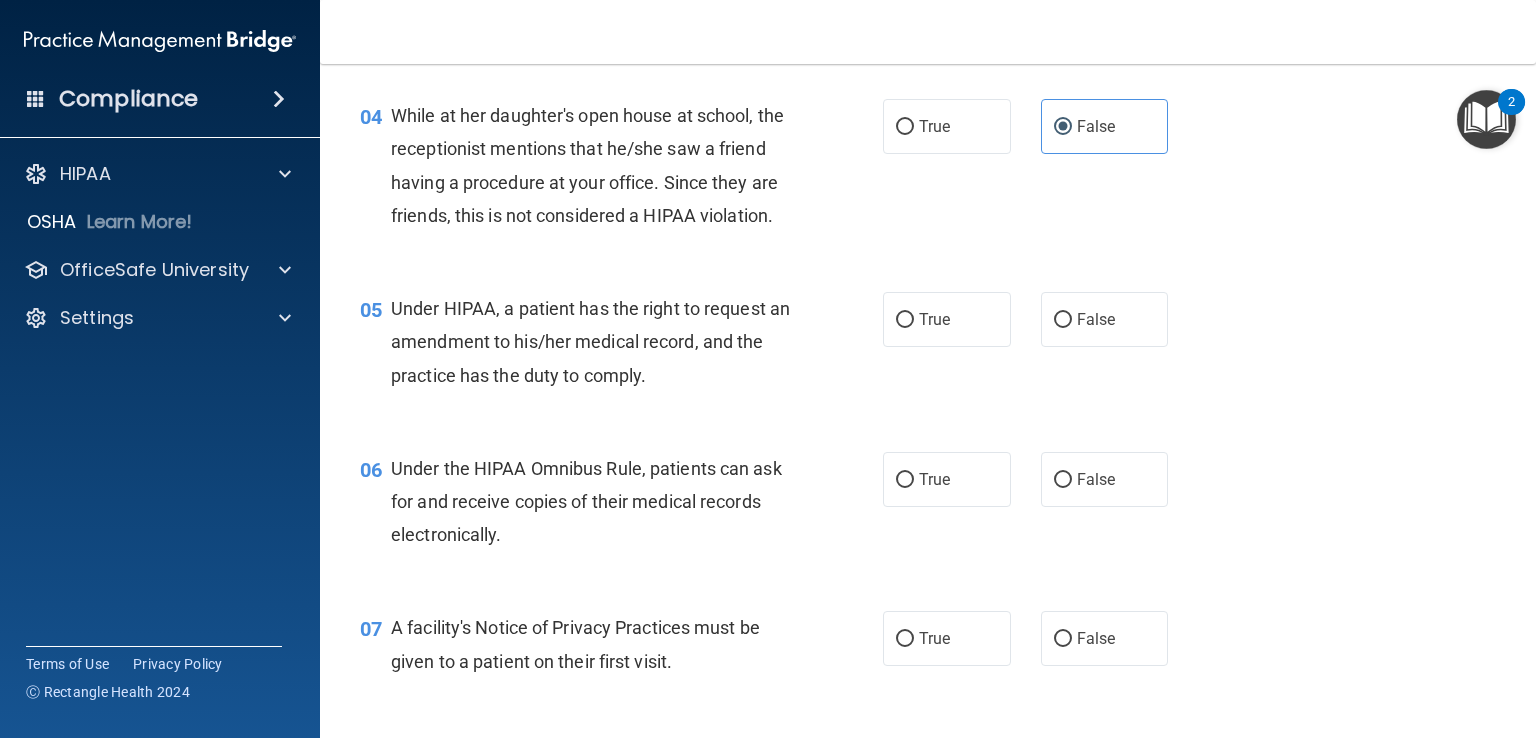 scroll, scrollTop: 672, scrollLeft: 0, axis: vertical 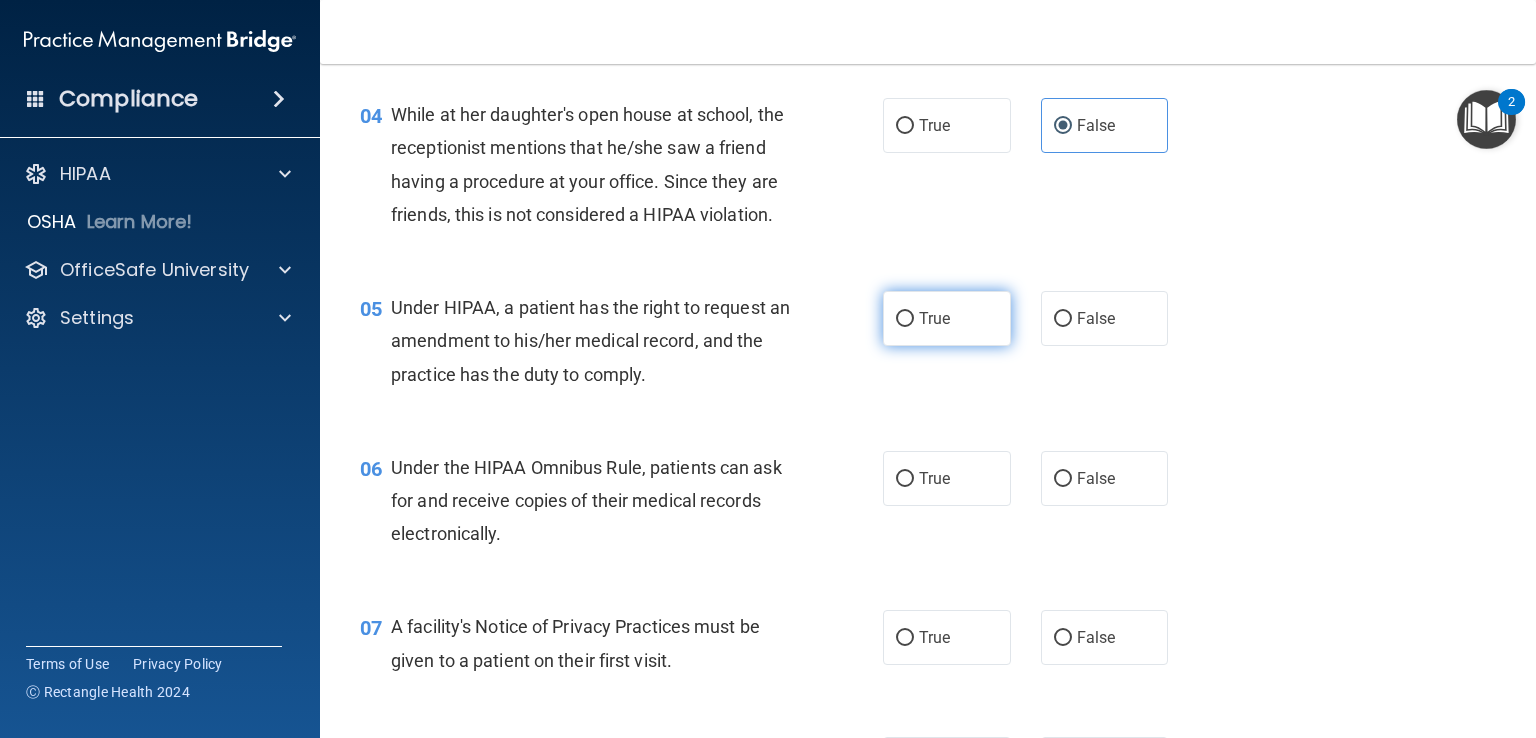click on "True" at bounding box center [934, 318] 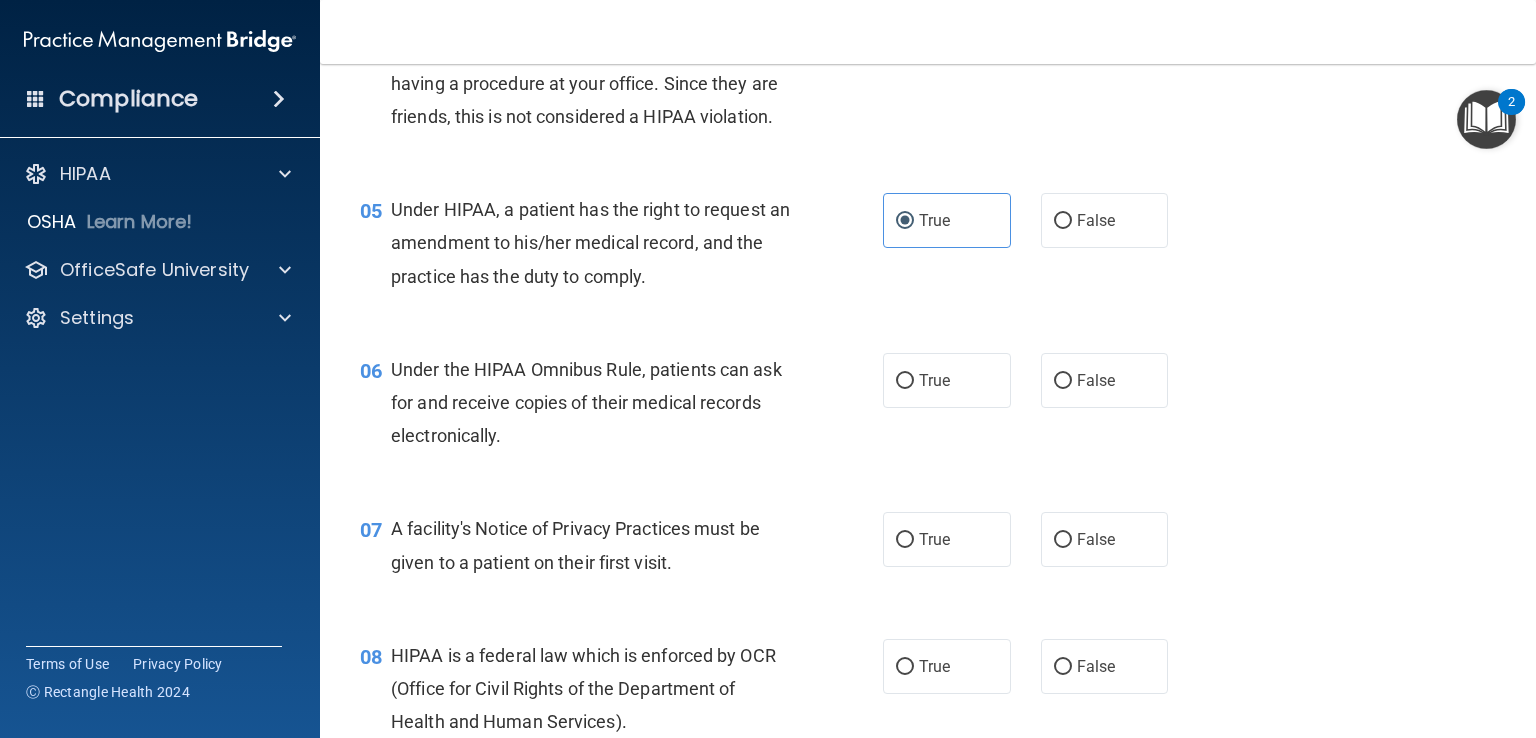 scroll, scrollTop: 771, scrollLeft: 0, axis: vertical 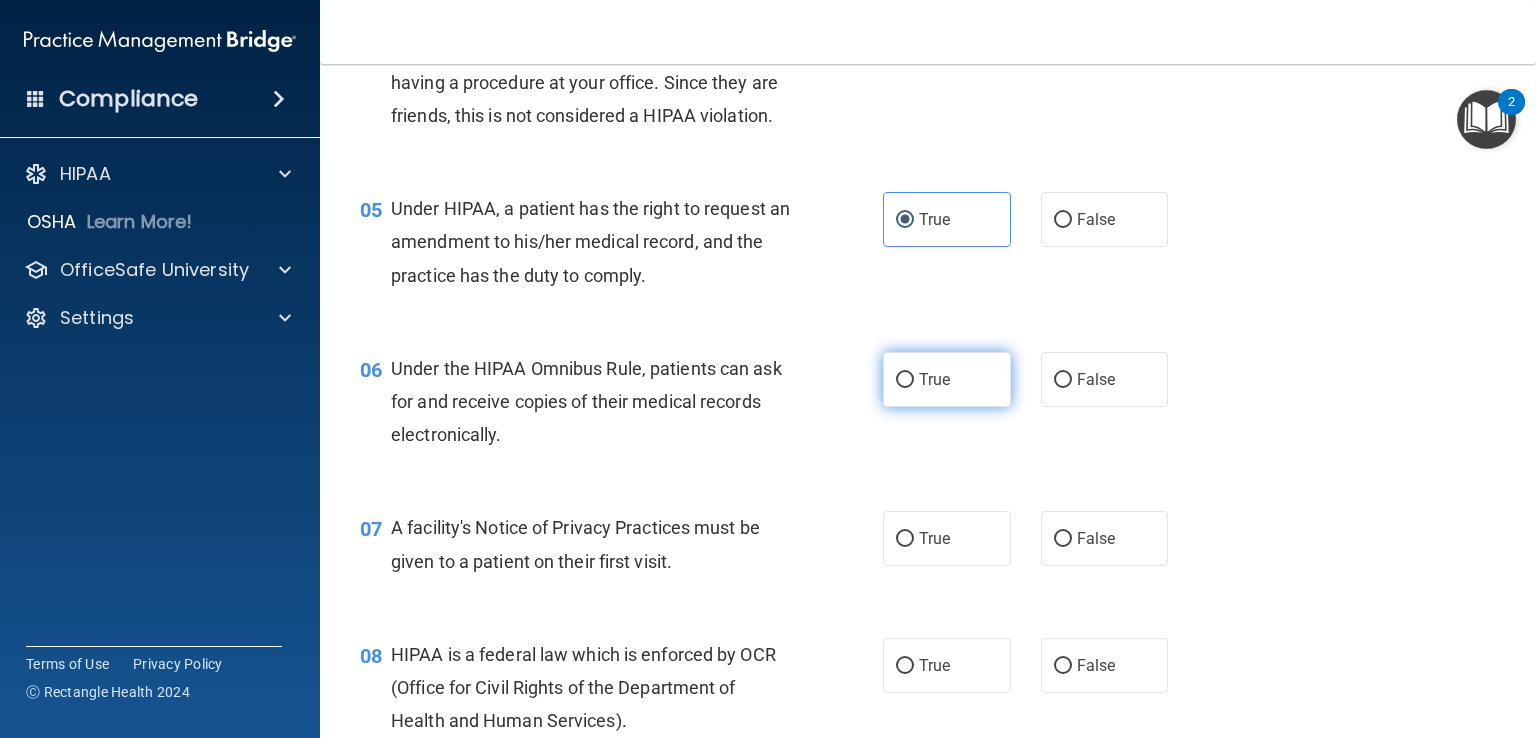 click on "True" at bounding box center (947, 379) 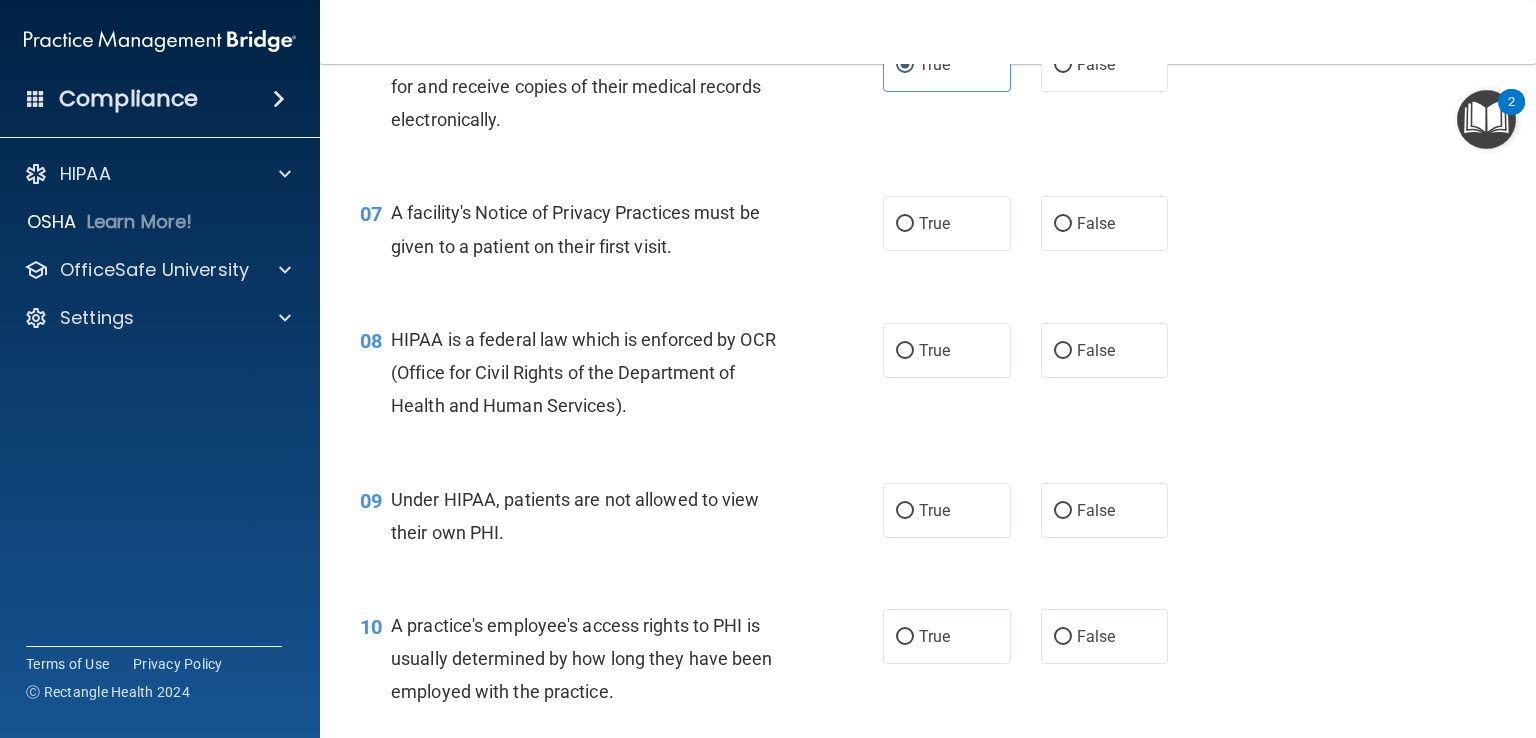 scroll, scrollTop: 1088, scrollLeft: 0, axis: vertical 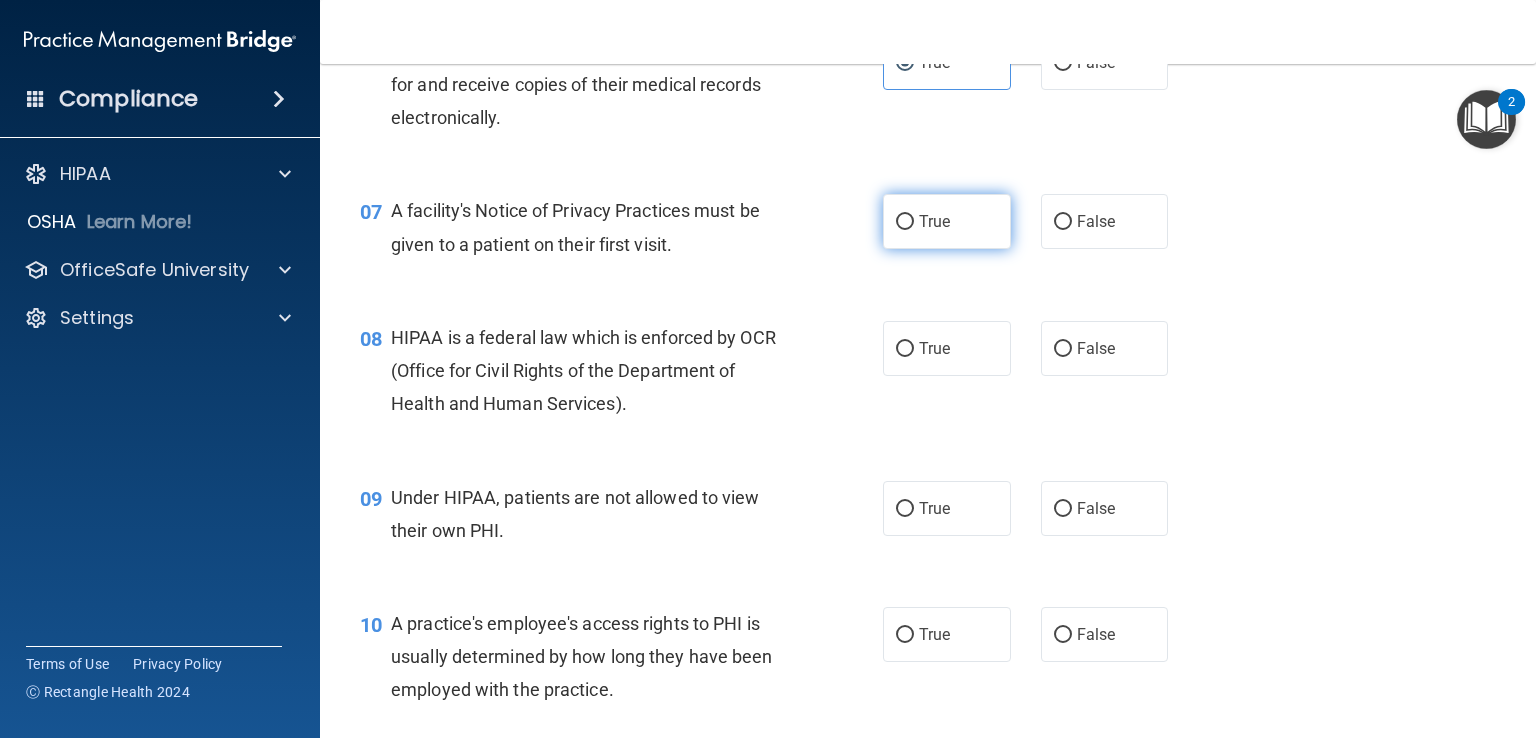 click on "True" at bounding box center (947, 221) 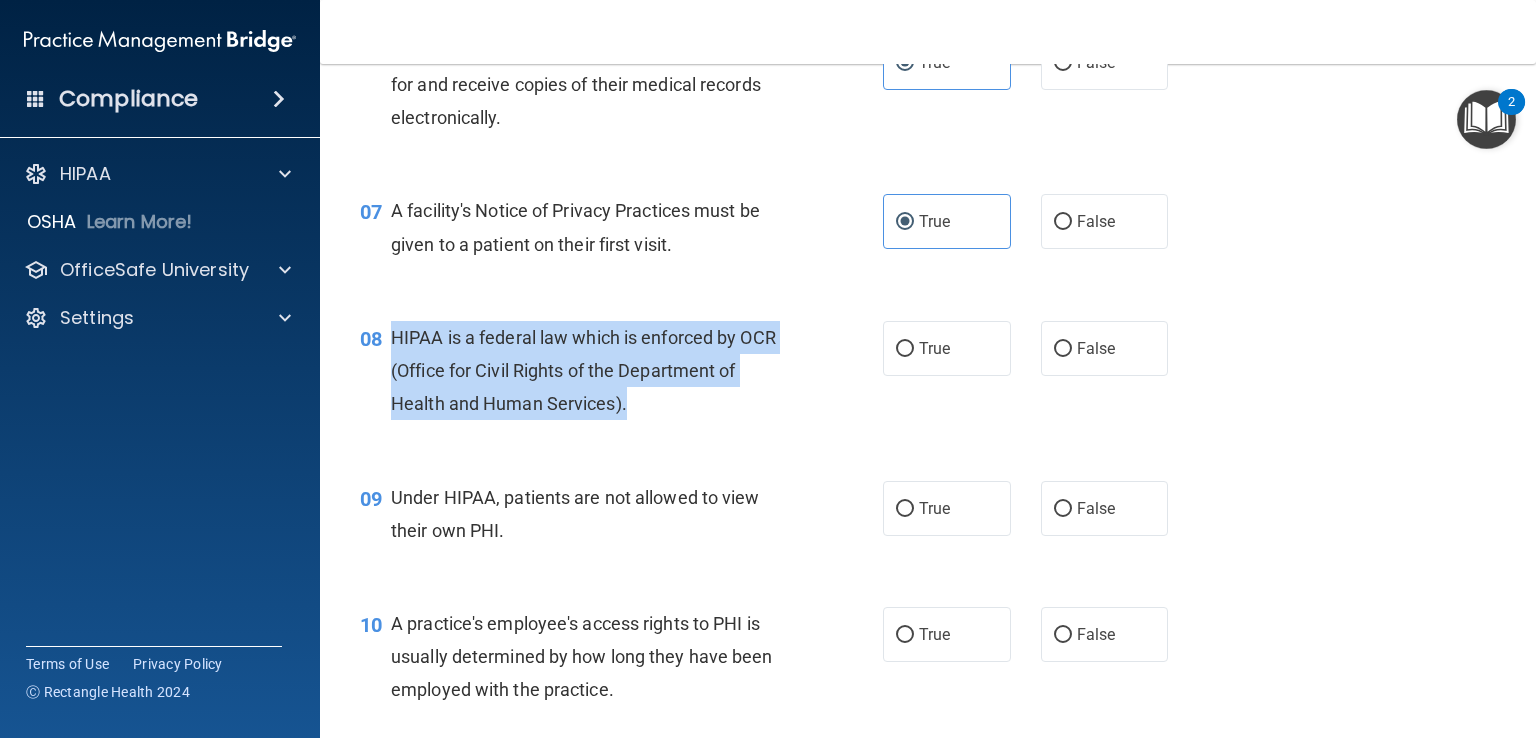 drag, startPoint x: 662, startPoint y: 448, endPoint x: 391, endPoint y: 364, distance: 283.71994 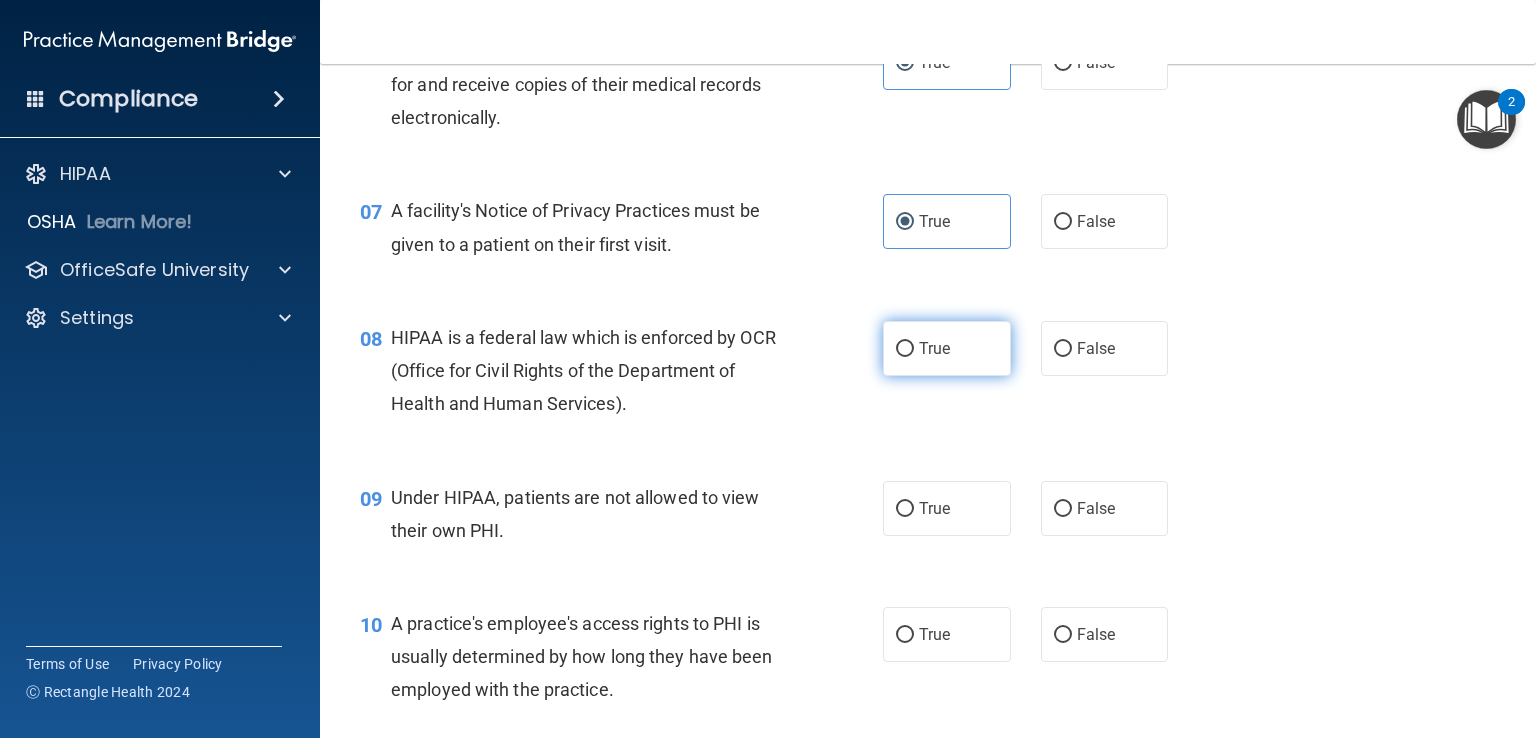 click on "True" at bounding box center (934, 348) 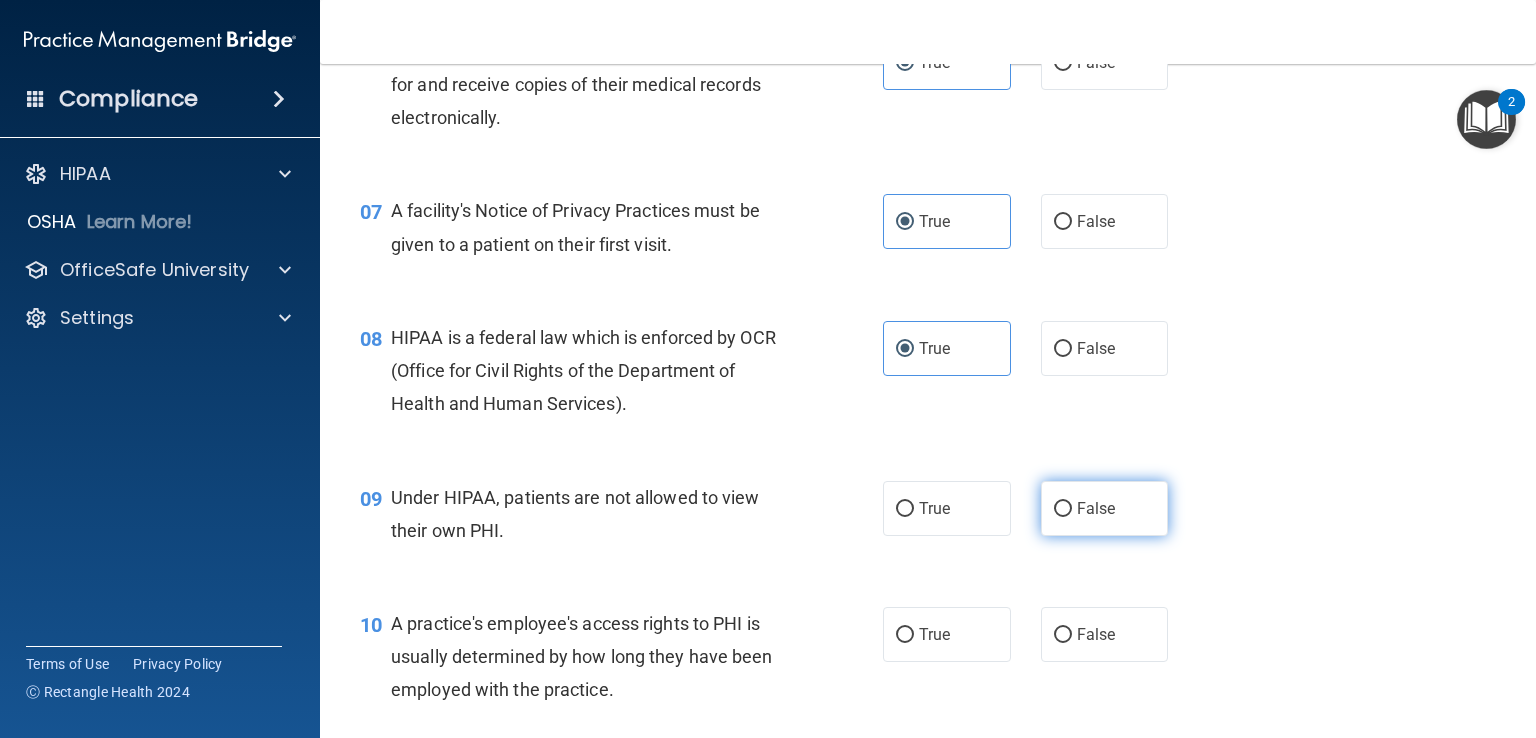 click on "False" at bounding box center [1105, 508] 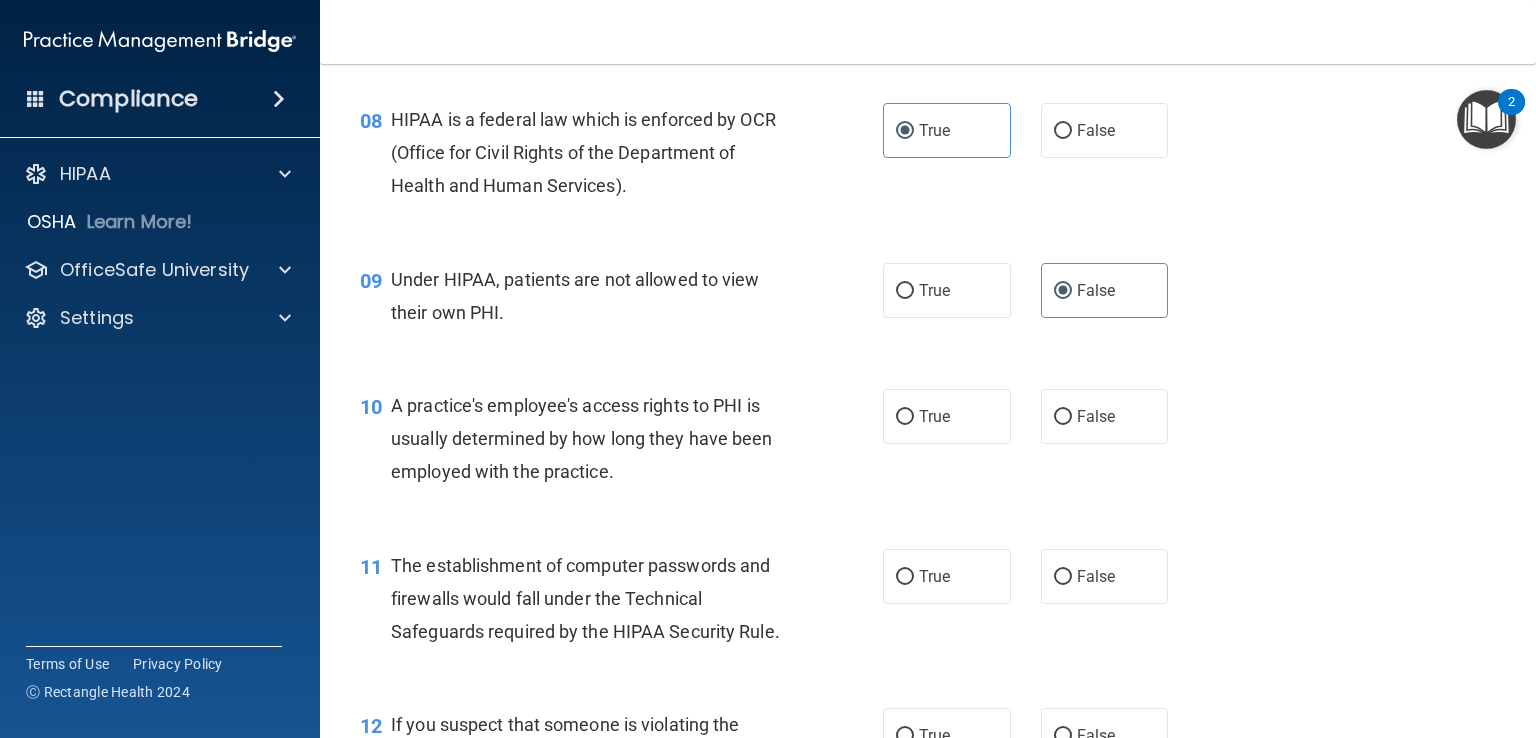 scroll, scrollTop: 1348, scrollLeft: 0, axis: vertical 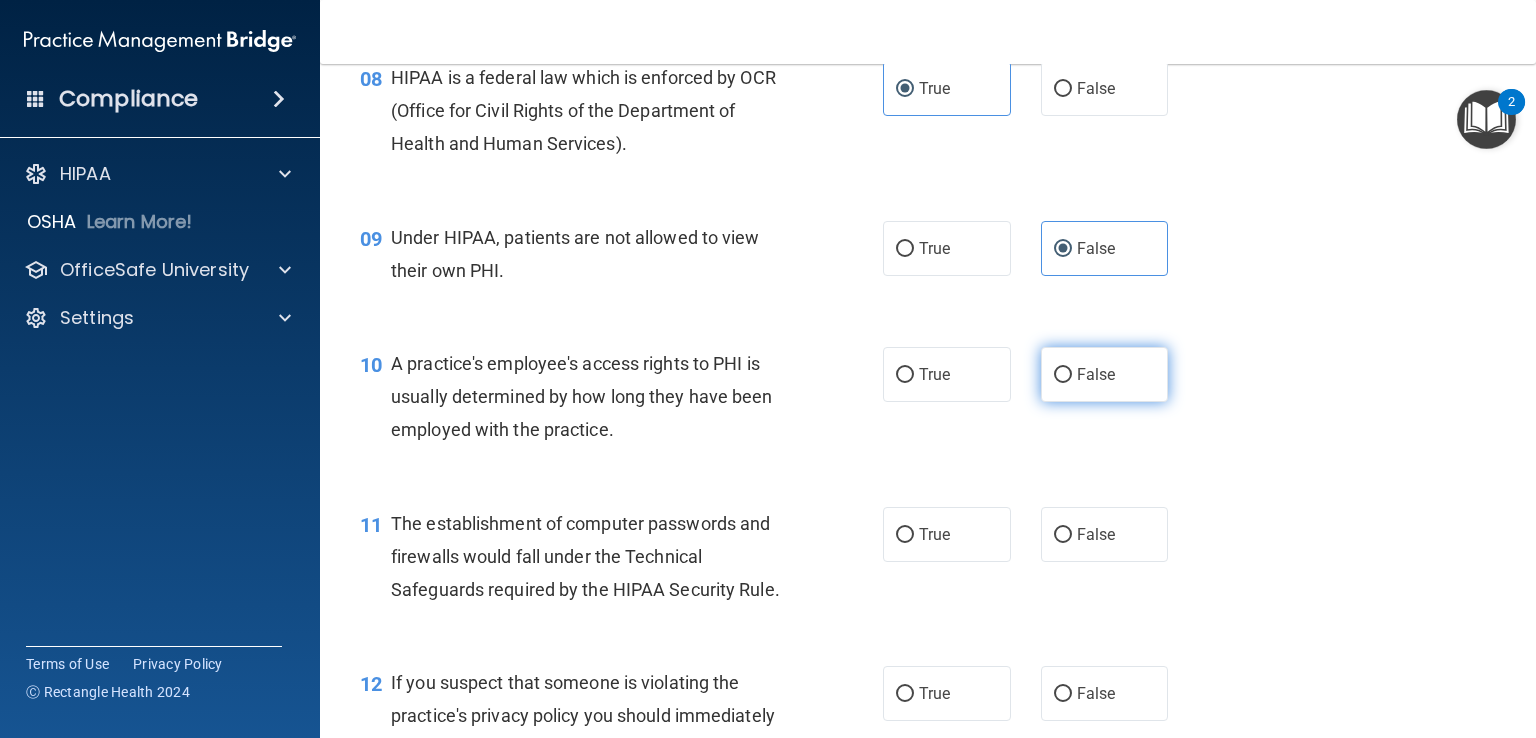 click on "False" at bounding box center (1105, 374) 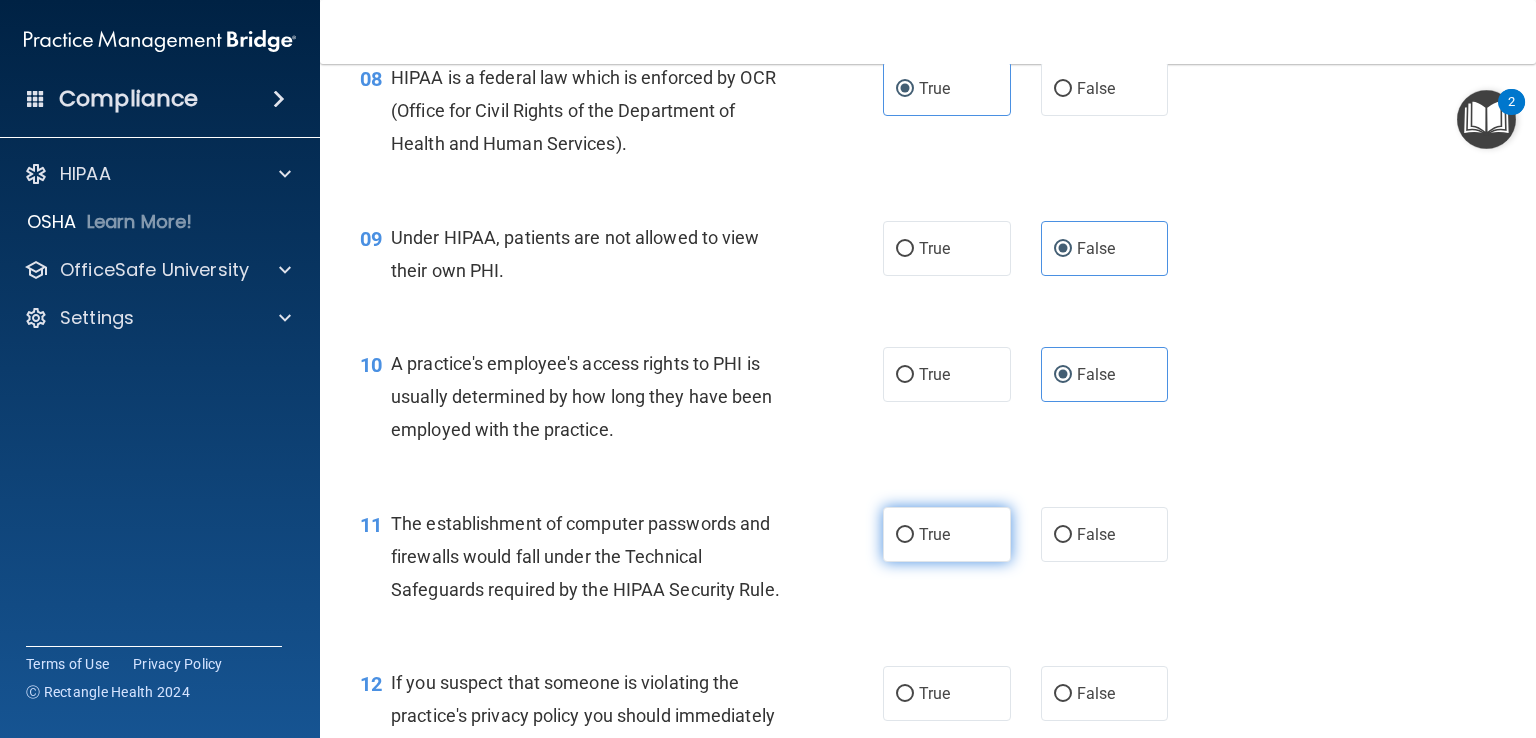 click on "True" at bounding box center [947, 534] 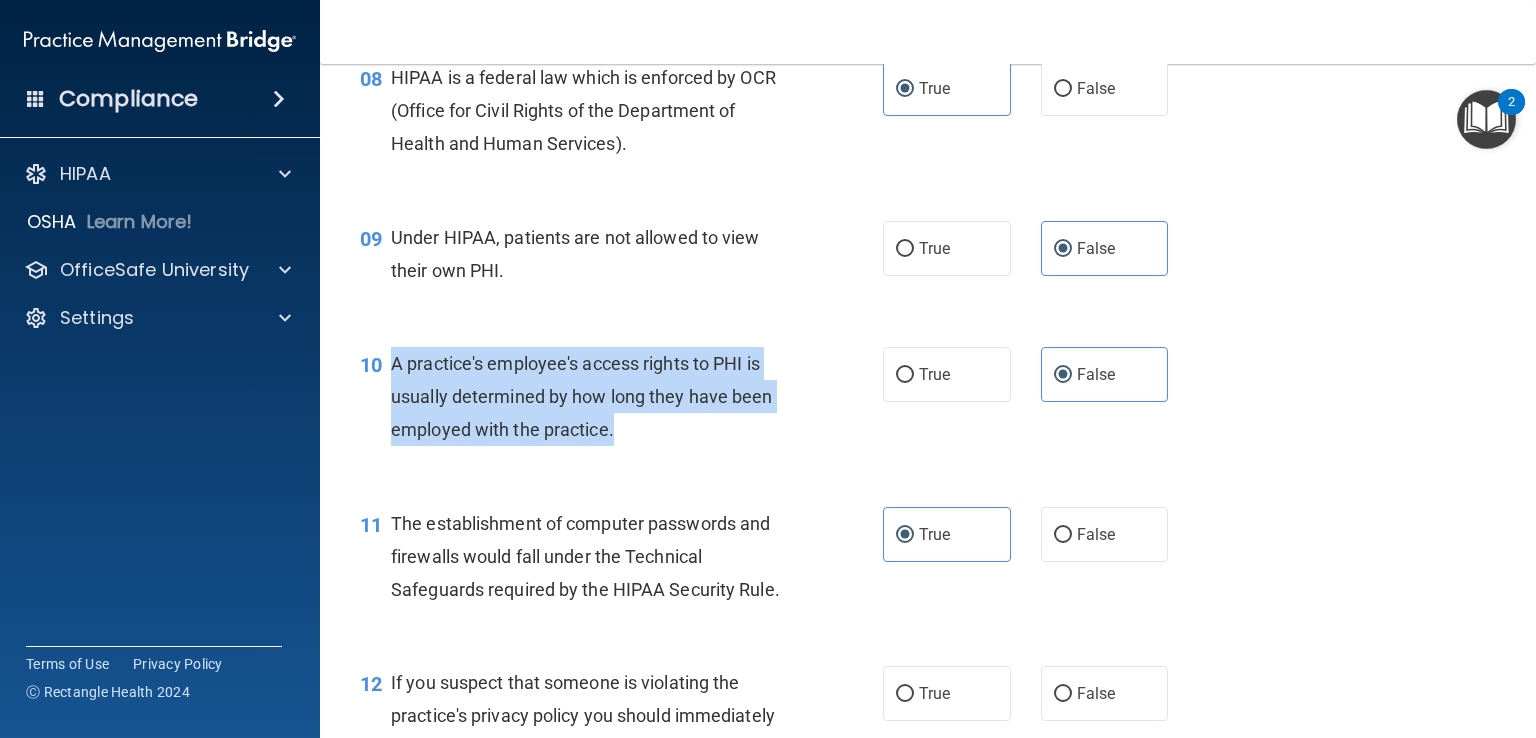 drag, startPoint x: 627, startPoint y: 451, endPoint x: 395, endPoint y: 393, distance: 239.14012 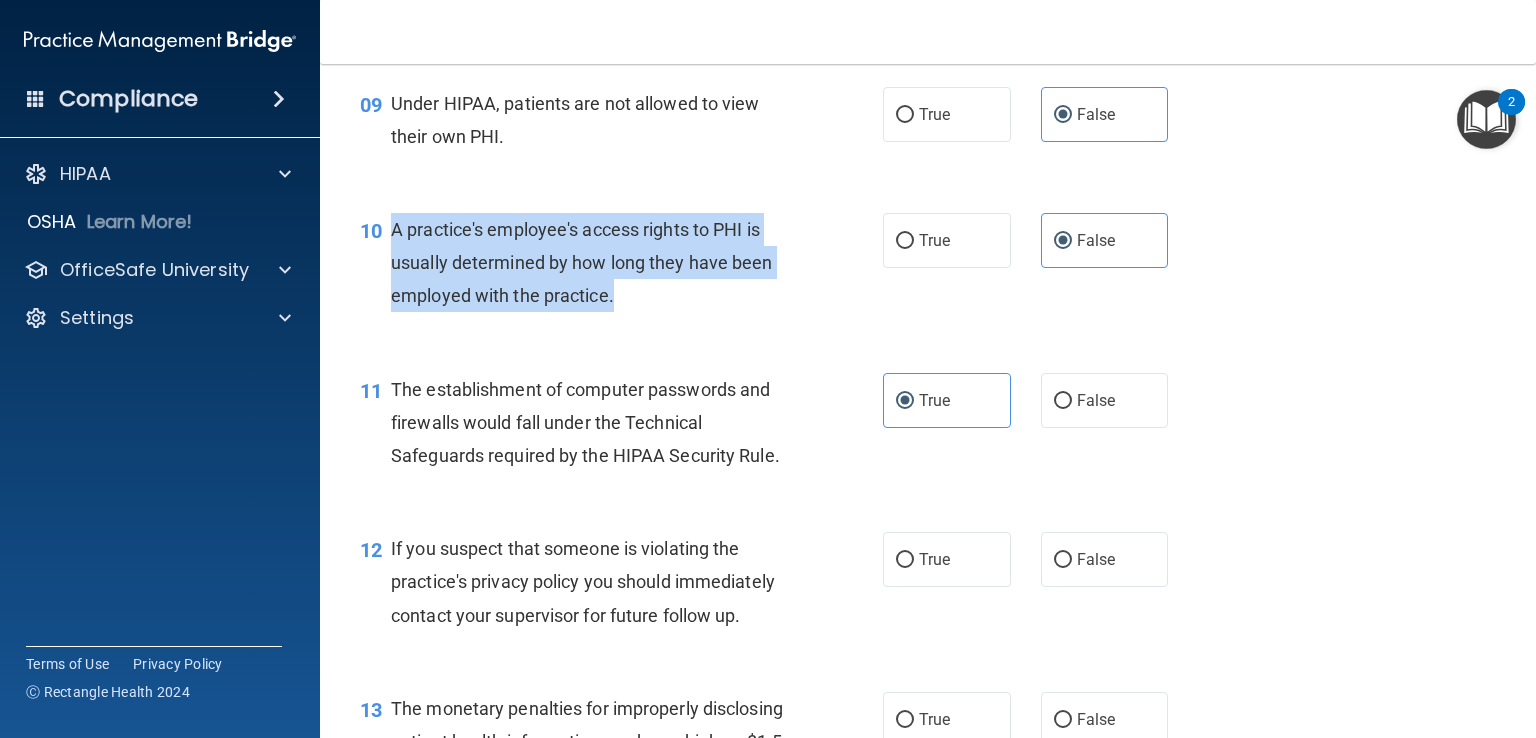 scroll, scrollTop: 1556, scrollLeft: 0, axis: vertical 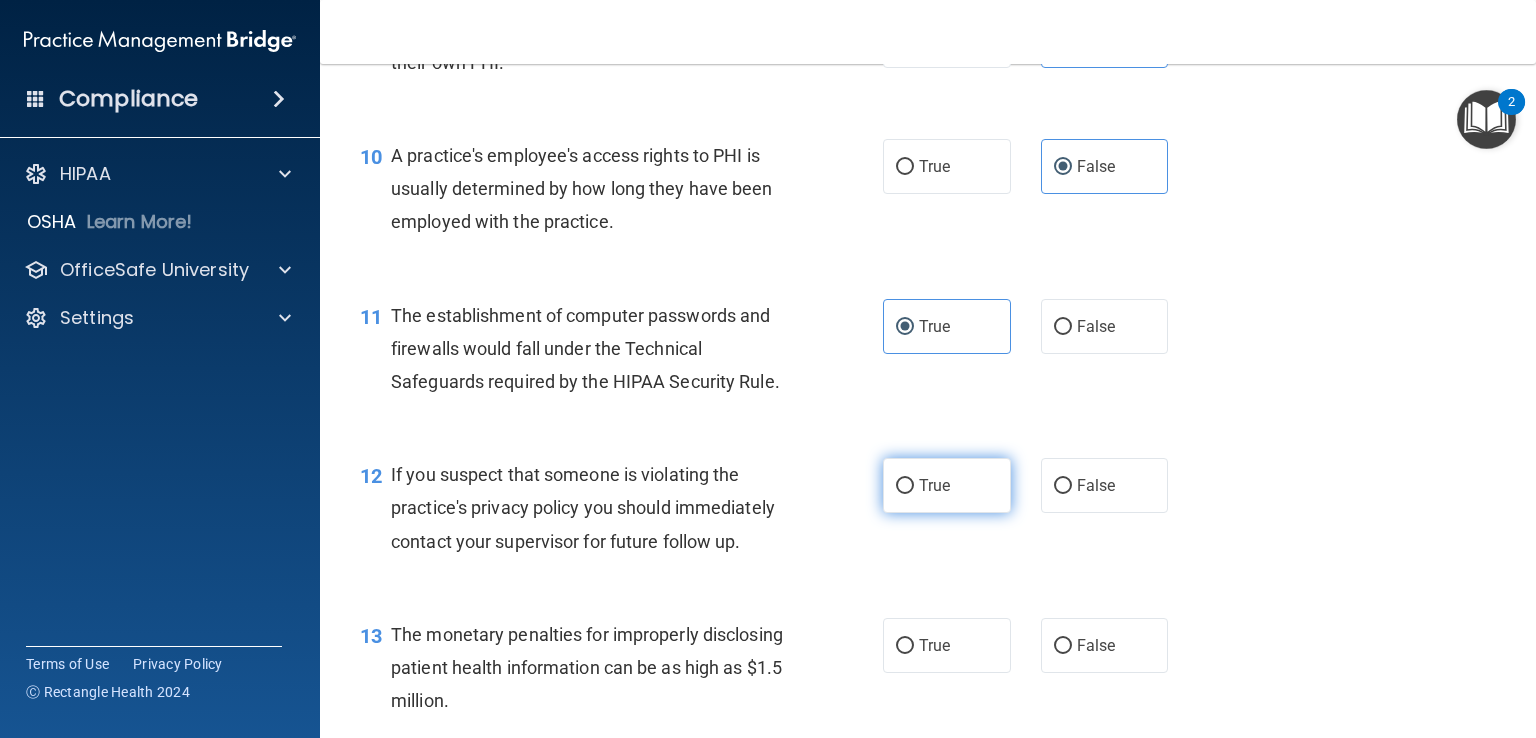 click on "True" at bounding box center (934, 485) 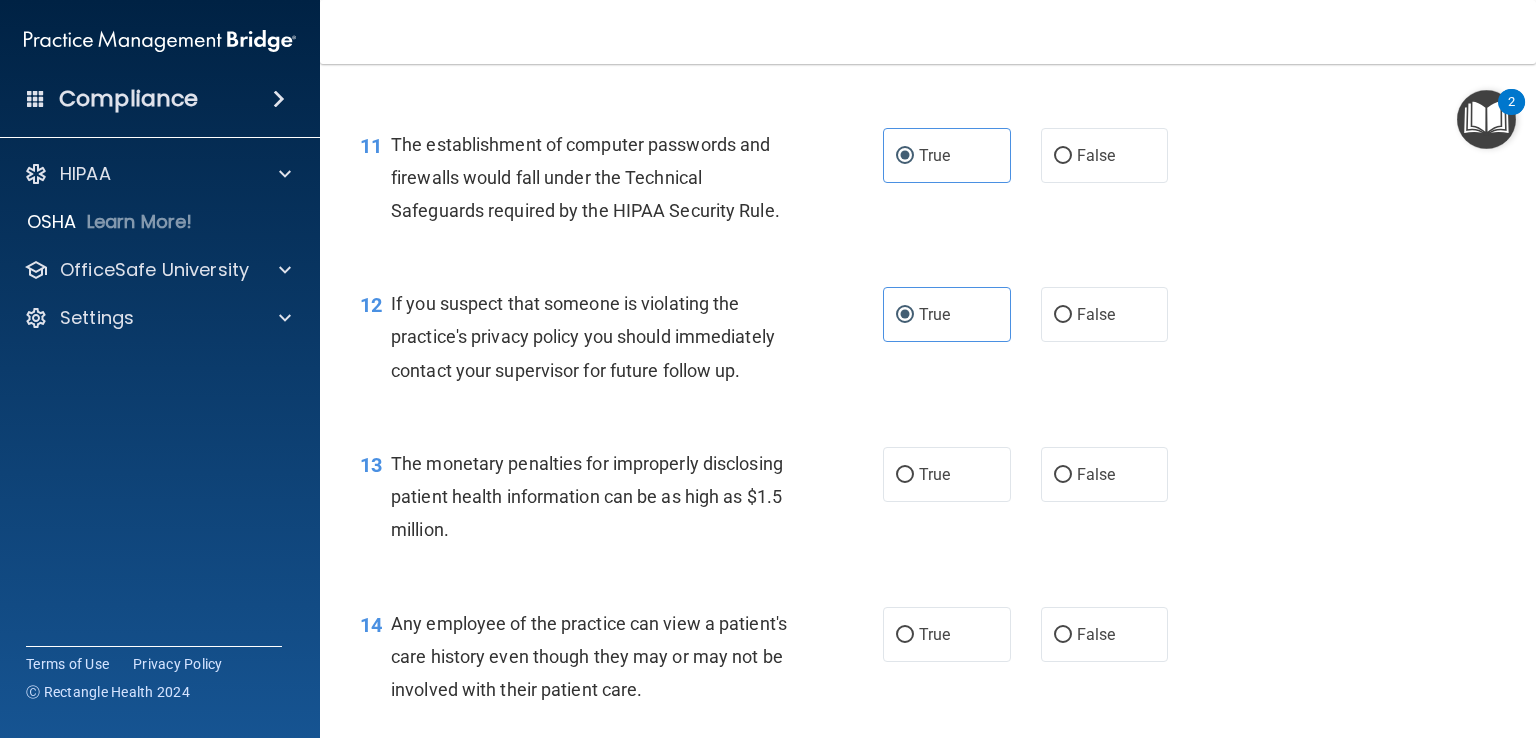 scroll, scrollTop: 1740, scrollLeft: 0, axis: vertical 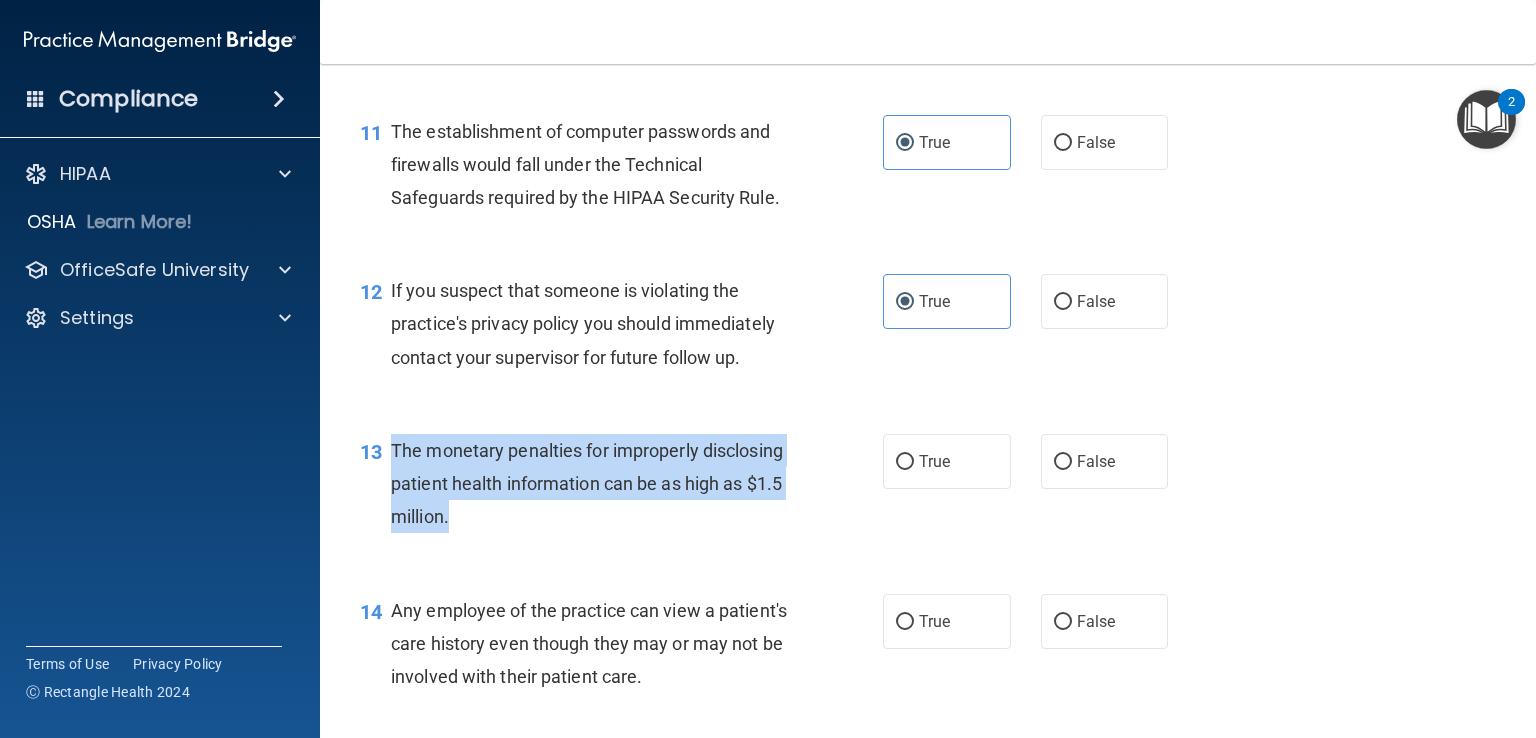 drag, startPoint x: 580, startPoint y: 553, endPoint x: 393, endPoint y: 489, distance: 197.64868 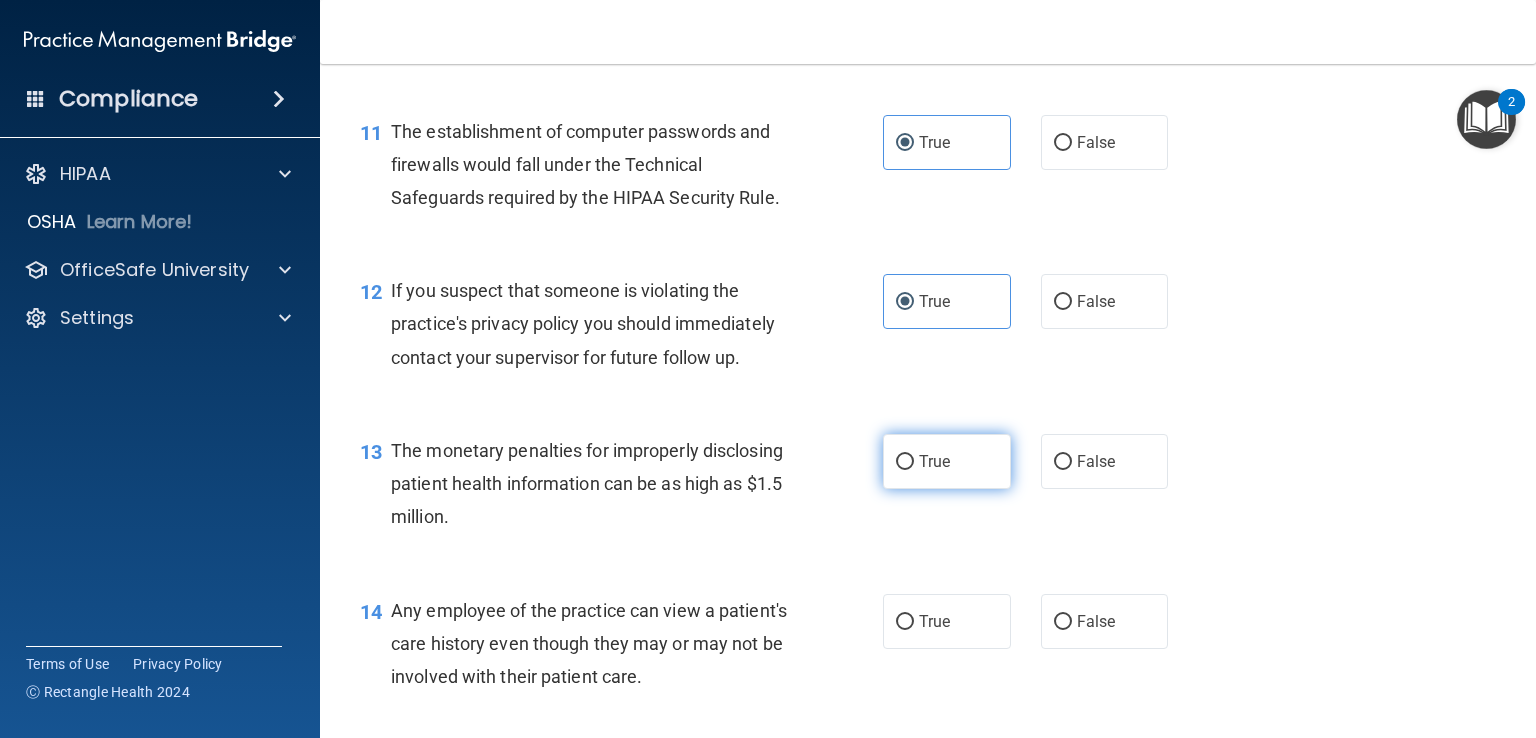 click on "True" at bounding box center [947, 461] 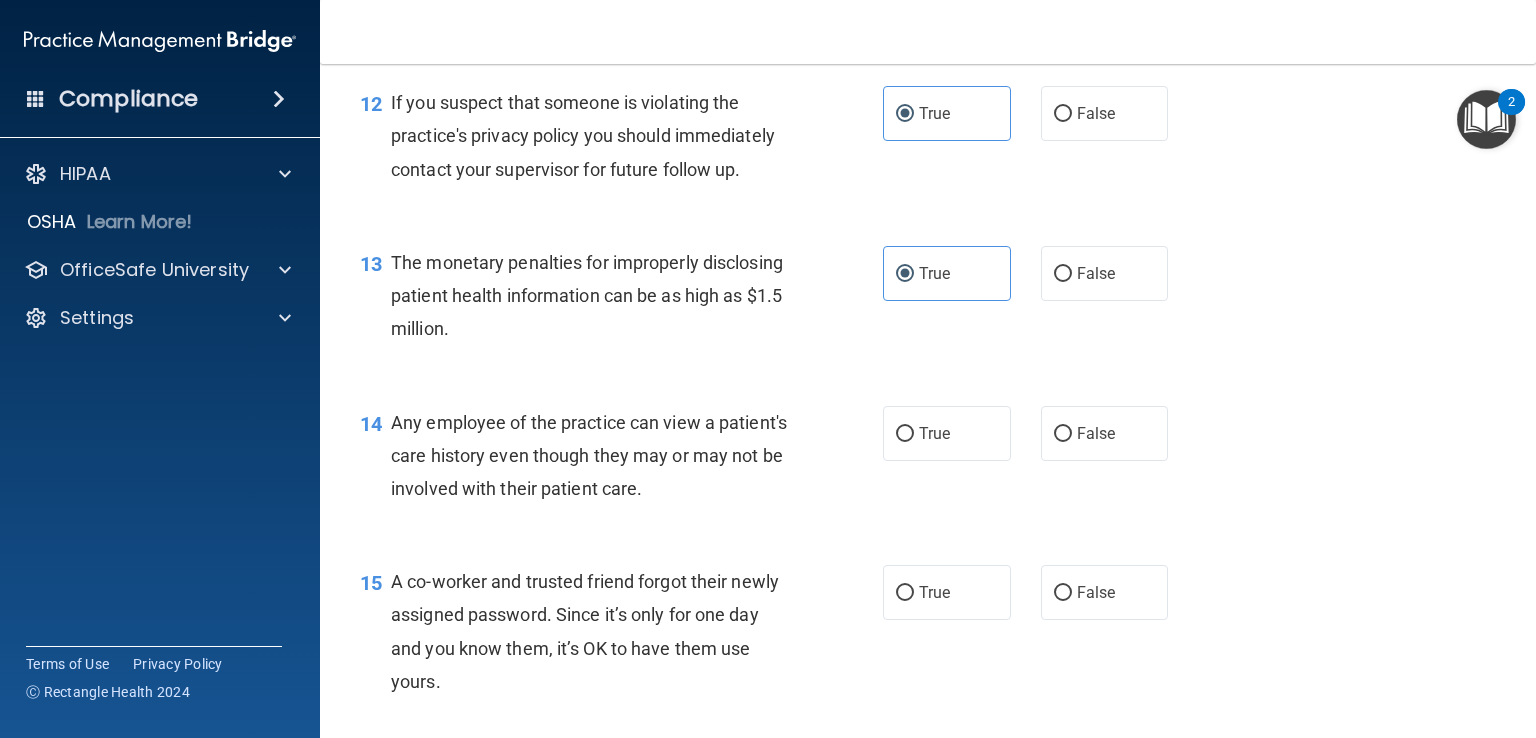 scroll, scrollTop: 1936, scrollLeft: 0, axis: vertical 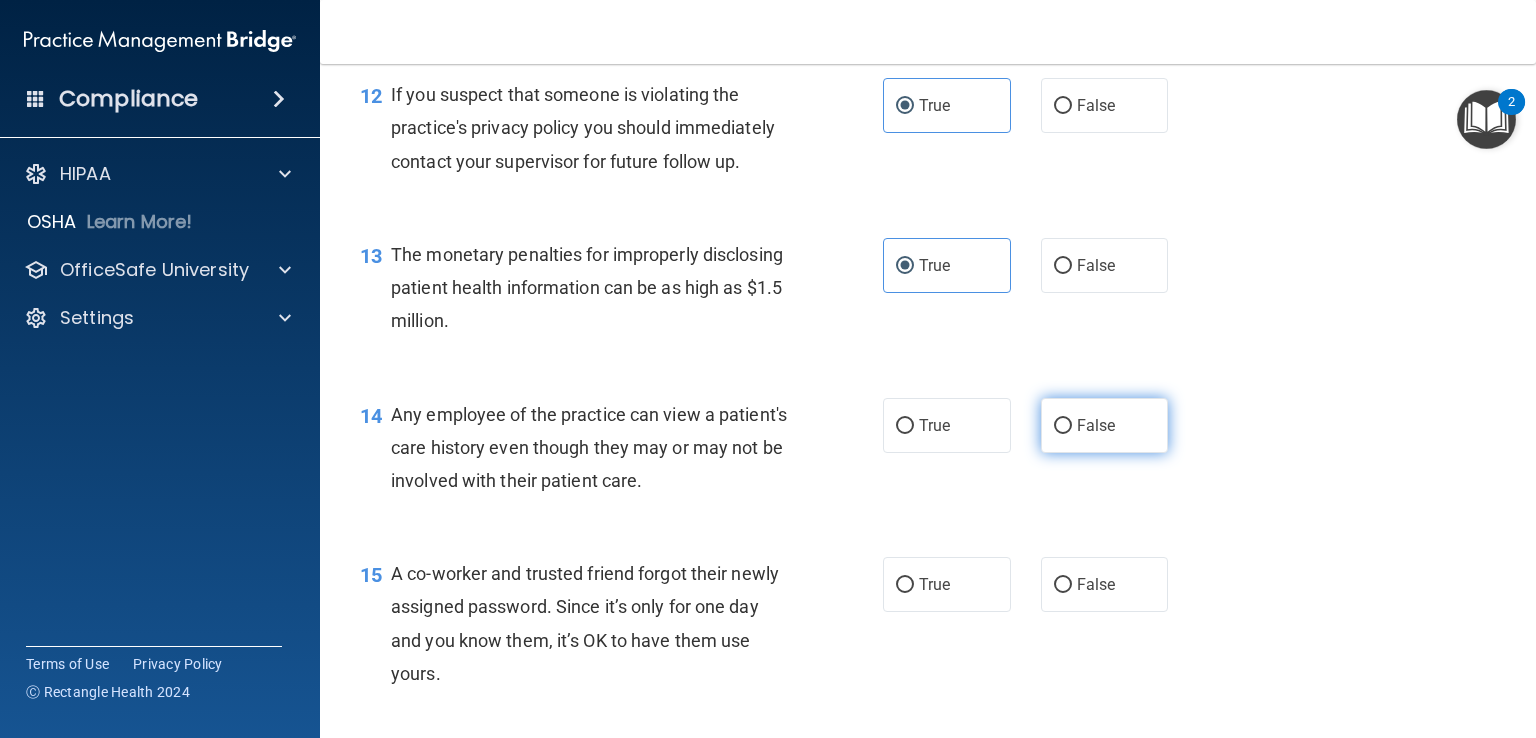 click on "False" at bounding box center (1105, 425) 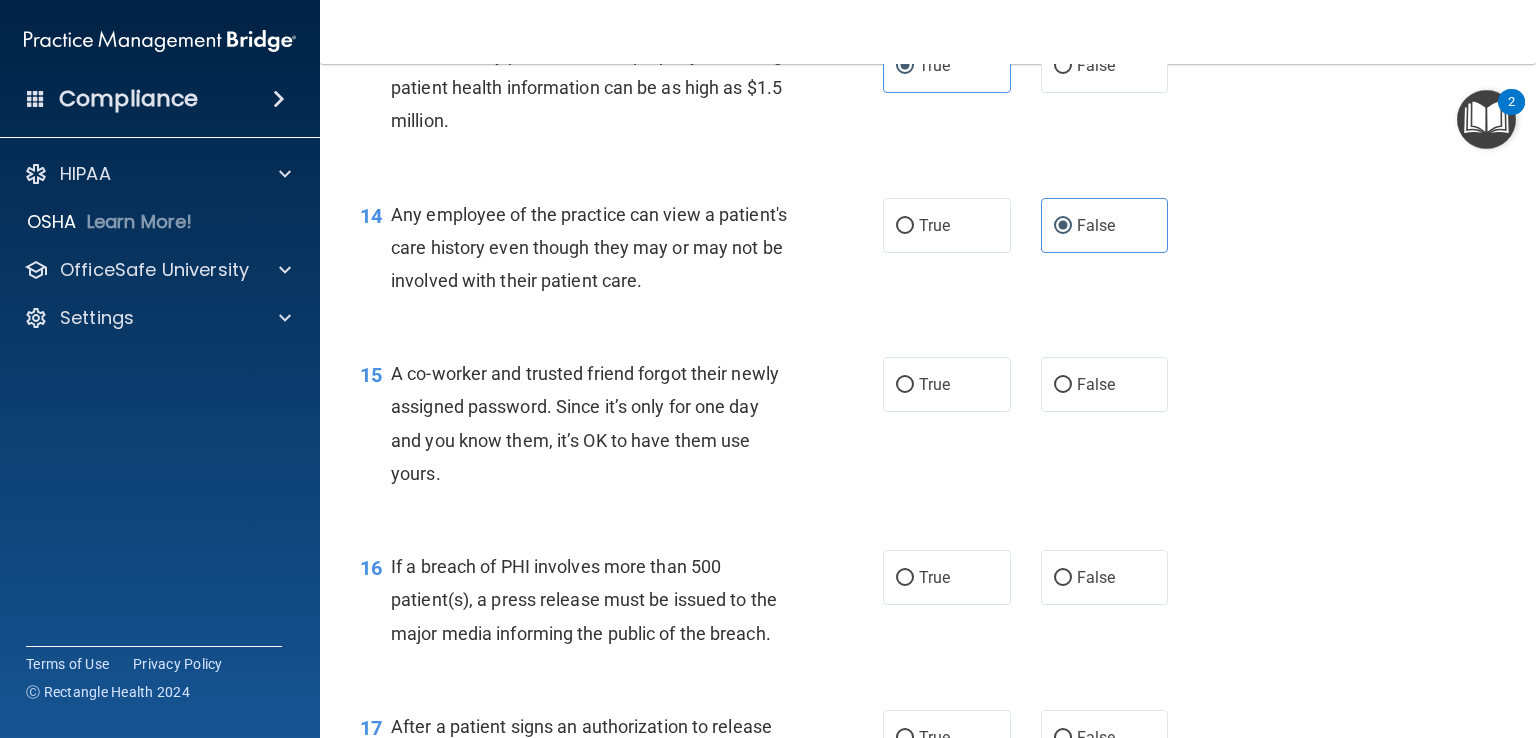 scroll, scrollTop: 2139, scrollLeft: 0, axis: vertical 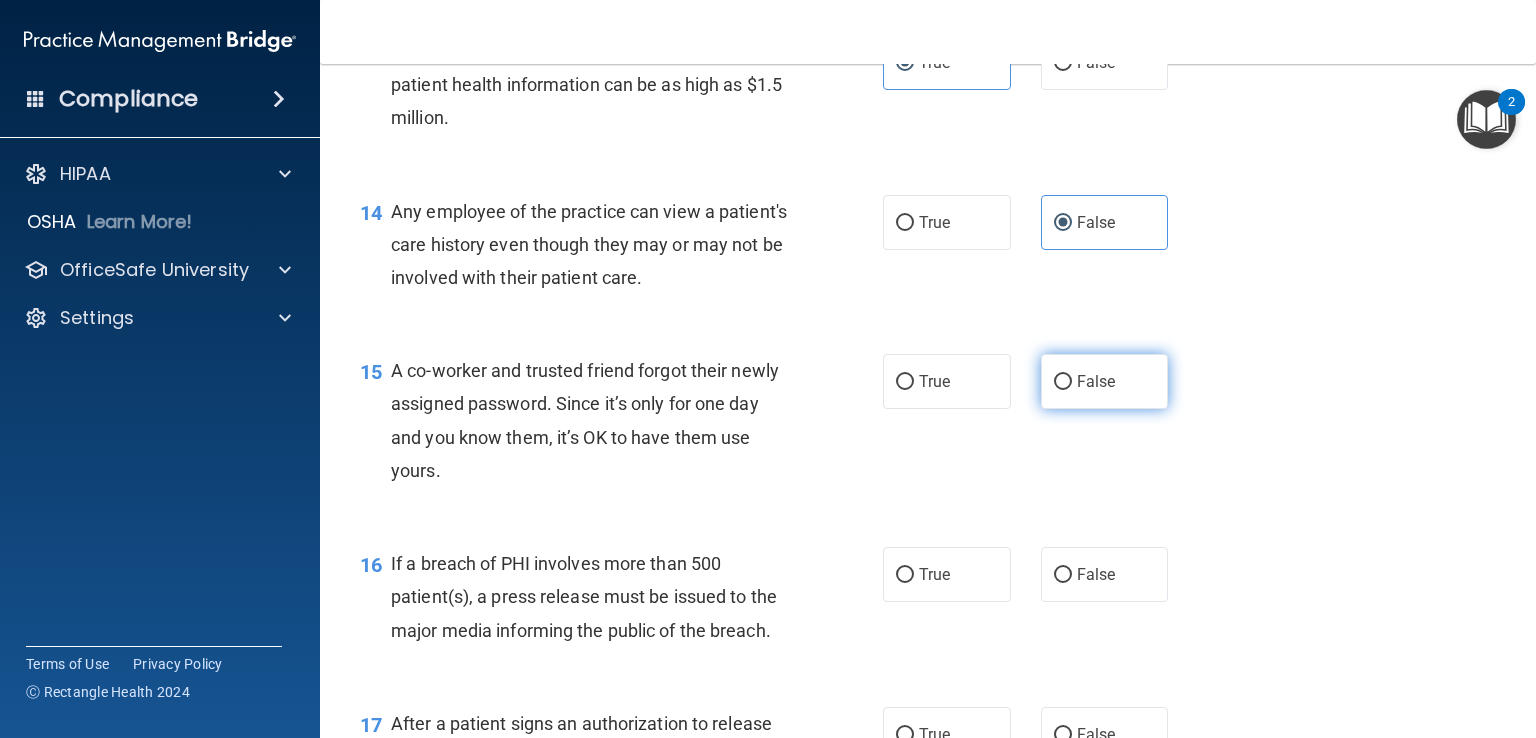 click on "False" at bounding box center [1096, 381] 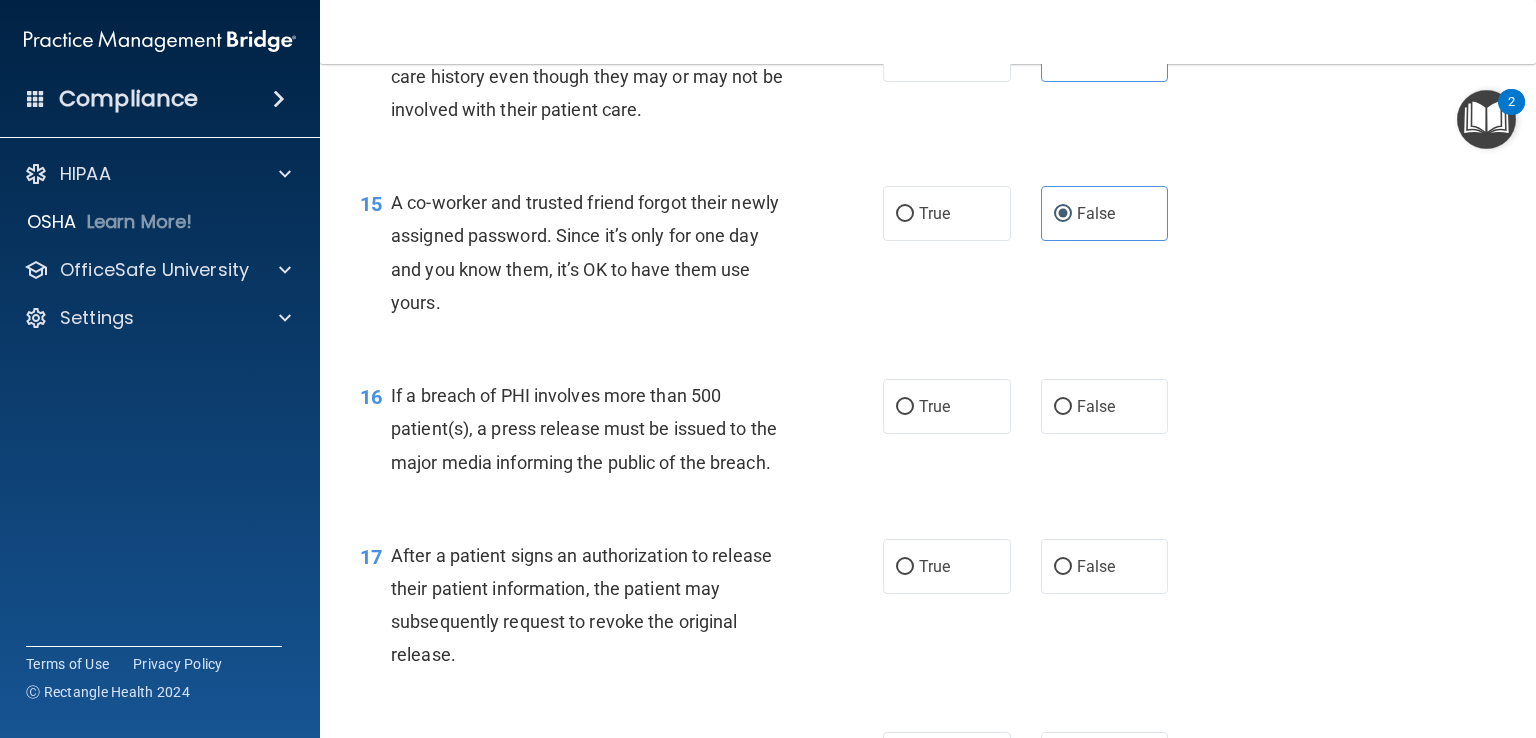 scroll, scrollTop: 2312, scrollLeft: 0, axis: vertical 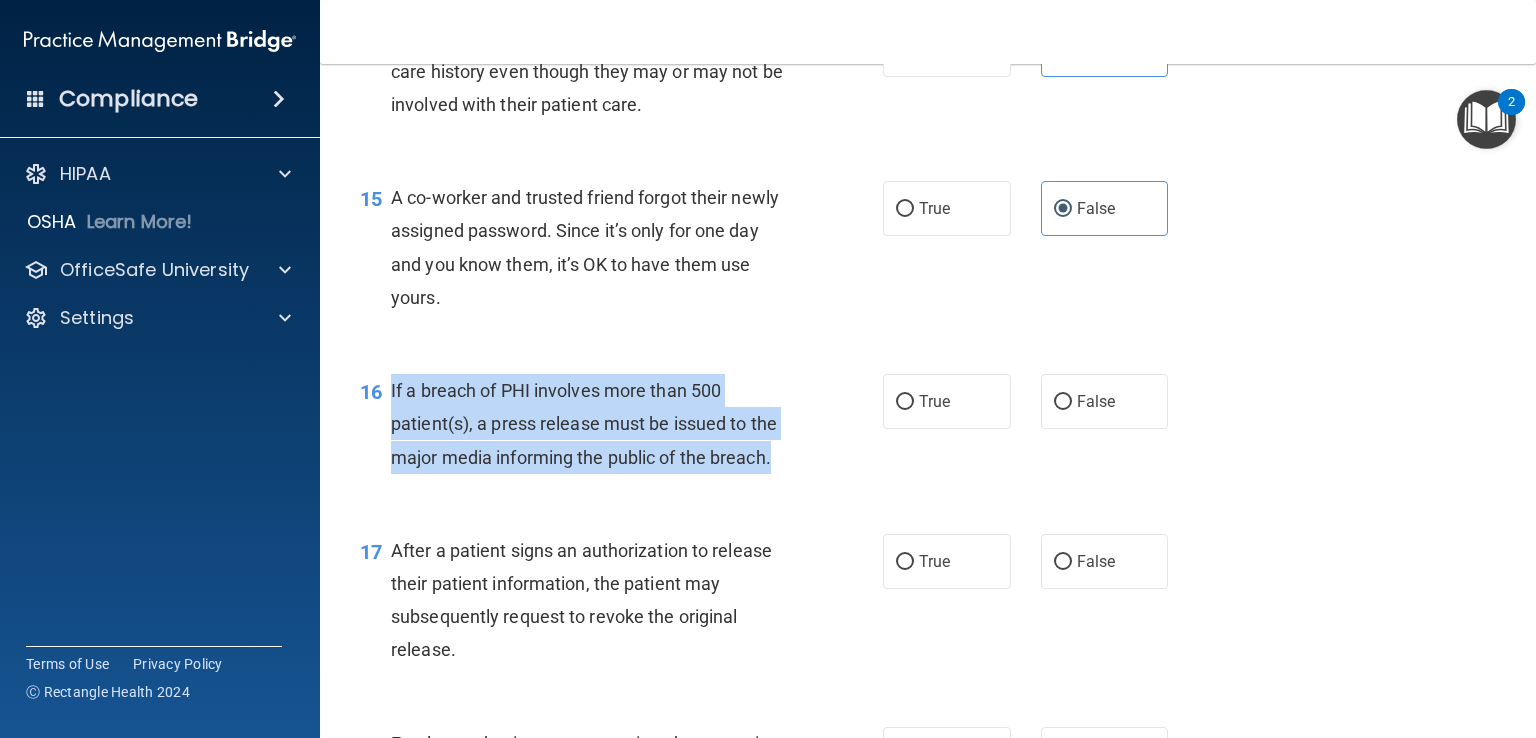 drag, startPoint x: 782, startPoint y: 500, endPoint x: 389, endPoint y: 417, distance: 401.669 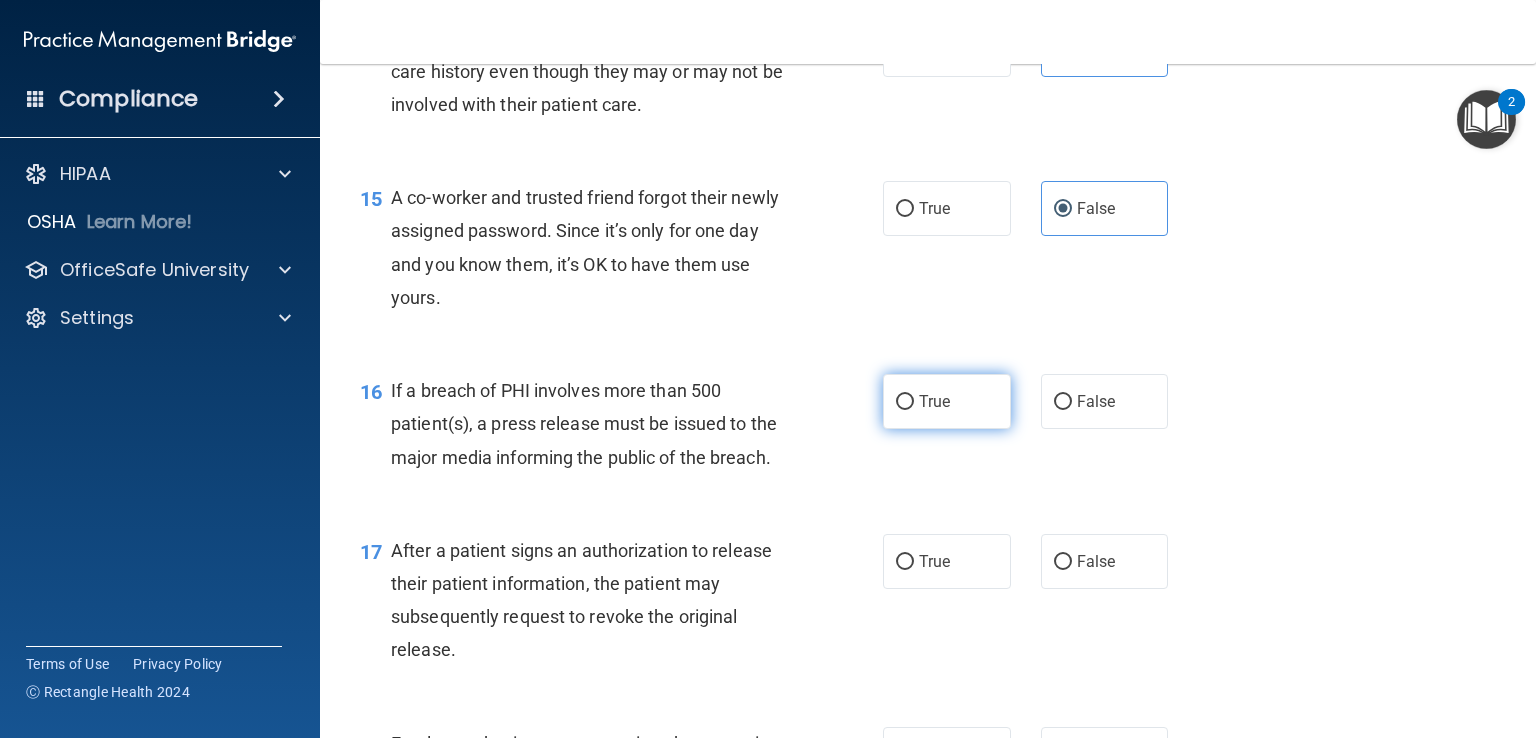 click on "True" at bounding box center [947, 401] 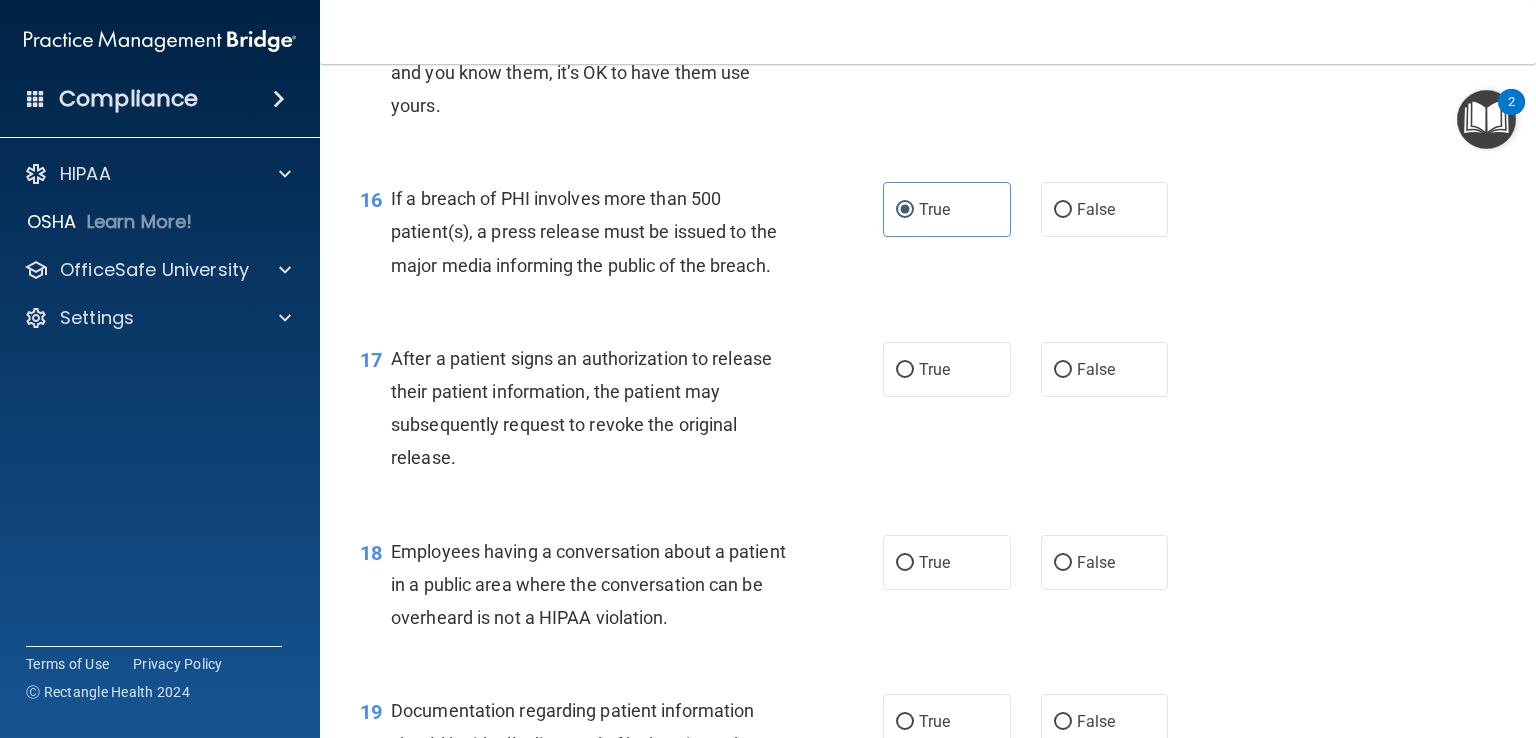 scroll, scrollTop: 2515, scrollLeft: 0, axis: vertical 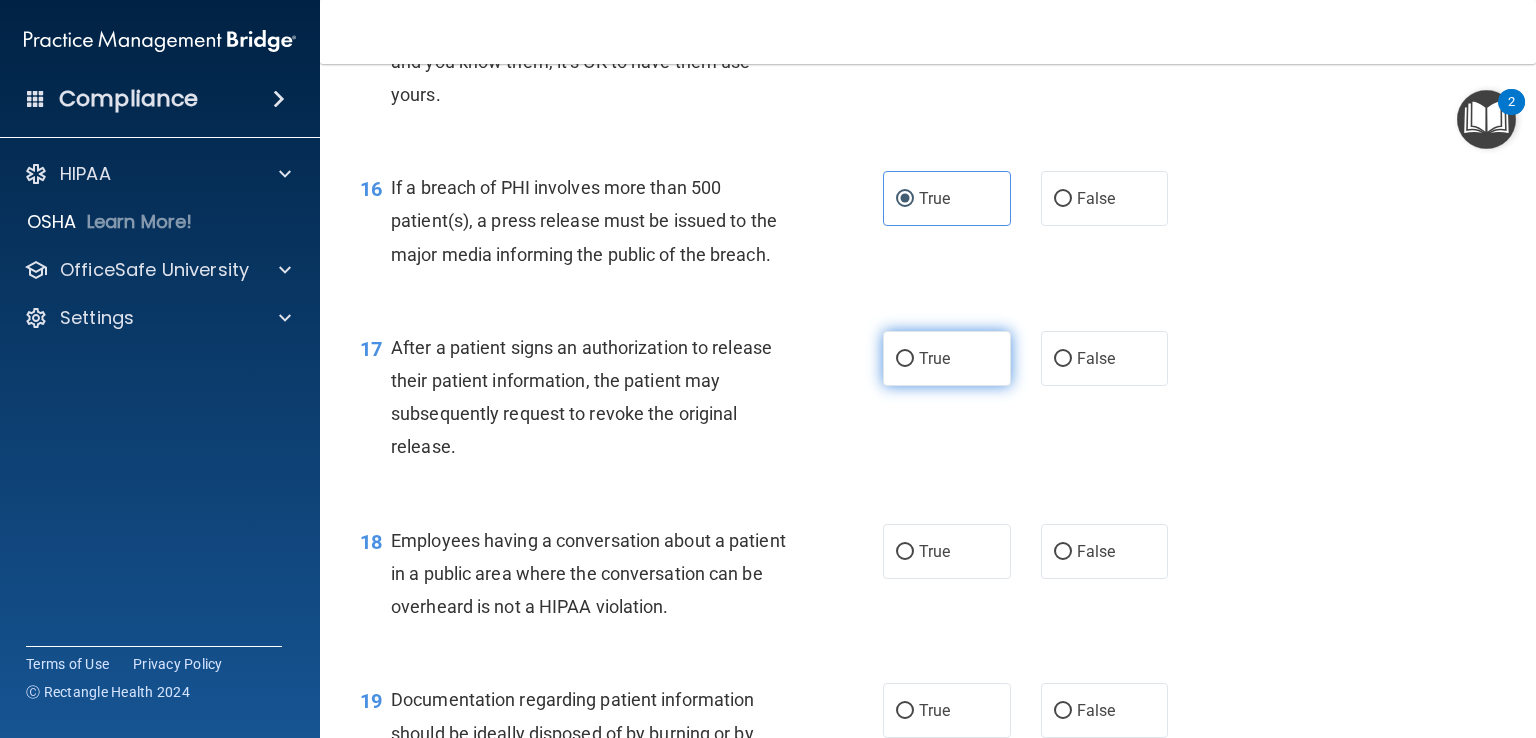 click on "True" at bounding box center (947, 358) 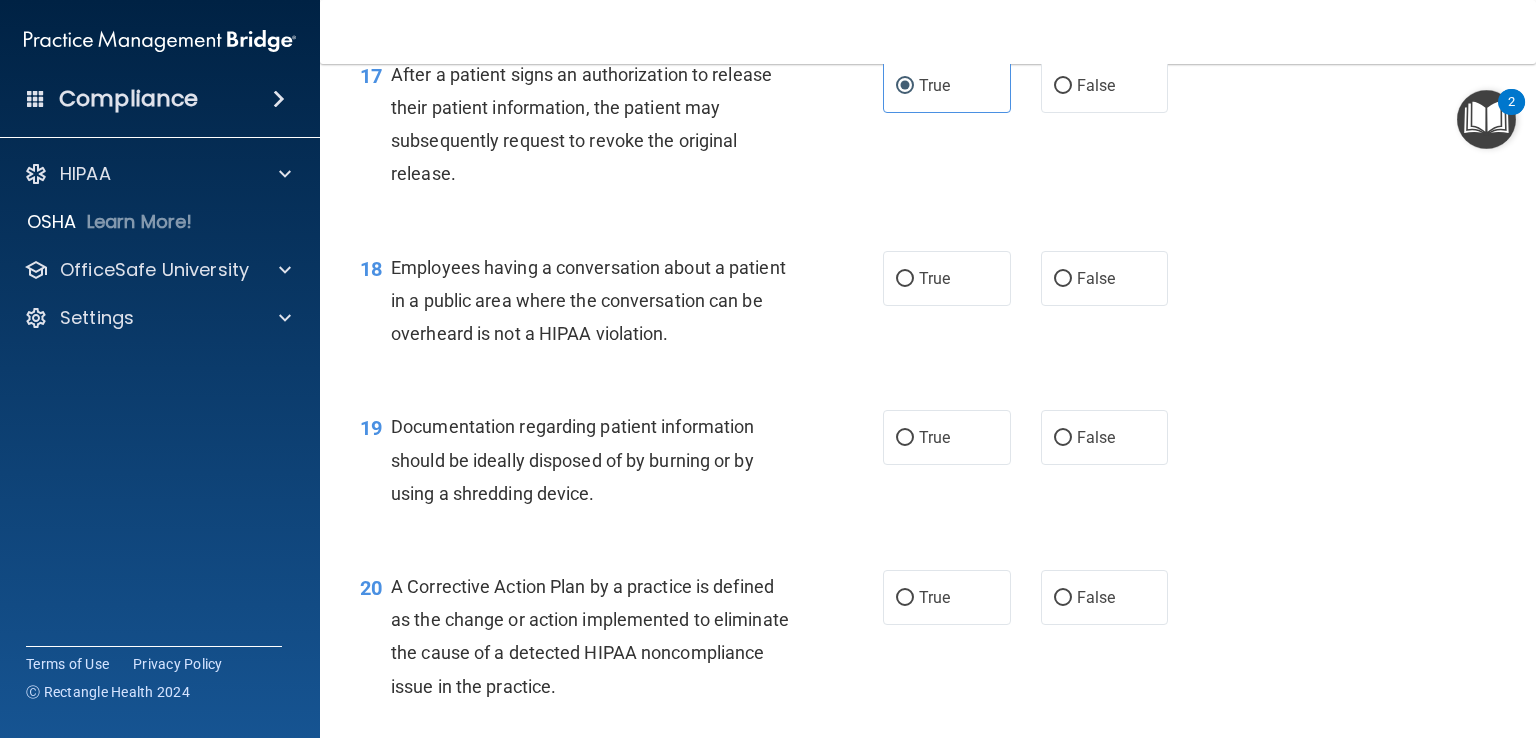 scroll, scrollTop: 2807, scrollLeft: 0, axis: vertical 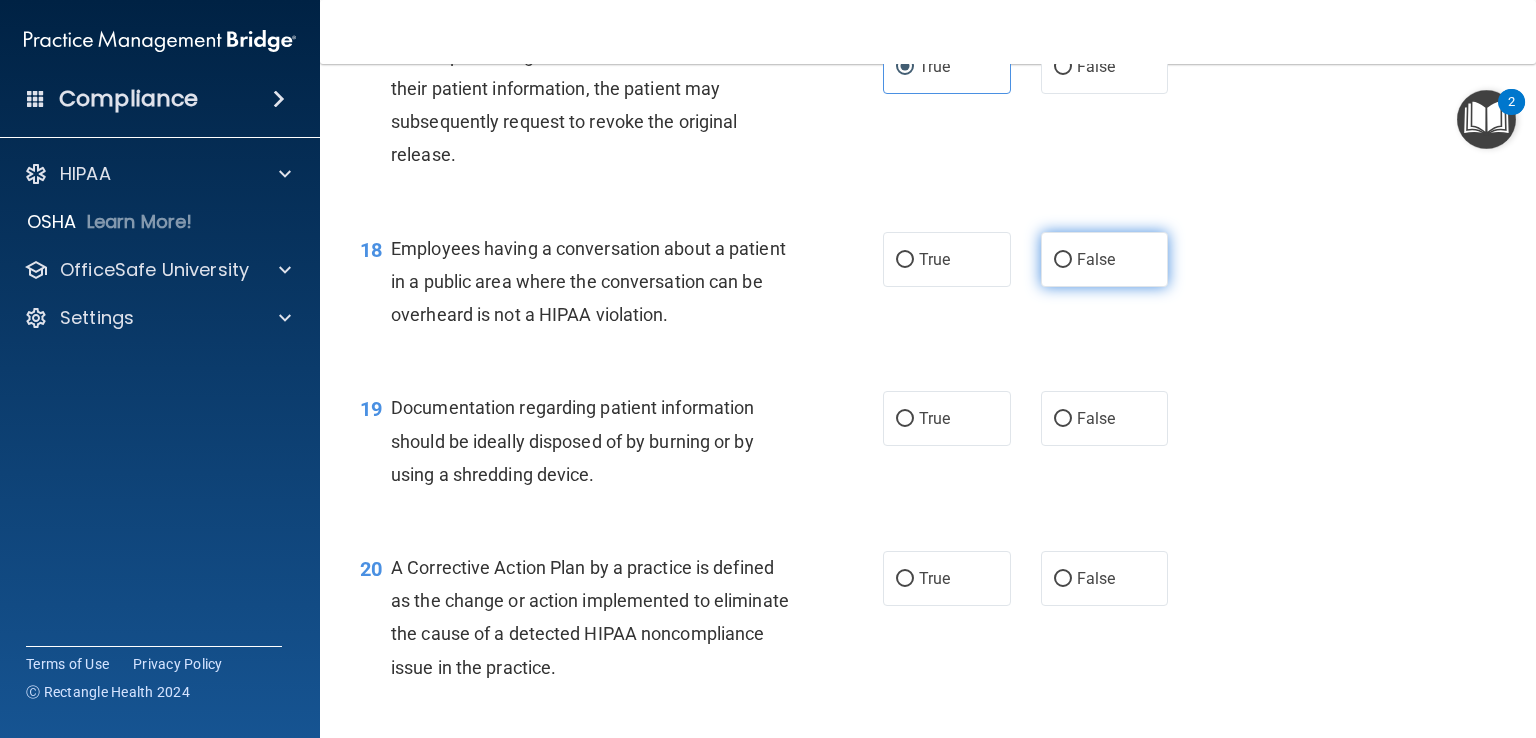 click on "False" at bounding box center [1096, 259] 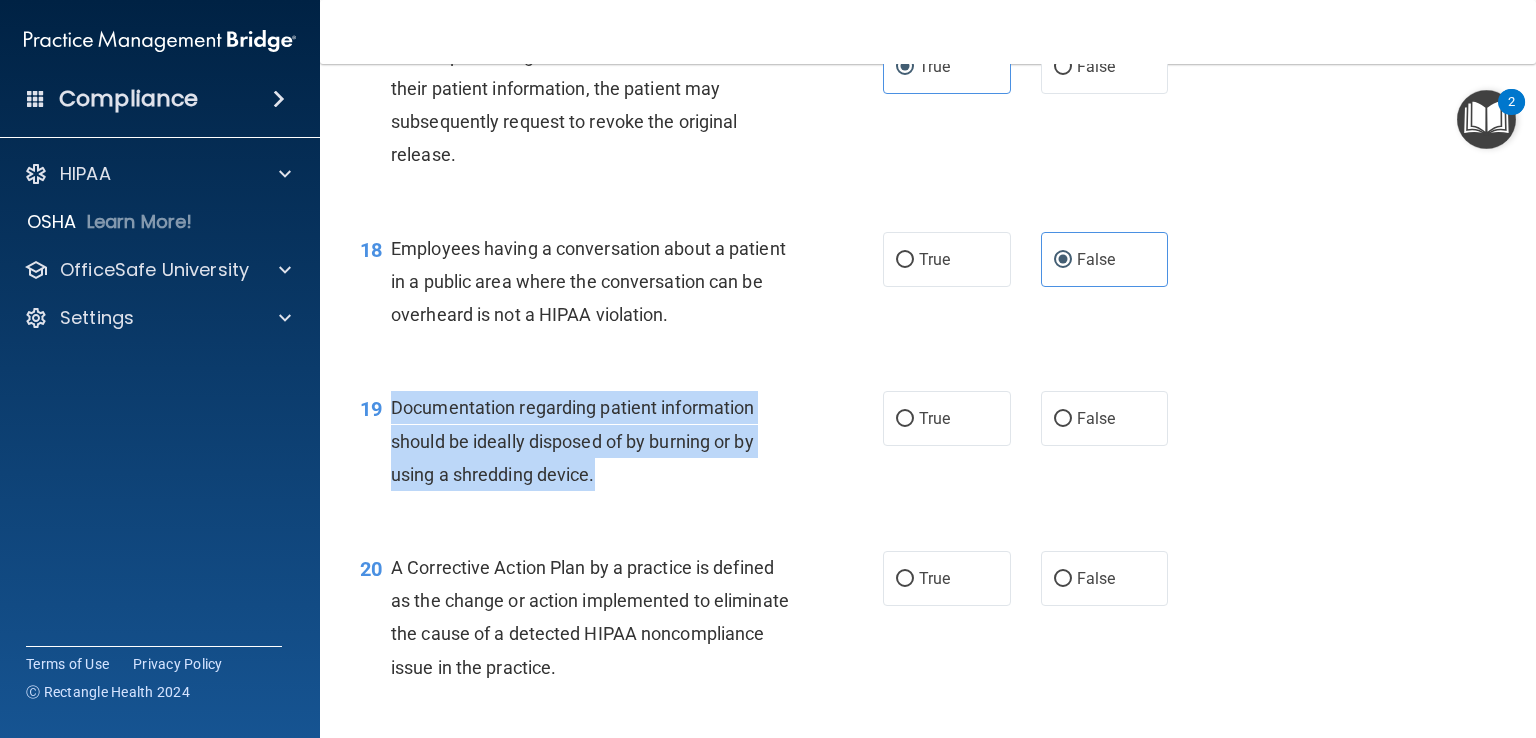 drag, startPoint x: 611, startPoint y: 516, endPoint x: 392, endPoint y: 431, distance: 234.917 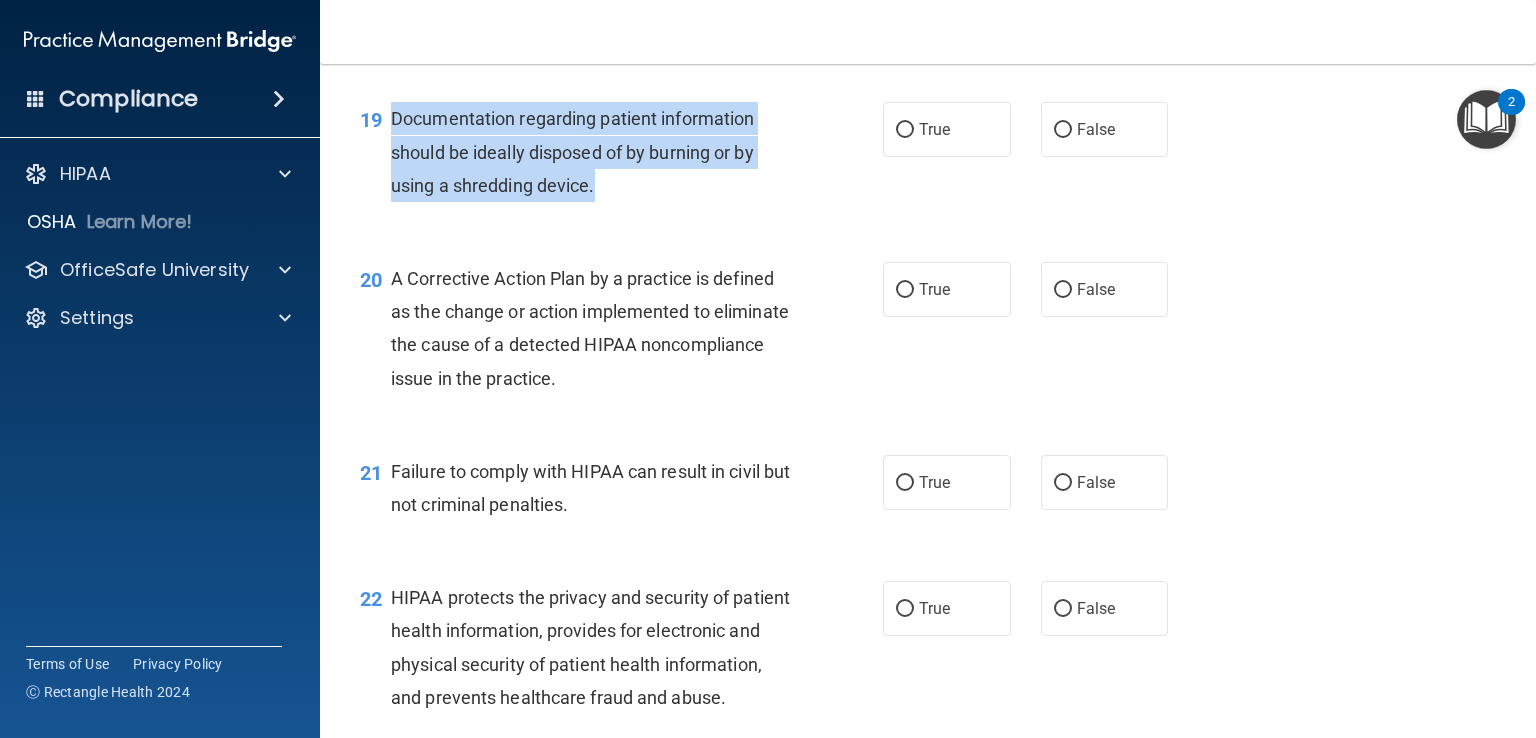 scroll, scrollTop: 3099, scrollLeft: 0, axis: vertical 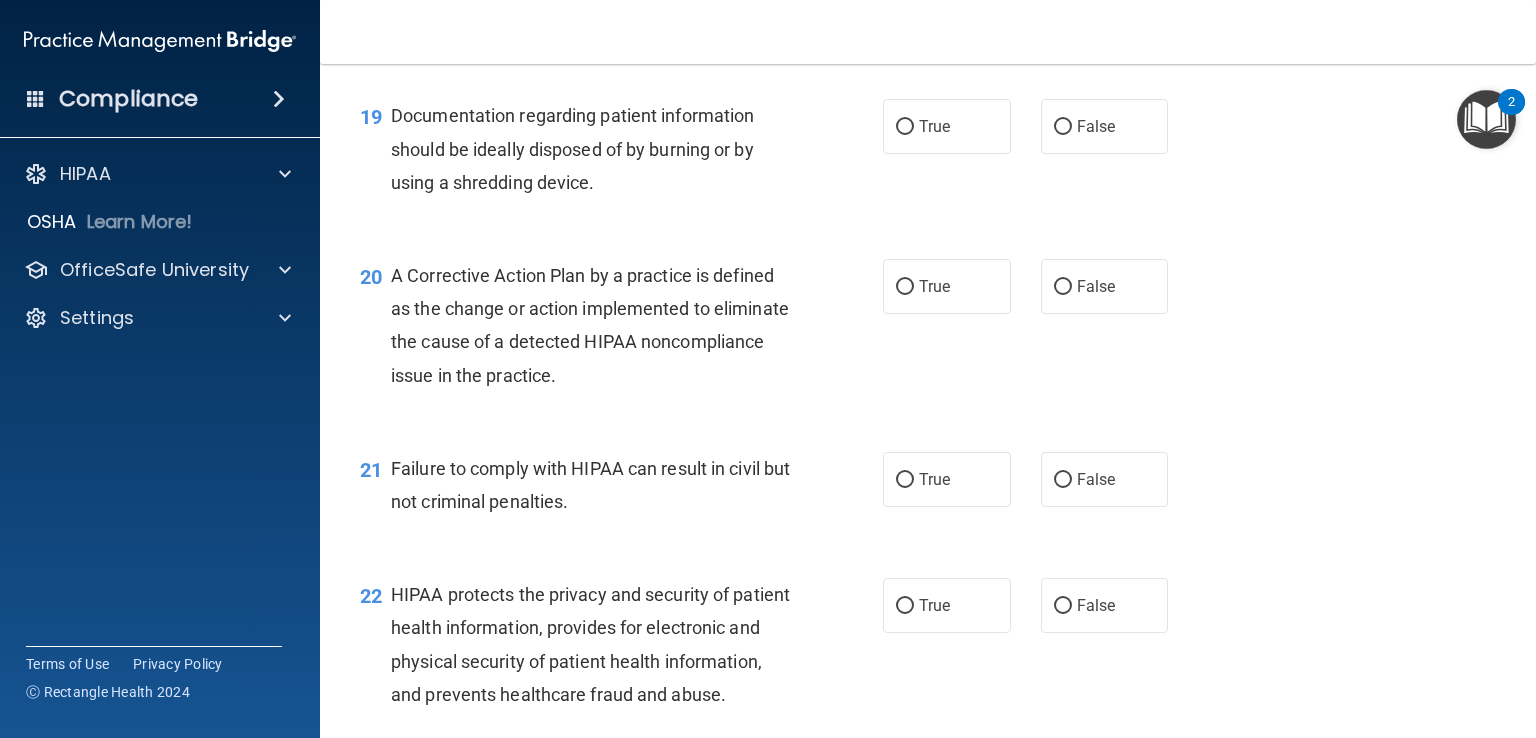 click on "20       A Corrective Action Plan by a practice is defined as the change or action implemented to eliminate the cause of a detected HIPAA noncompliance issue in the practice.                 True           False" at bounding box center (928, 330) 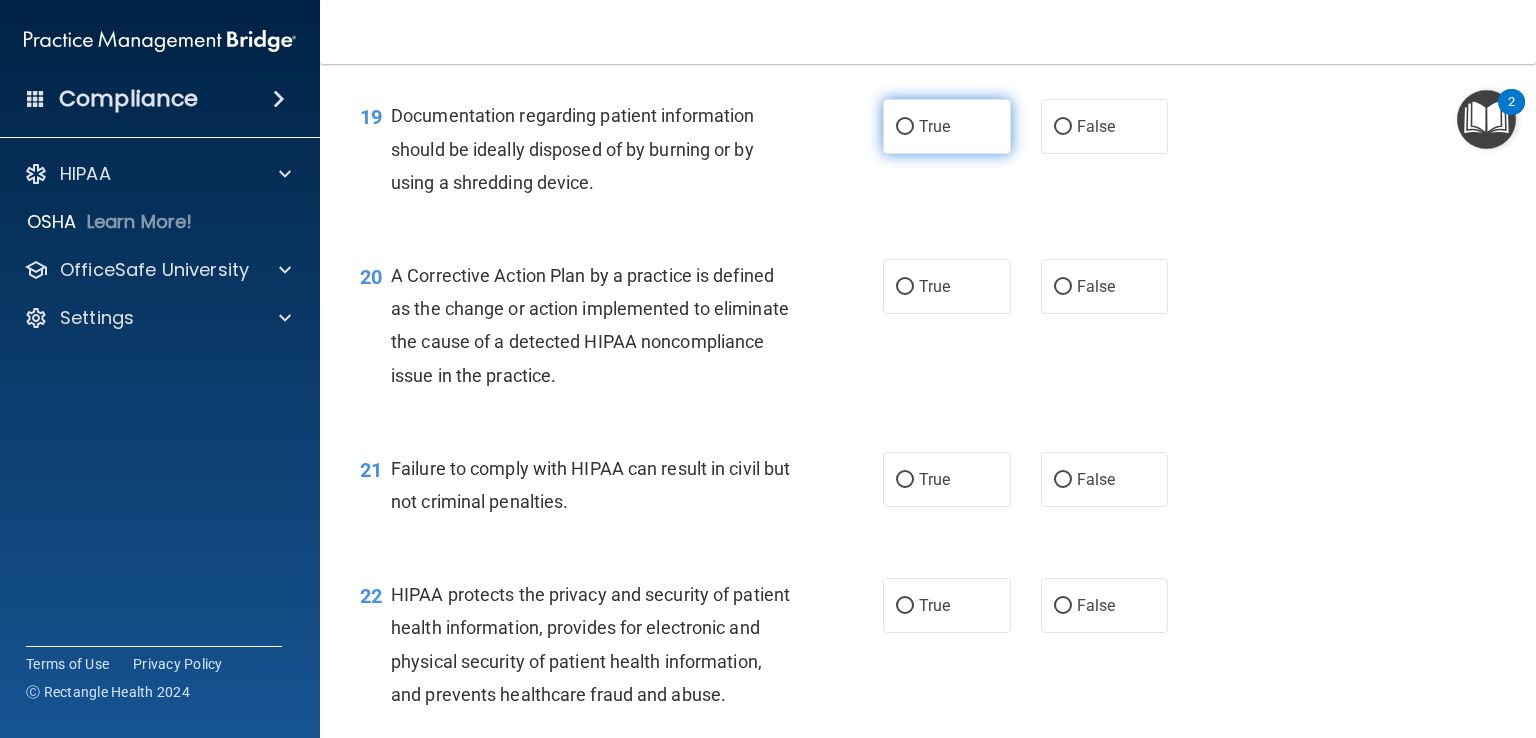 click on "True" at bounding box center [934, 126] 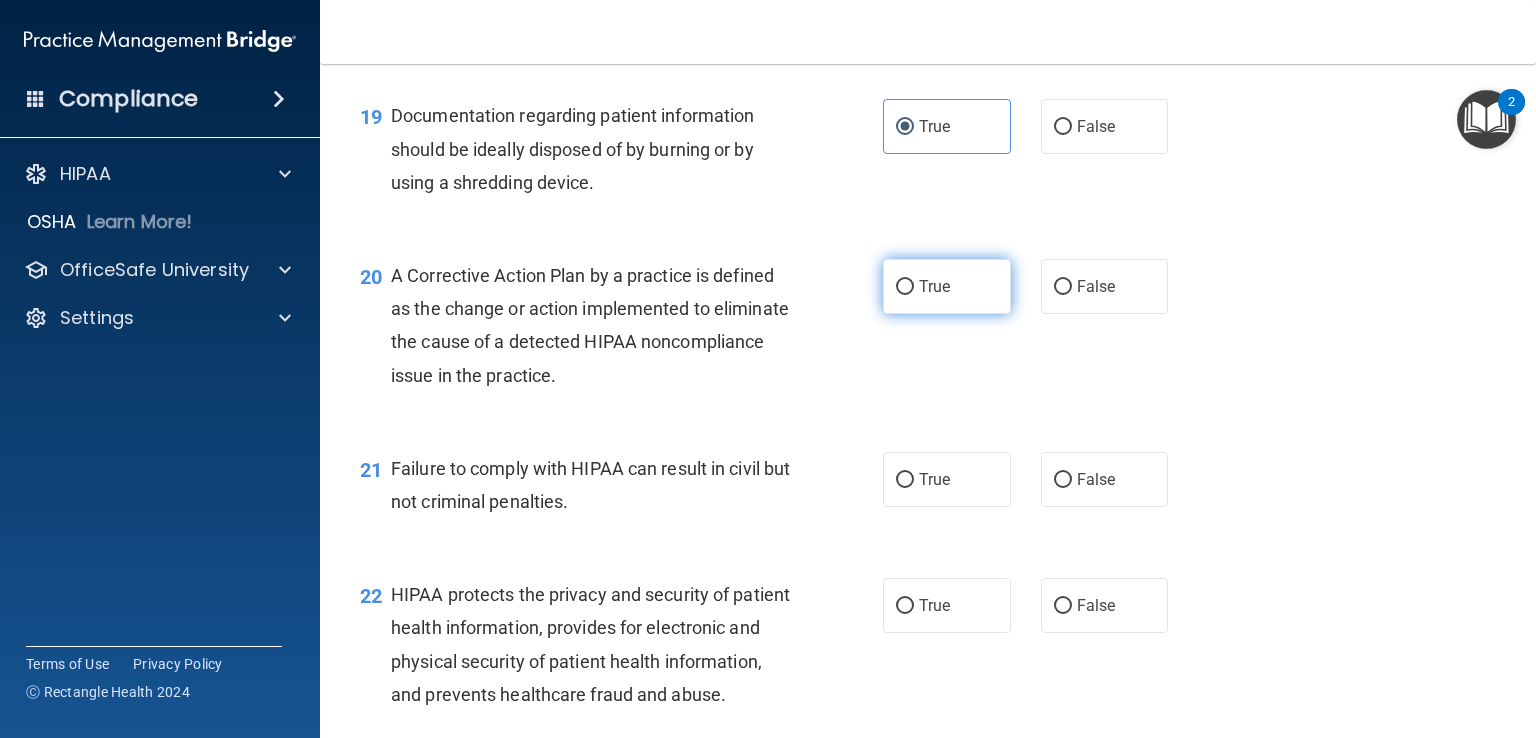 click on "True" at bounding box center (947, 286) 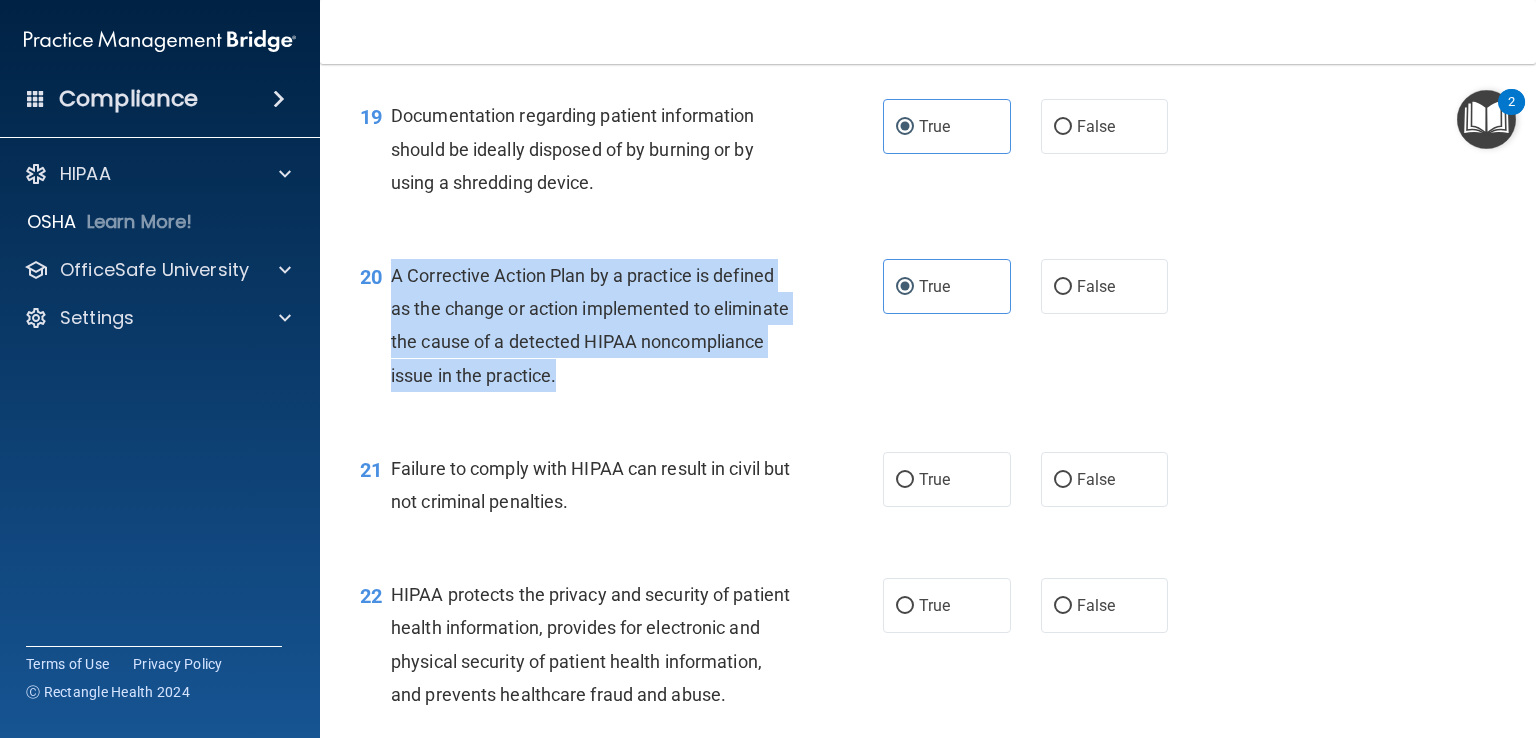 drag, startPoint x: 694, startPoint y: 410, endPoint x: 383, endPoint y: 306, distance: 327.92834 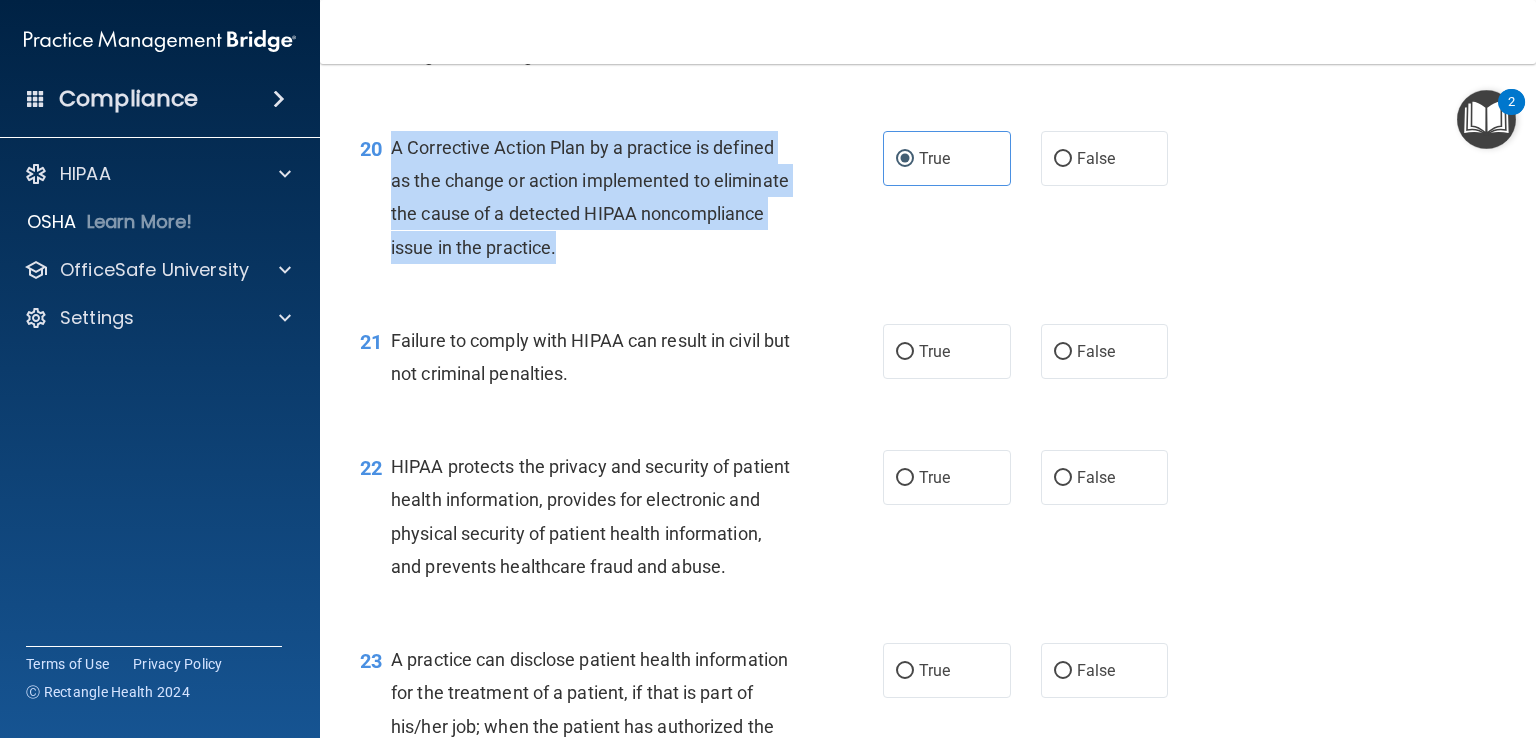 scroll, scrollTop: 3235, scrollLeft: 0, axis: vertical 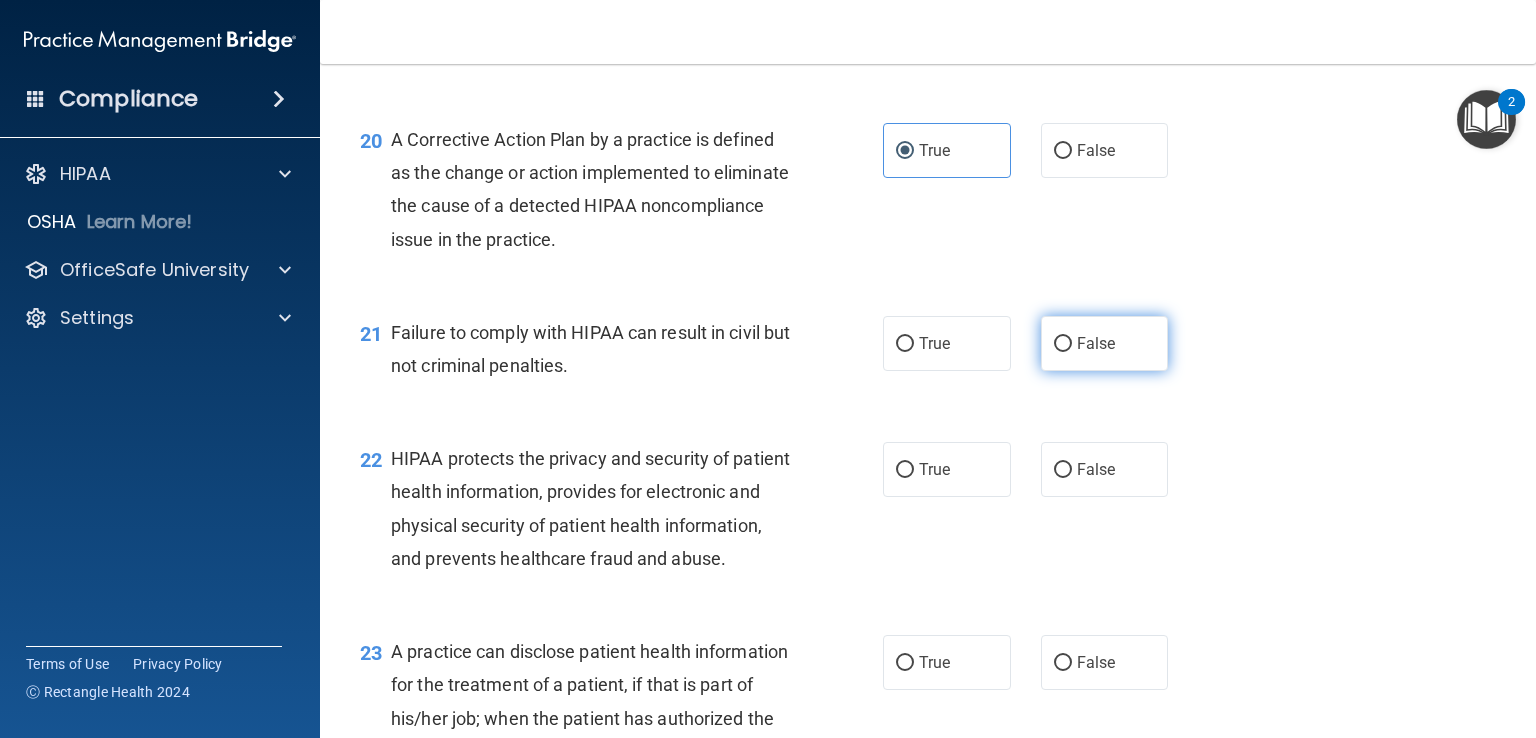 click on "False" at bounding box center (1096, 343) 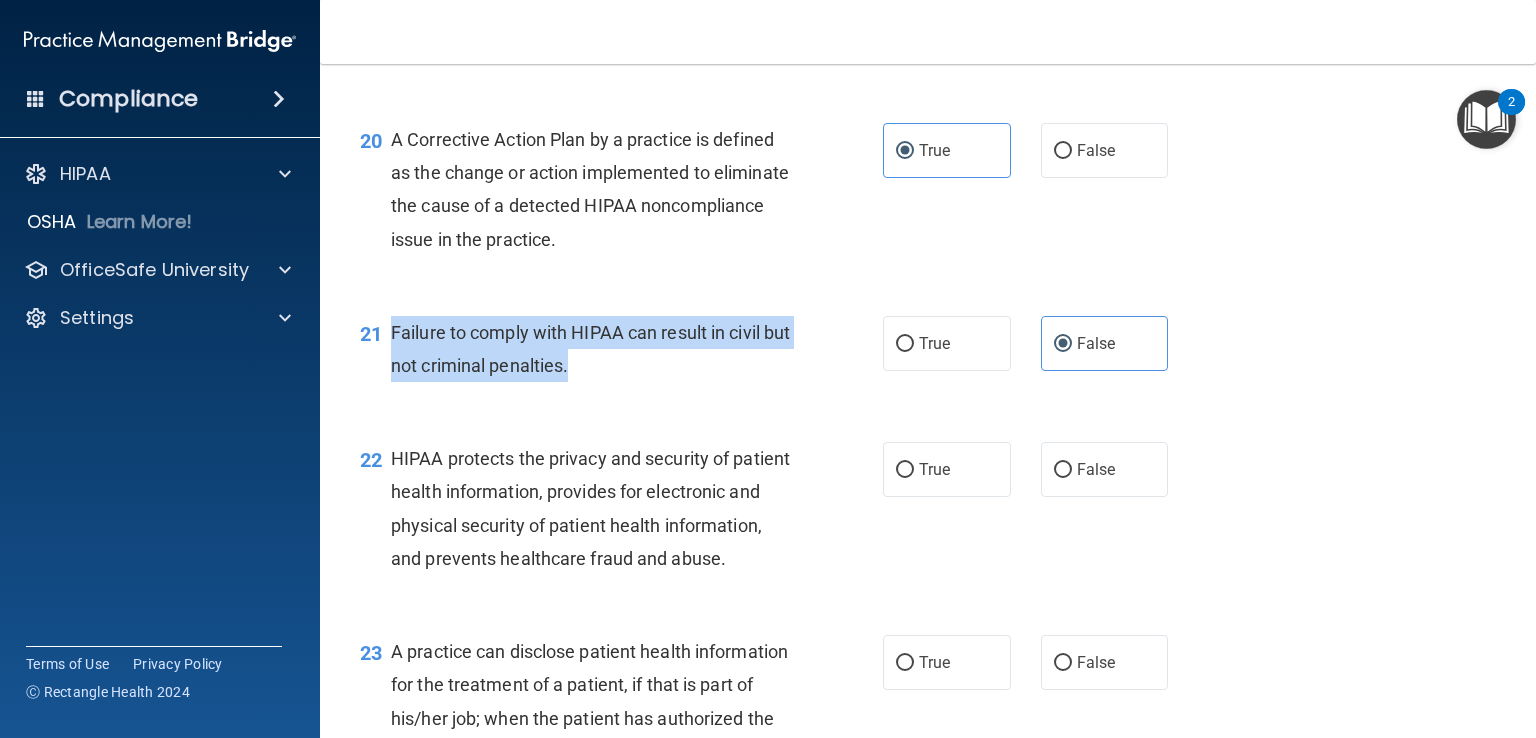 drag, startPoint x: 617, startPoint y: 397, endPoint x: 393, endPoint y: 355, distance: 227.90349 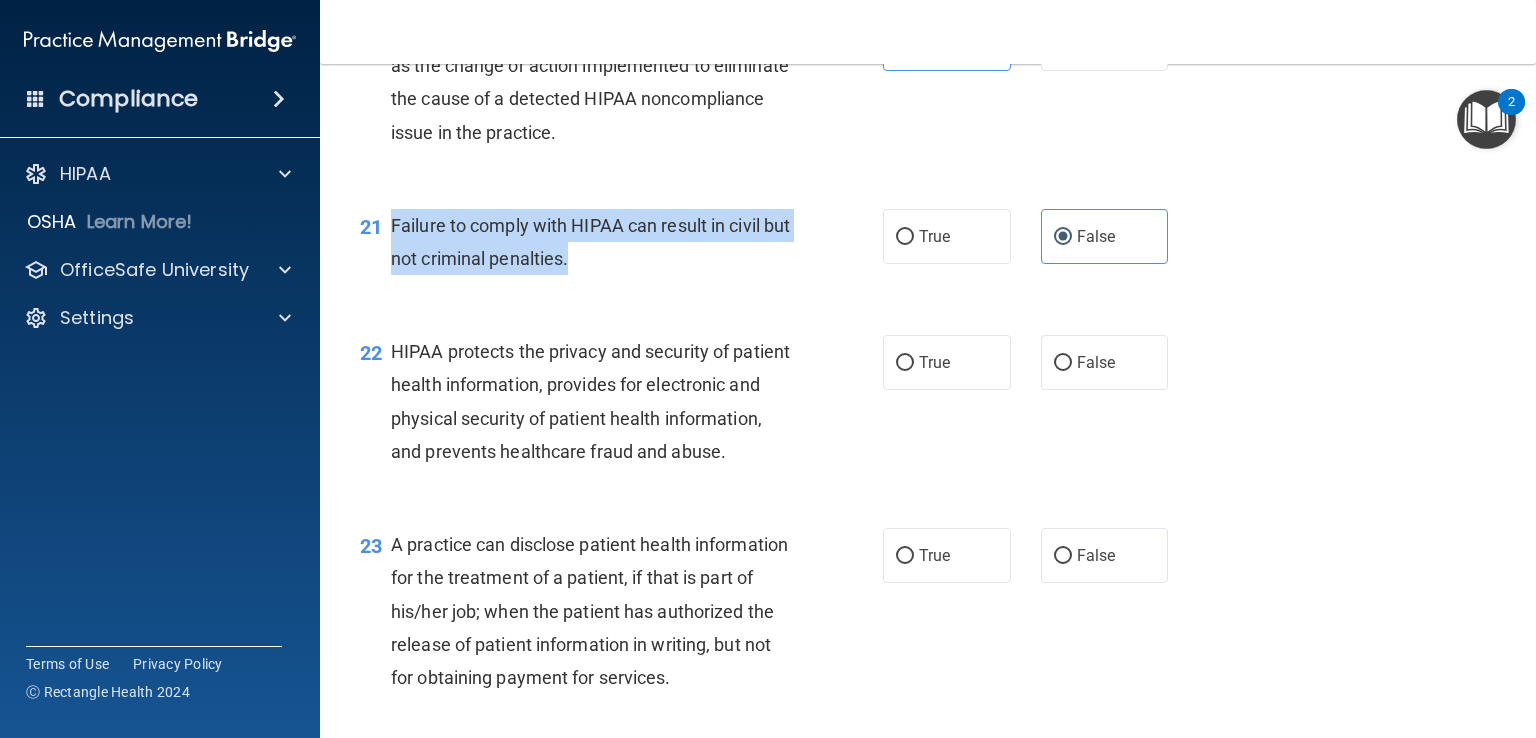 scroll, scrollTop: 3347, scrollLeft: 0, axis: vertical 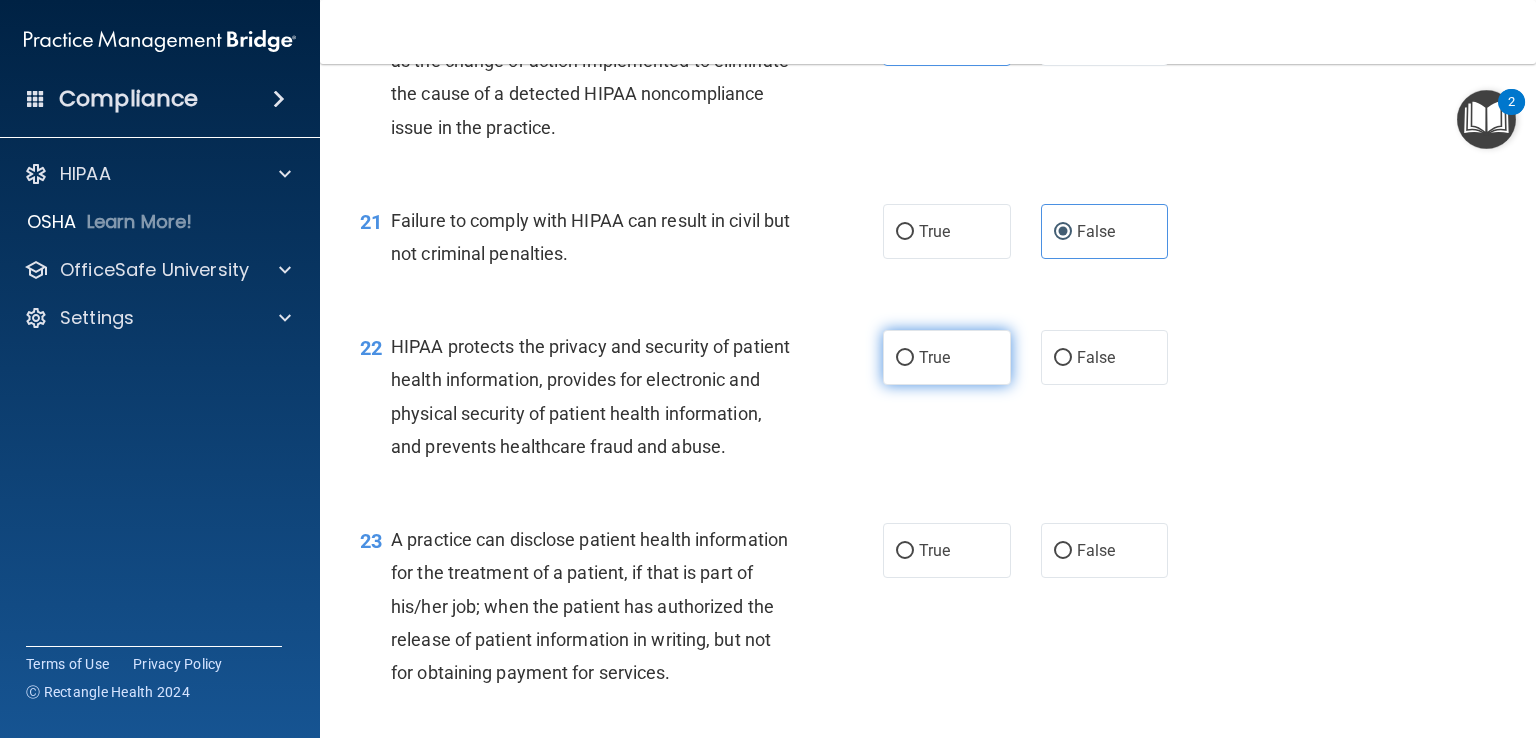 click on "True" at bounding box center [947, 357] 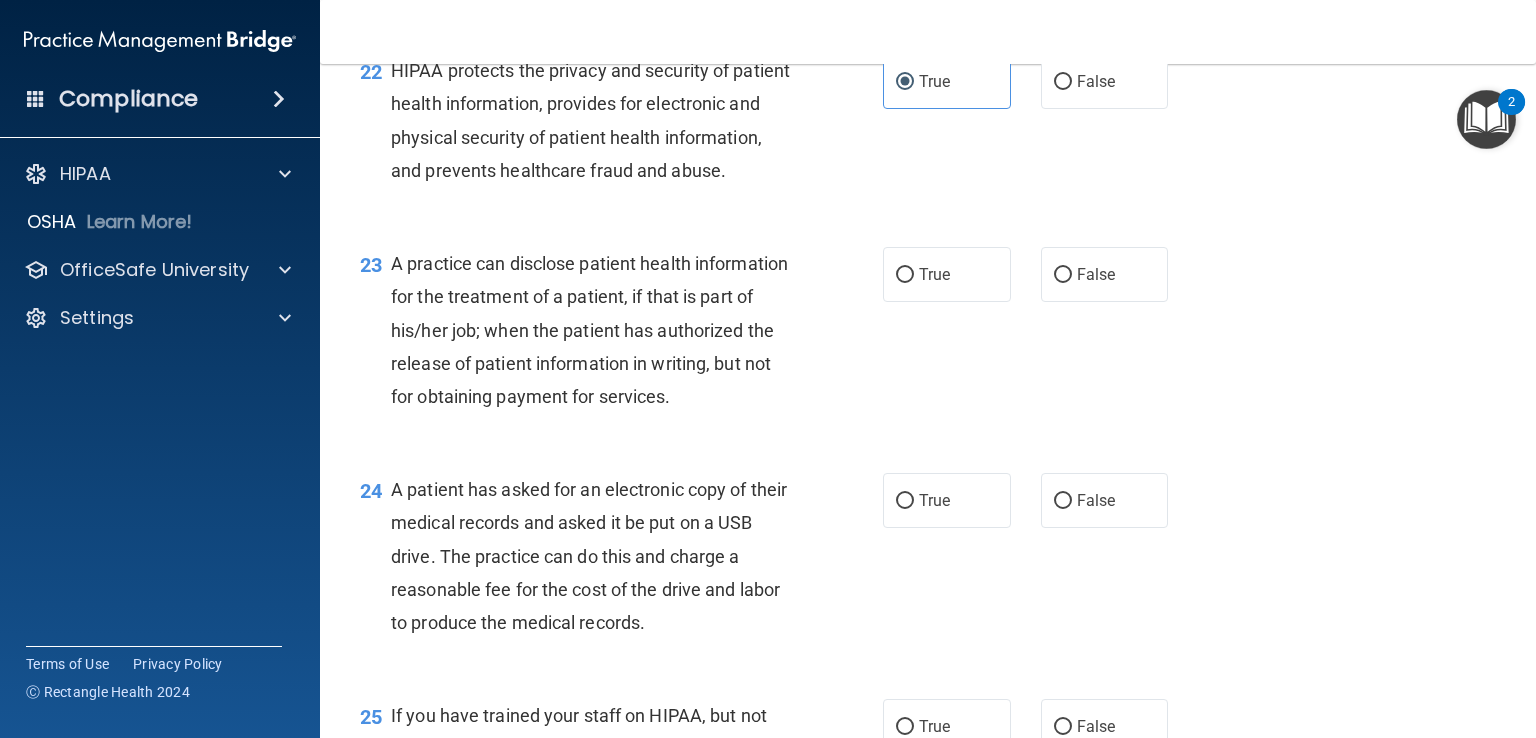 scroll, scrollTop: 3696, scrollLeft: 0, axis: vertical 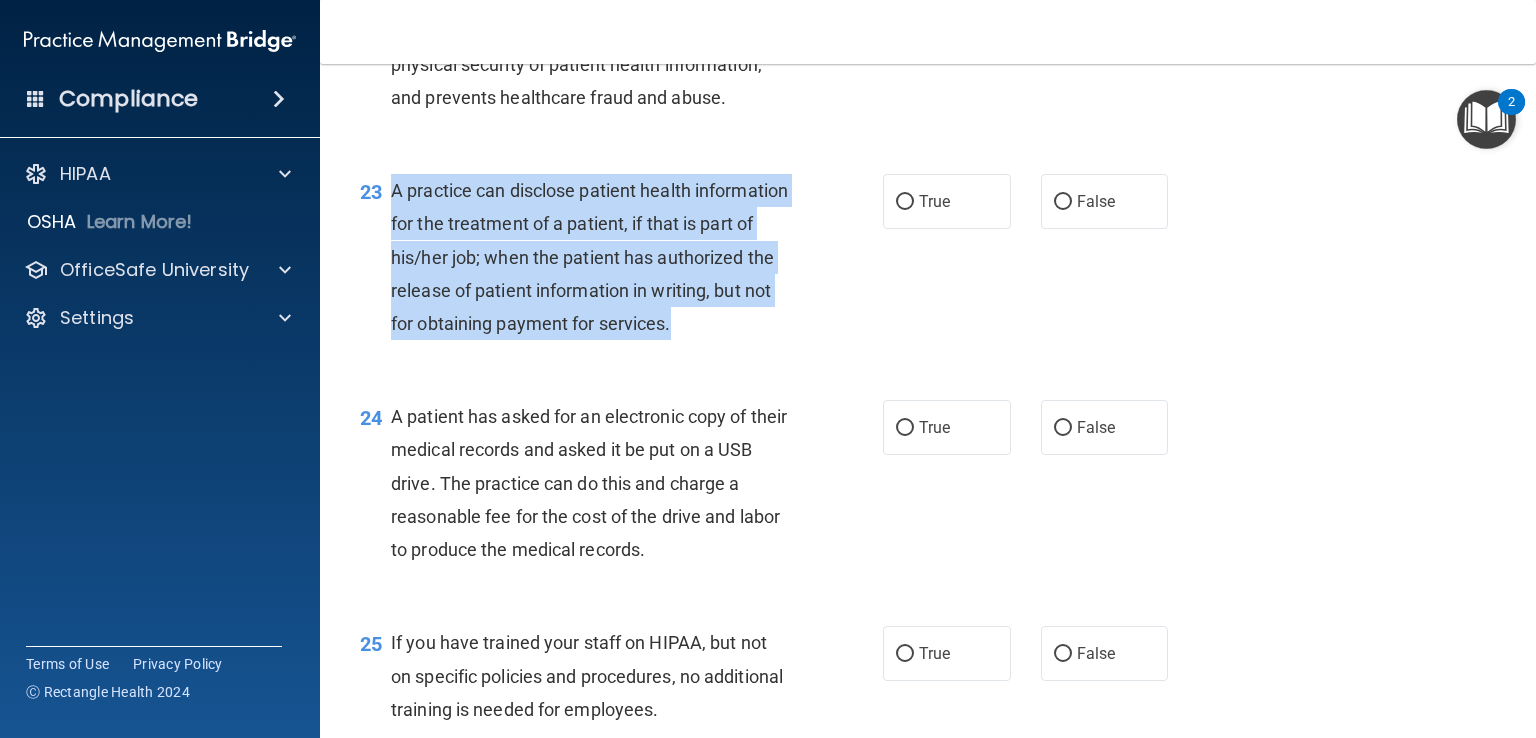 drag, startPoint x: 477, startPoint y: 419, endPoint x: 392, endPoint y: 261, distance: 179.41293 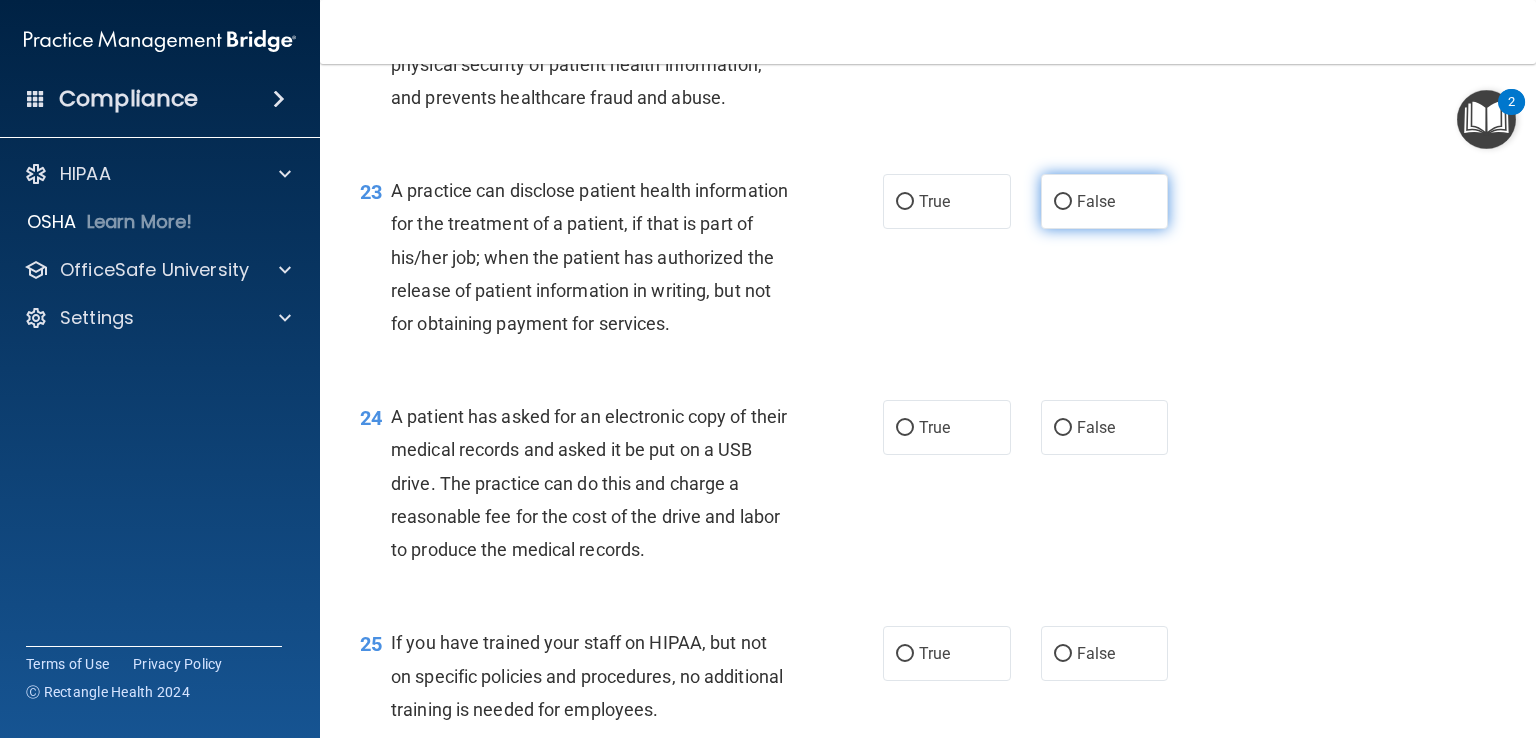 click on "False" at bounding box center [1096, 201] 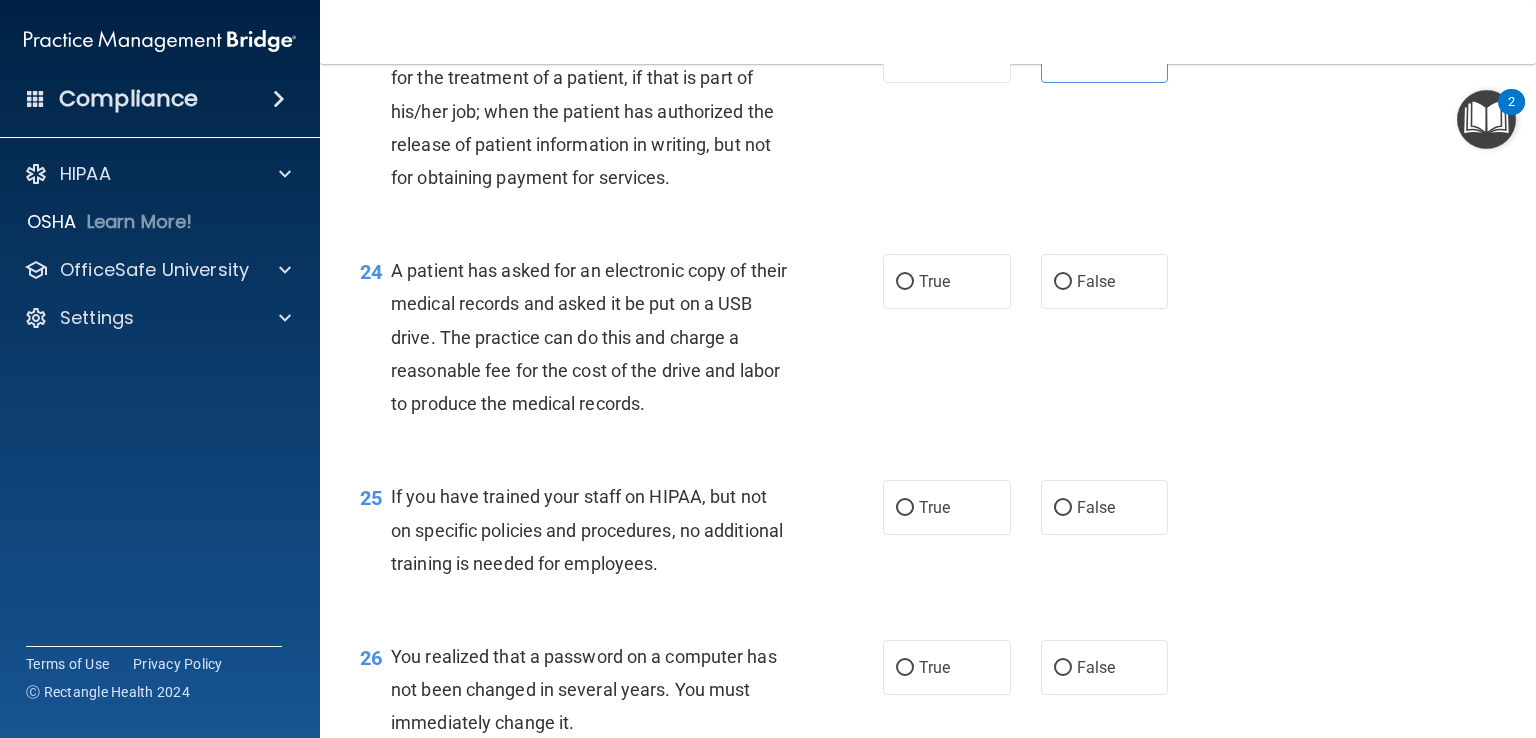 scroll, scrollTop: 3852, scrollLeft: 0, axis: vertical 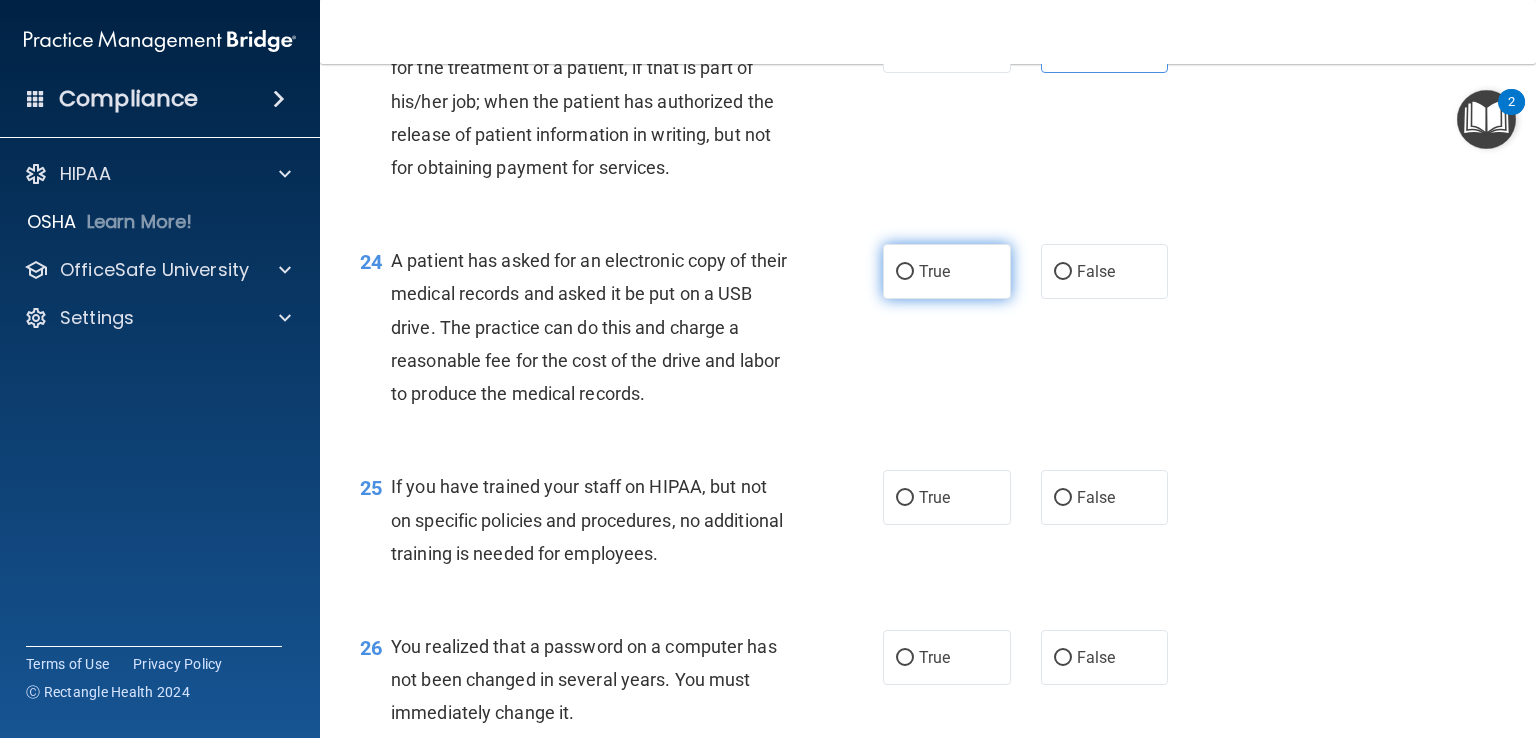 click on "True" at bounding box center (947, 271) 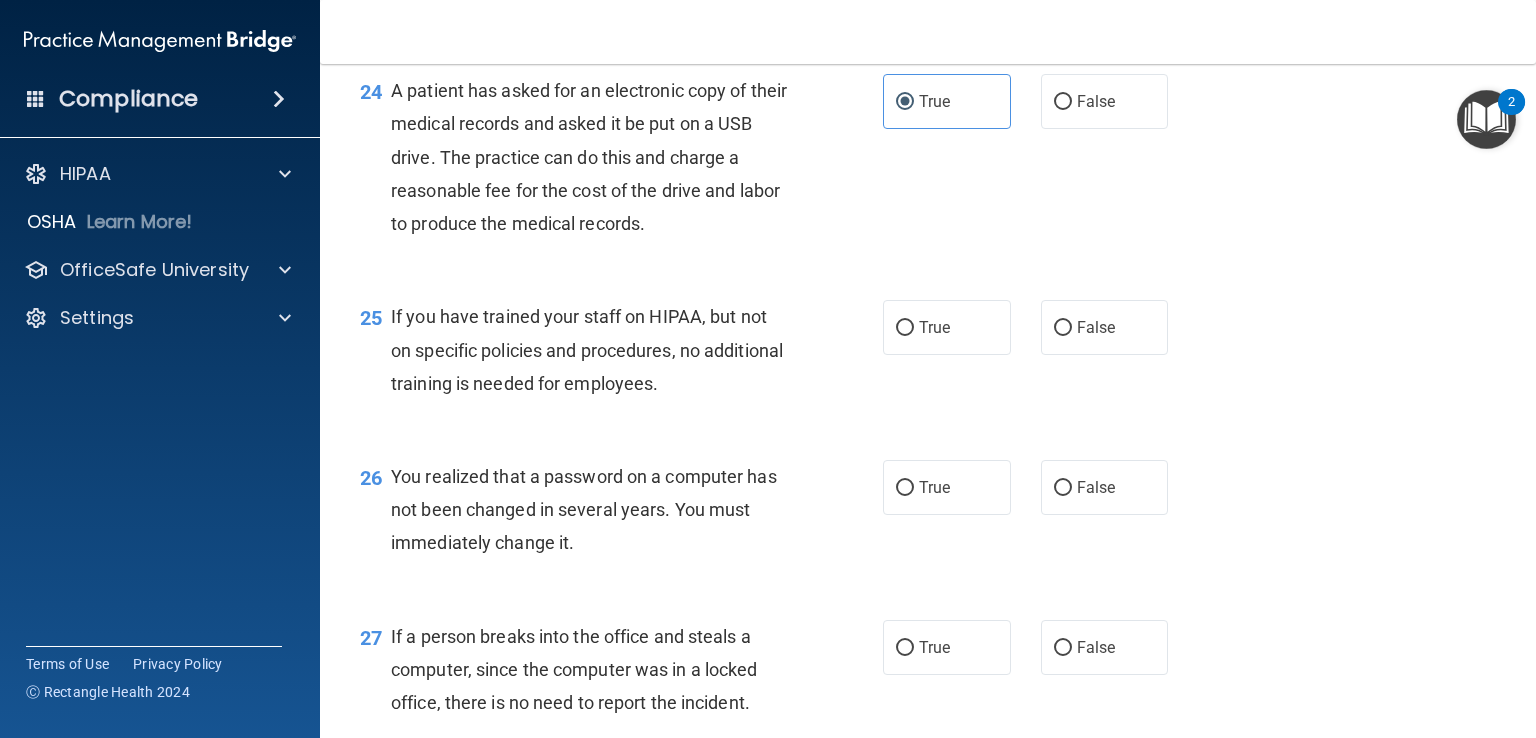 scroll, scrollTop: 4023, scrollLeft: 0, axis: vertical 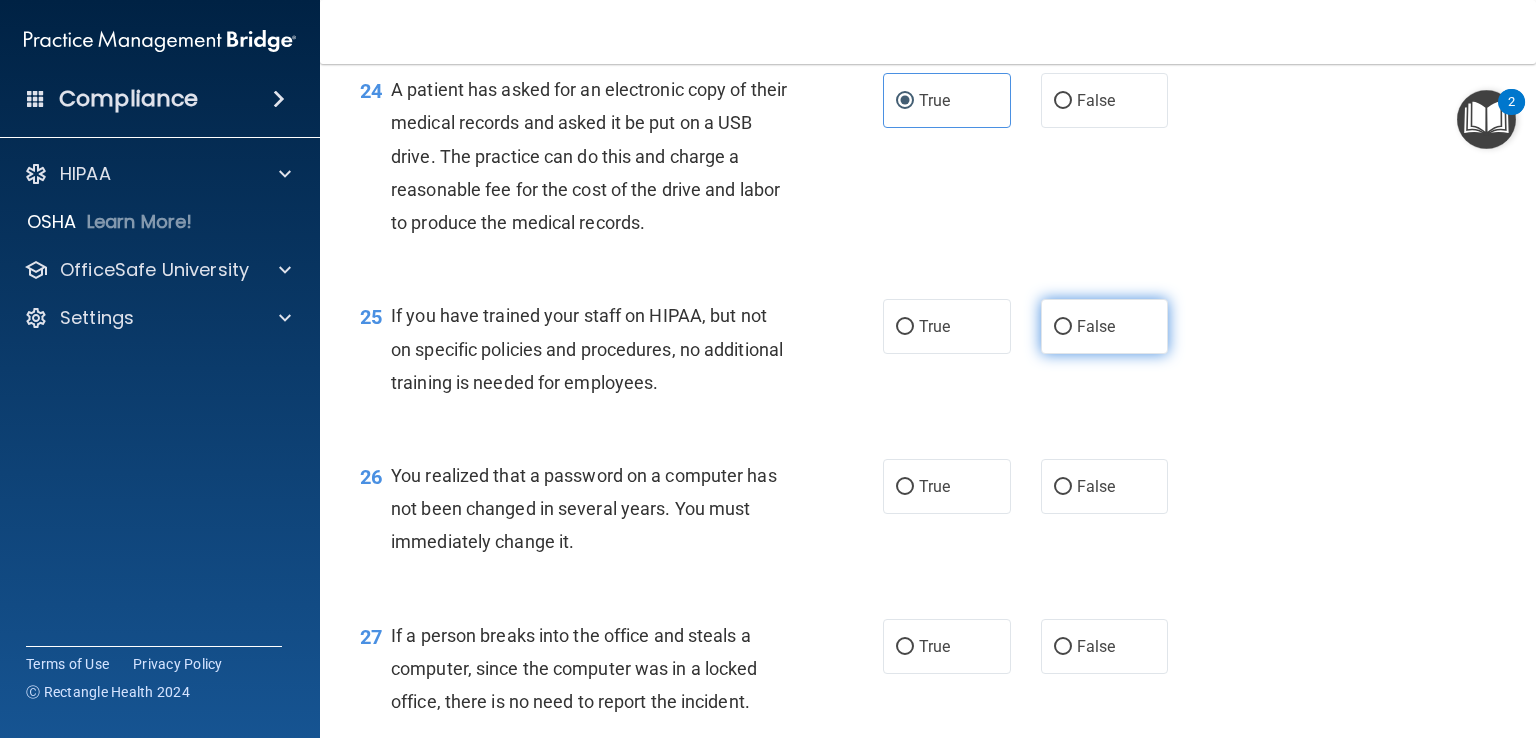 click on "False" at bounding box center (1105, 326) 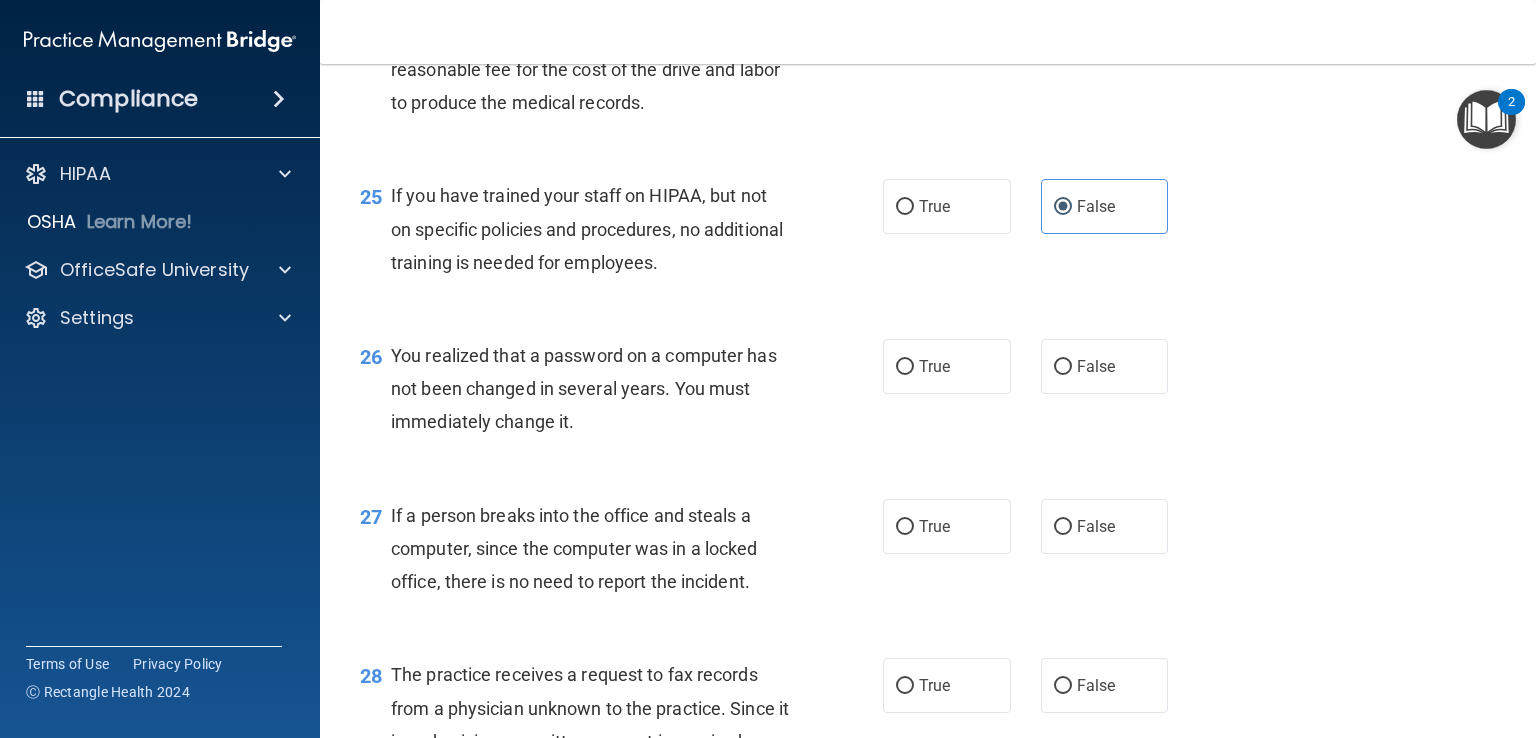 scroll, scrollTop: 4163, scrollLeft: 0, axis: vertical 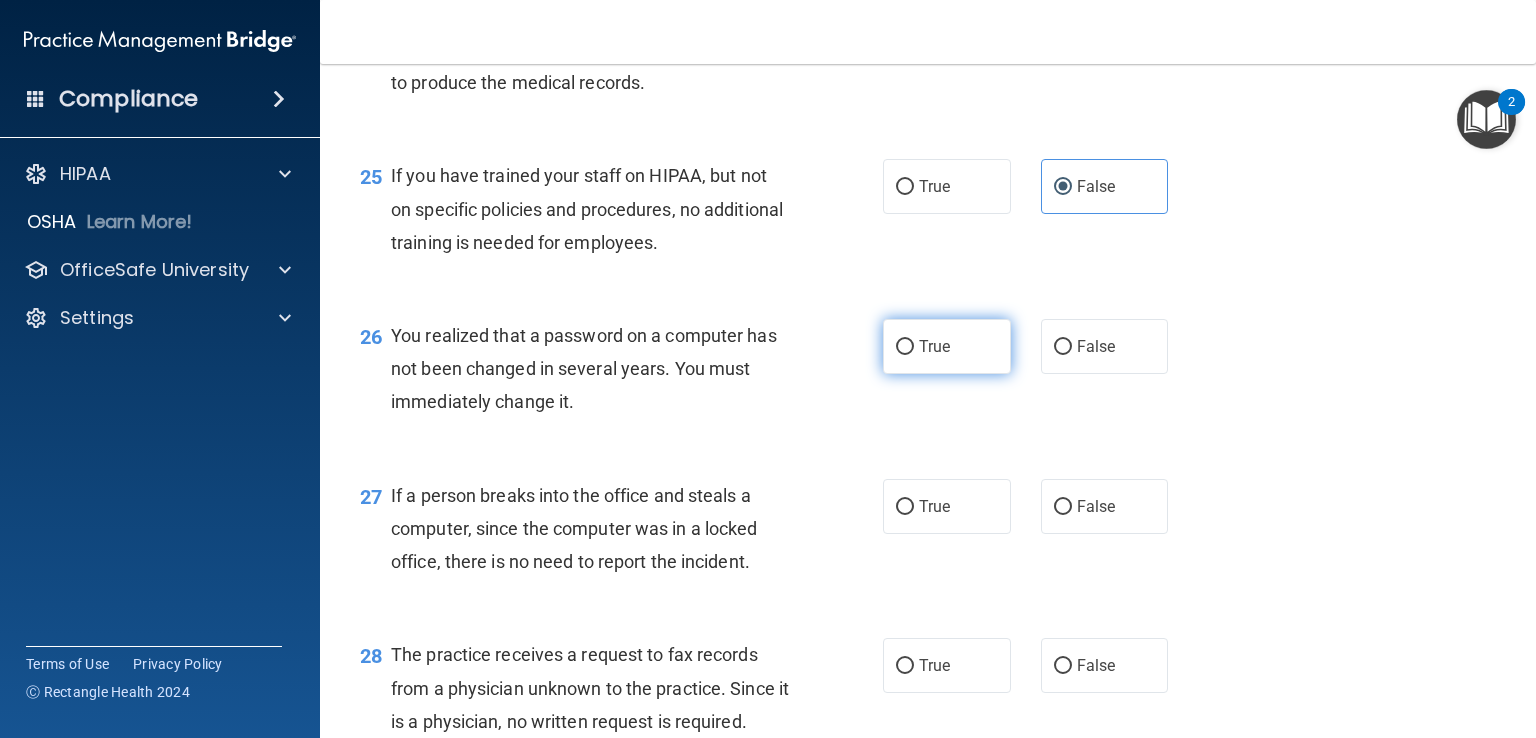 click on "True" at bounding box center [947, 346] 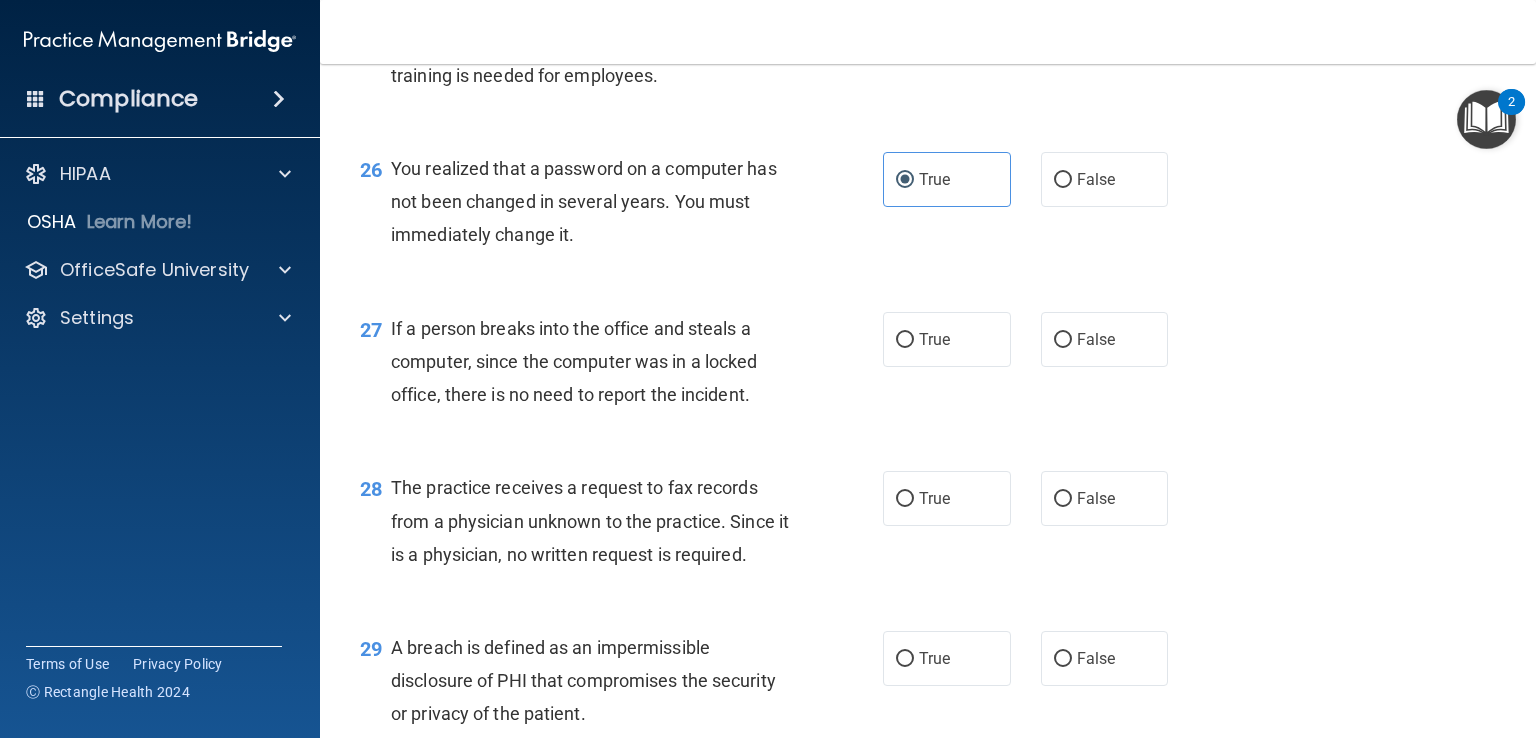 scroll, scrollTop: 4332, scrollLeft: 0, axis: vertical 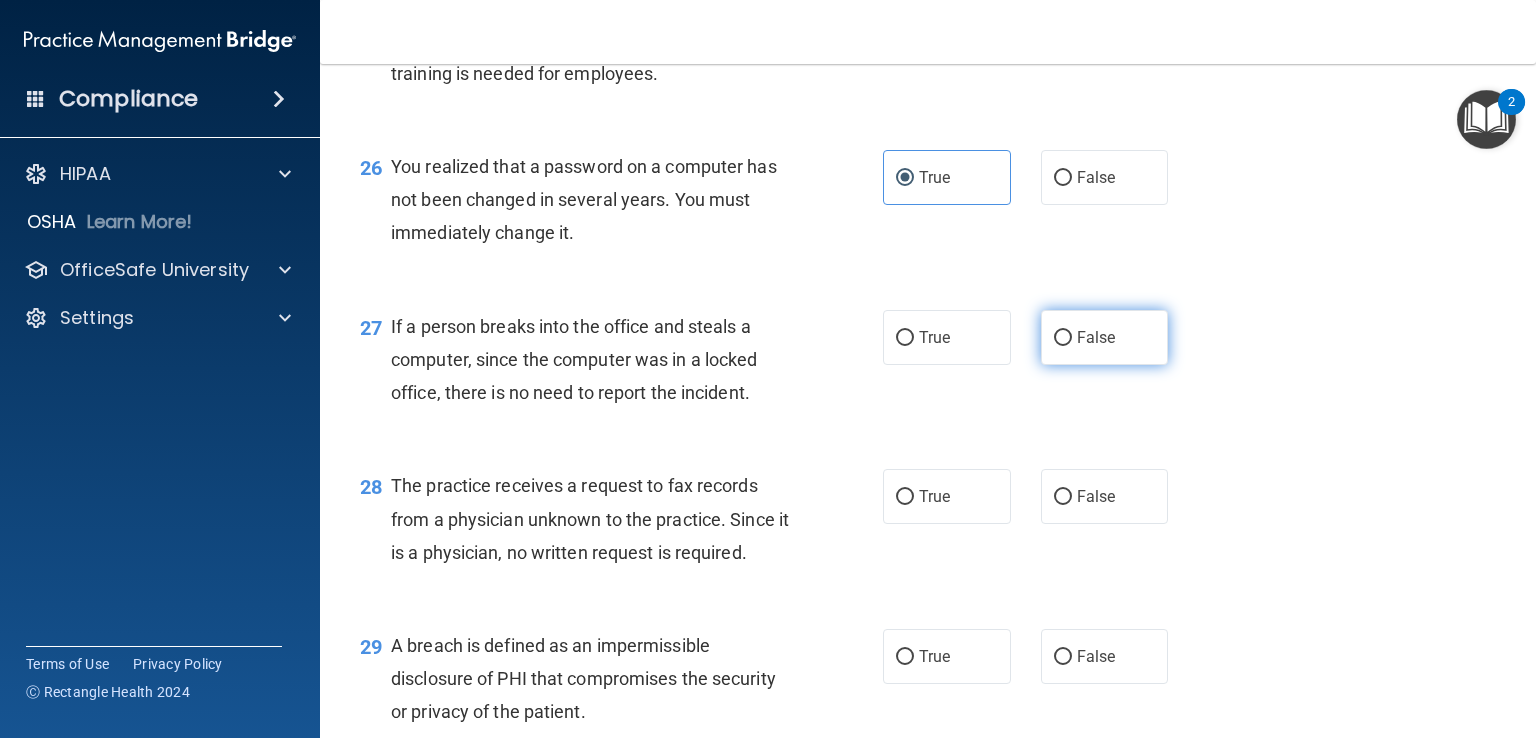 click on "False" at bounding box center (1105, 337) 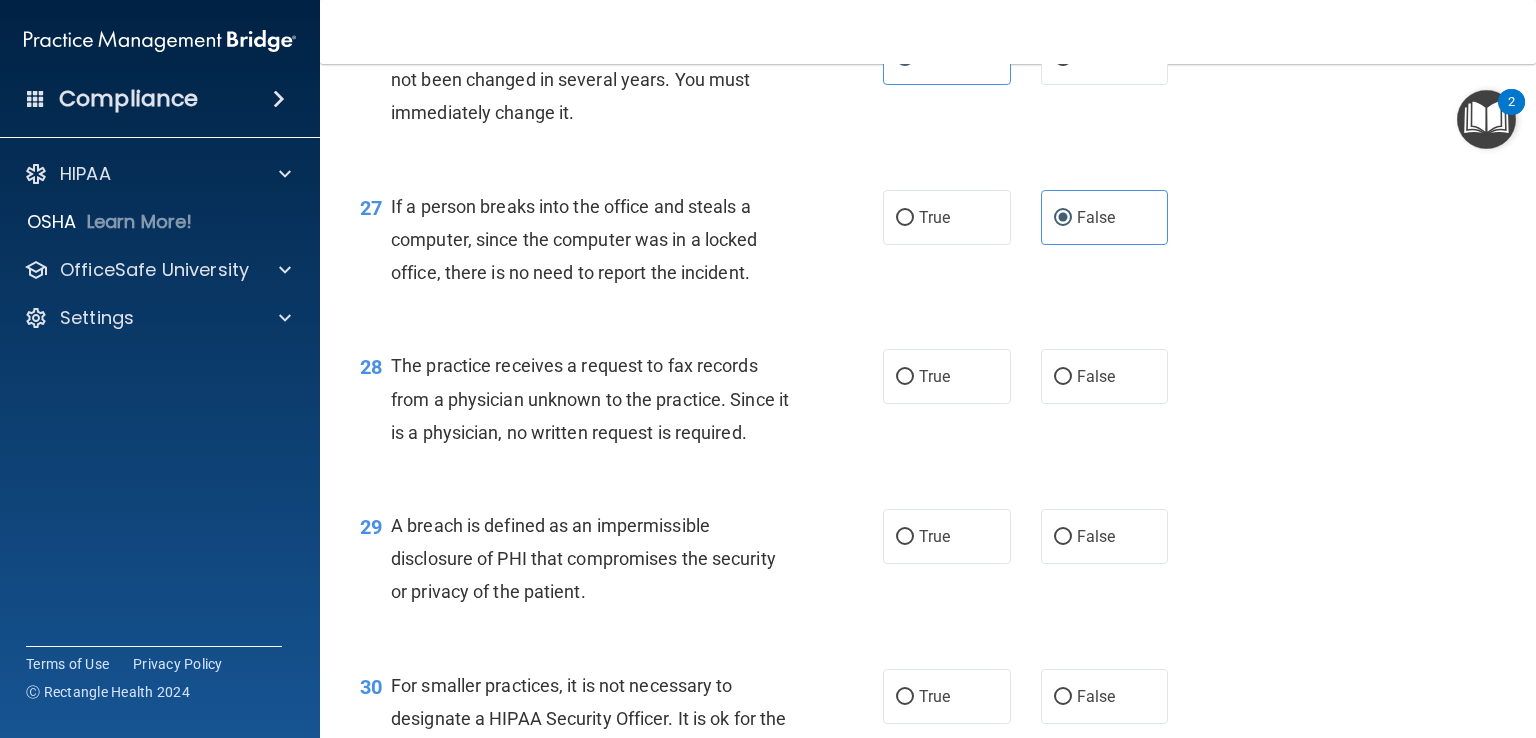 scroll, scrollTop: 4464, scrollLeft: 0, axis: vertical 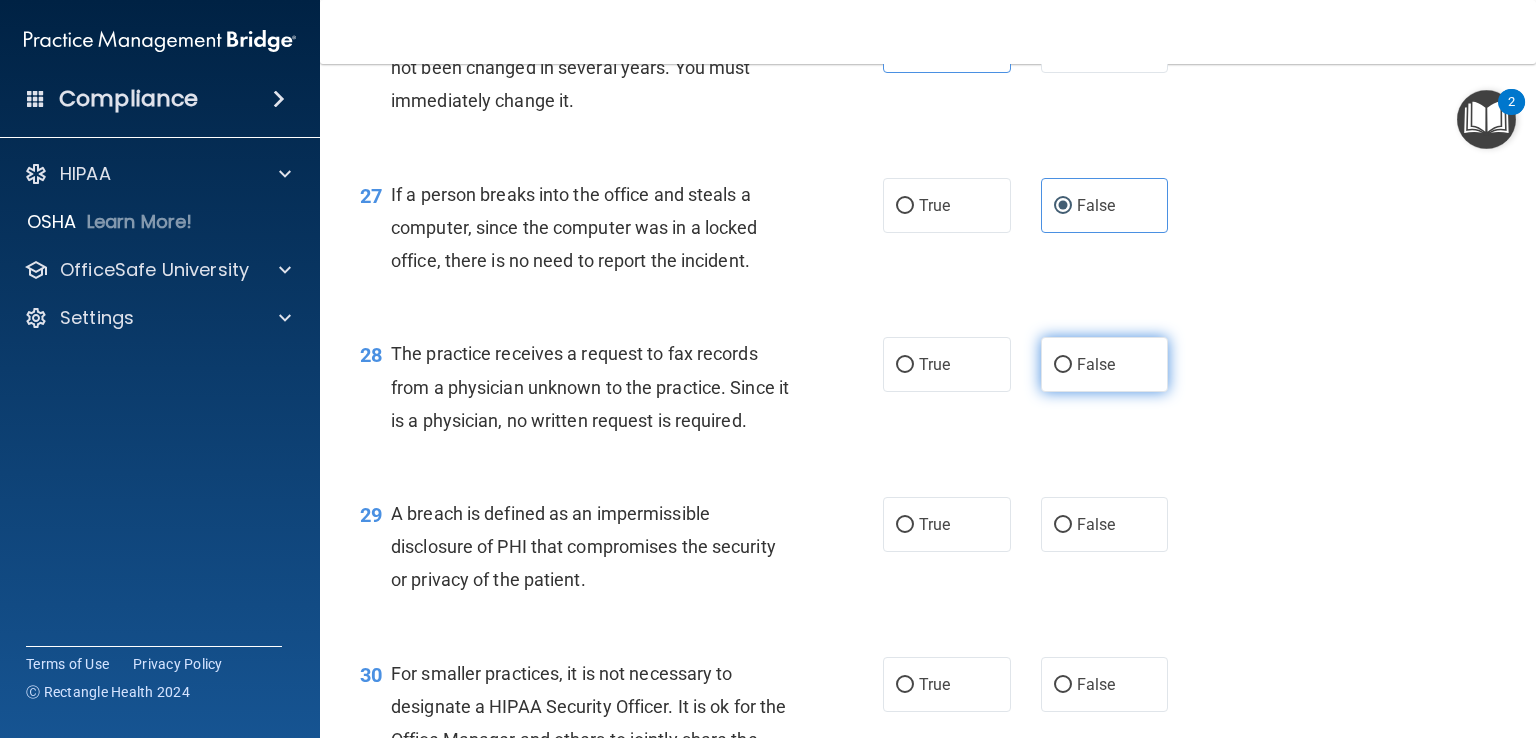 click on "False" at bounding box center [1096, 364] 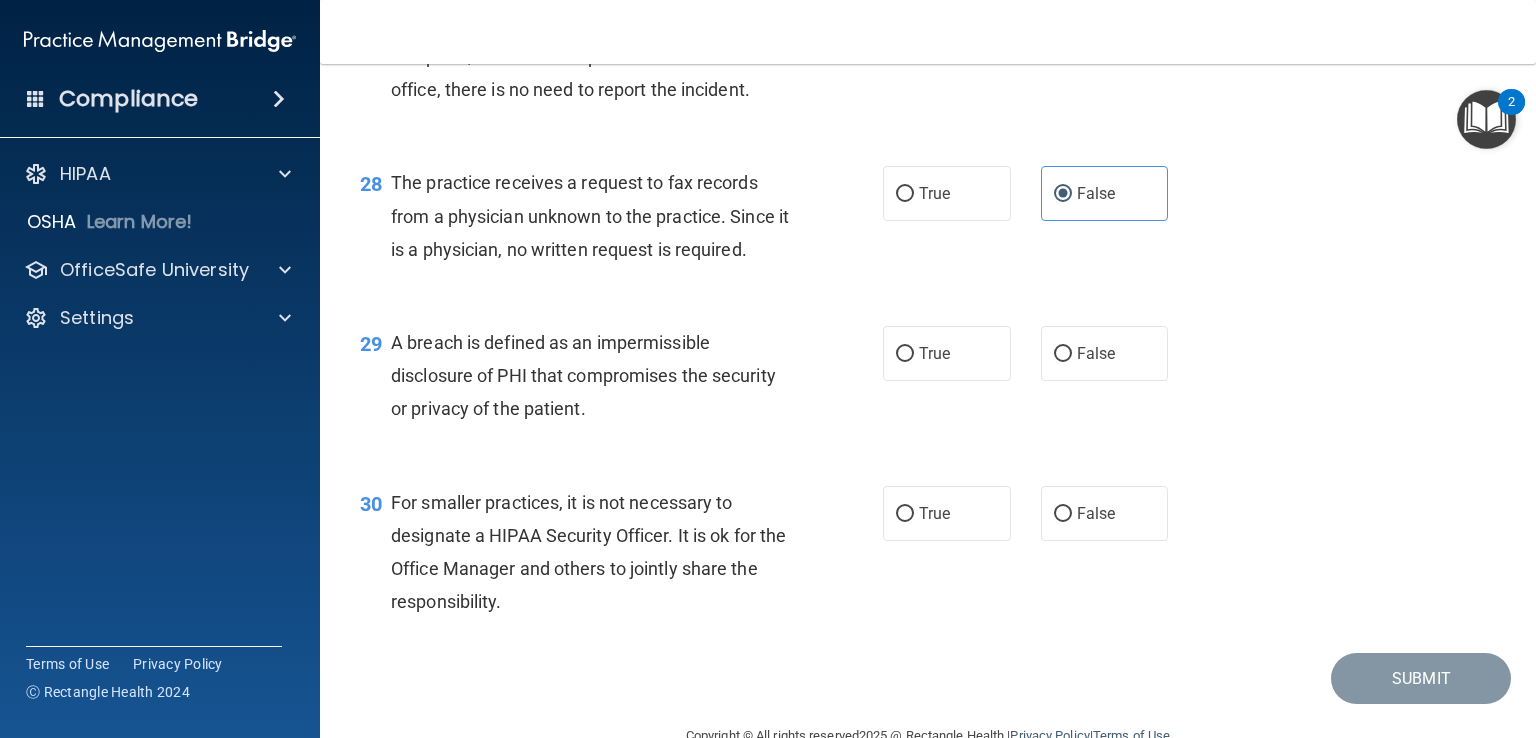 scroll, scrollTop: 4664, scrollLeft: 0, axis: vertical 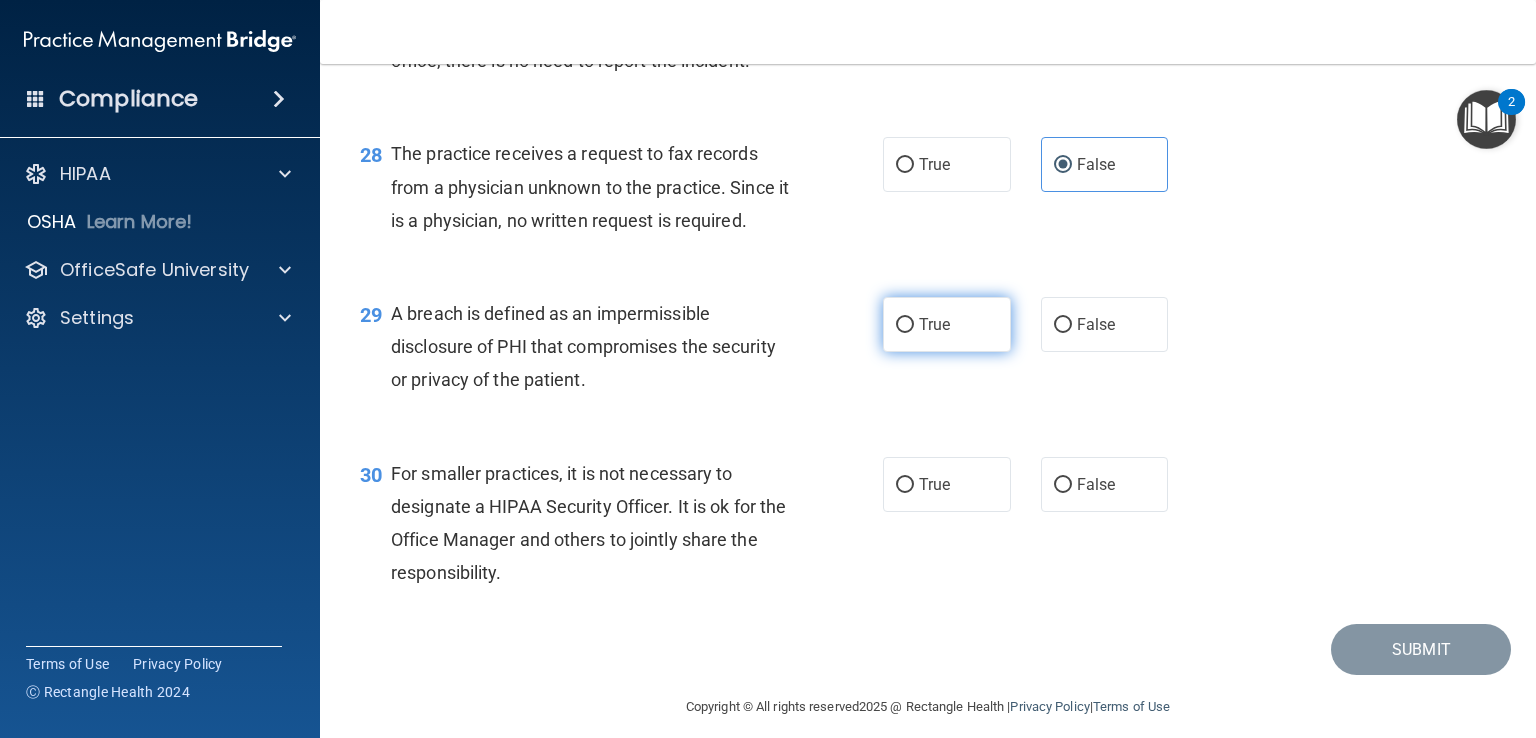 click on "True" at bounding box center (905, 325) 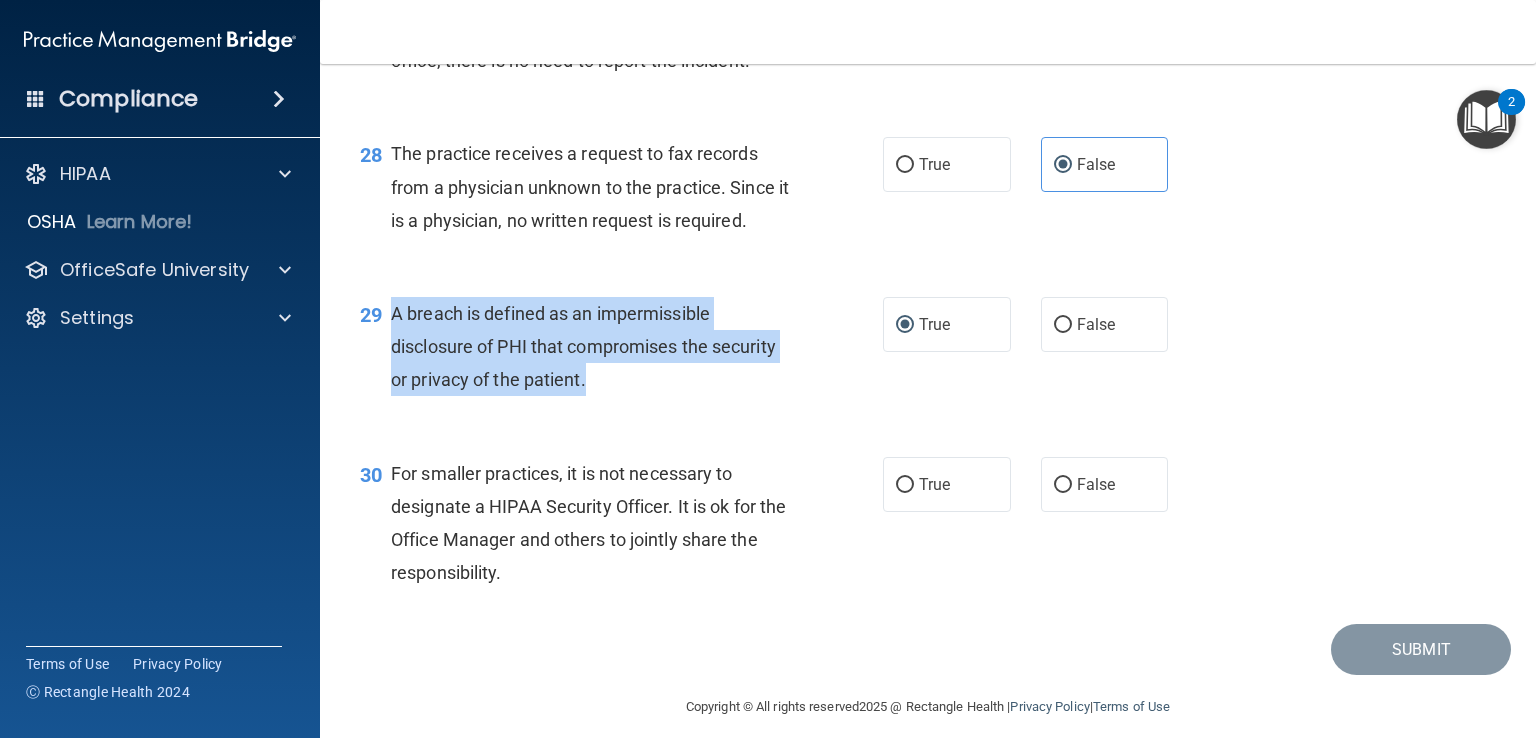 drag, startPoint x: 591, startPoint y: 489, endPoint x: 392, endPoint y: 407, distance: 215.23244 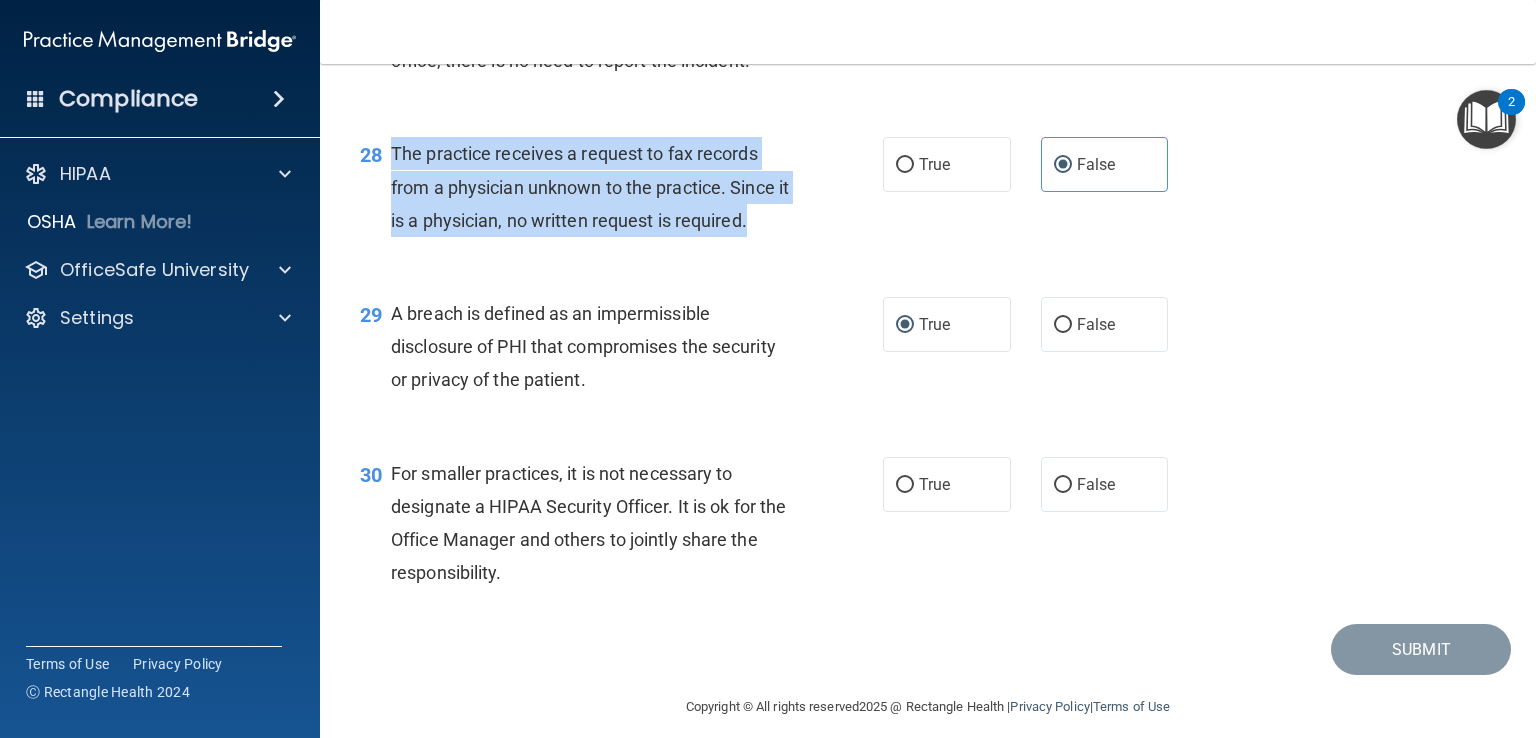 drag, startPoint x: 777, startPoint y: 321, endPoint x: 388, endPoint y: 253, distance: 394.8987 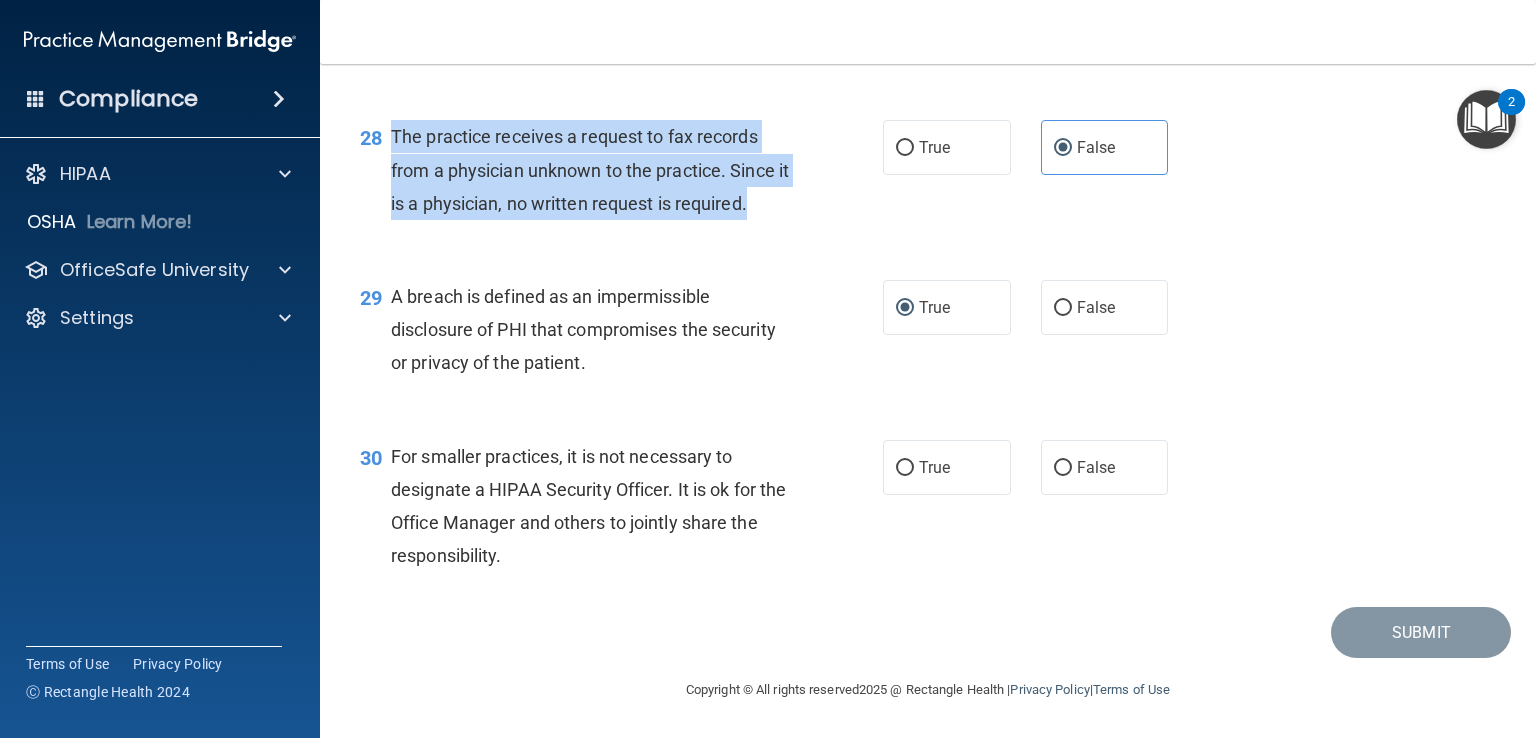 scroll, scrollTop: 4781, scrollLeft: 0, axis: vertical 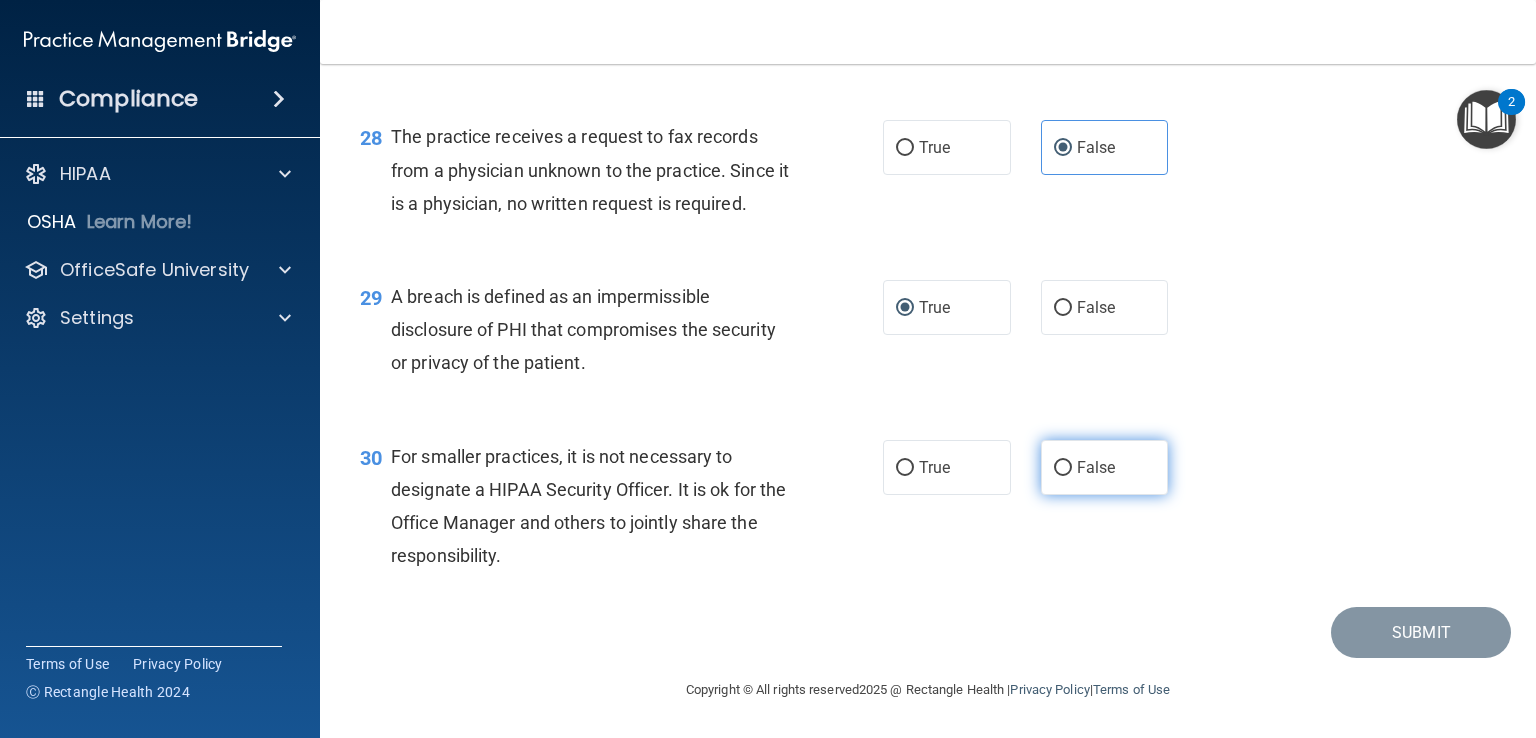 click on "False" at bounding box center (1105, 467) 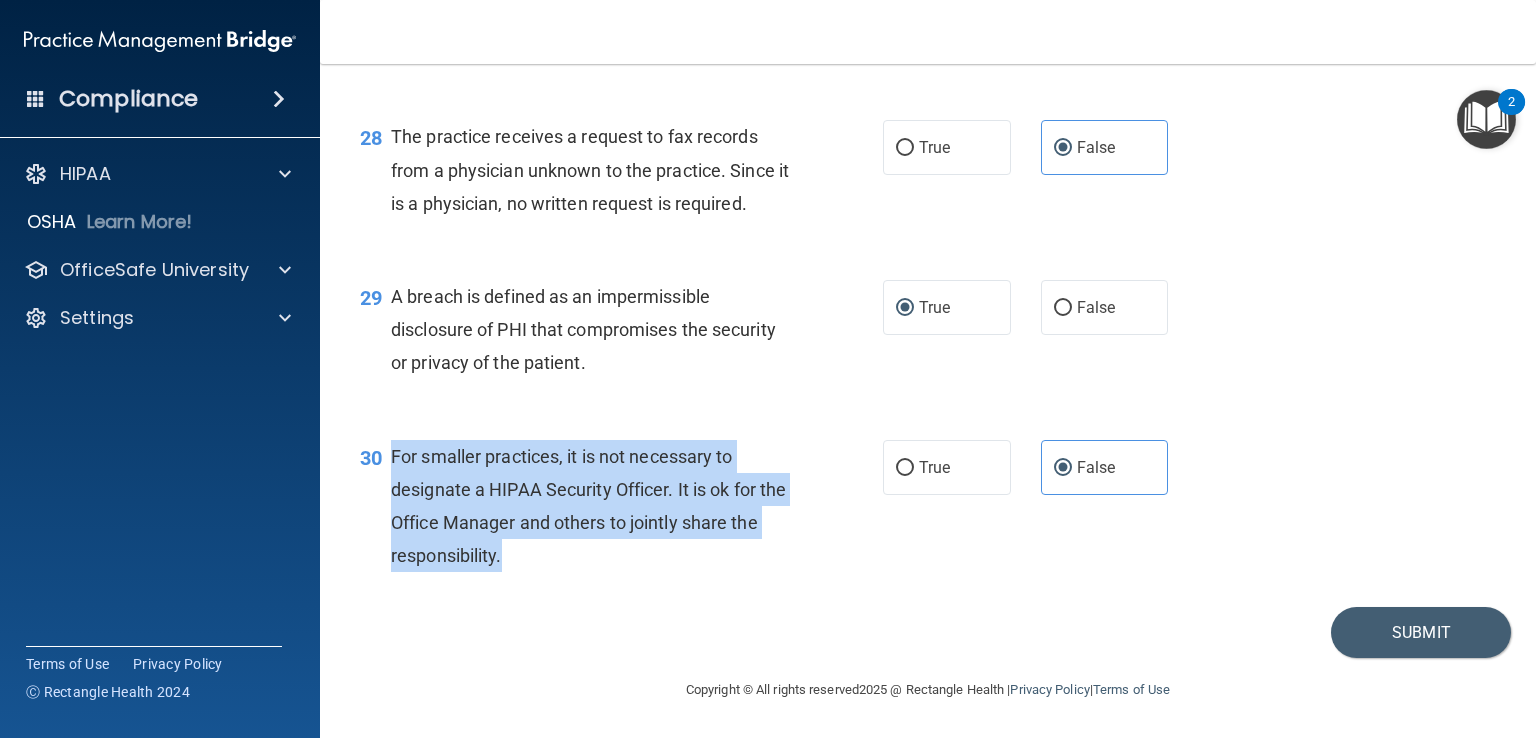 drag, startPoint x: 545, startPoint y: 557, endPoint x: 392, endPoint y: 442, distance: 191.4001 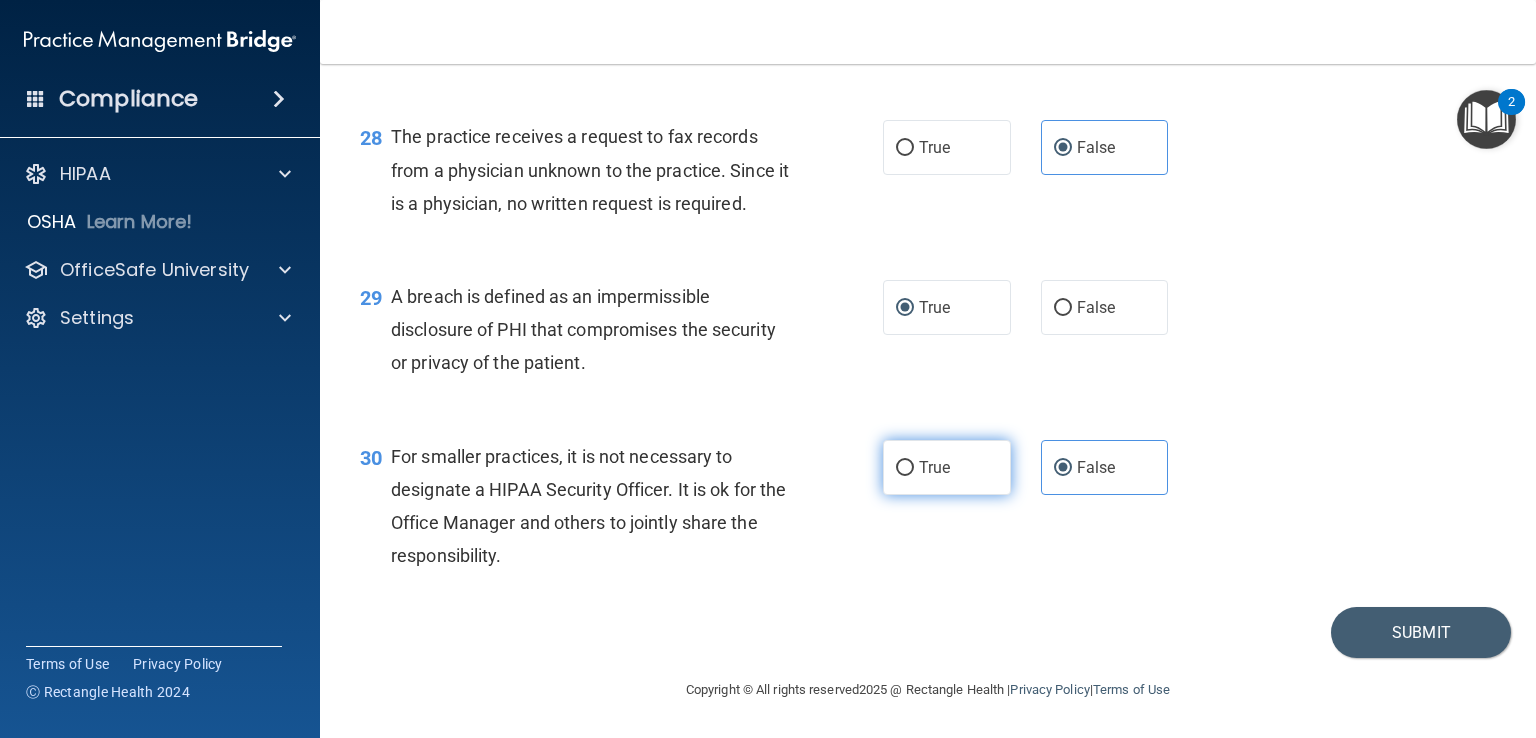 click on "True" at bounding box center [947, 467] 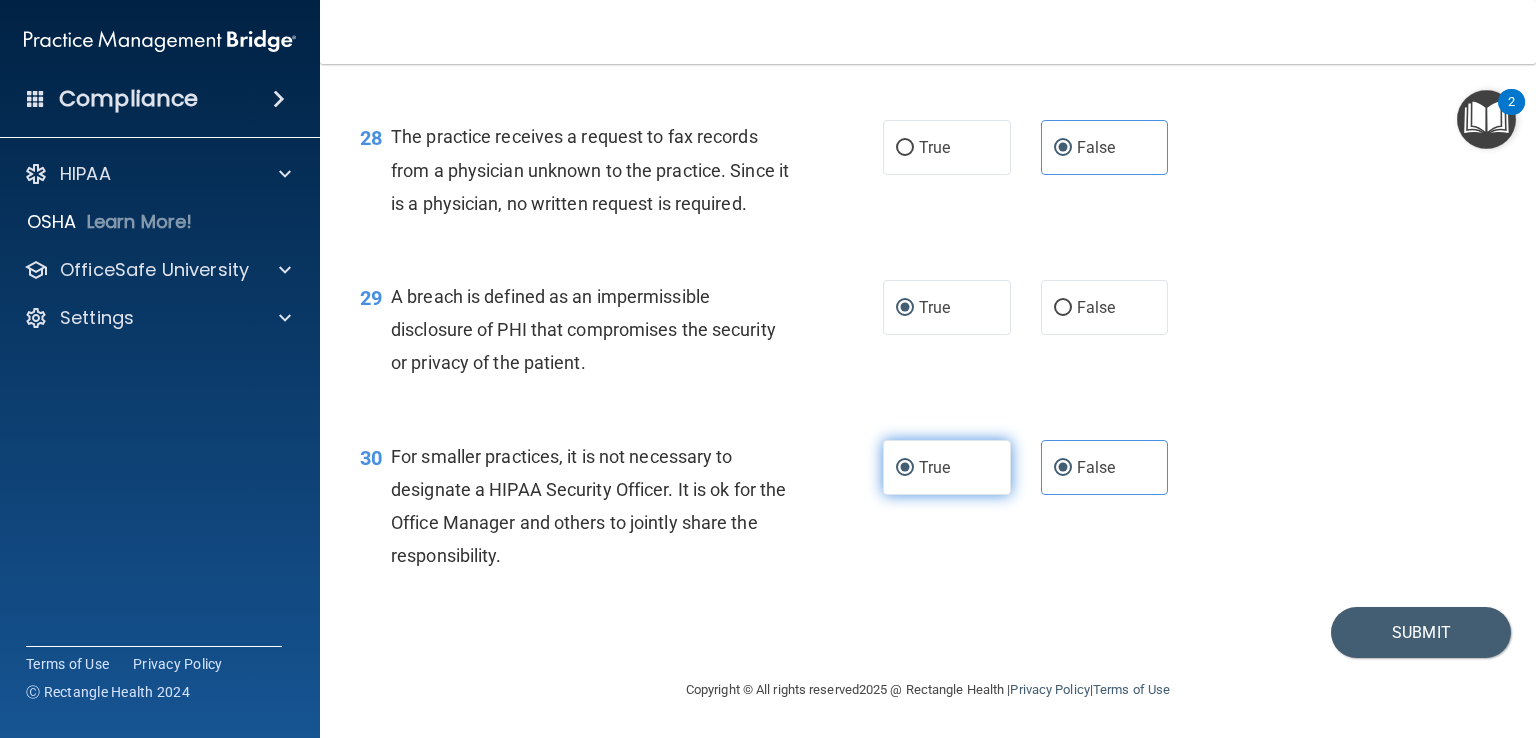 radio on "false" 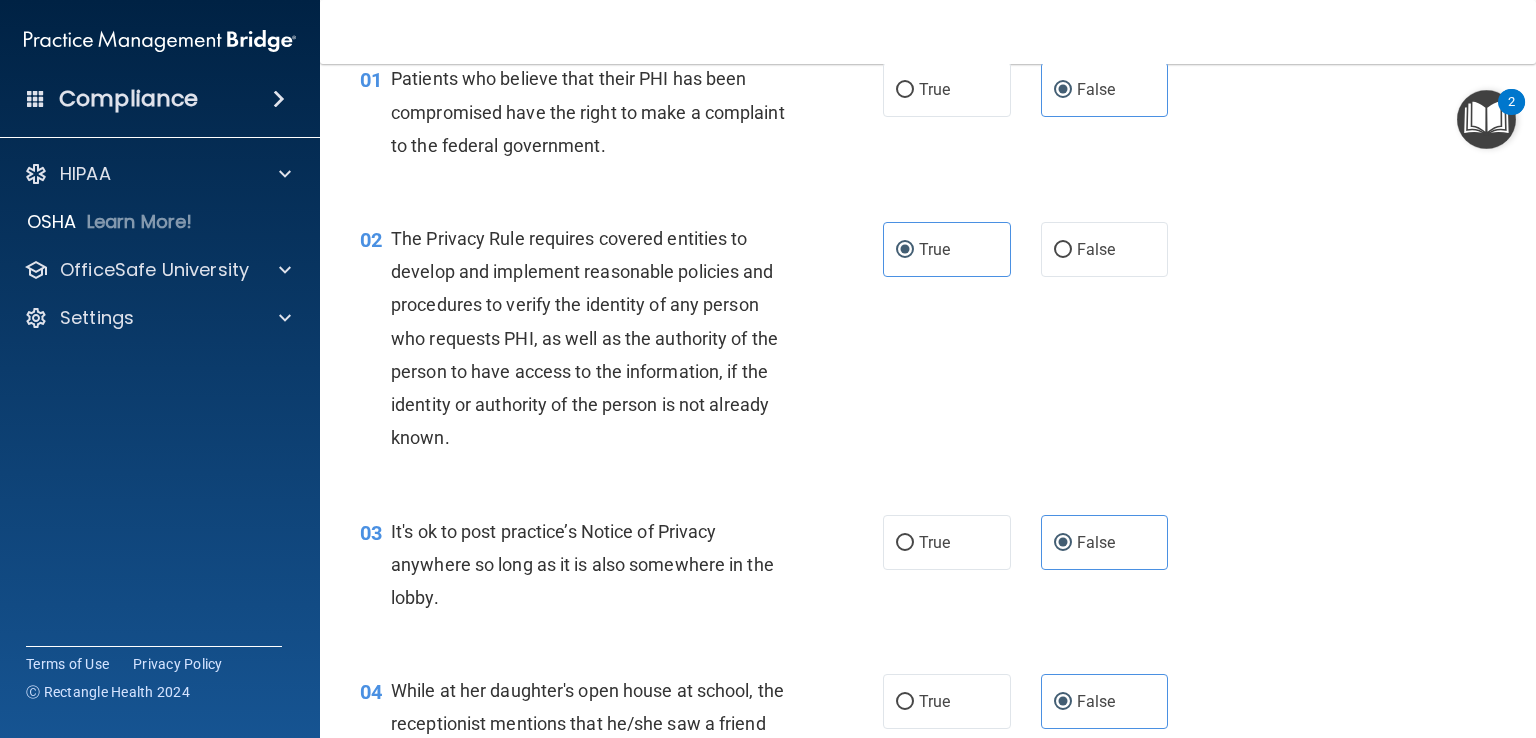 scroll, scrollTop: 0, scrollLeft: 0, axis: both 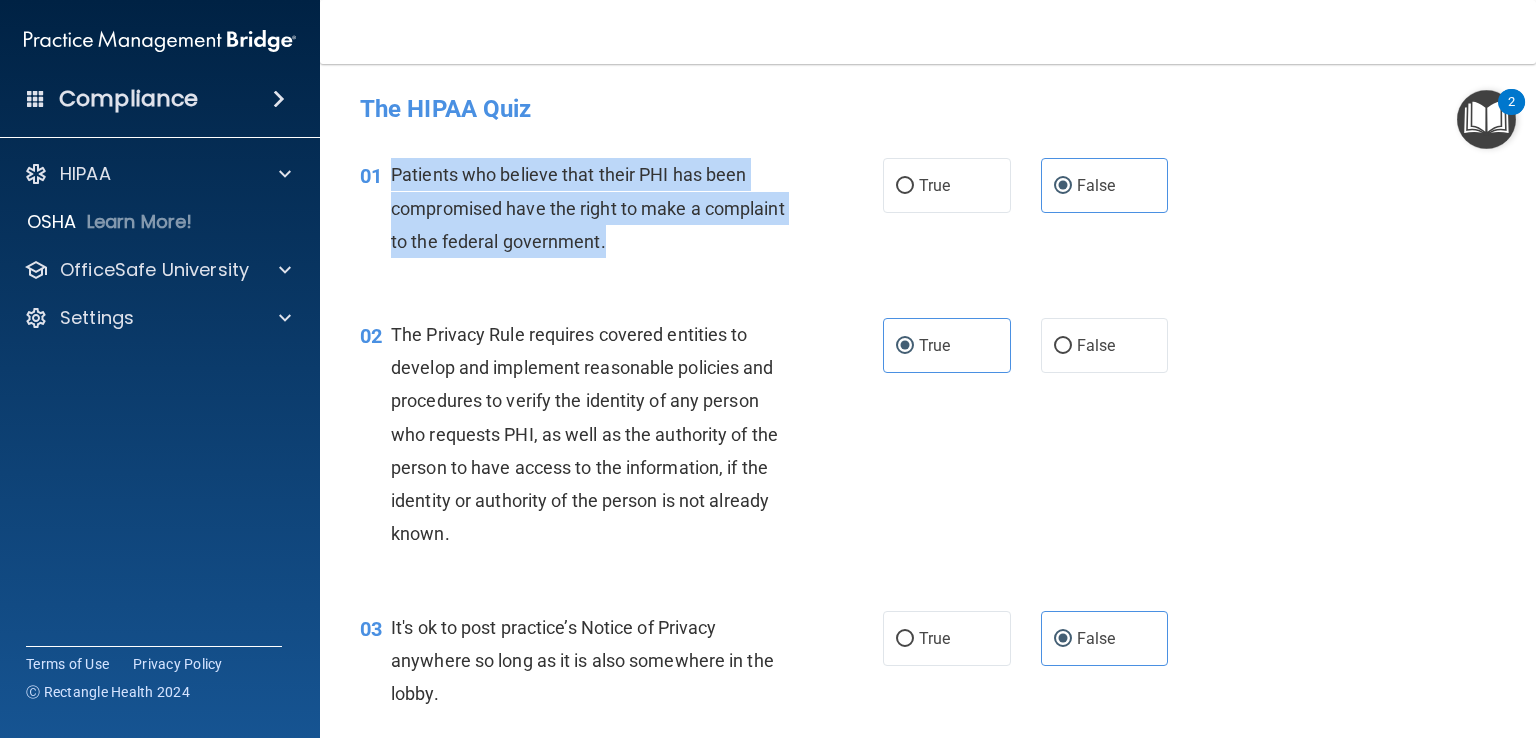 drag, startPoint x: 697, startPoint y: 242, endPoint x: 391, endPoint y: 166, distance: 315.2967 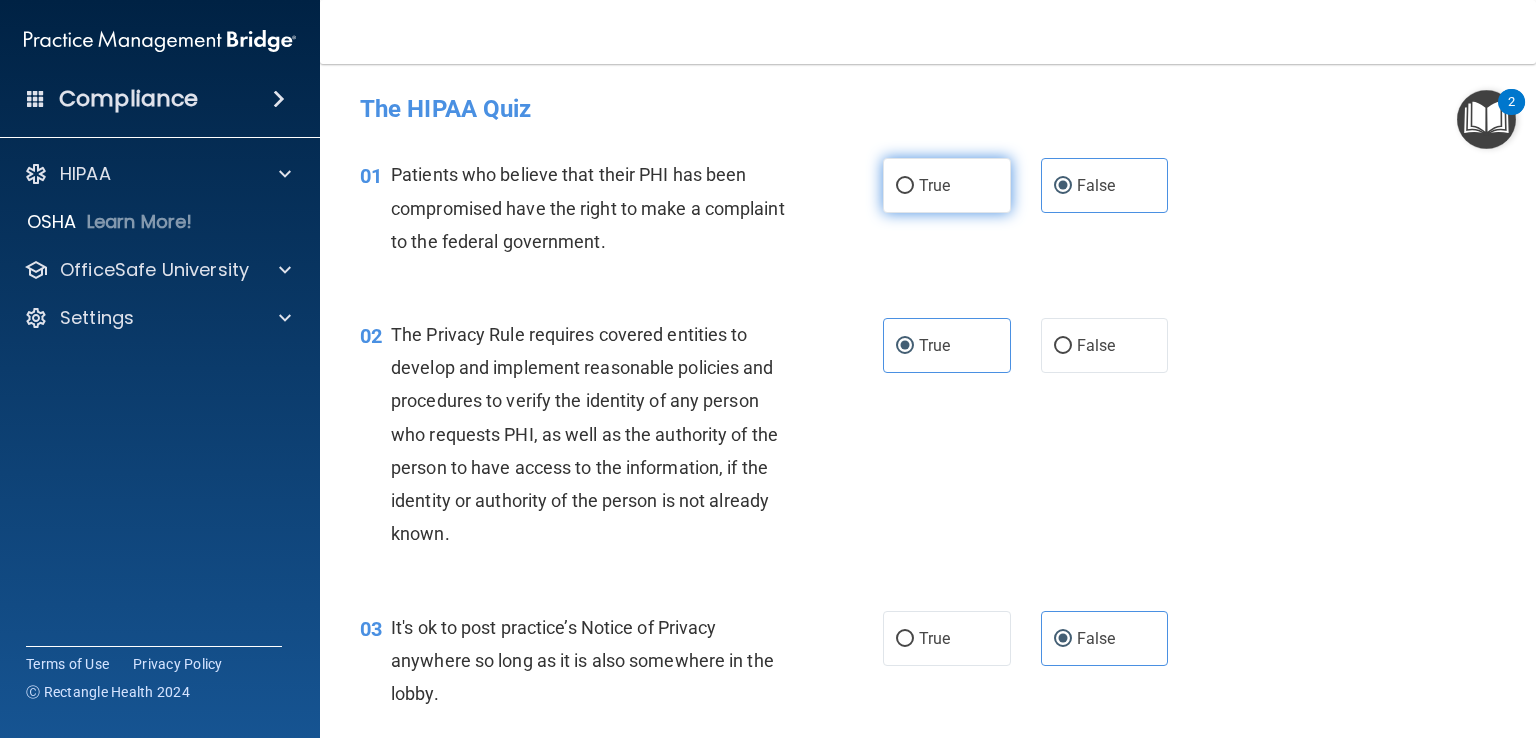 click on "True" at bounding box center (947, 185) 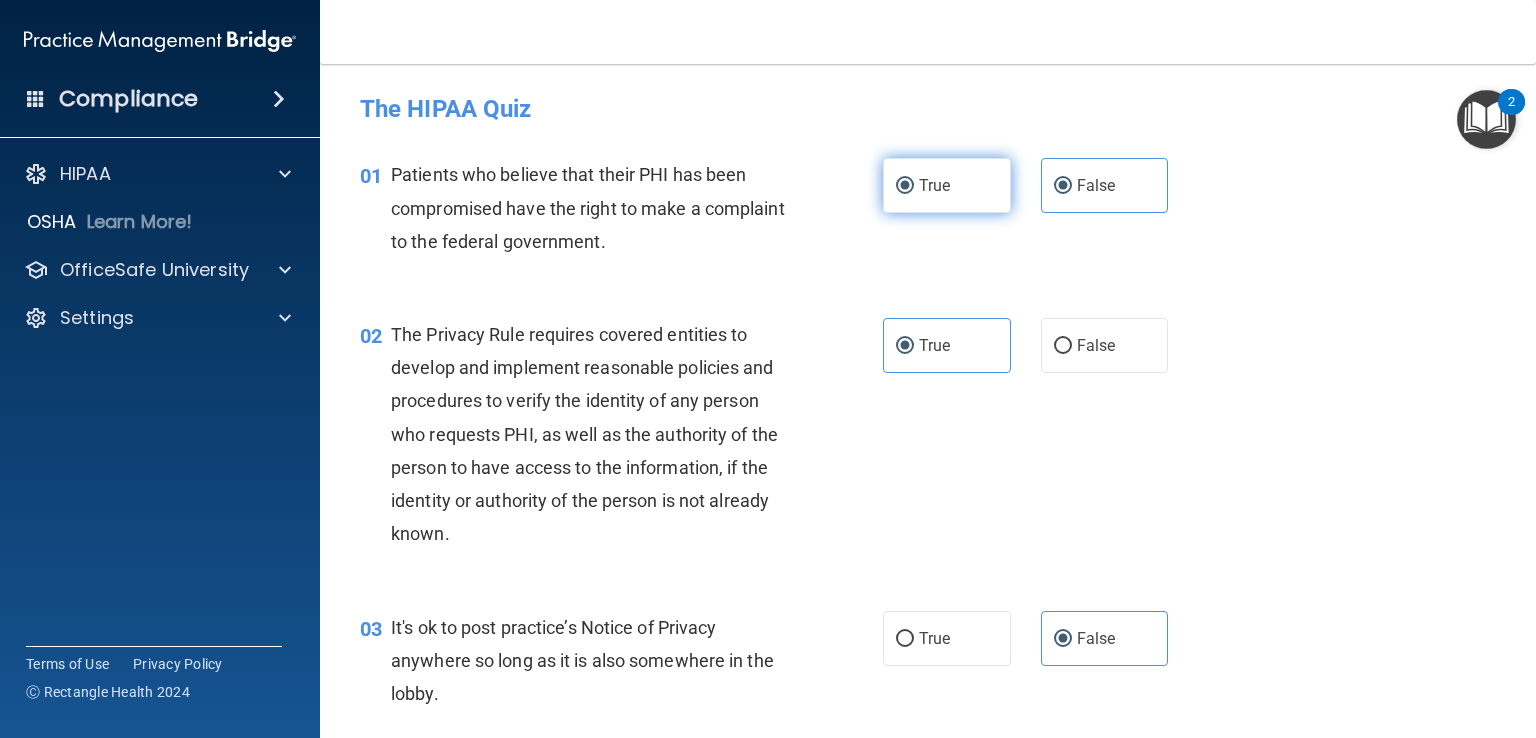 radio on "false" 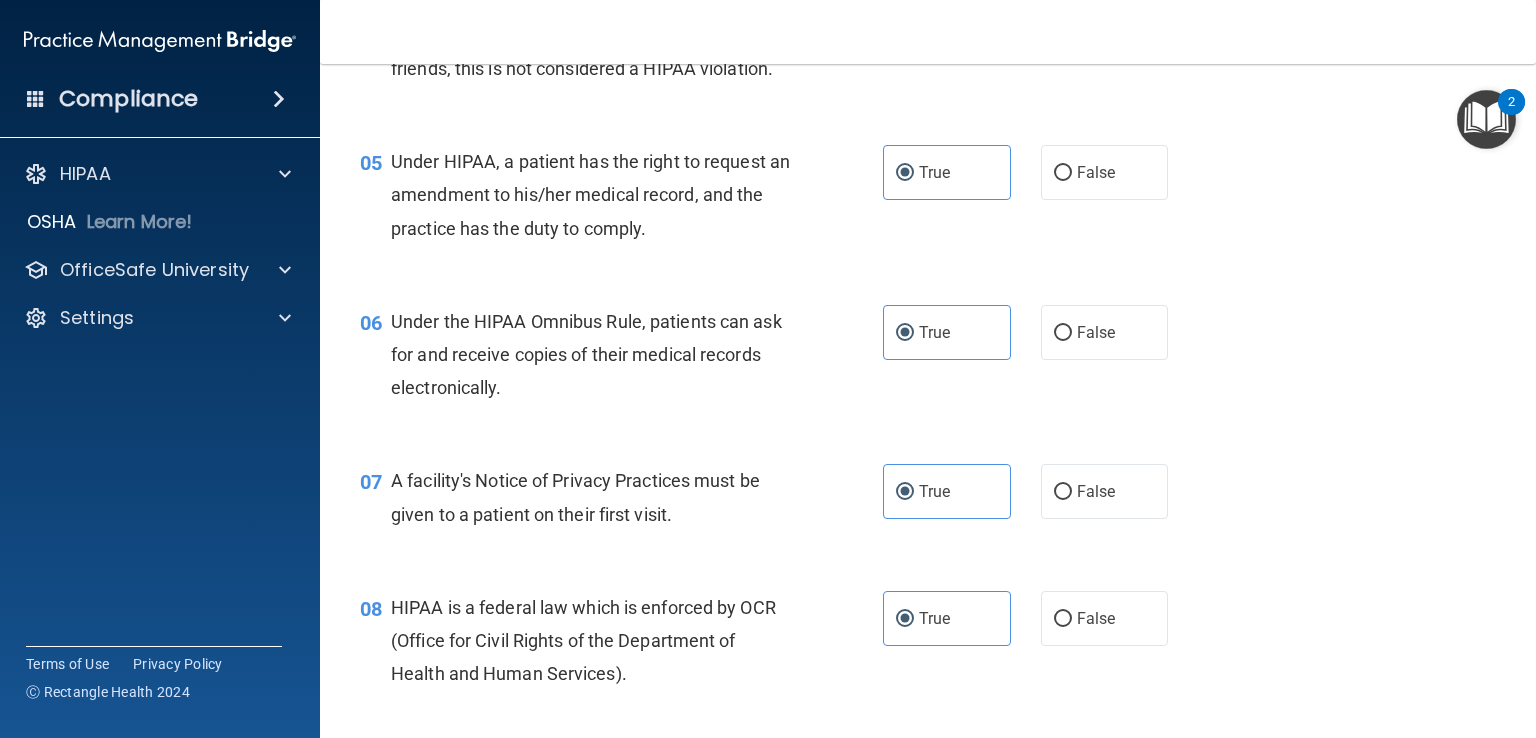 scroll, scrollTop: 828, scrollLeft: 0, axis: vertical 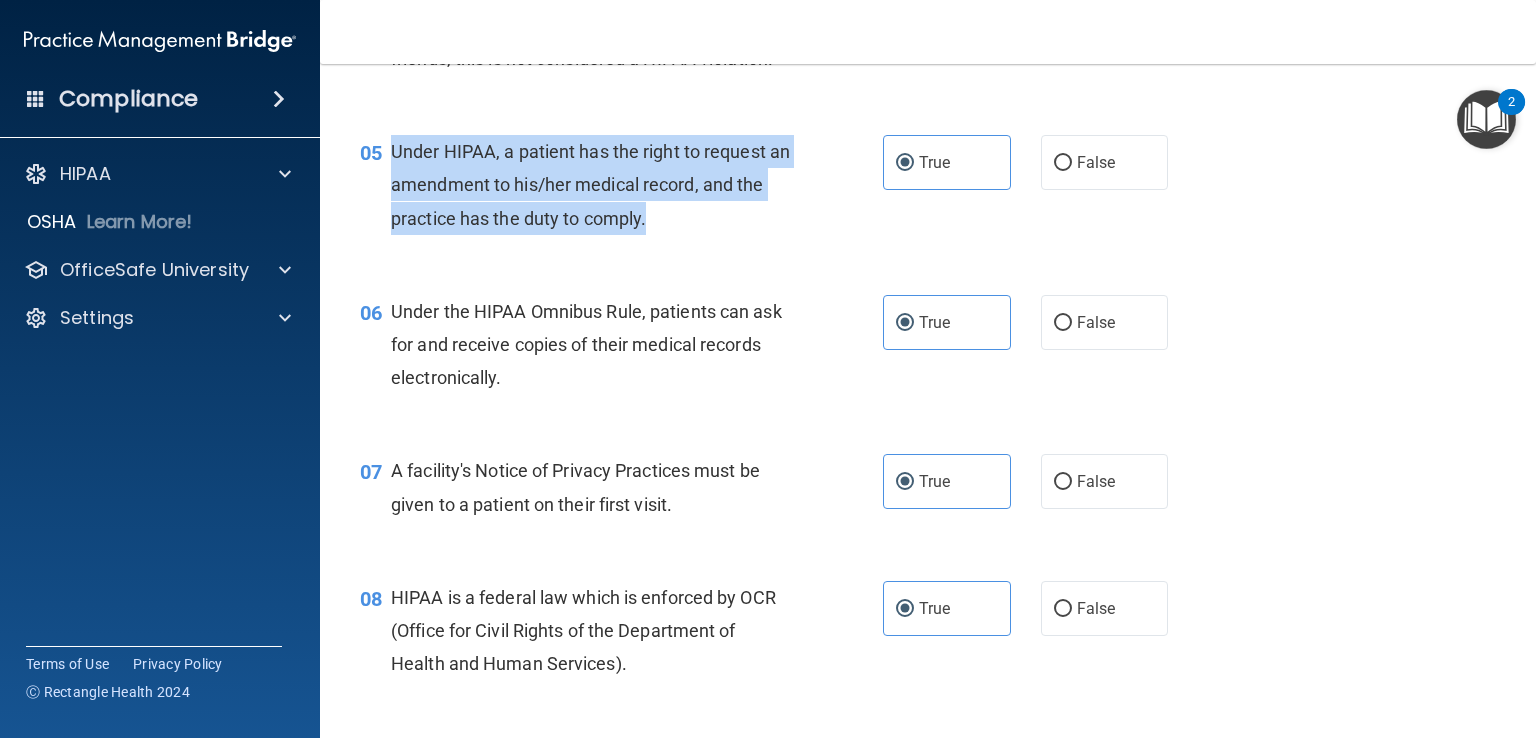 drag, startPoint x: 692, startPoint y: 261, endPoint x: 388, endPoint y: 186, distance: 313.115 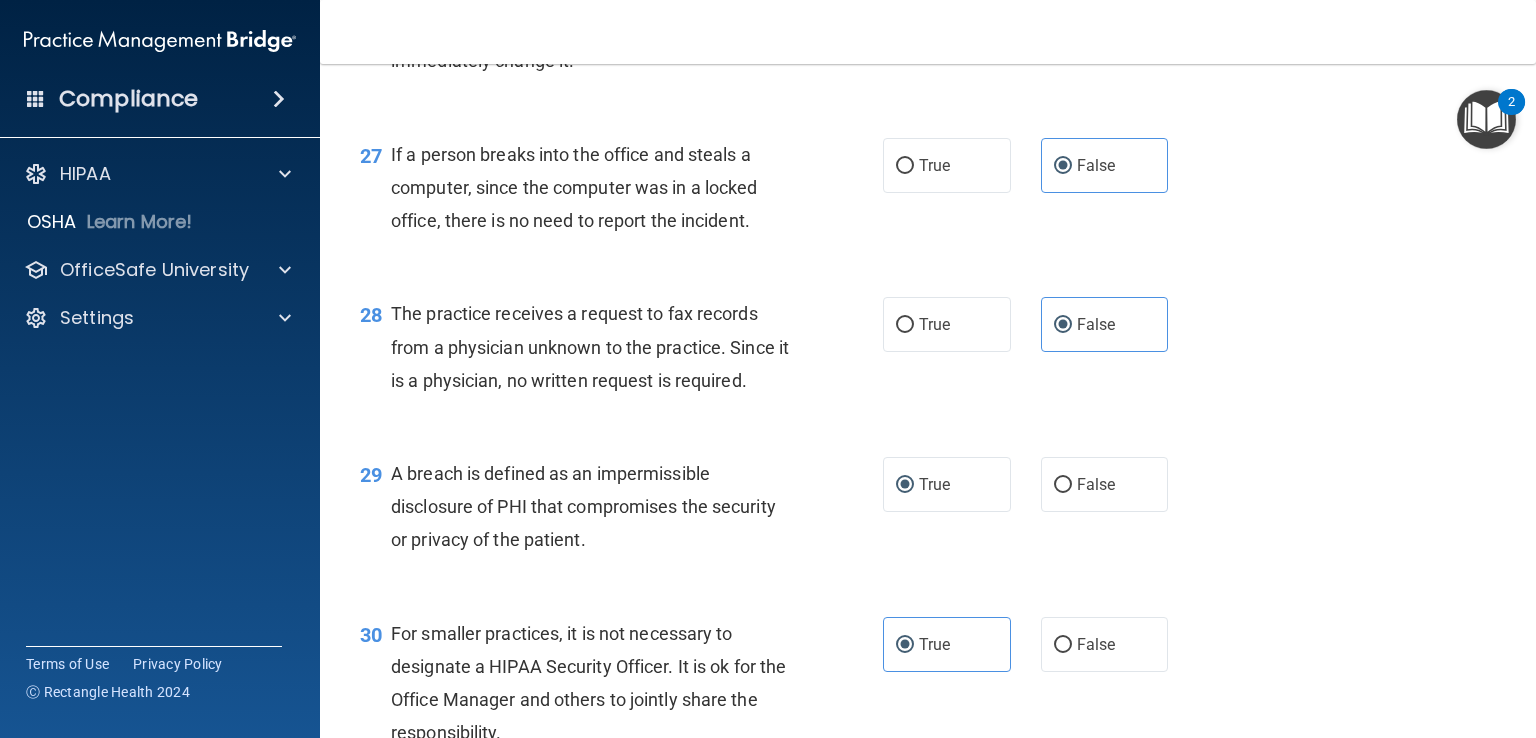 scroll, scrollTop: 4781, scrollLeft: 0, axis: vertical 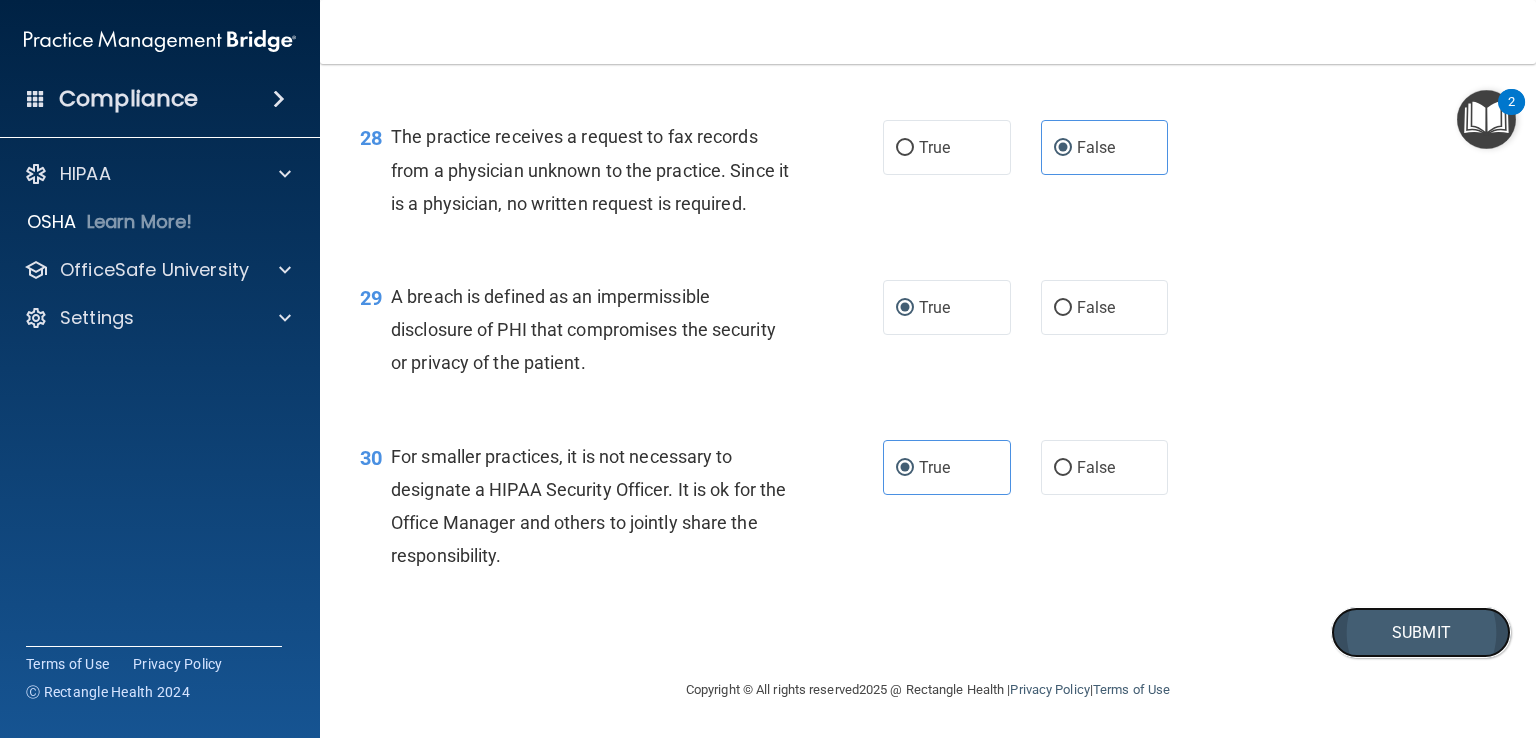 click on "Submit" at bounding box center [1421, 632] 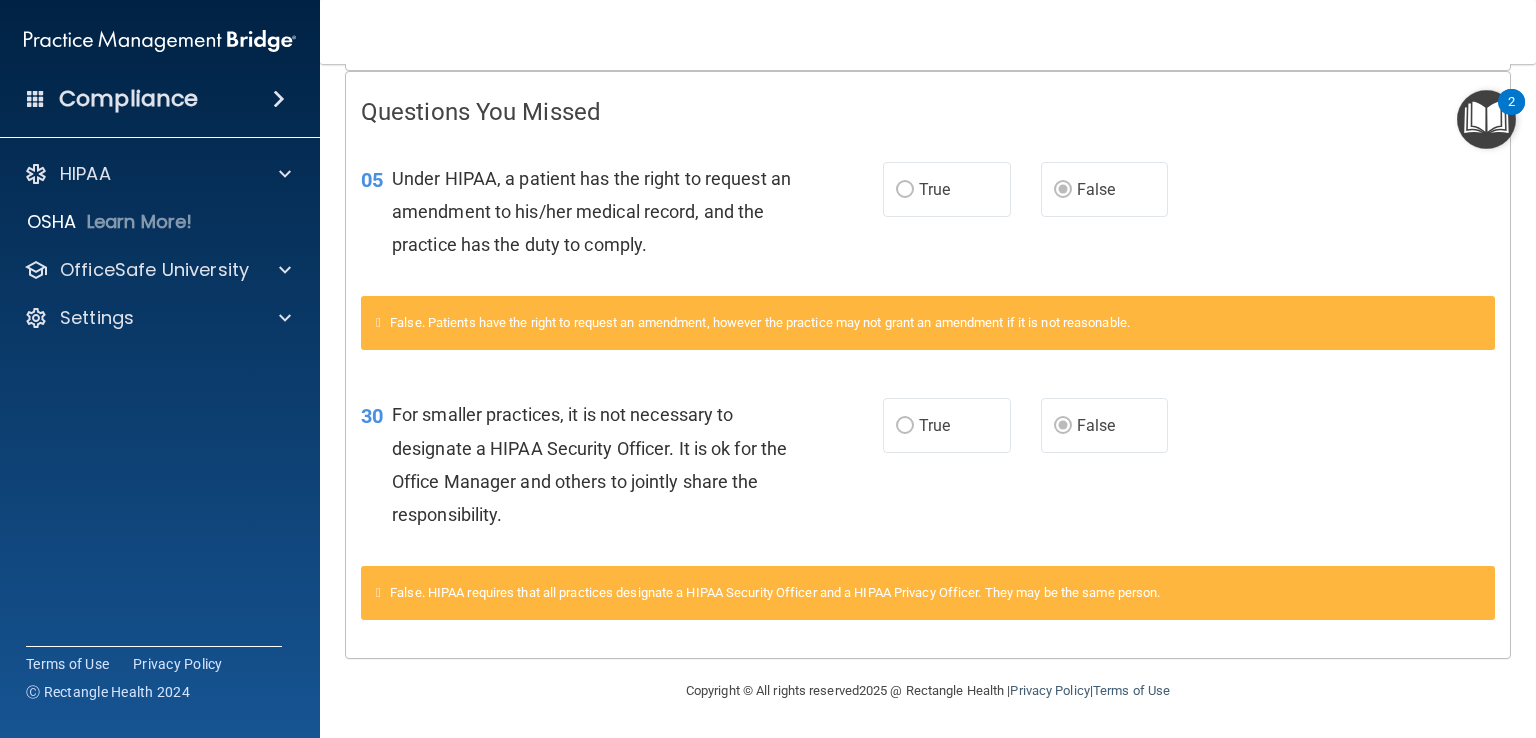 scroll, scrollTop: 0, scrollLeft: 0, axis: both 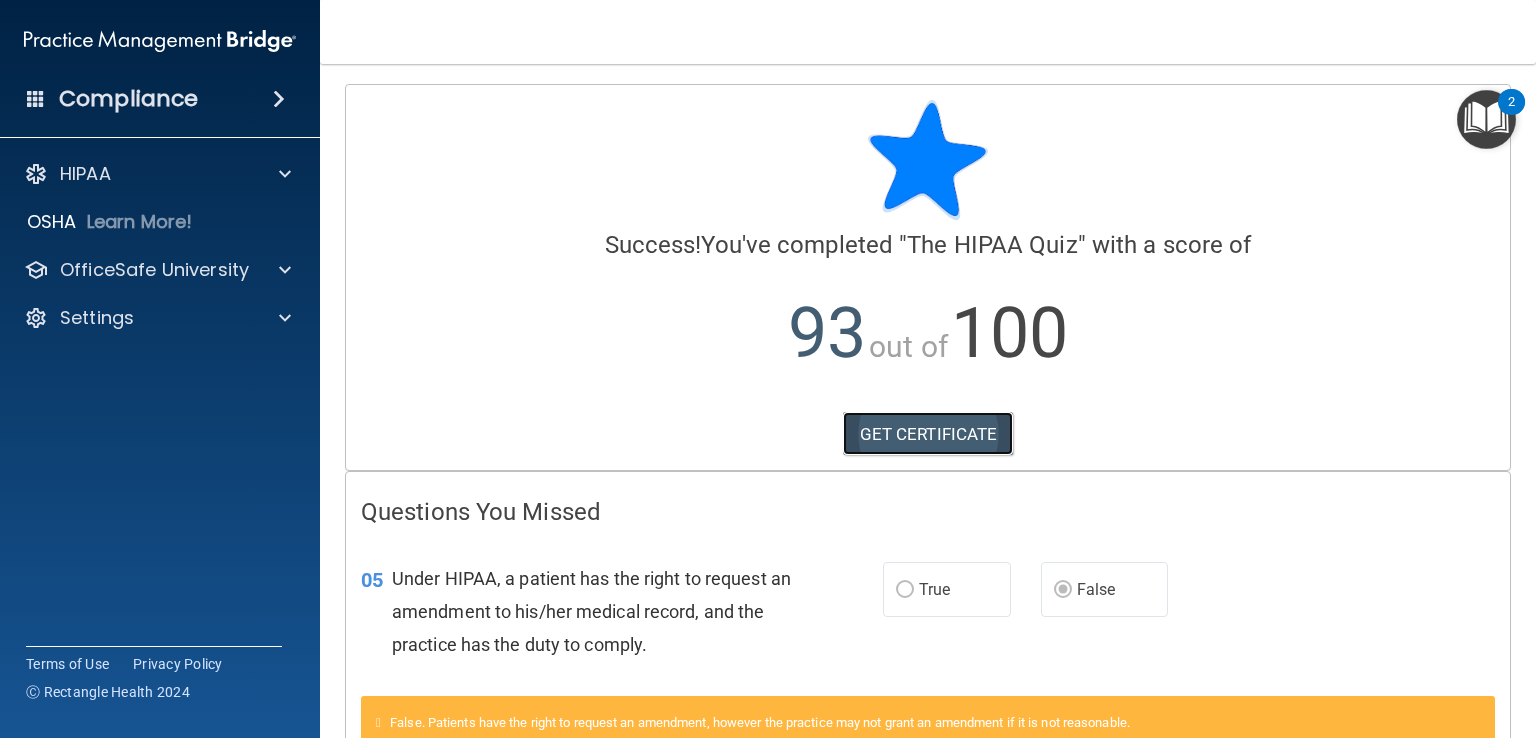 click on "GET CERTIFICATE" at bounding box center (928, 434) 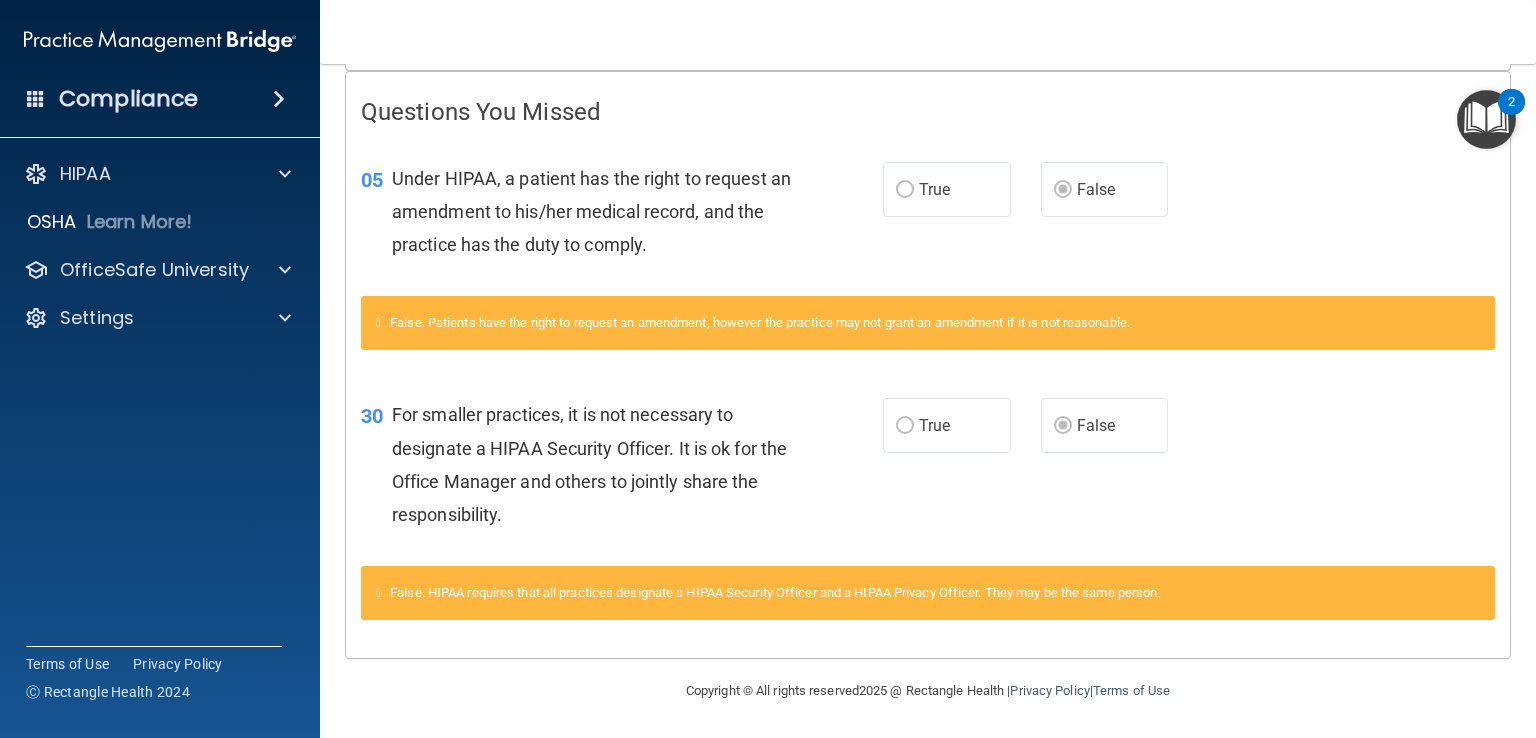 scroll, scrollTop: 0, scrollLeft: 0, axis: both 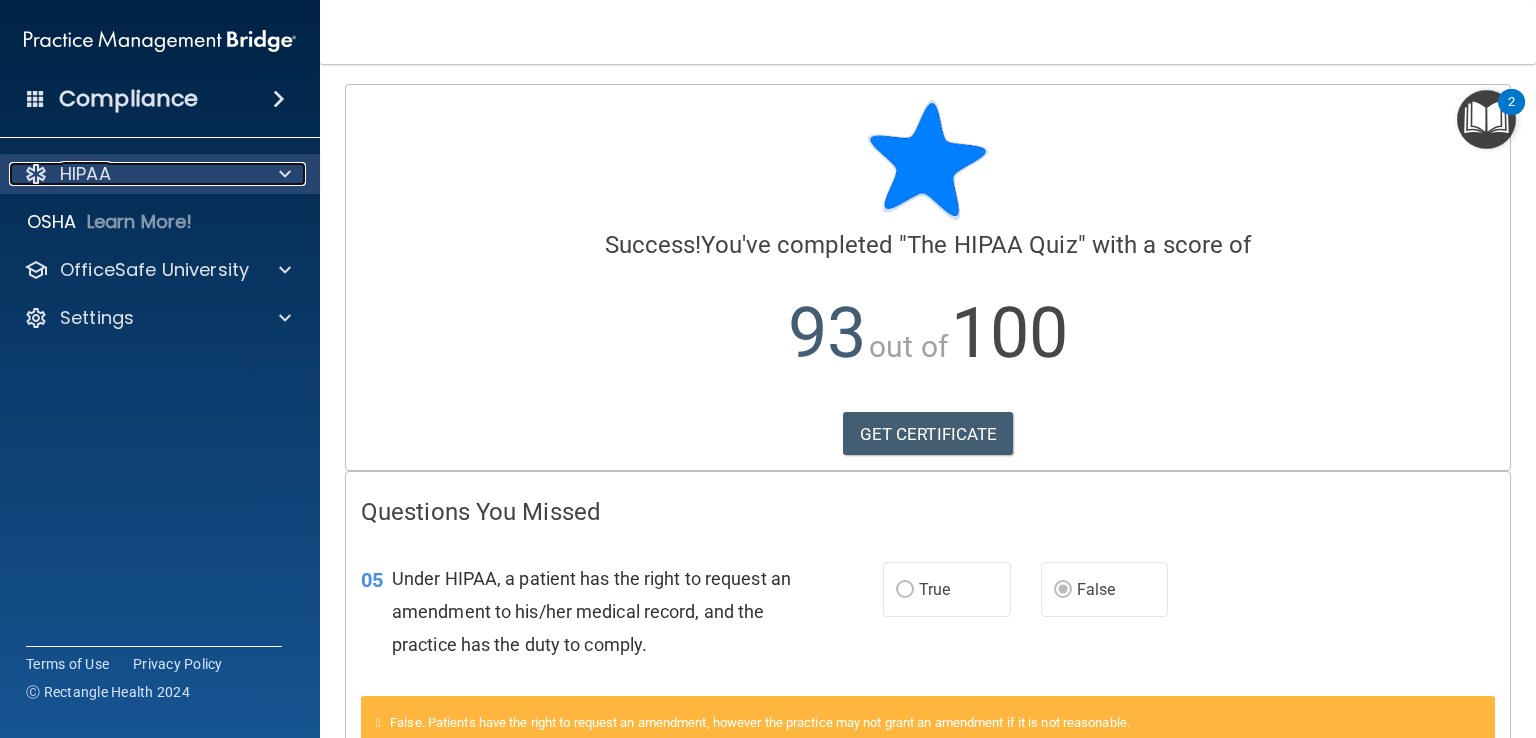 click at bounding box center (282, 174) 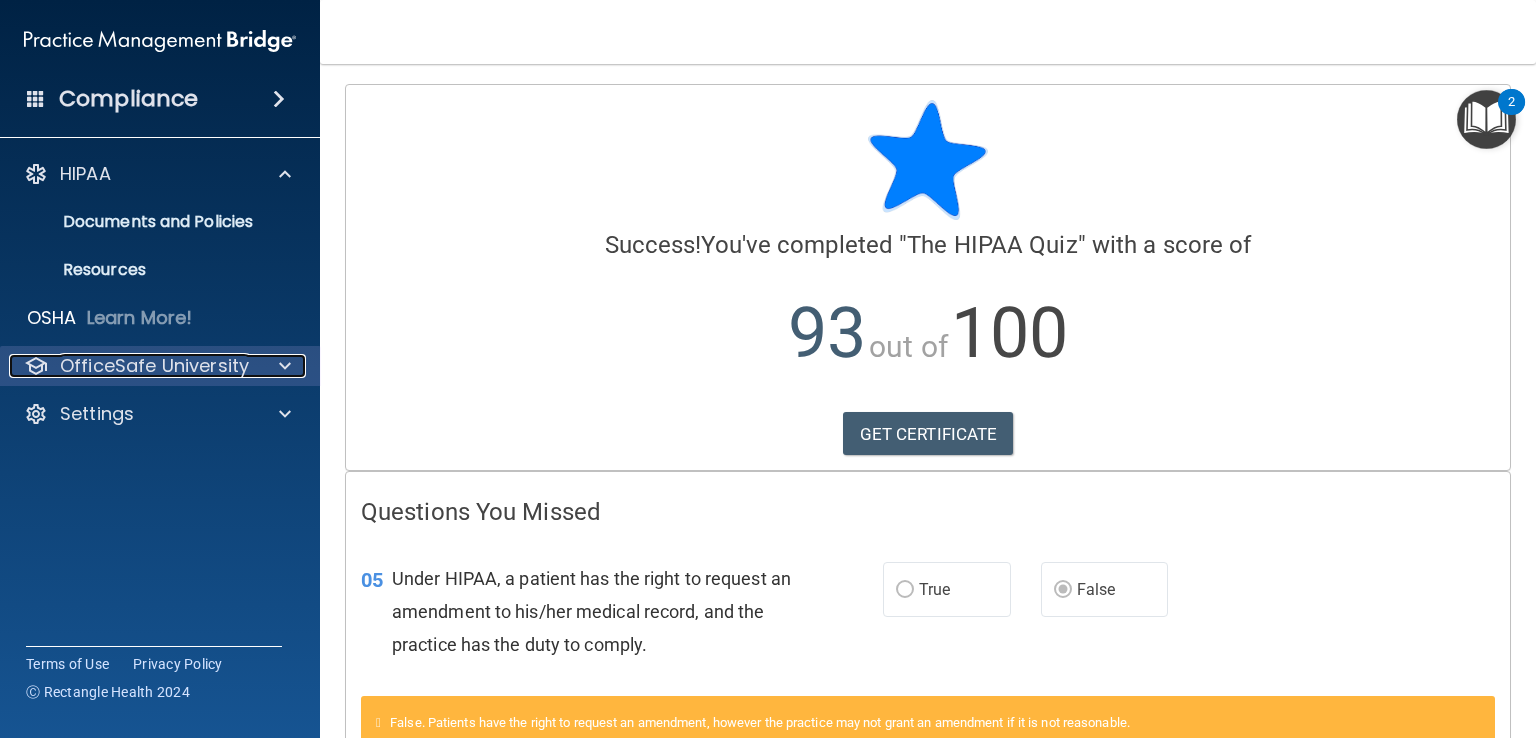 click at bounding box center [282, 366] 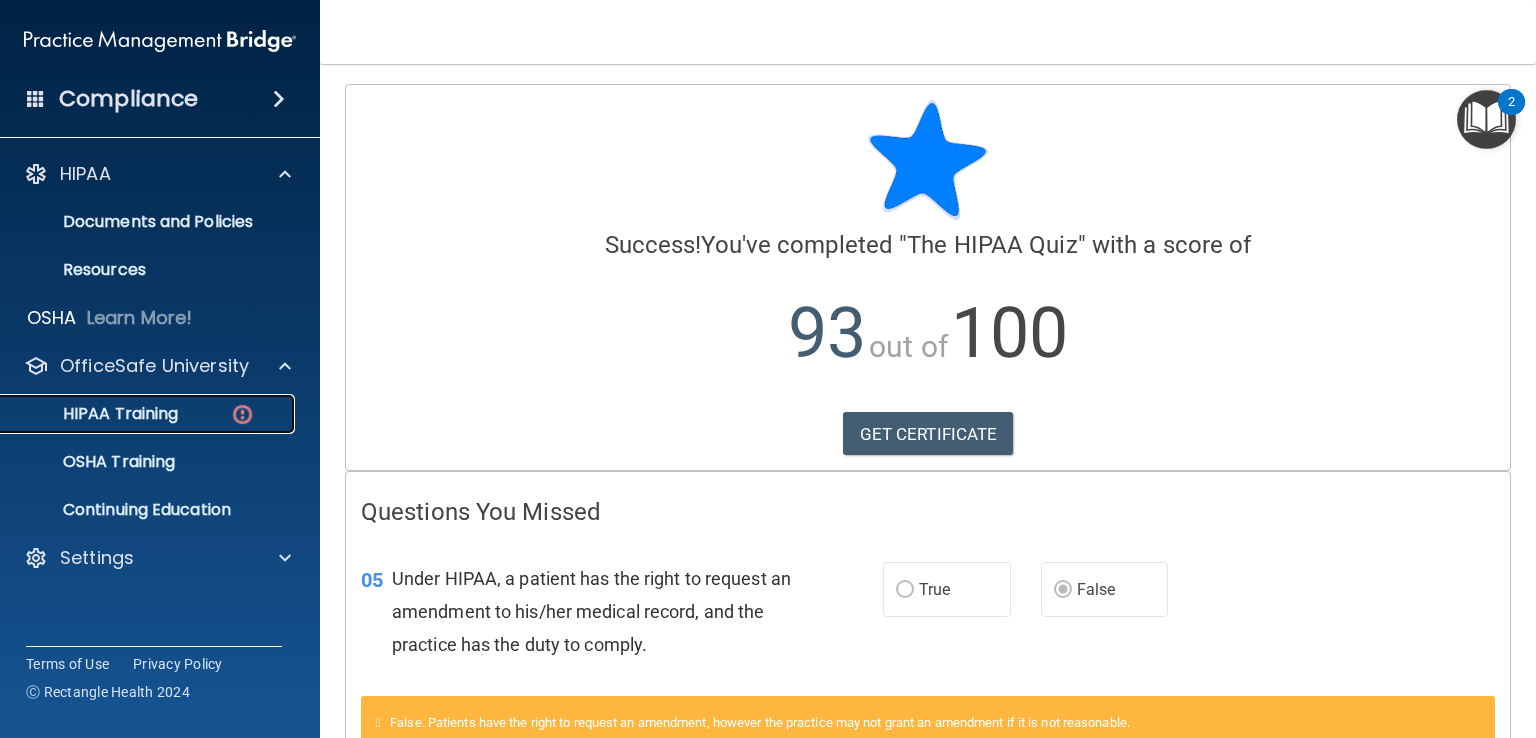 click on "HIPAA Training" at bounding box center [95, 414] 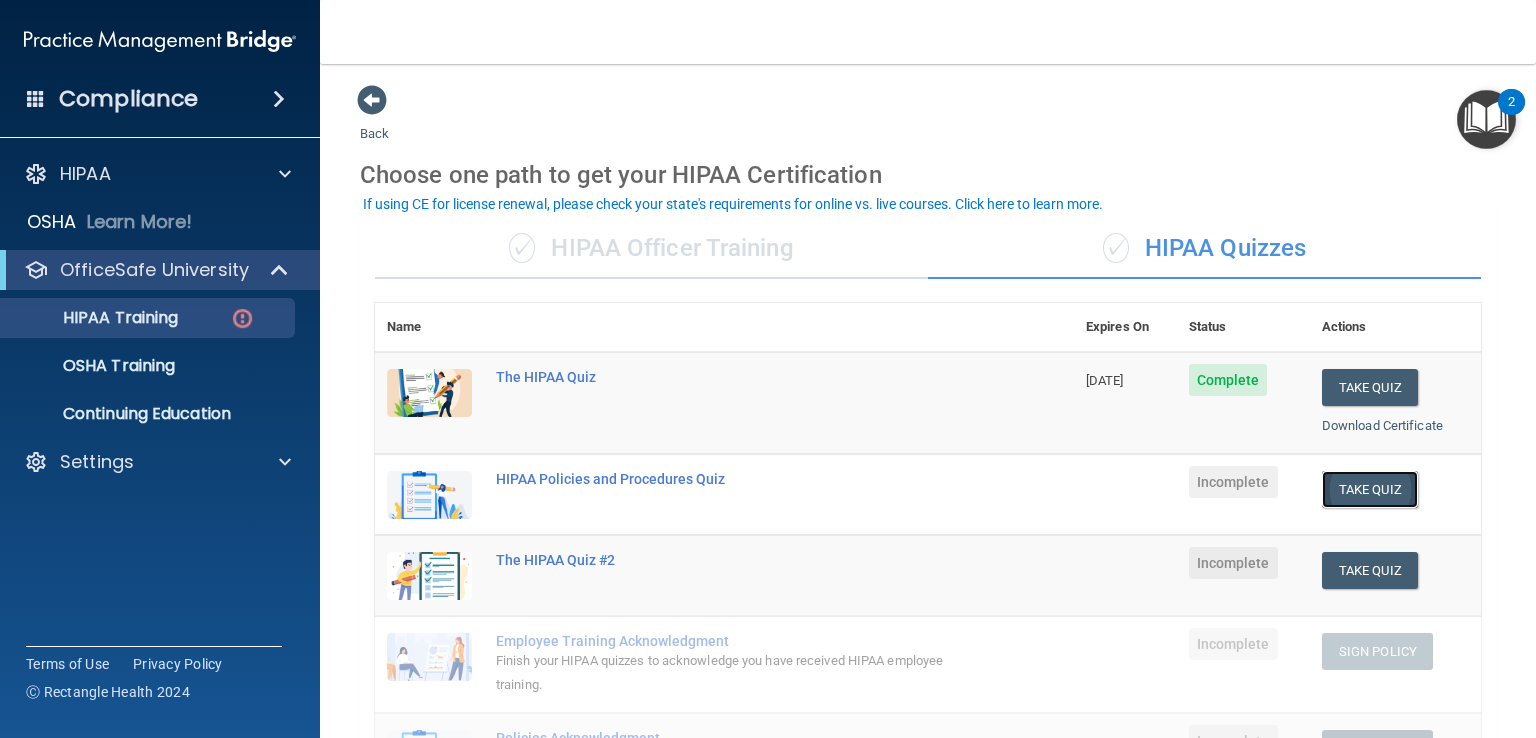 click on "Take Quiz" at bounding box center [1370, 489] 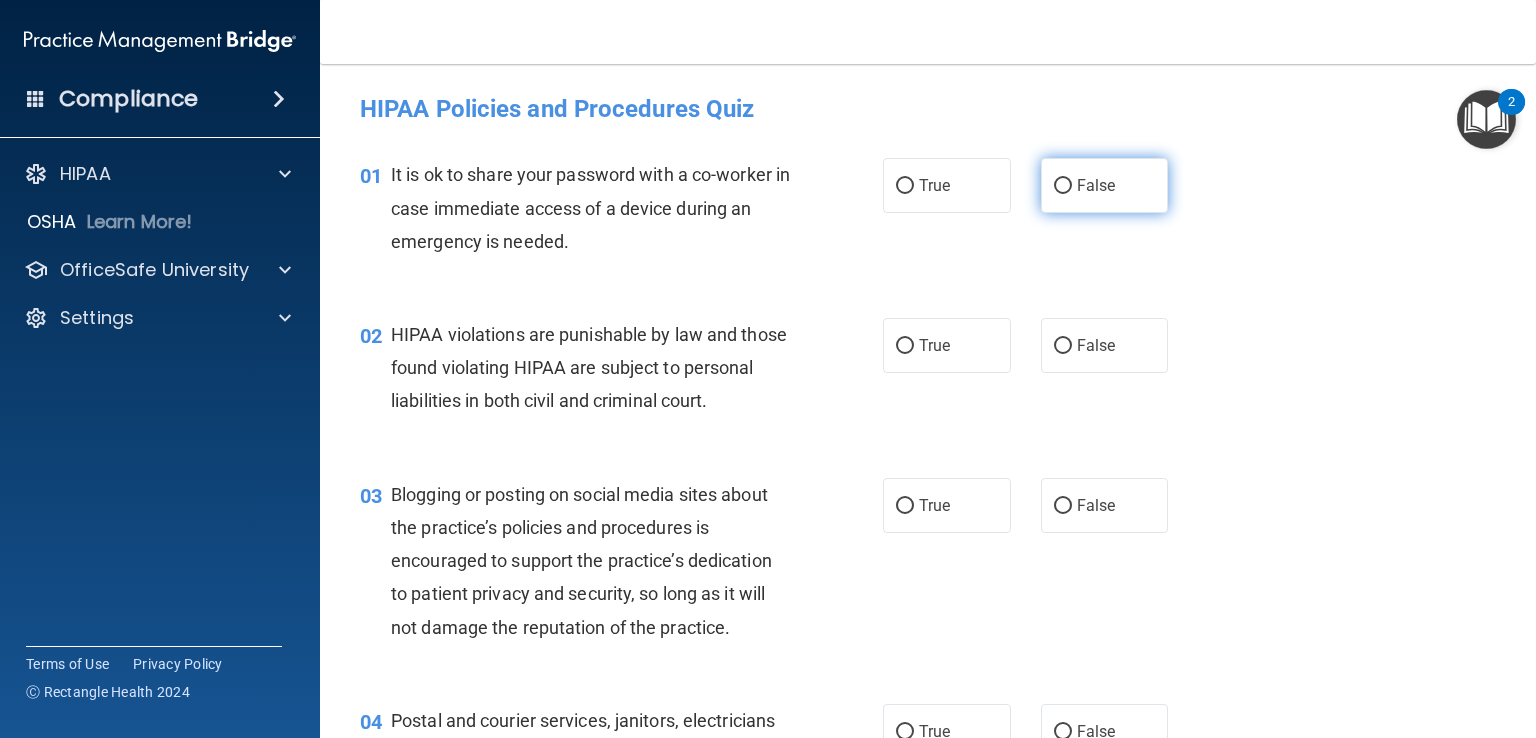 click on "False" at bounding box center (1105, 185) 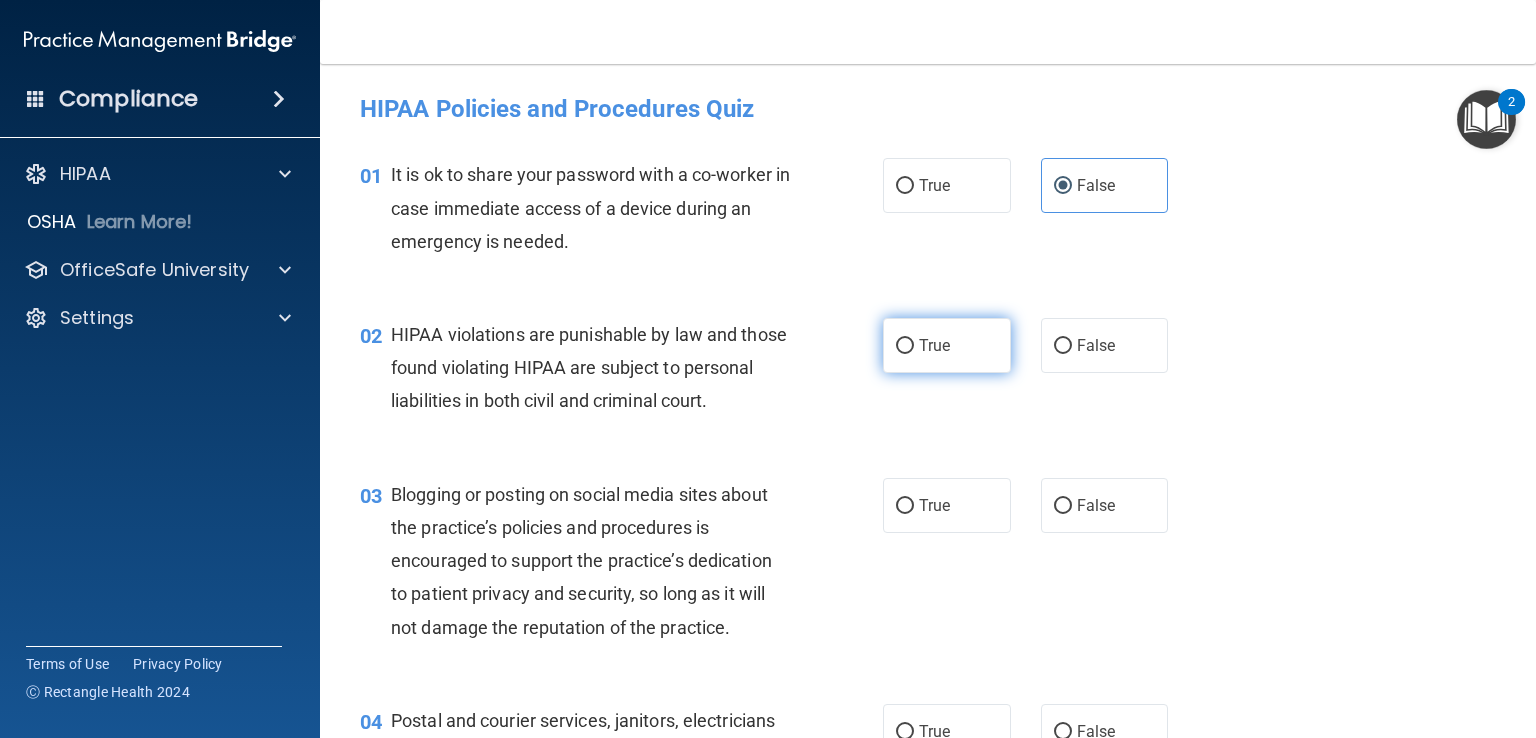 click on "True" at bounding box center (947, 345) 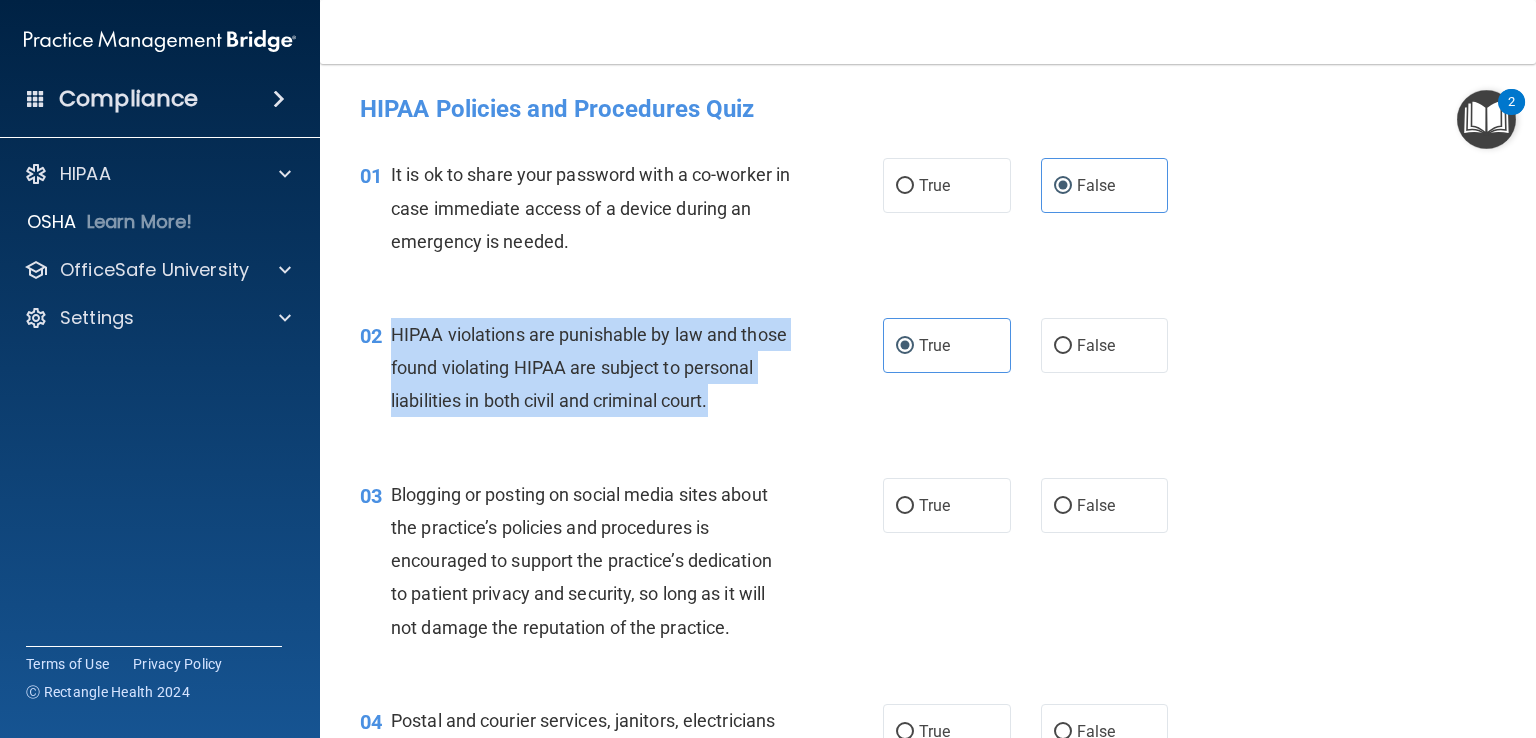 drag, startPoint x: 460, startPoint y: 437, endPoint x: 384, endPoint y: 337, distance: 125.60255 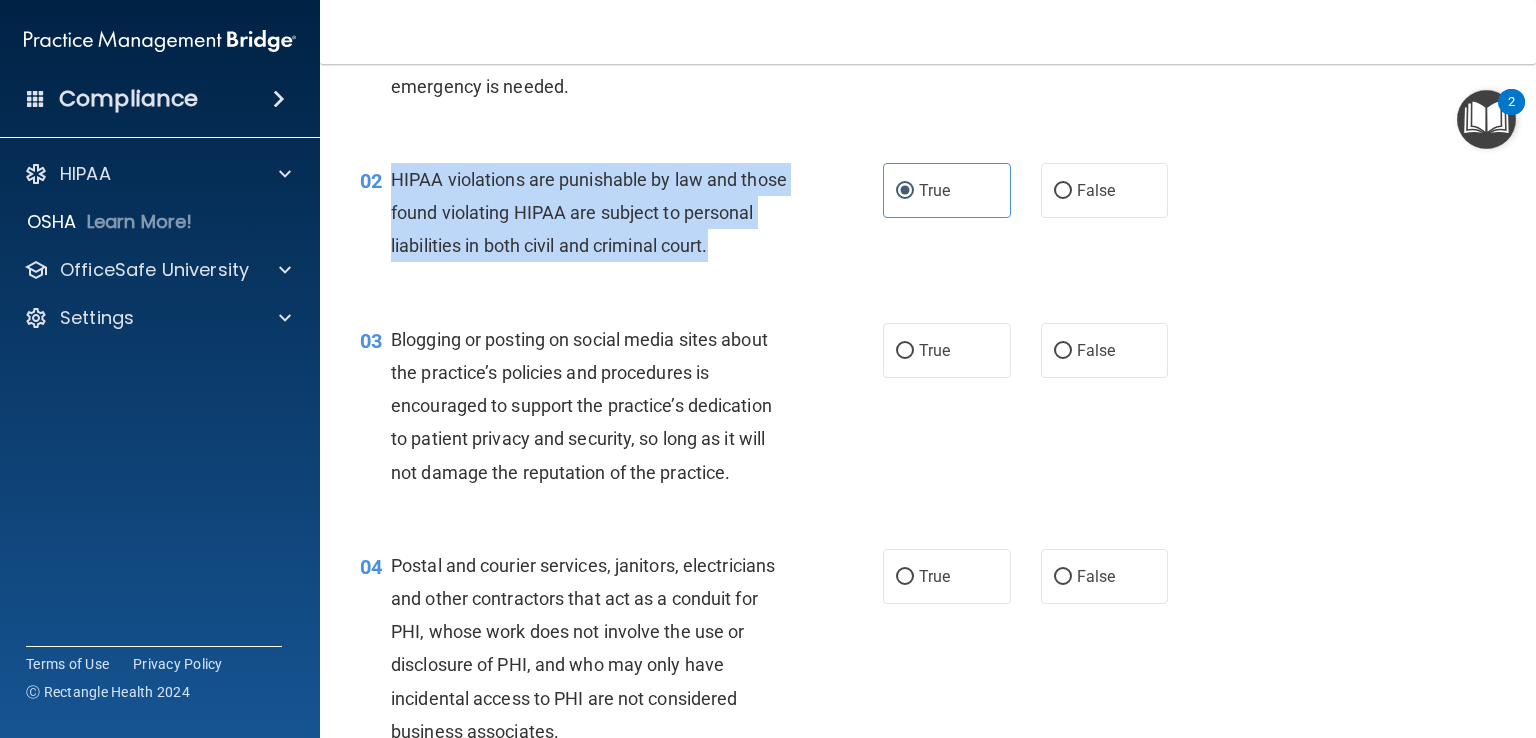 scroll, scrollTop: 156, scrollLeft: 0, axis: vertical 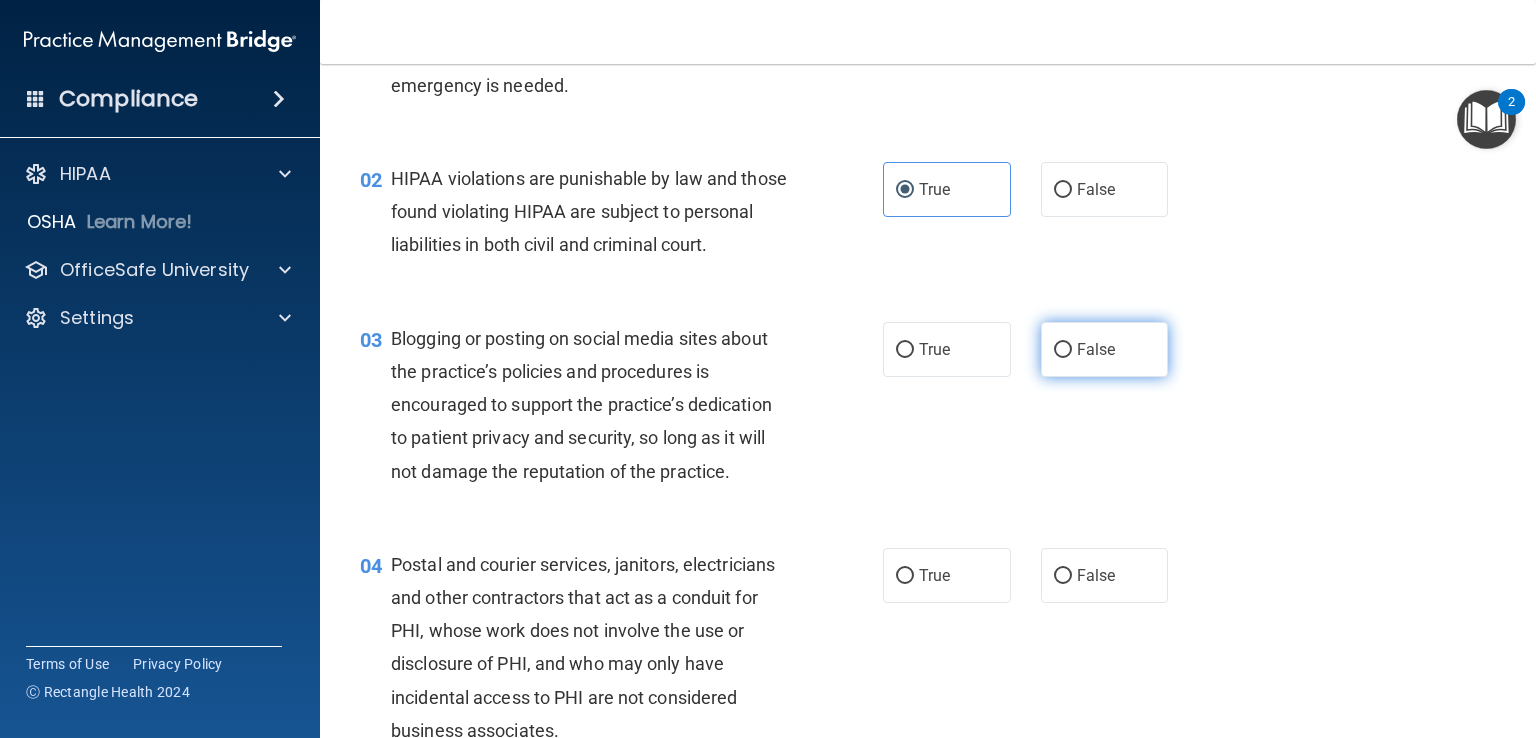 click on "False" at bounding box center (1105, 349) 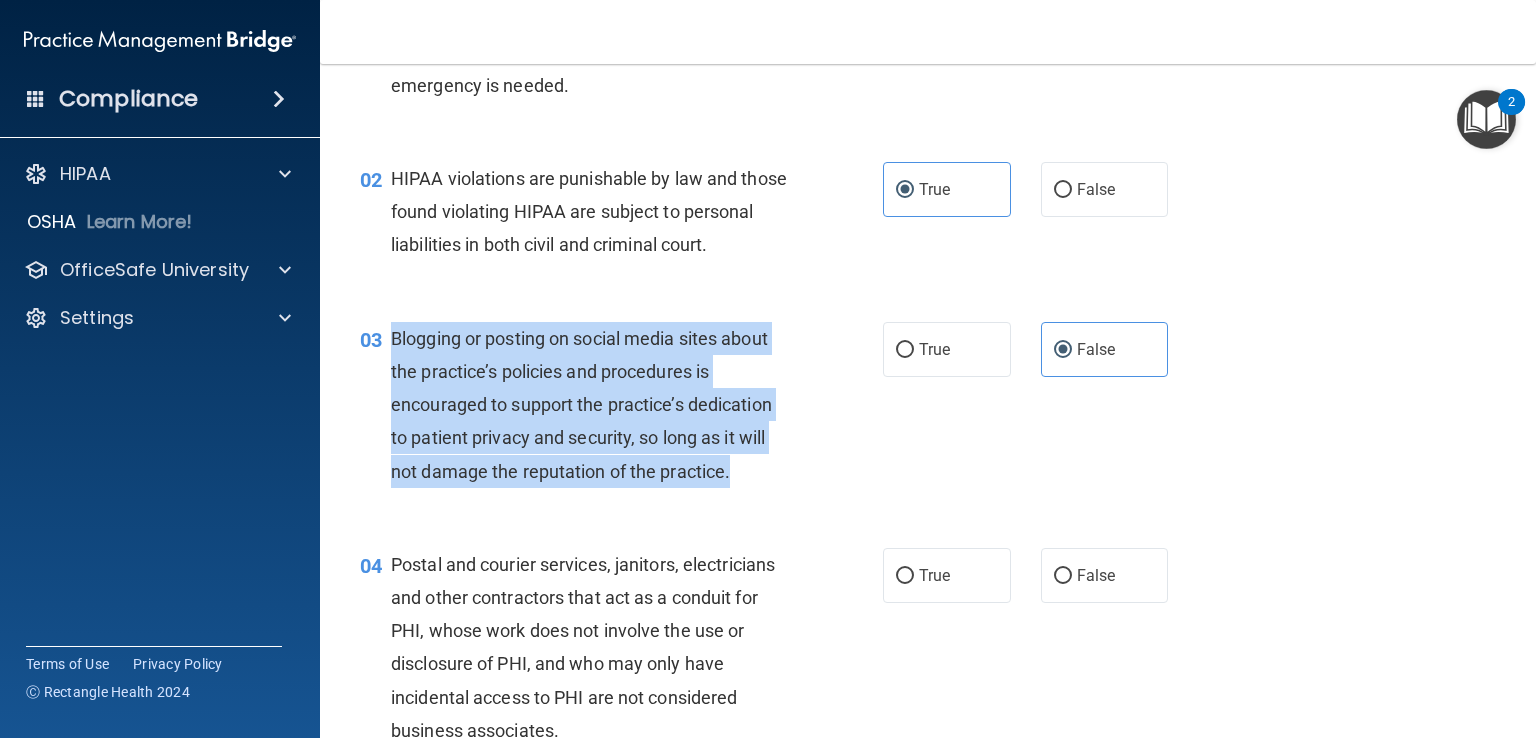 drag, startPoint x: 736, startPoint y: 511, endPoint x: 390, endPoint y: 373, distance: 372.50504 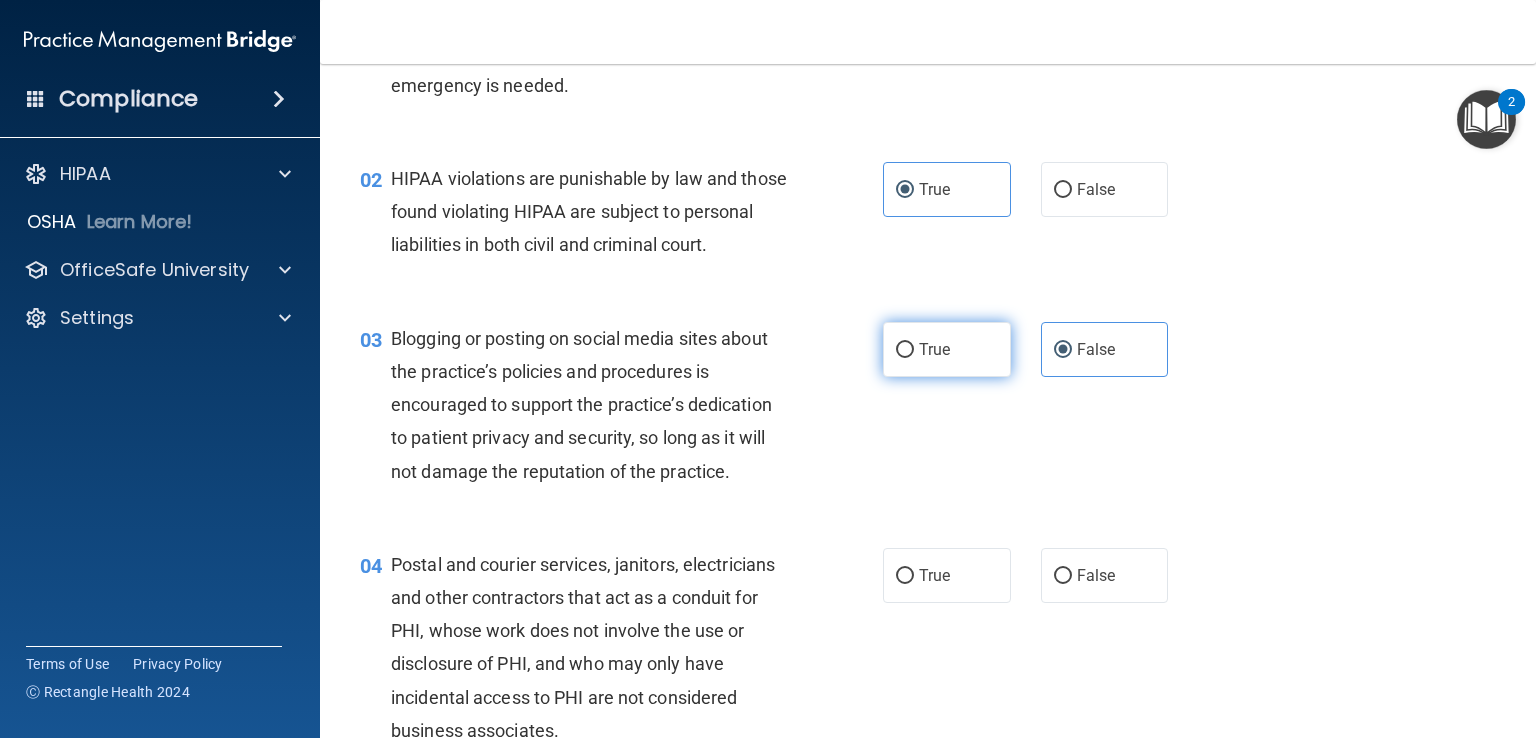 click on "True" at bounding box center [934, 349] 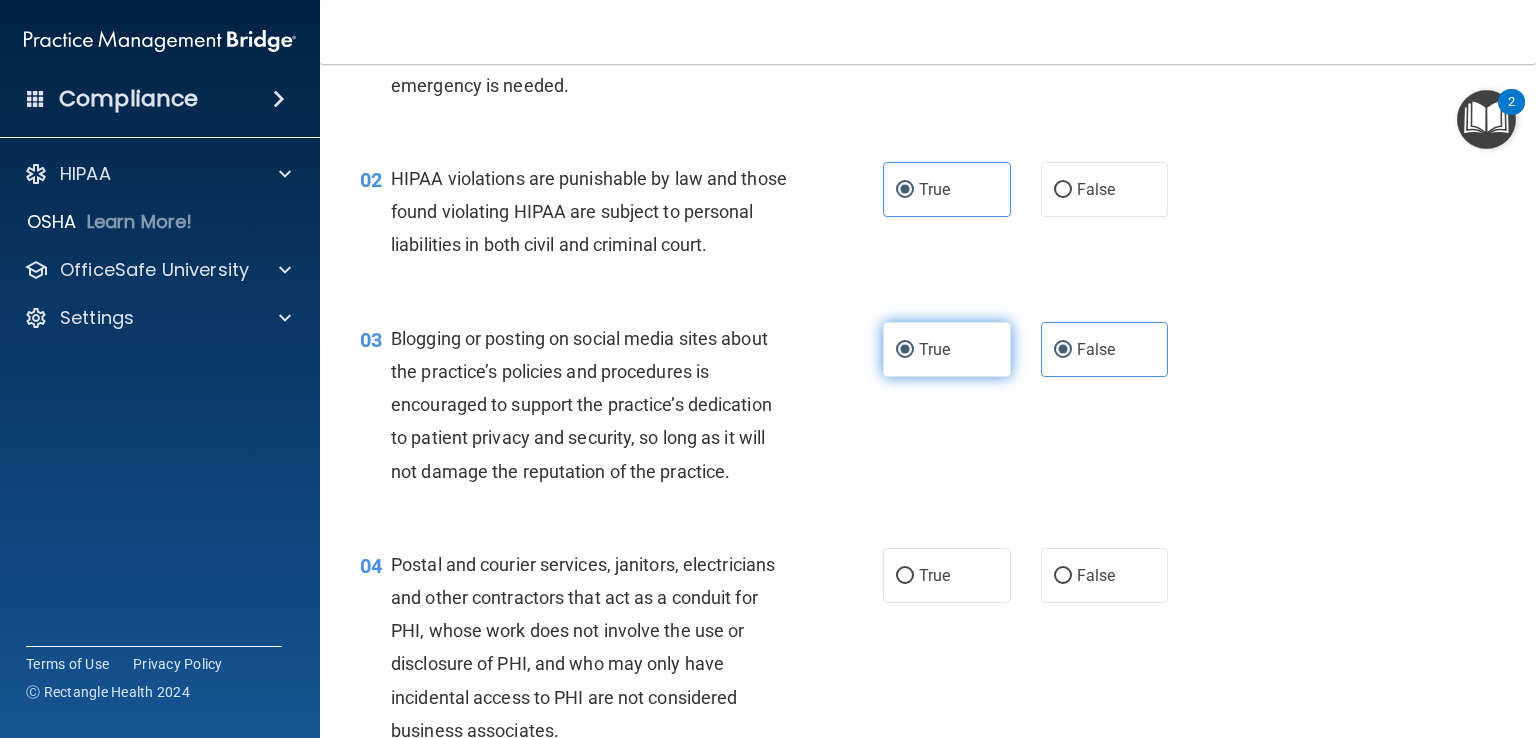 radio on "false" 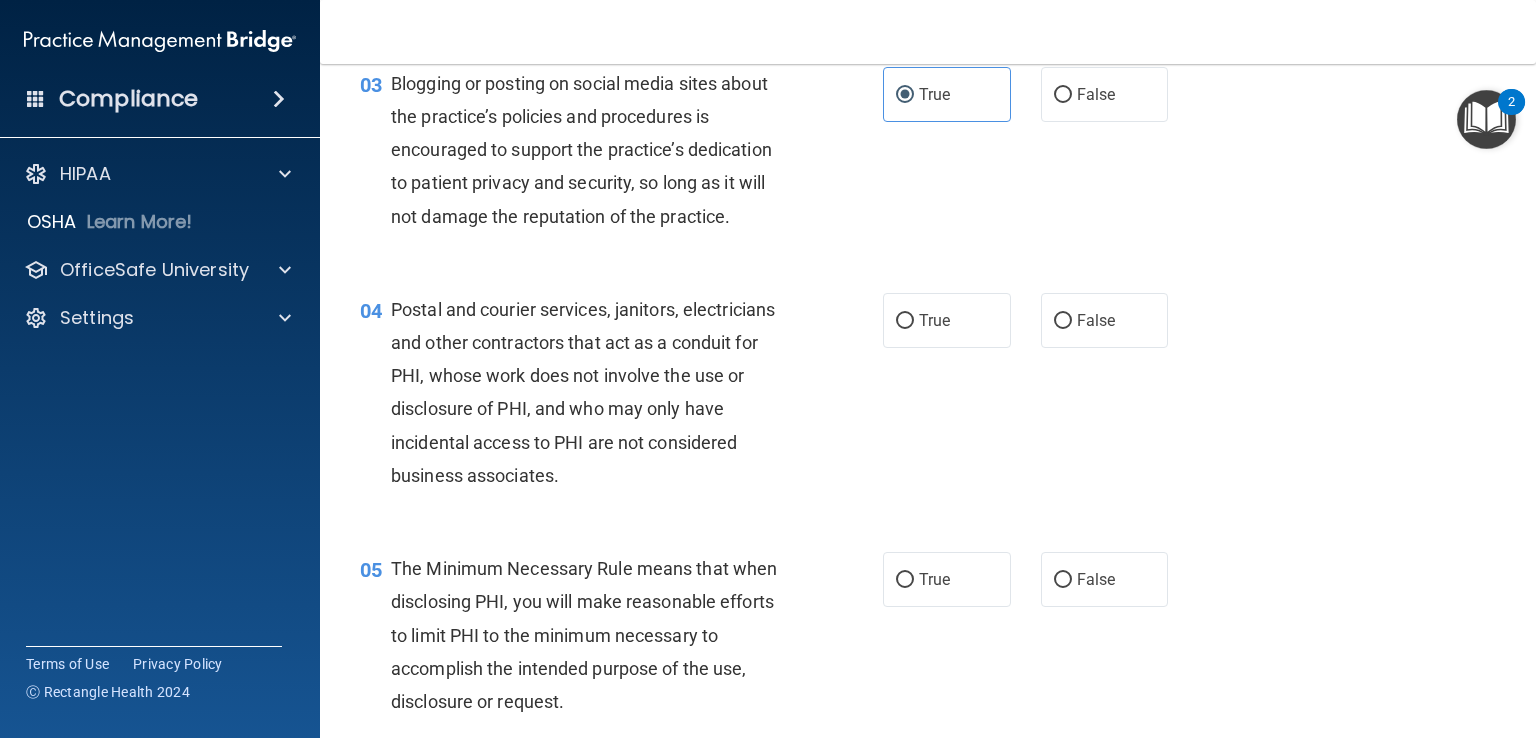 scroll, scrollTop: 420, scrollLeft: 0, axis: vertical 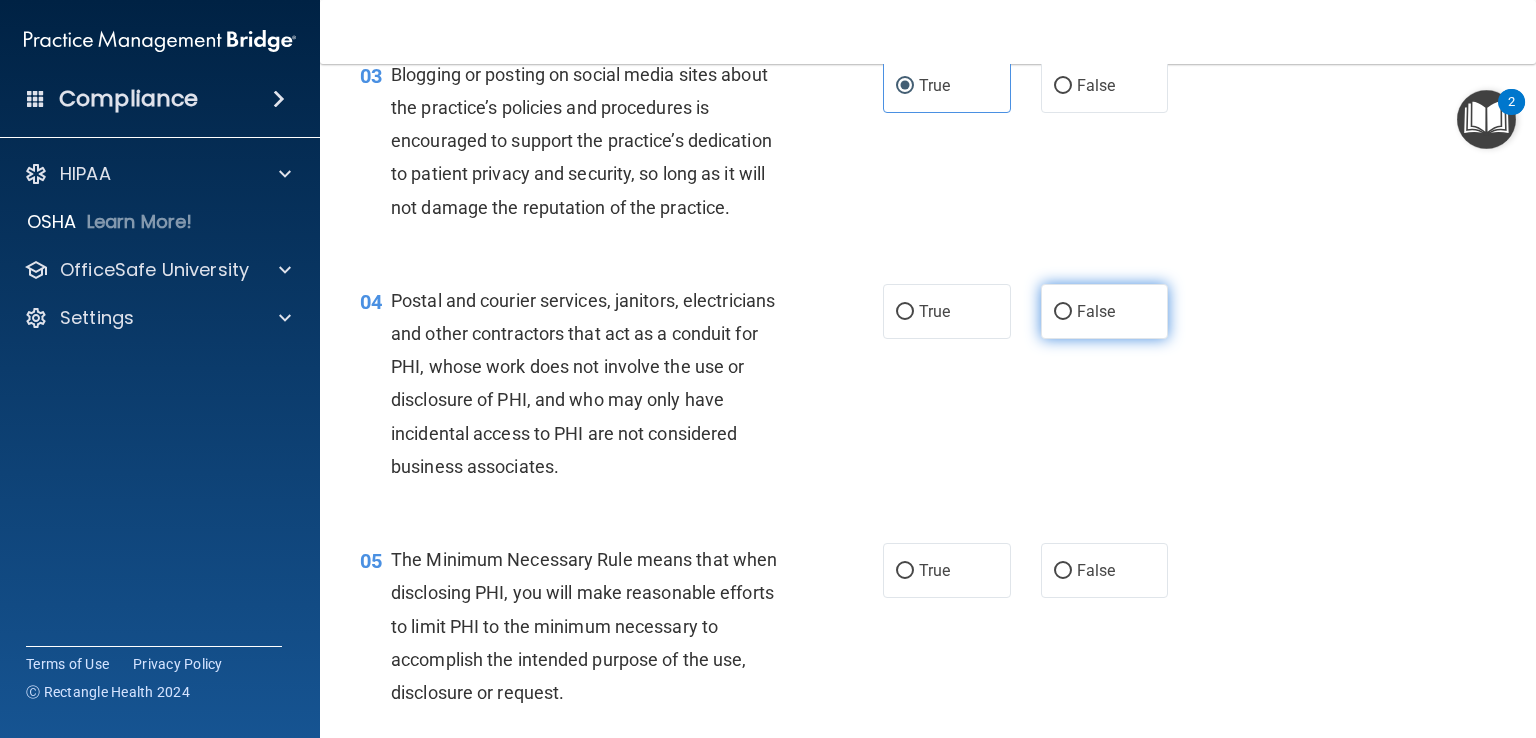 click on "False" at bounding box center [1105, 311] 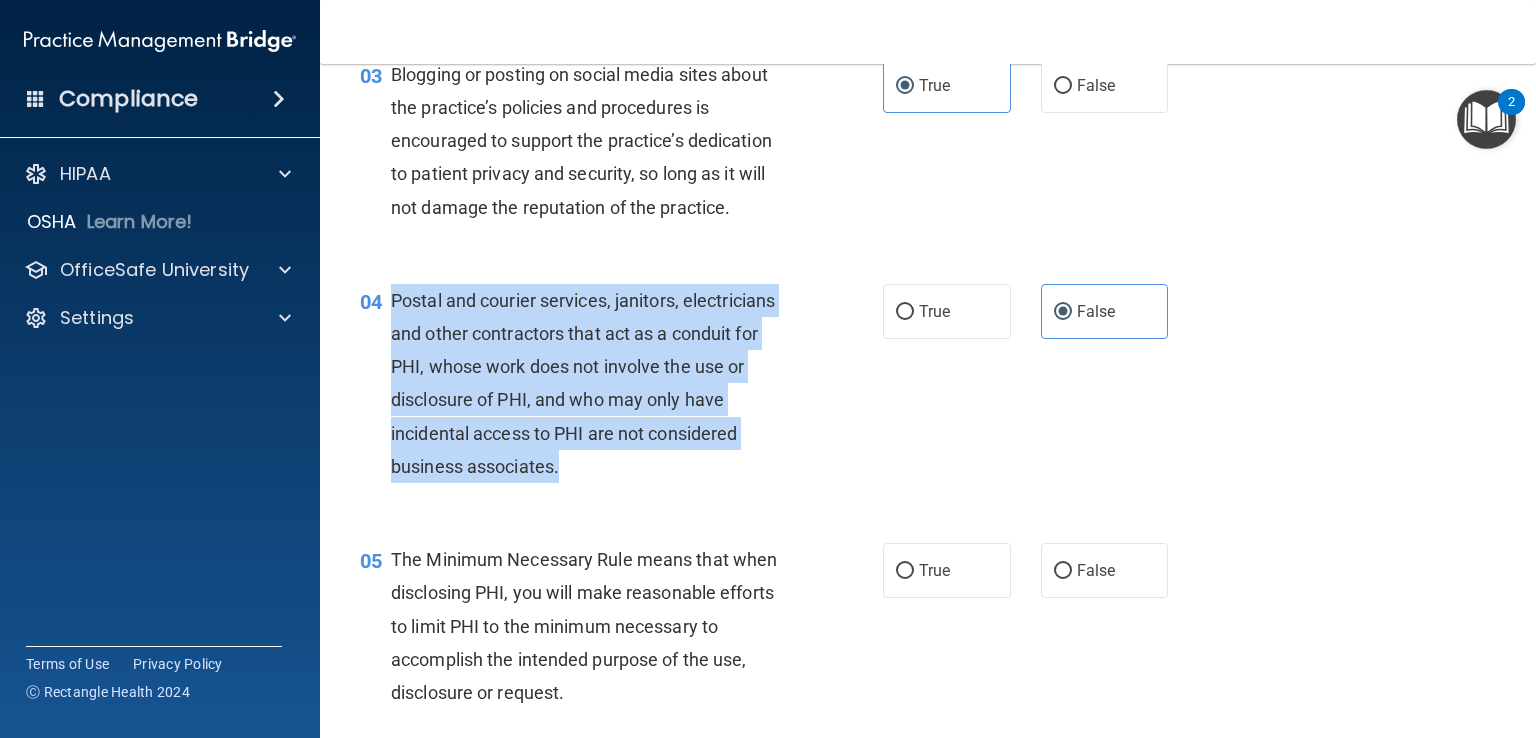 drag, startPoint x: 592, startPoint y: 505, endPoint x: 392, endPoint y: 338, distance: 260.55518 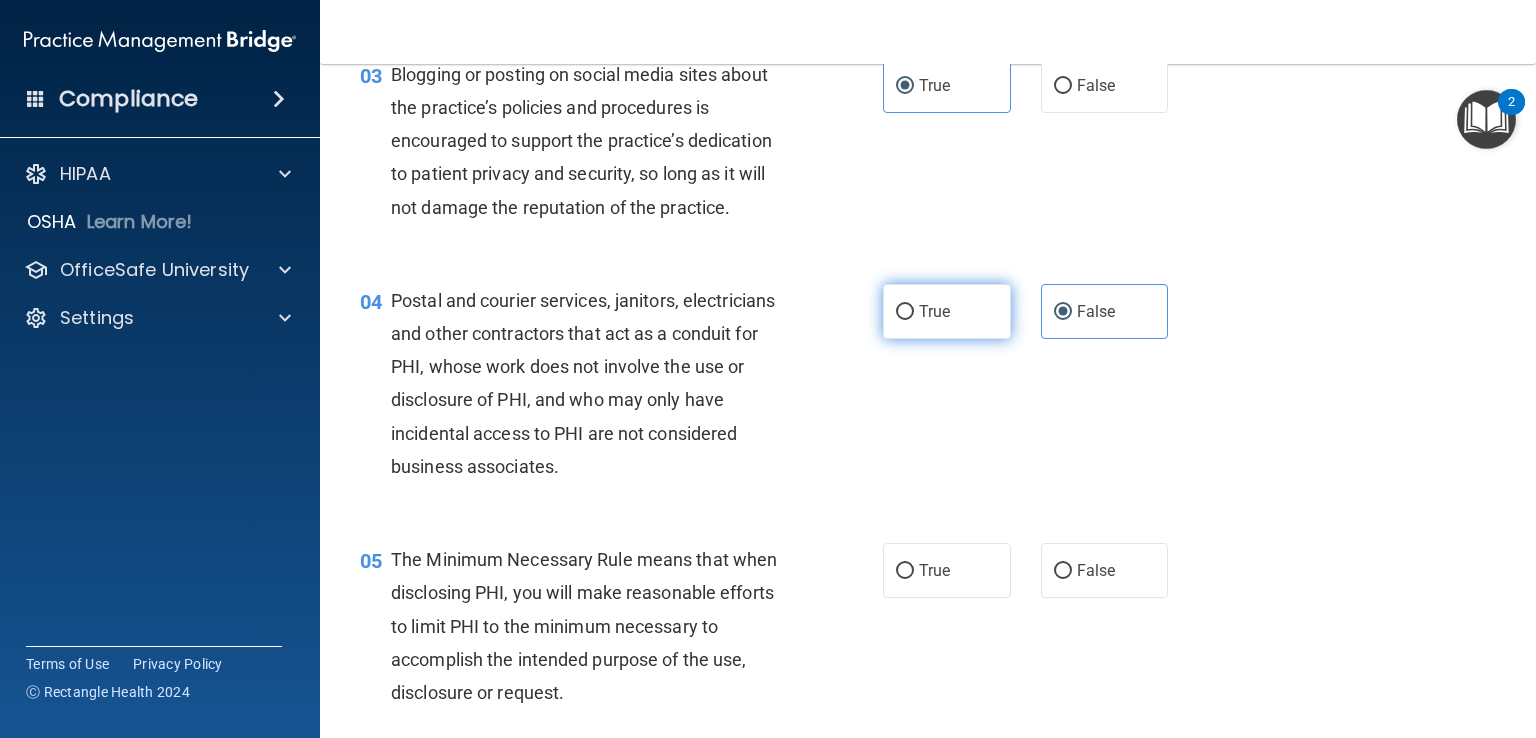 click on "True" at bounding box center (934, 311) 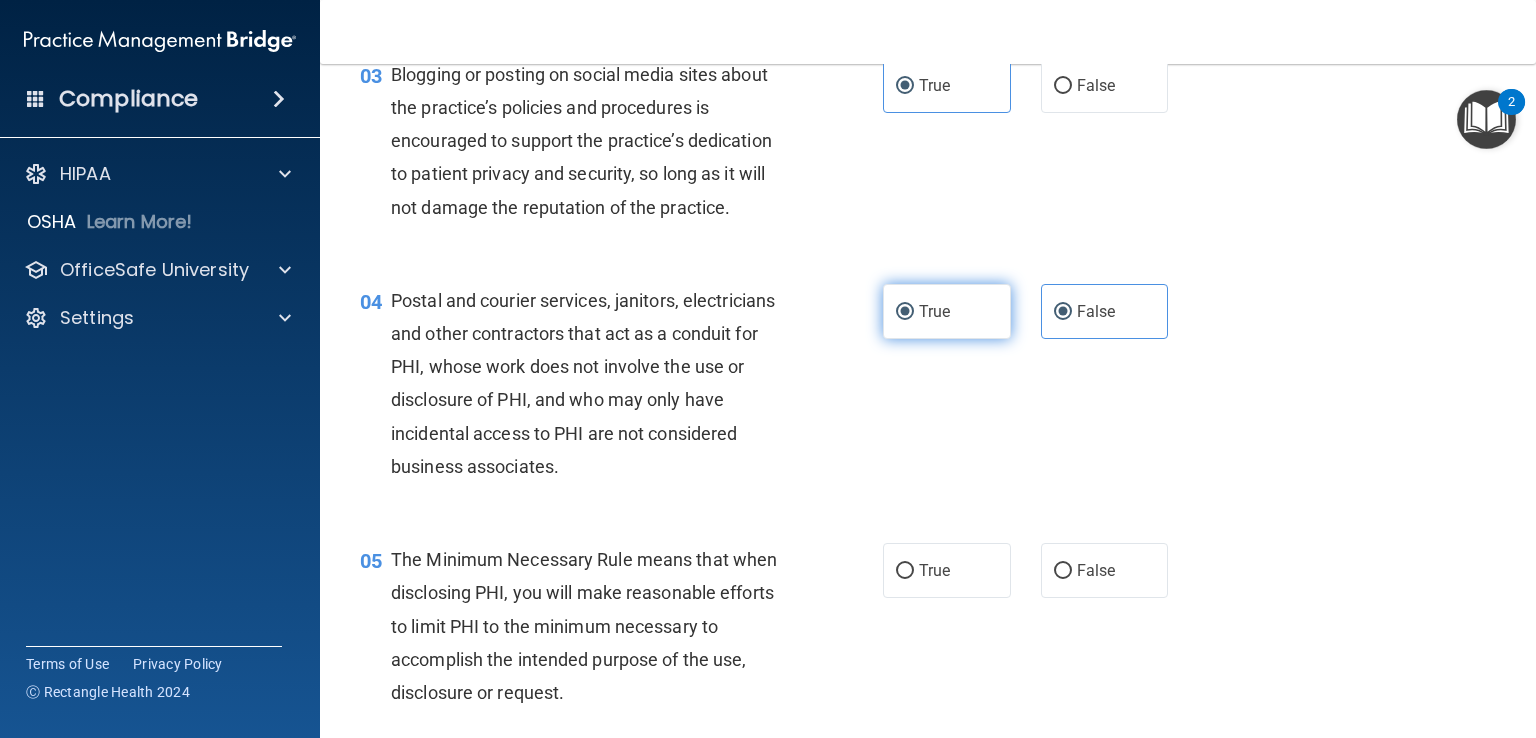radio on "false" 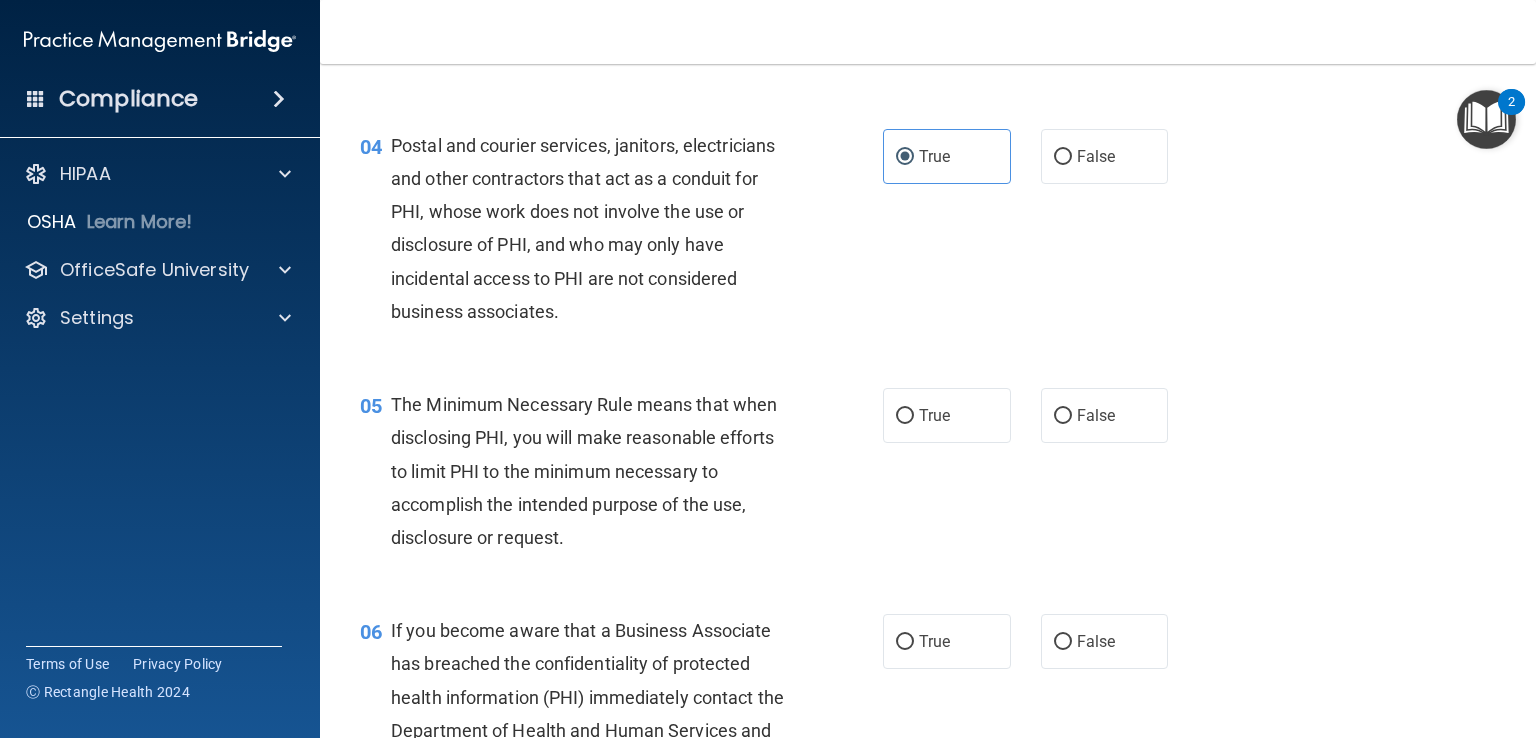 scroll, scrollTop: 667, scrollLeft: 0, axis: vertical 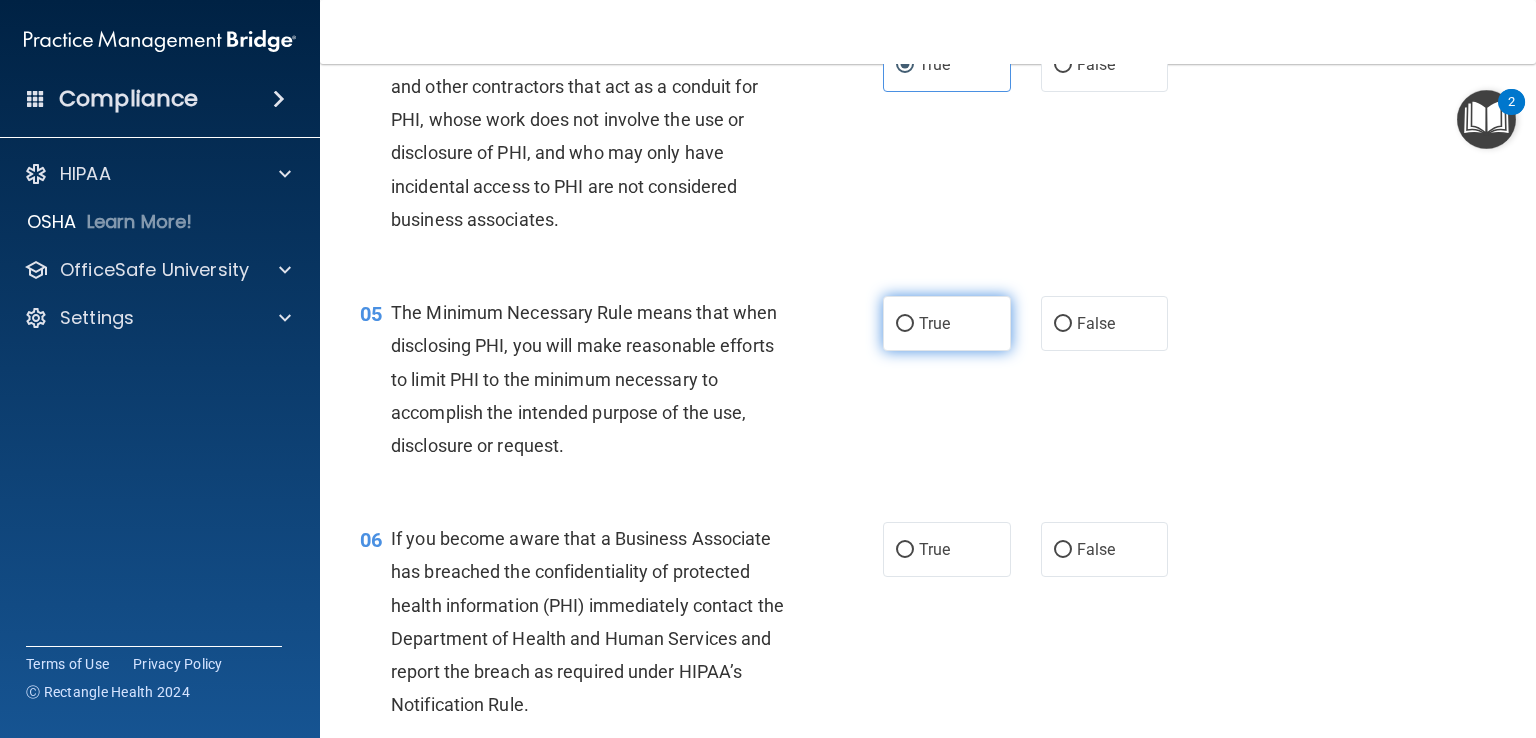 click on "True" at bounding box center (934, 323) 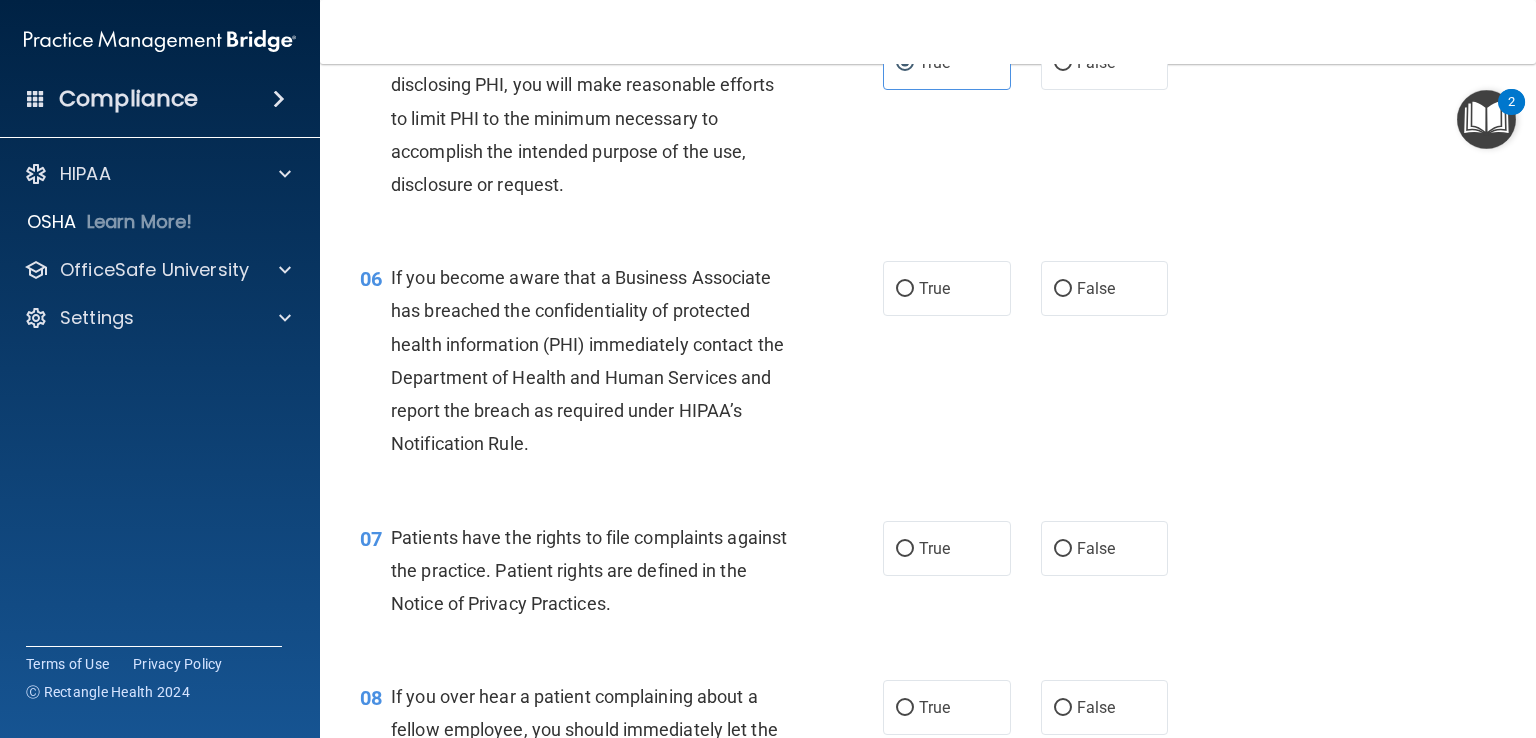 scroll, scrollTop: 931, scrollLeft: 0, axis: vertical 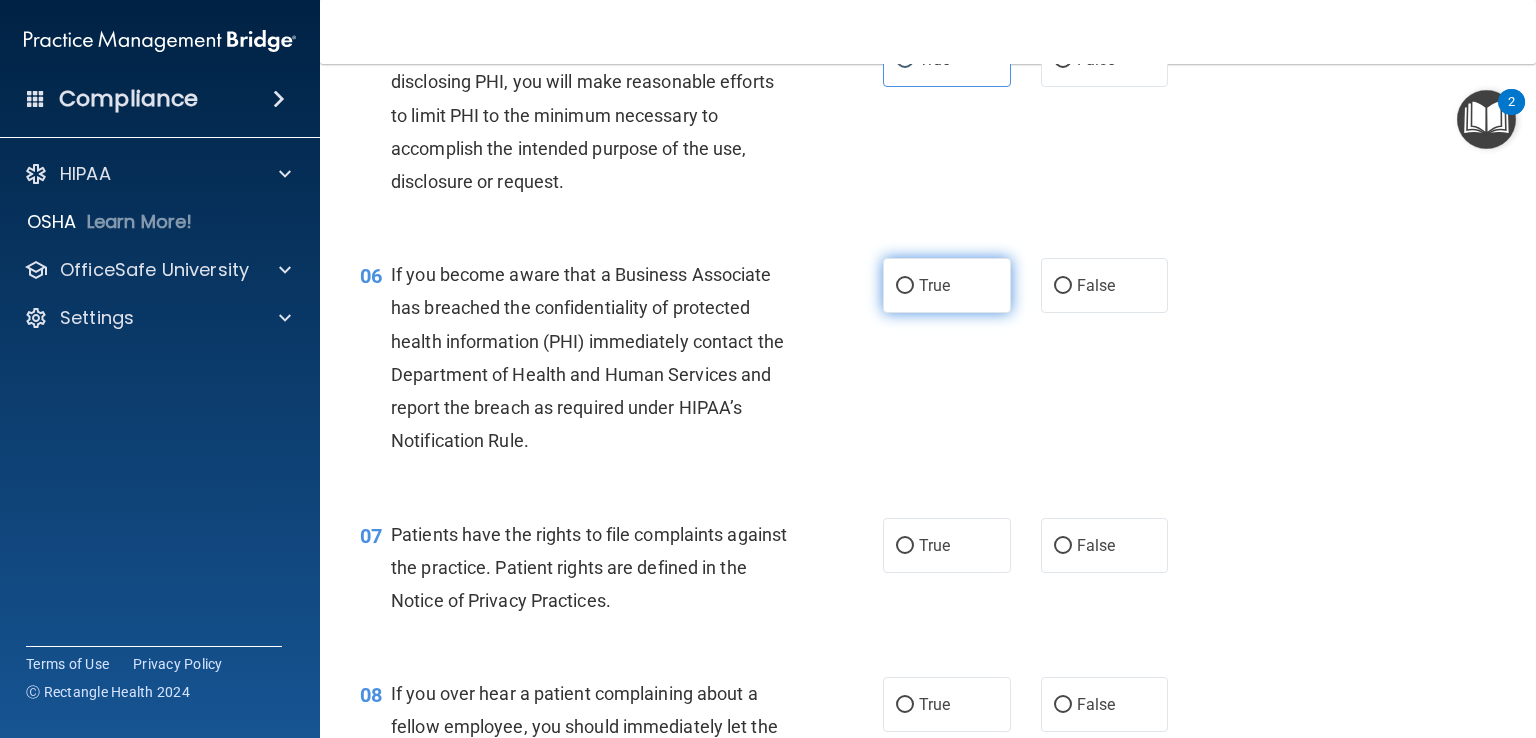 click on "True" at bounding box center (947, 285) 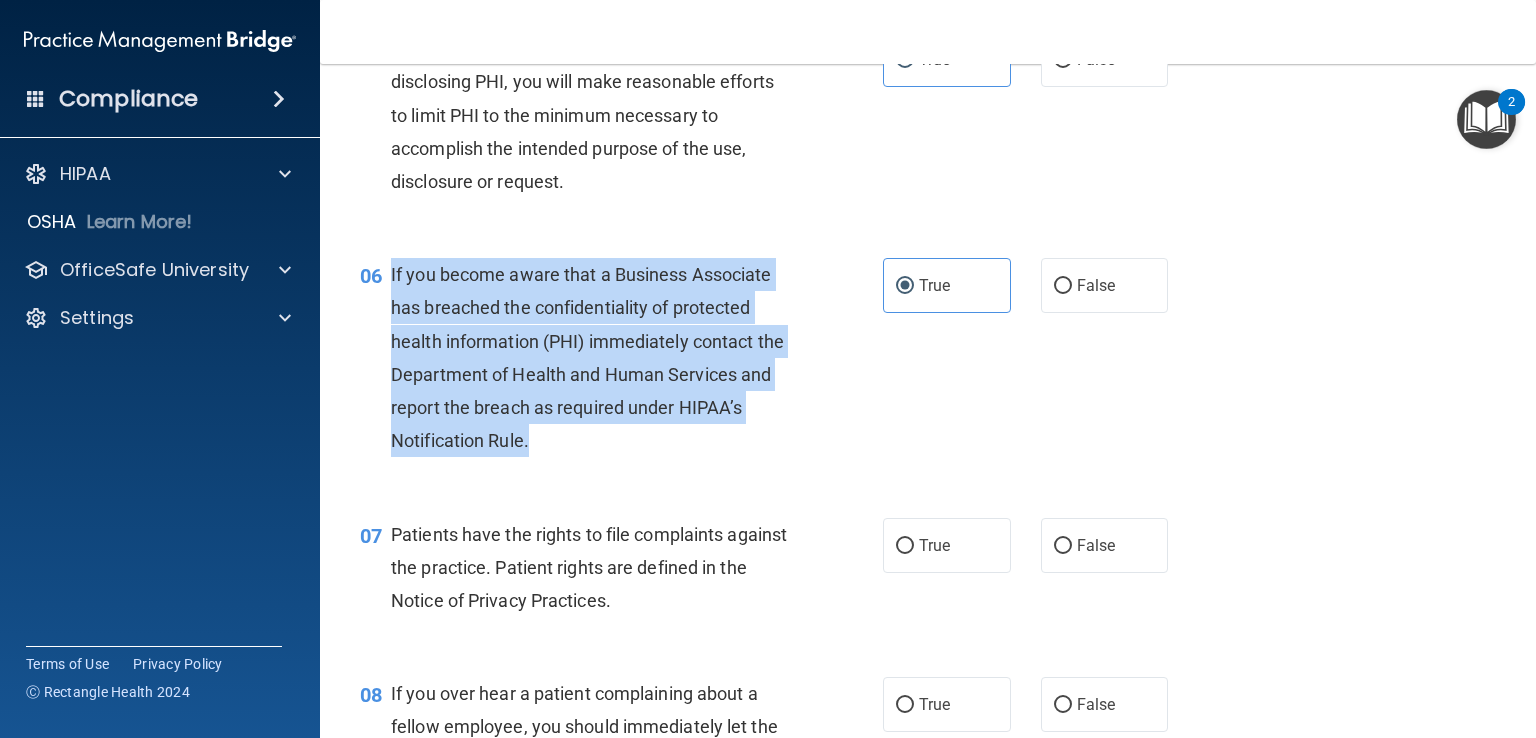 drag, startPoint x: 539, startPoint y: 482, endPoint x: 390, endPoint y: 309, distance: 228.31995 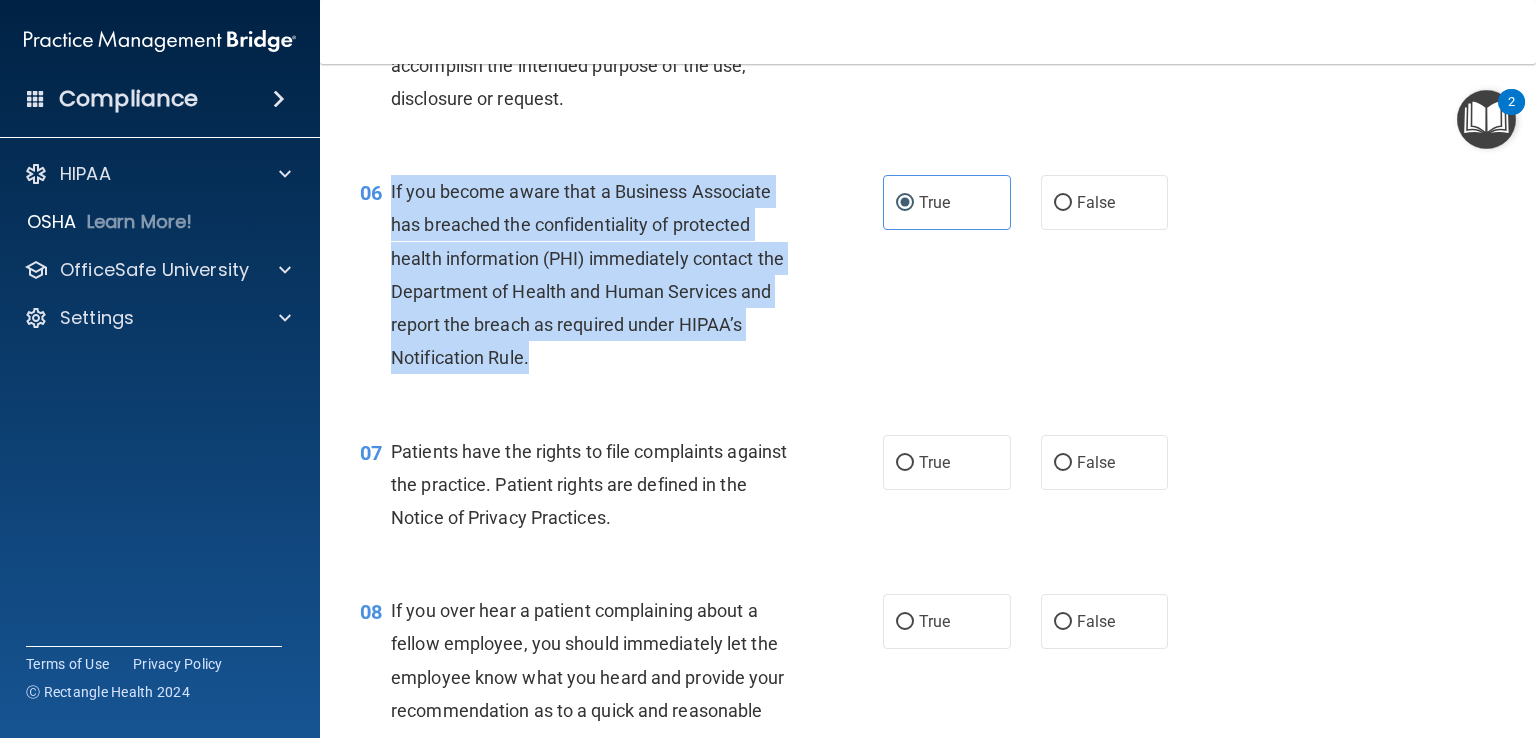 scroll, scrollTop: 1028, scrollLeft: 0, axis: vertical 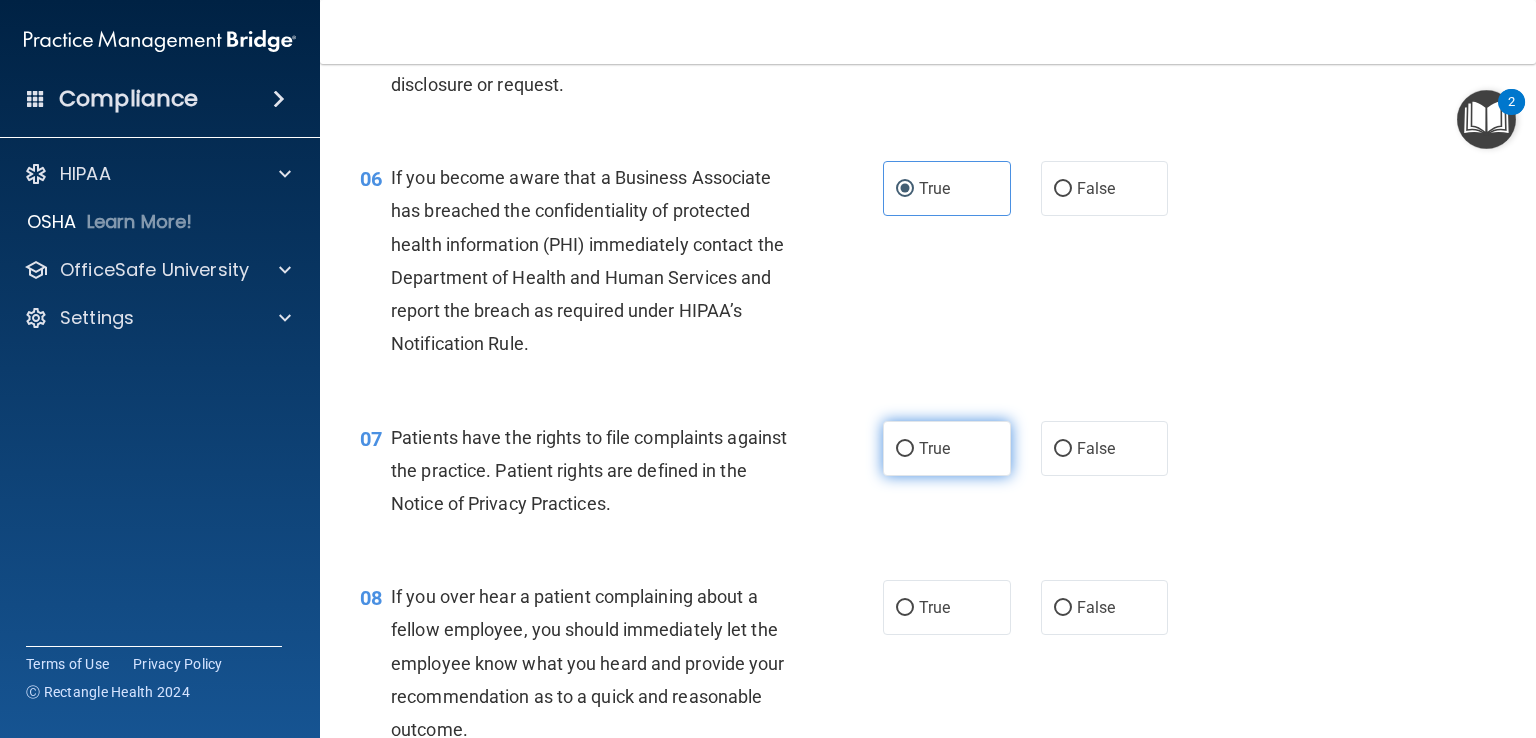 click on "True" at bounding box center [947, 448] 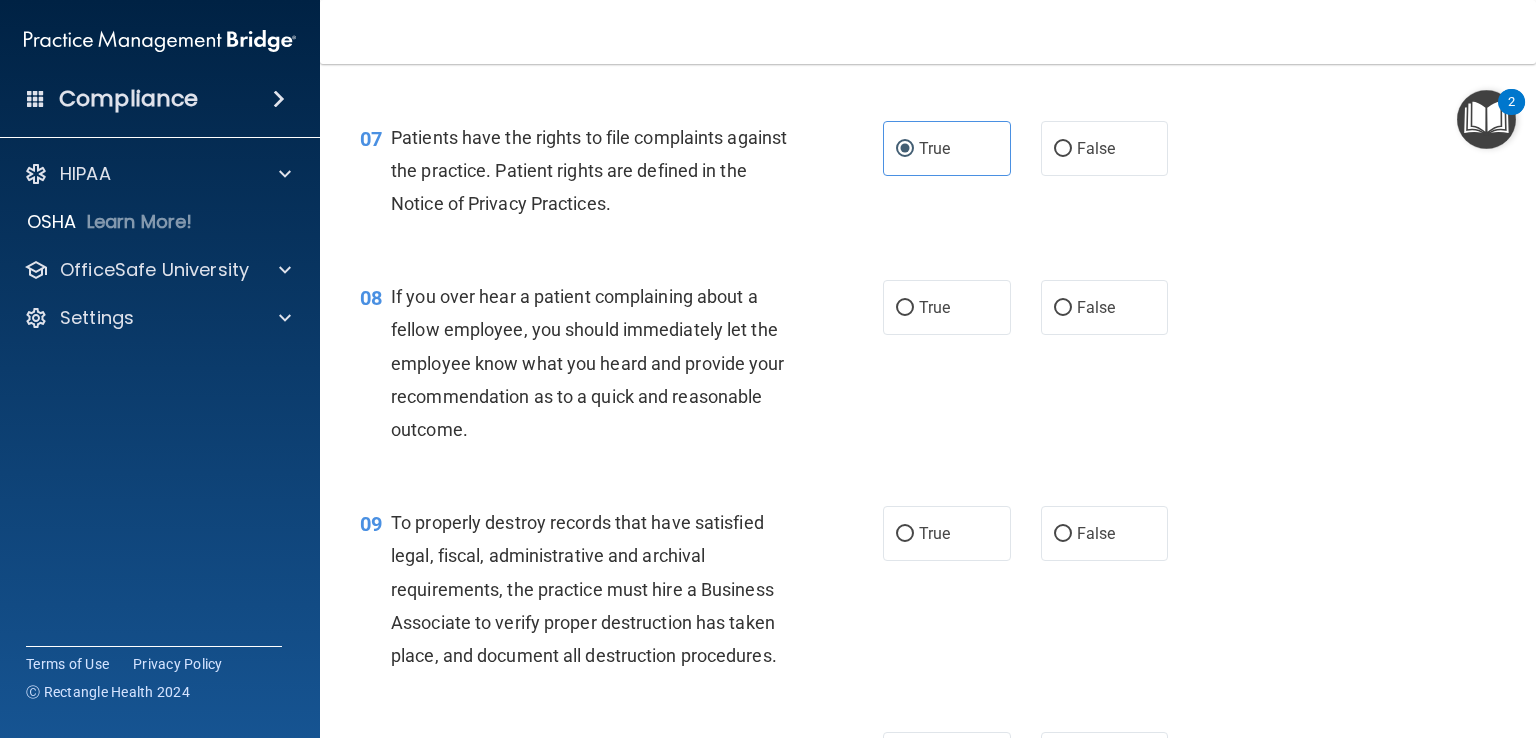 scroll, scrollTop: 1330, scrollLeft: 0, axis: vertical 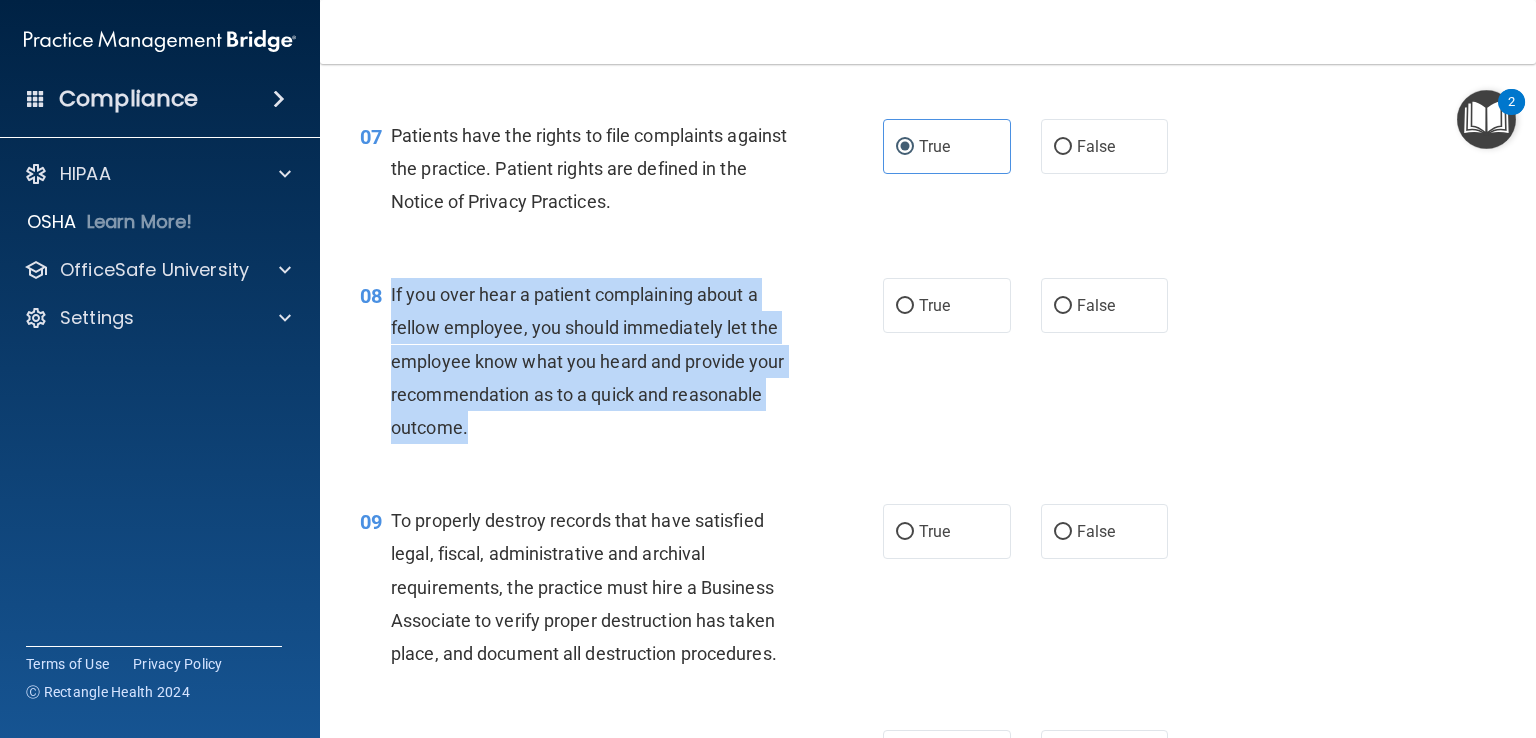 drag, startPoint x: 480, startPoint y: 457, endPoint x: 392, endPoint y: 320, distance: 162.82812 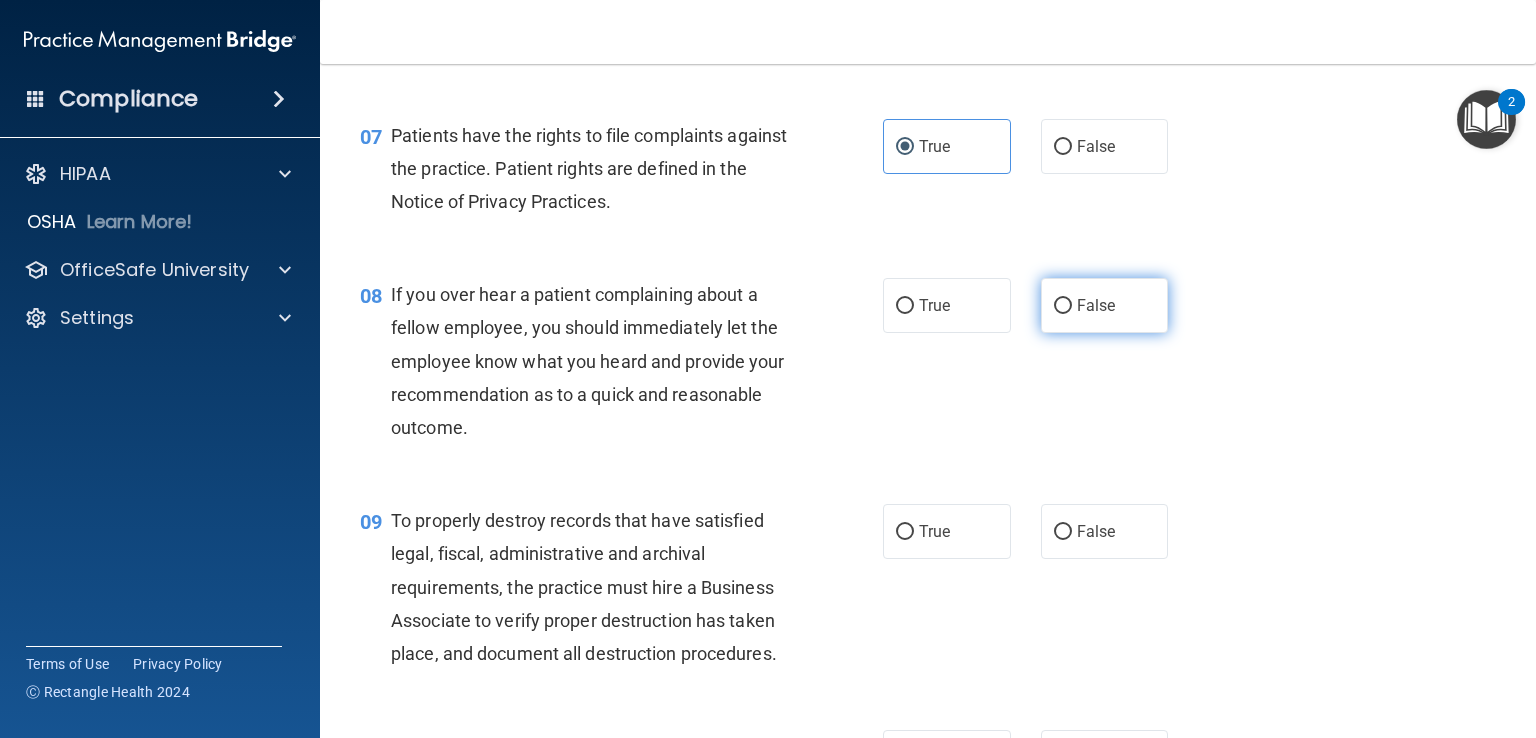click on "False" at bounding box center [1105, 305] 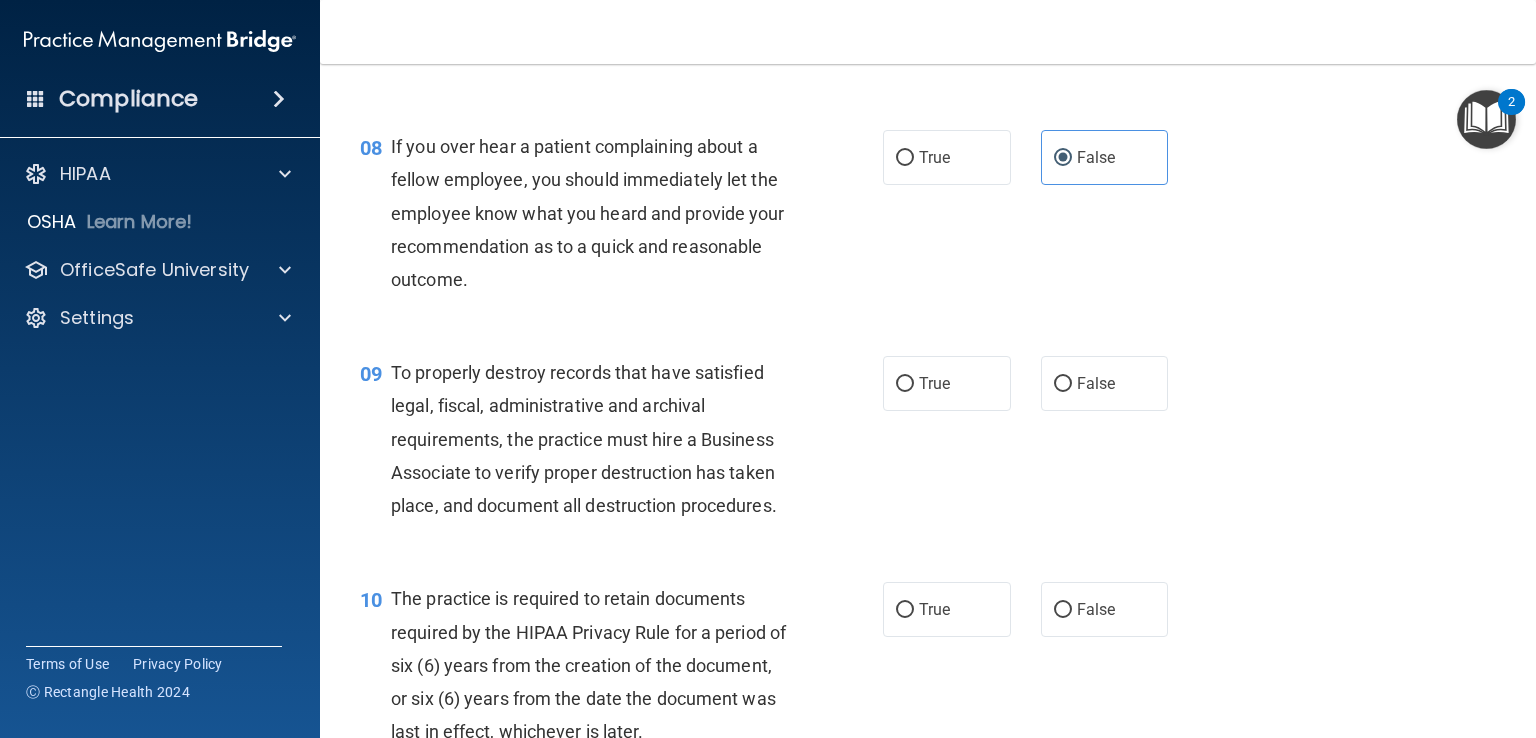scroll, scrollTop: 1482, scrollLeft: 0, axis: vertical 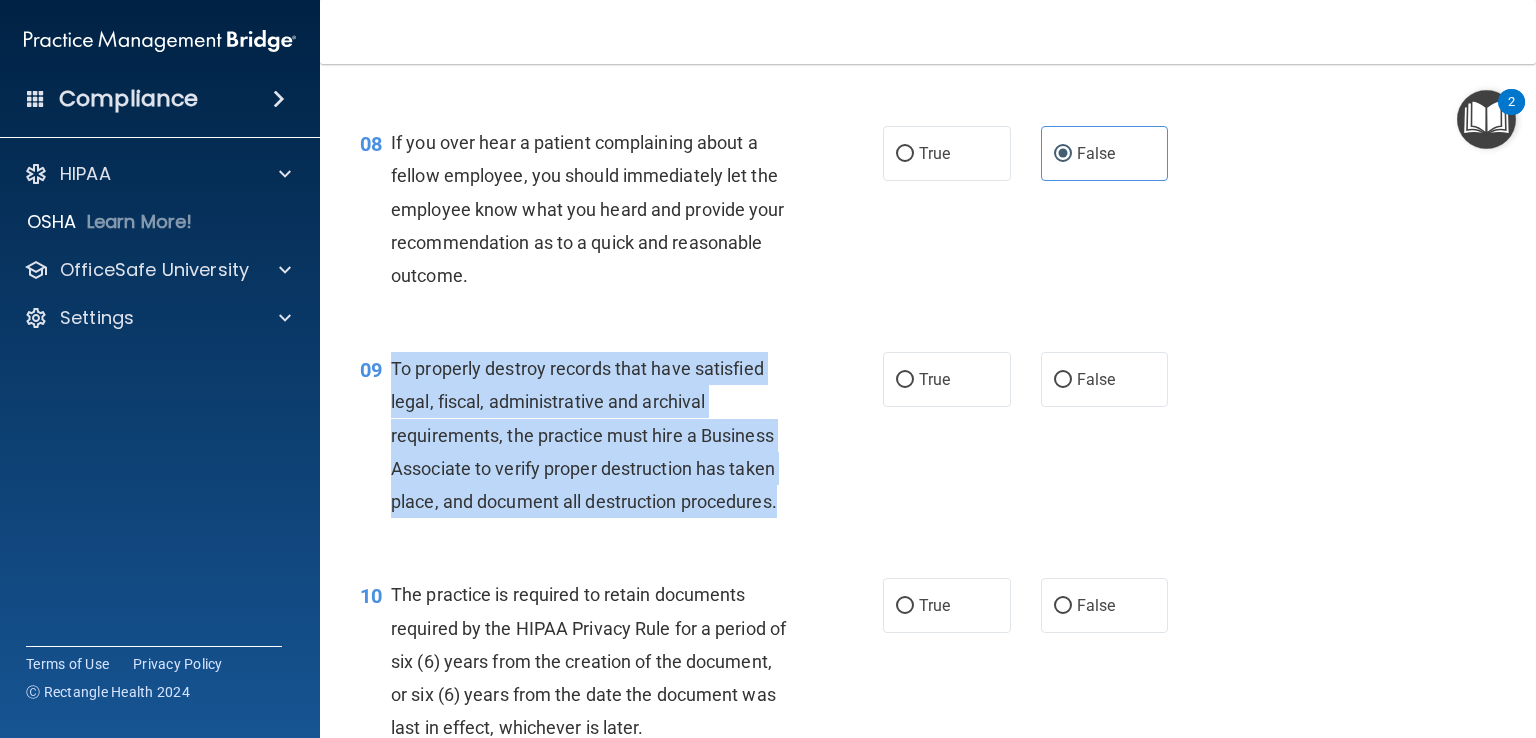 drag, startPoint x: 781, startPoint y: 544, endPoint x: 391, endPoint y: 408, distance: 413.03268 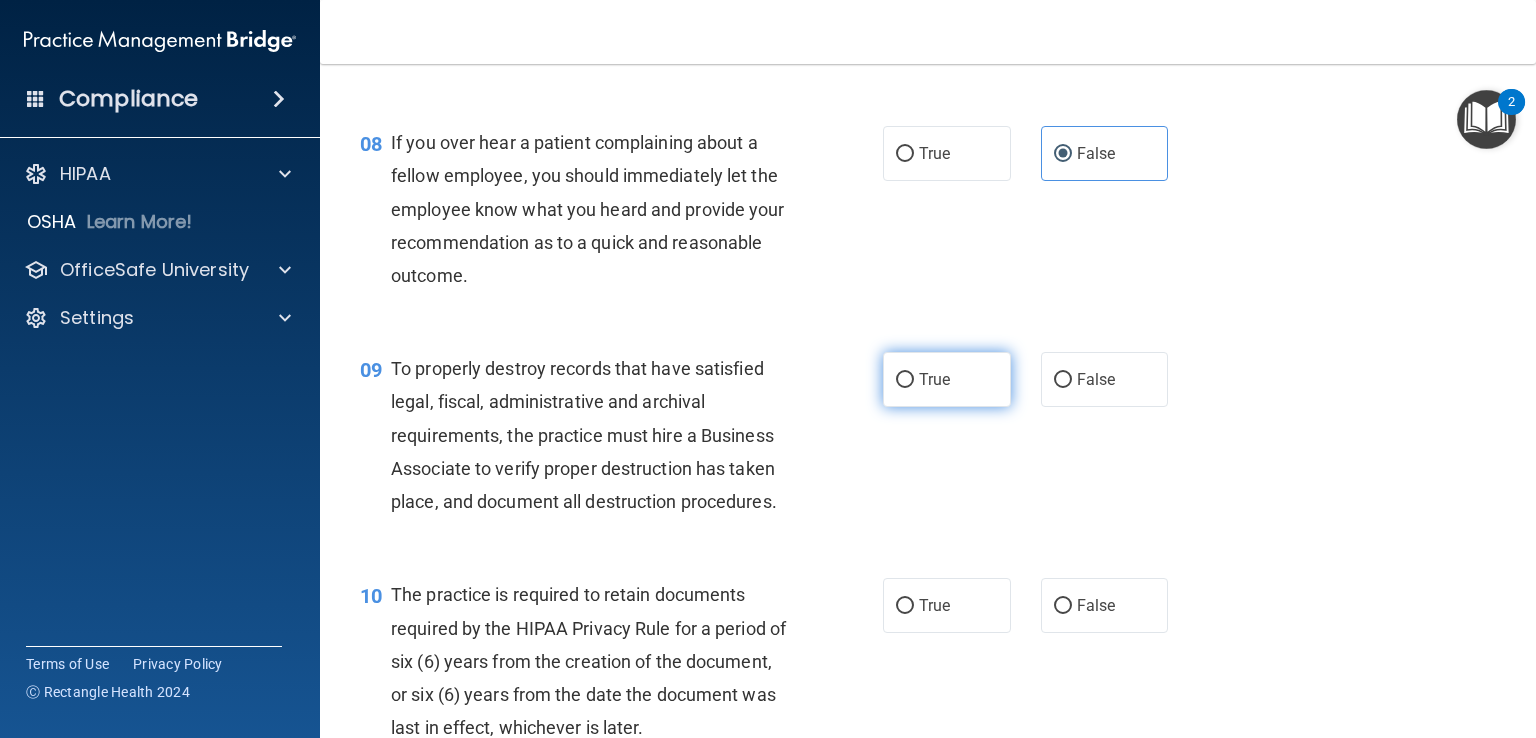 click on "True" at bounding box center (934, 379) 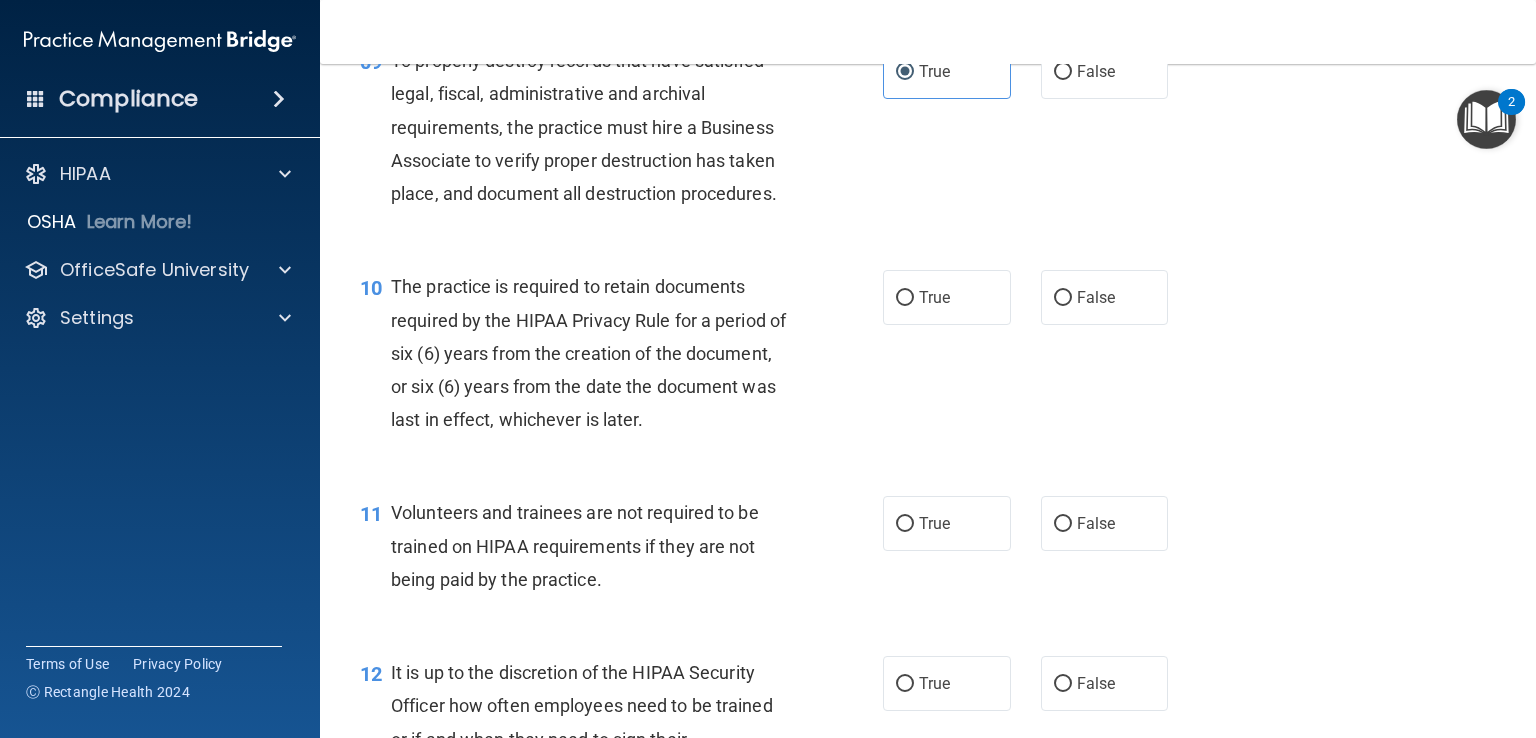 scroll, scrollTop: 1798, scrollLeft: 0, axis: vertical 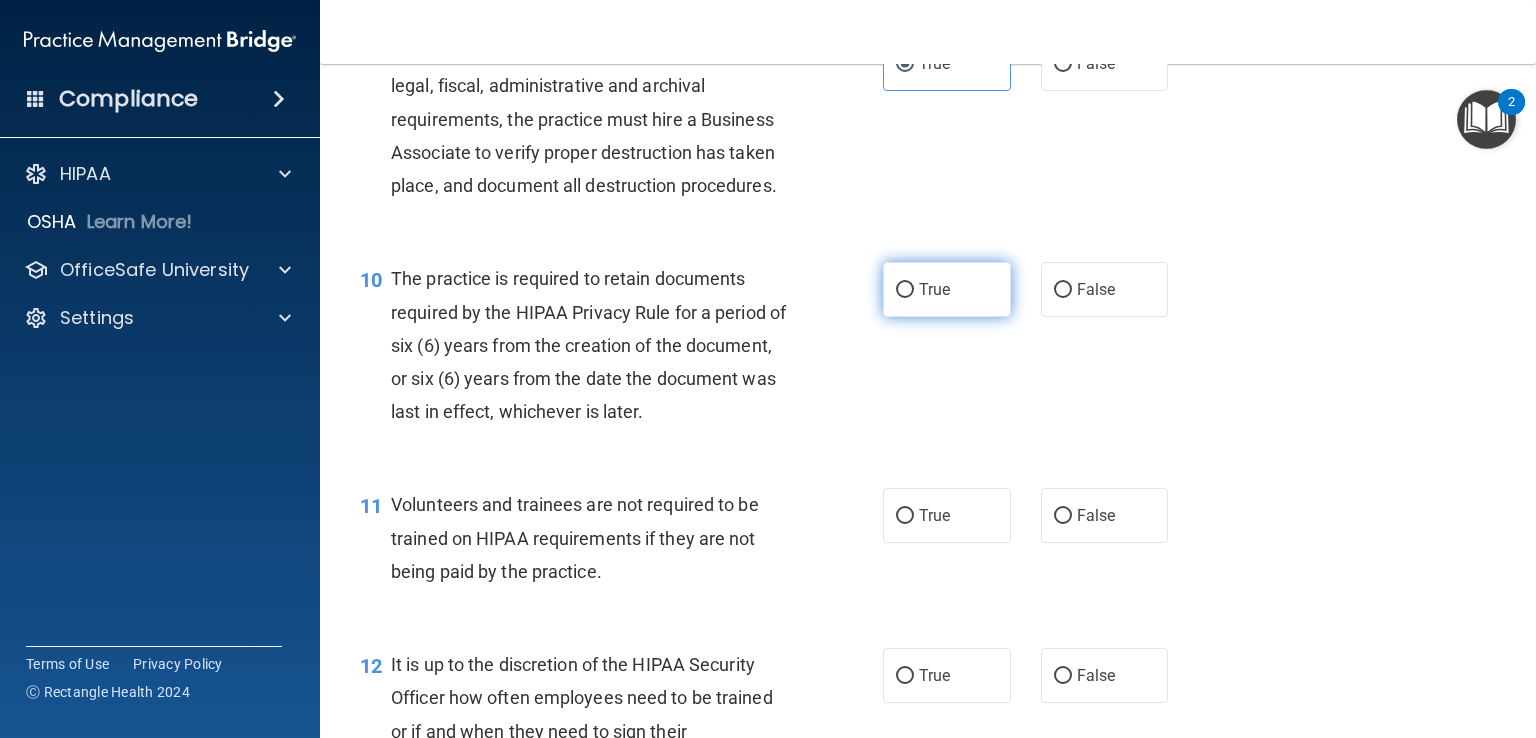 click on "True" at bounding box center (947, 289) 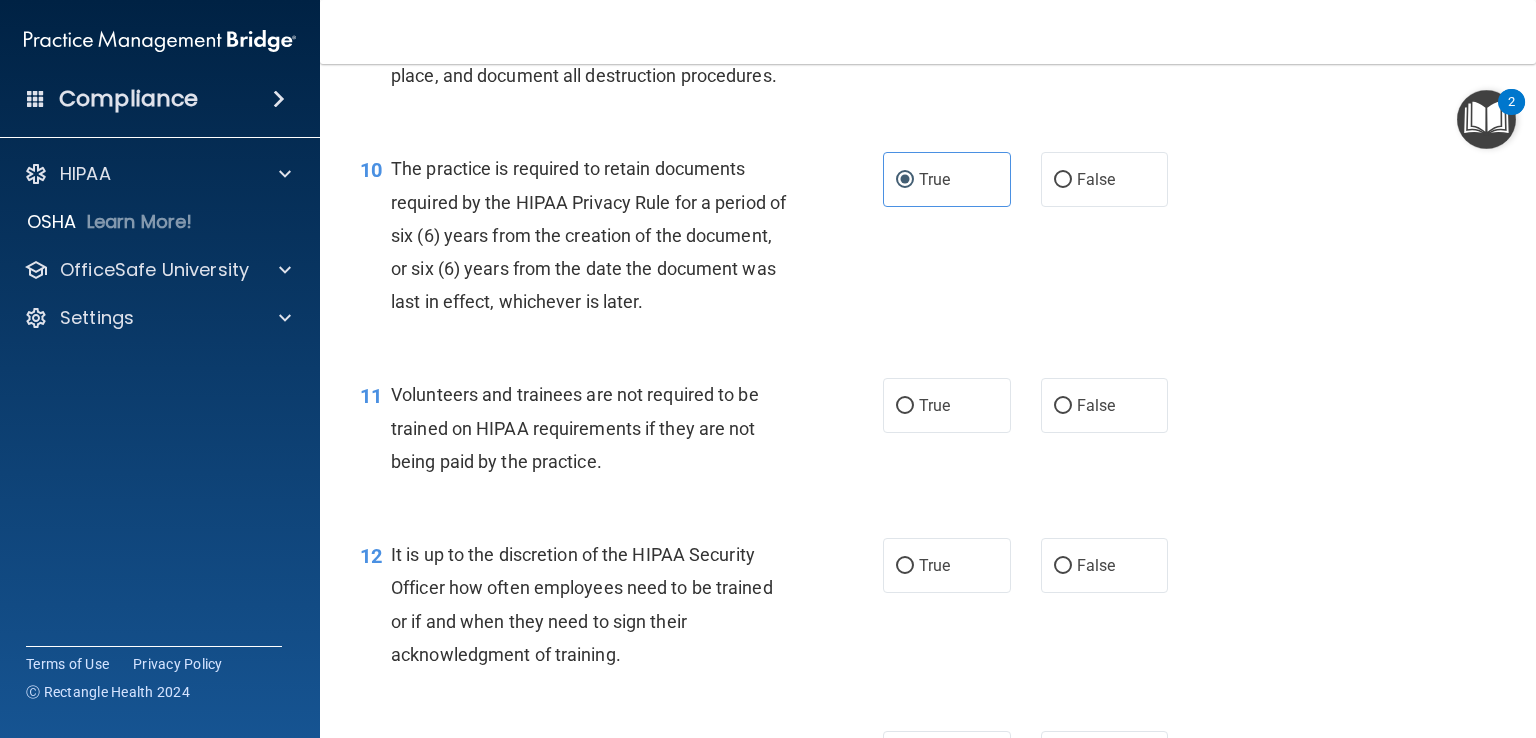 scroll, scrollTop: 1918, scrollLeft: 0, axis: vertical 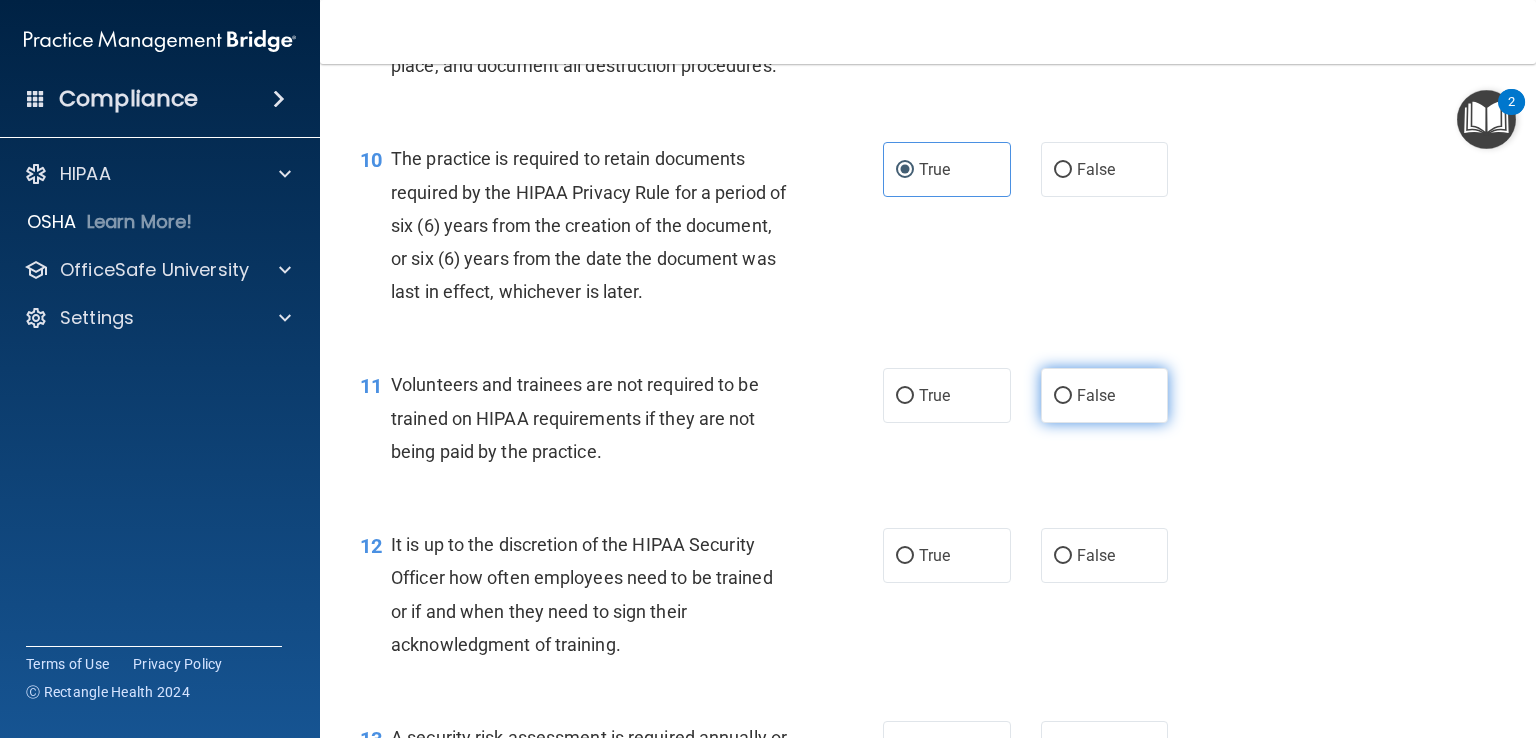 click on "False" at bounding box center [1105, 395] 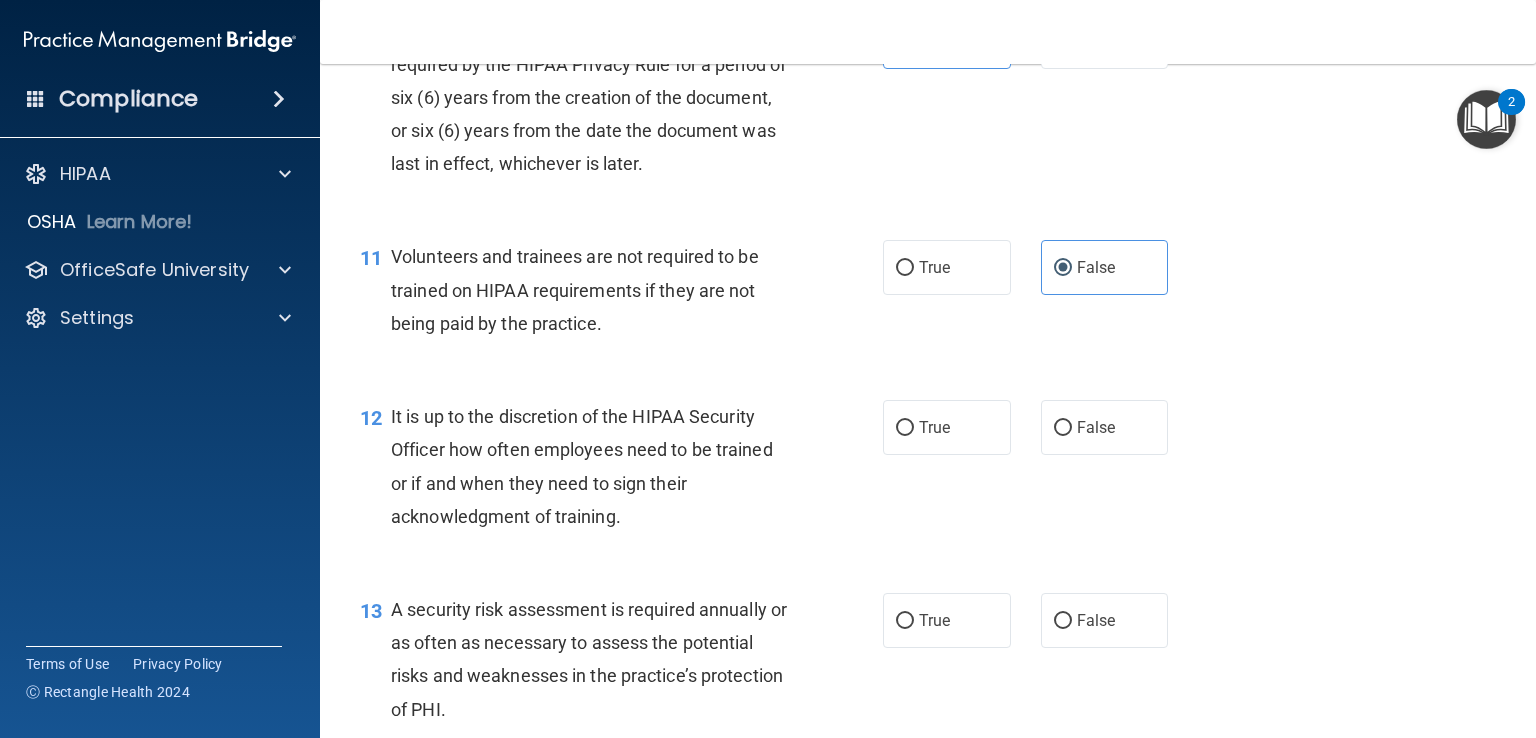 scroll, scrollTop: 2068, scrollLeft: 0, axis: vertical 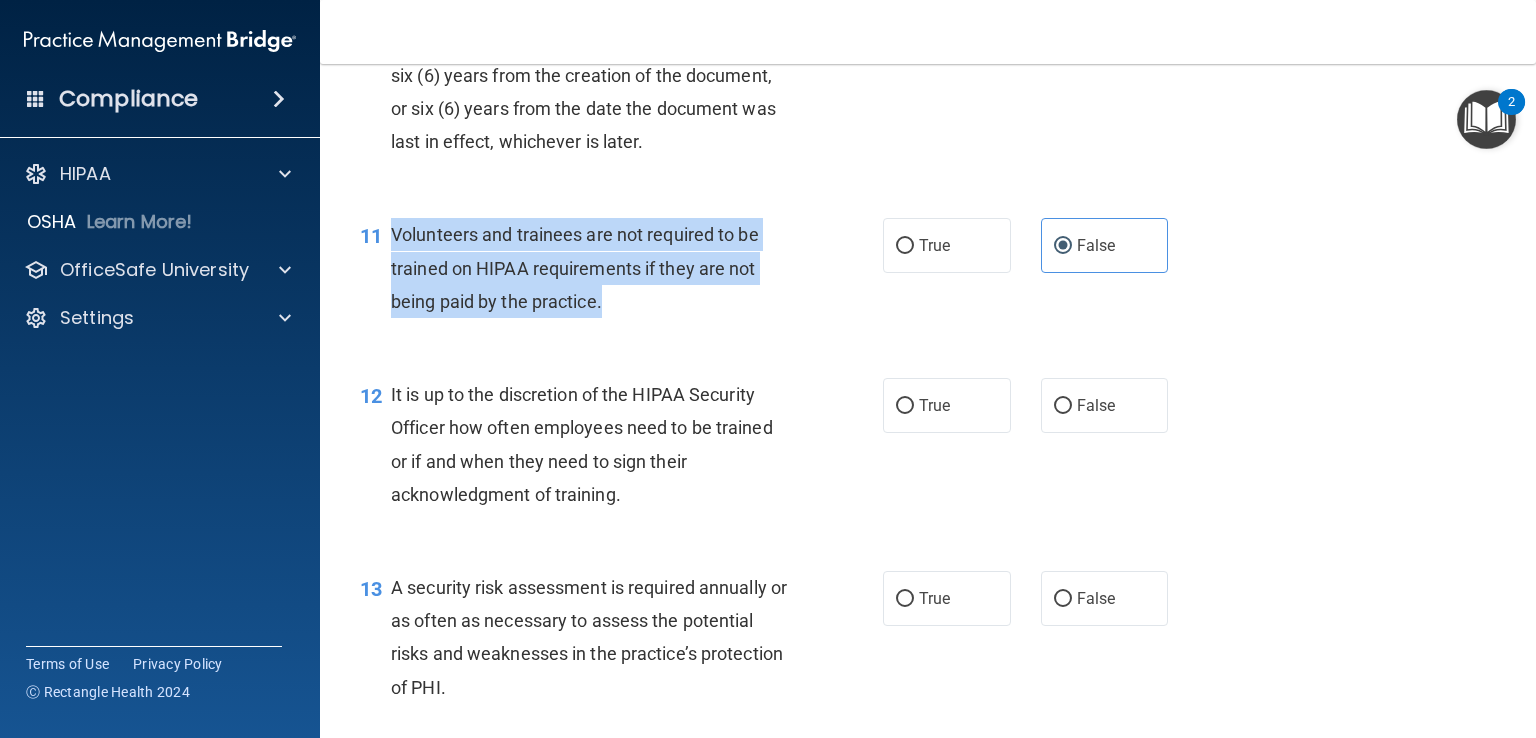 drag, startPoint x: 625, startPoint y: 346, endPoint x: 392, endPoint y: 260, distance: 248.36465 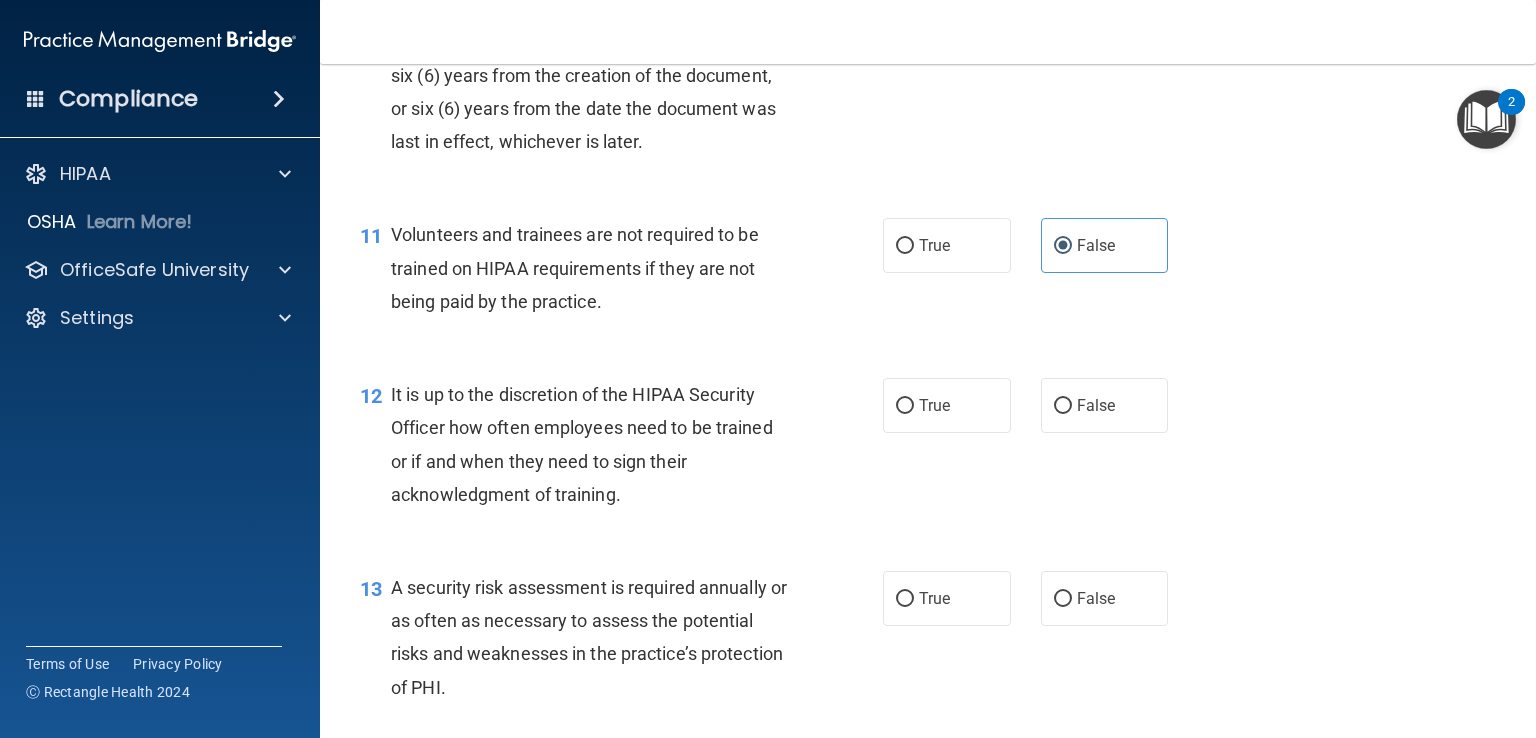 click on "It is up to the discretion of the HIPAA Security Officer how often employees need to be trained or if and when they need to sign their acknowledgment of training." at bounding box center (598, 444) 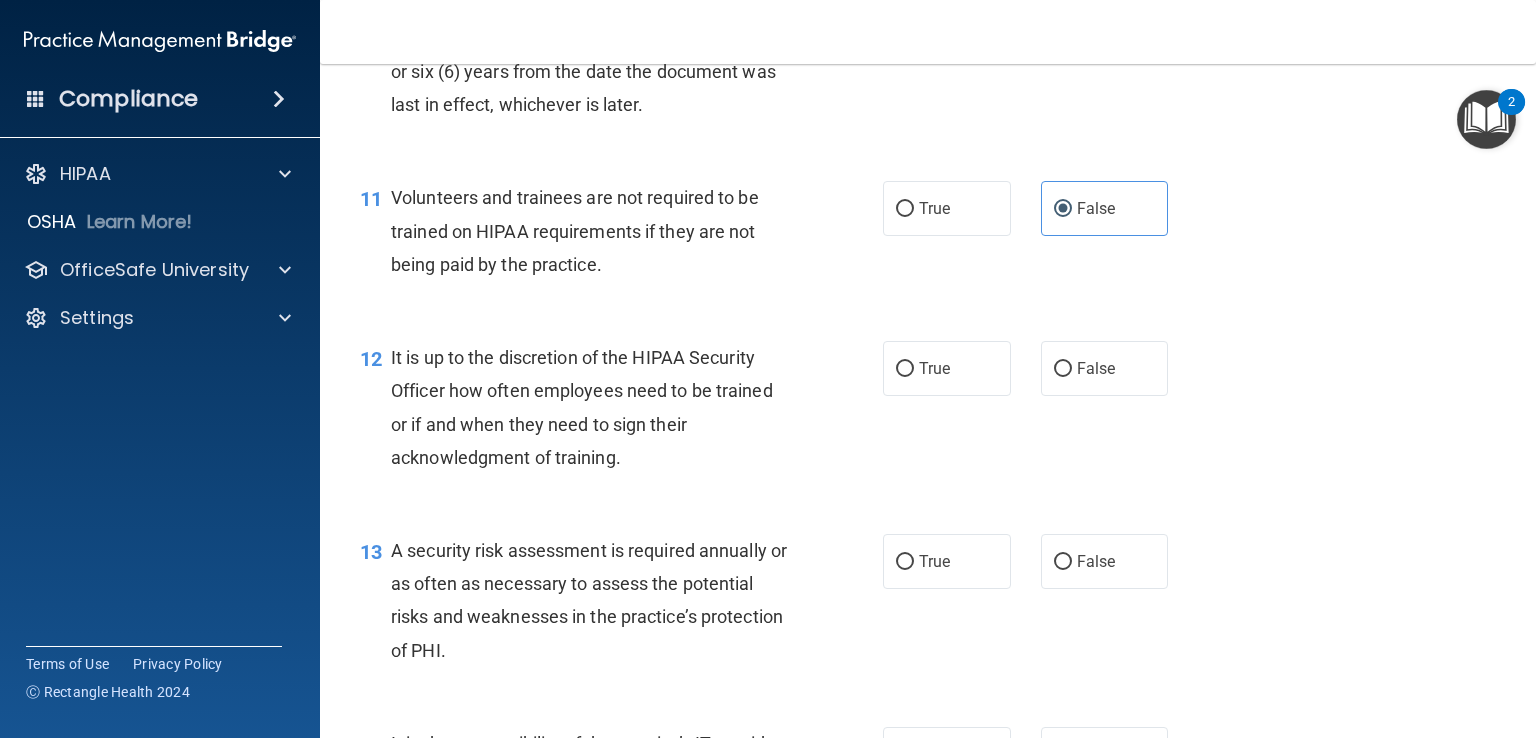scroll, scrollTop: 2104, scrollLeft: 0, axis: vertical 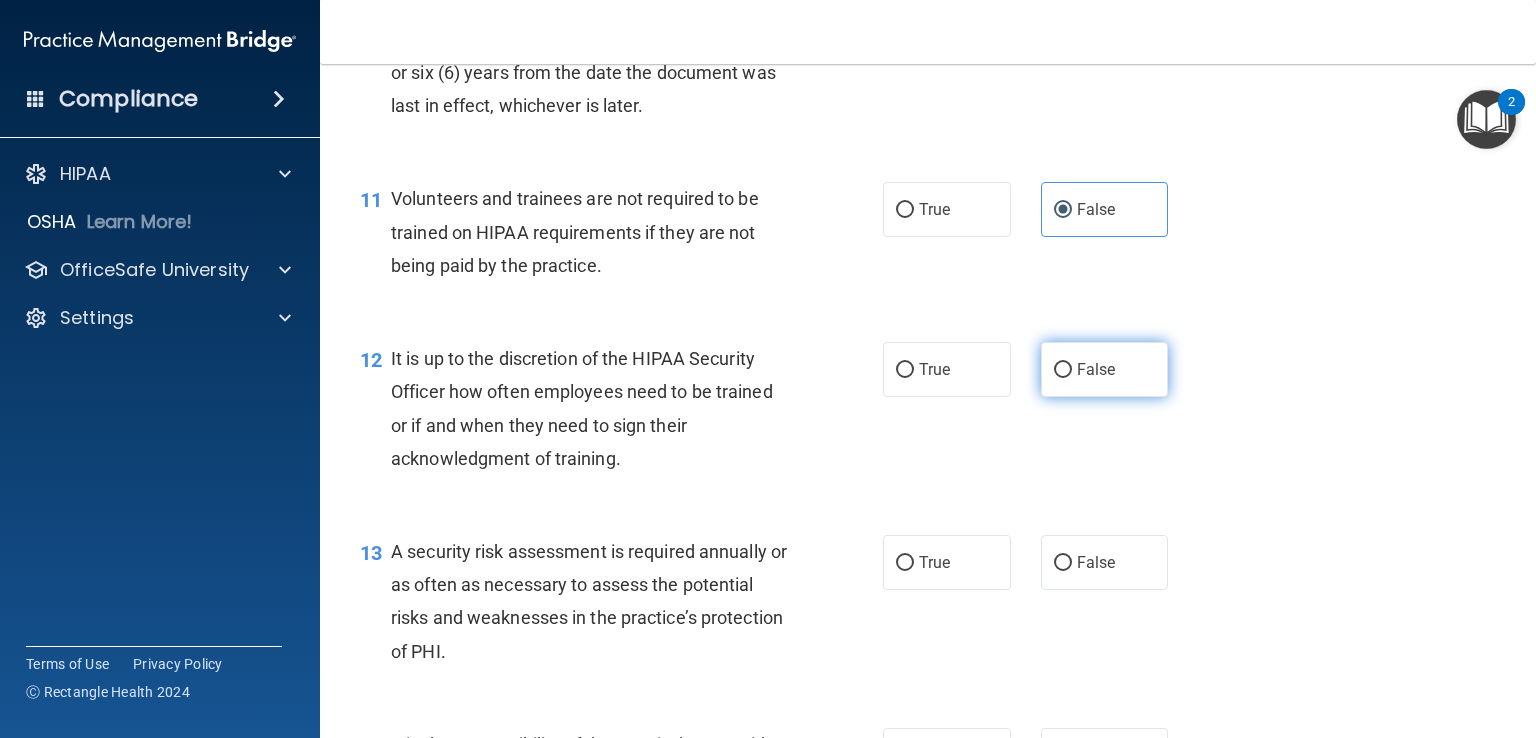 click on "False" at bounding box center (1105, 369) 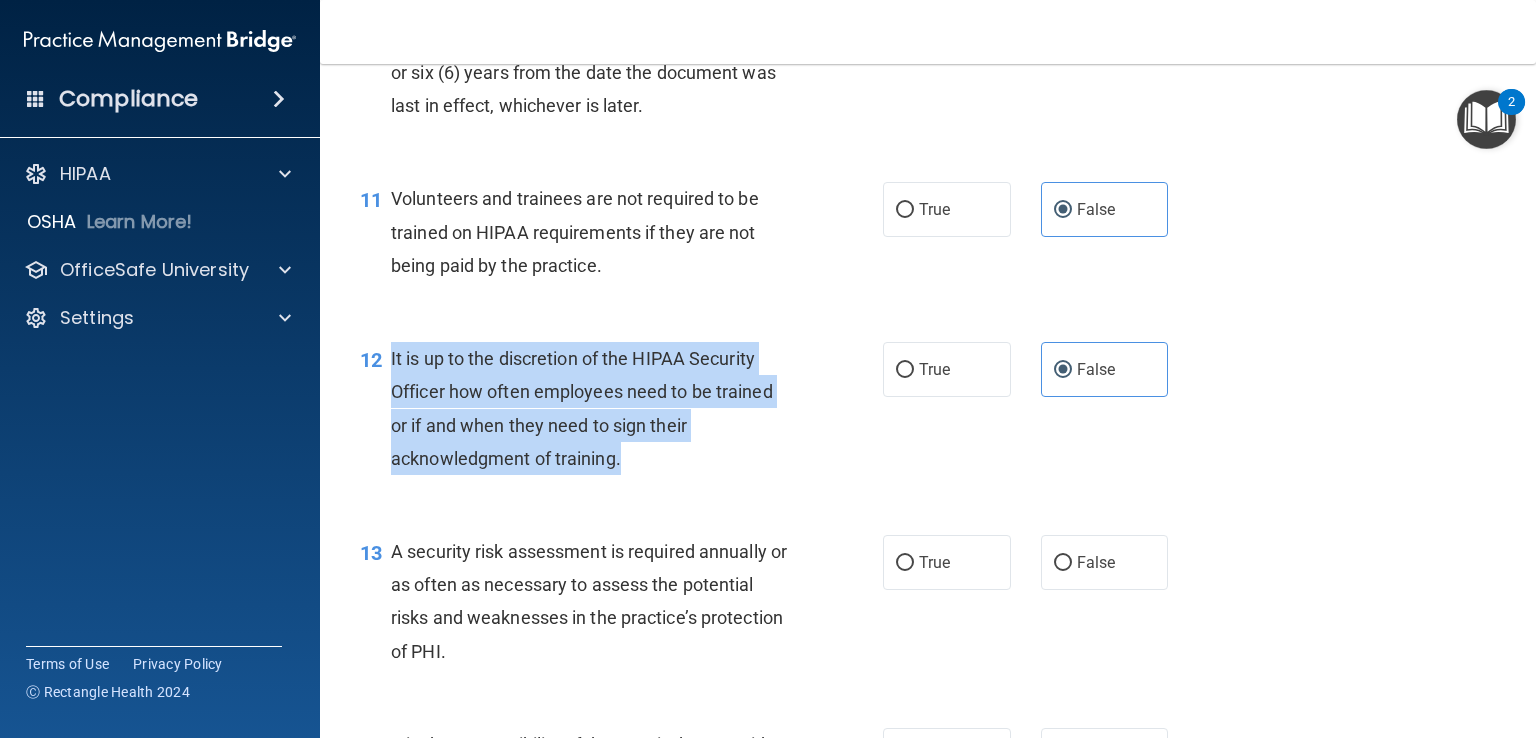 drag, startPoint x: 634, startPoint y: 491, endPoint x: 391, endPoint y: 381, distance: 266.7377 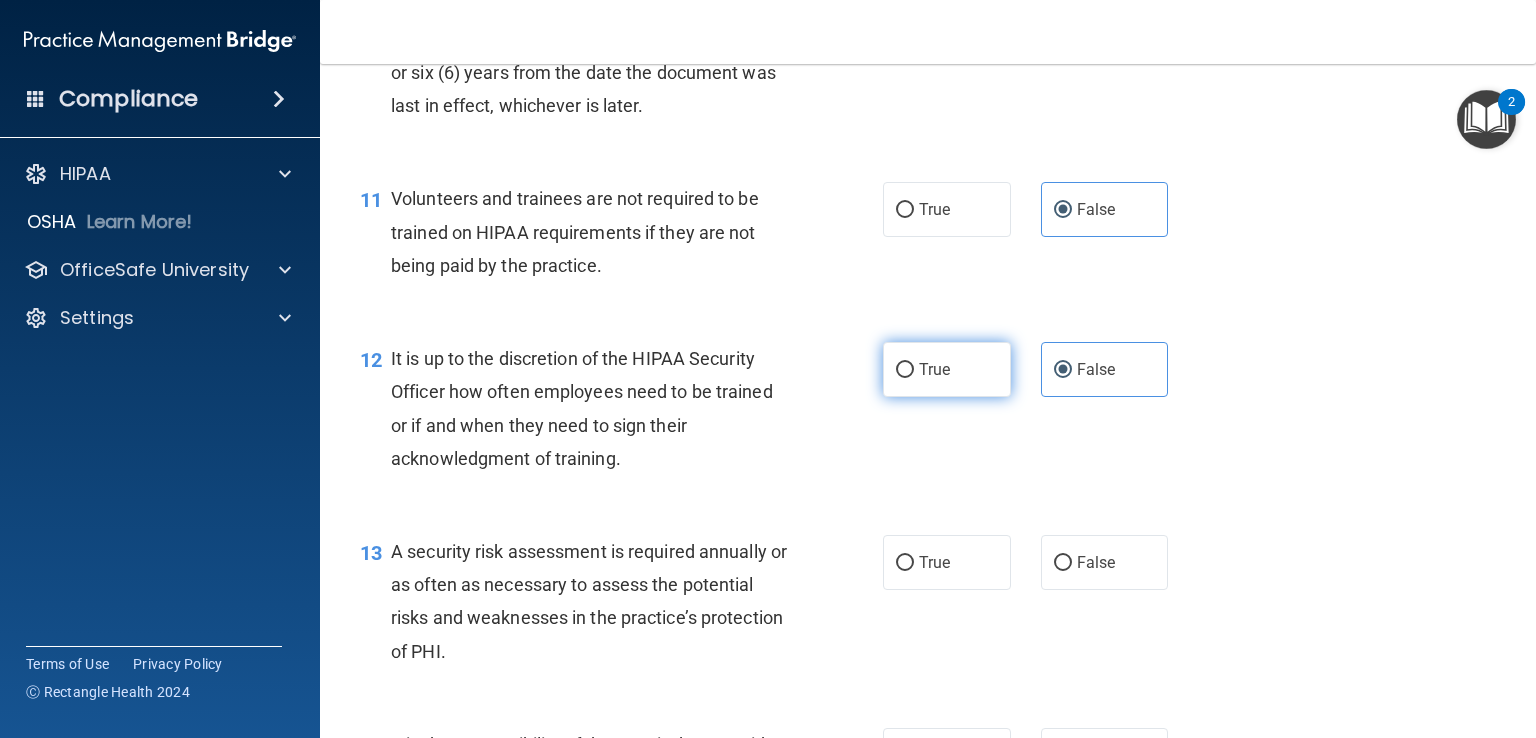 click on "True" at bounding box center [934, 369] 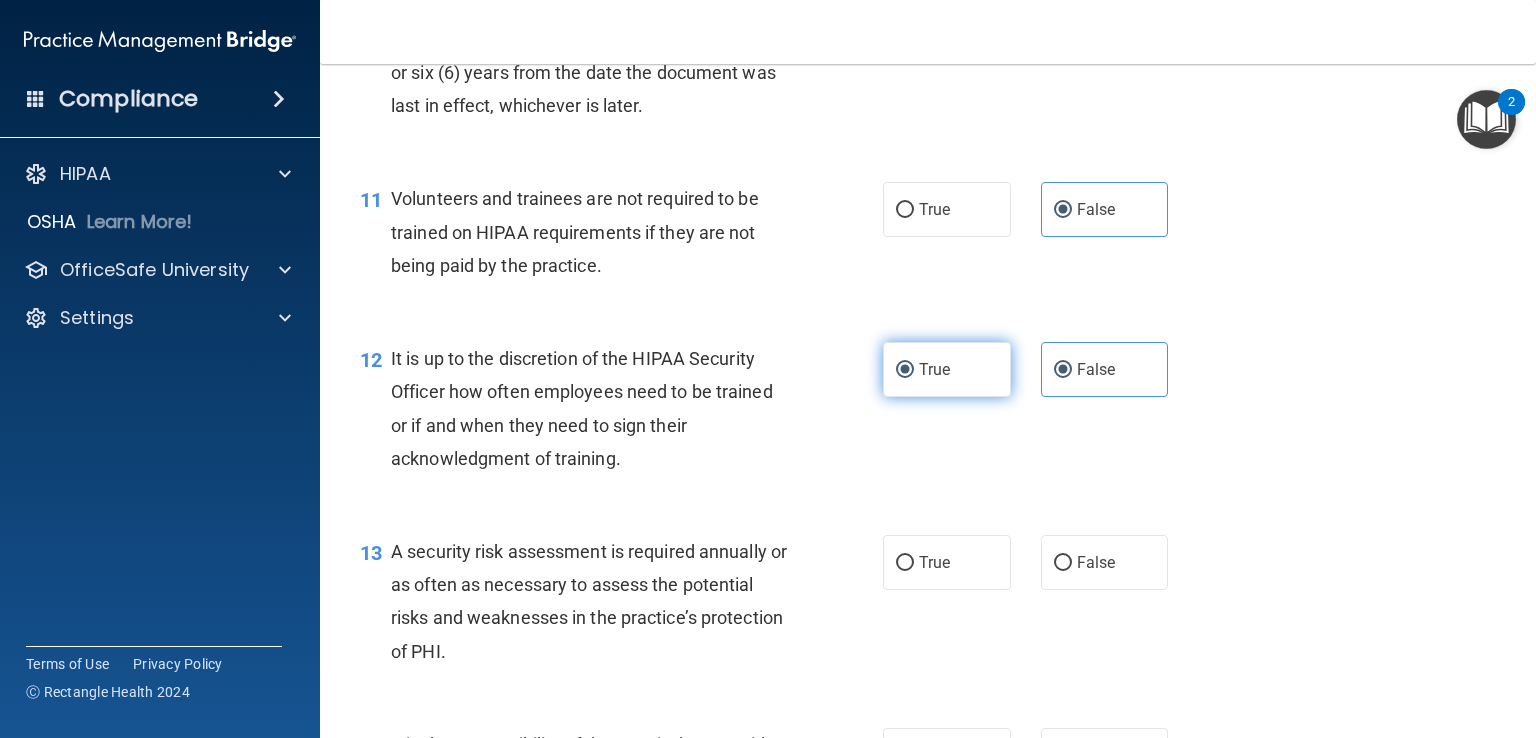 radio on "false" 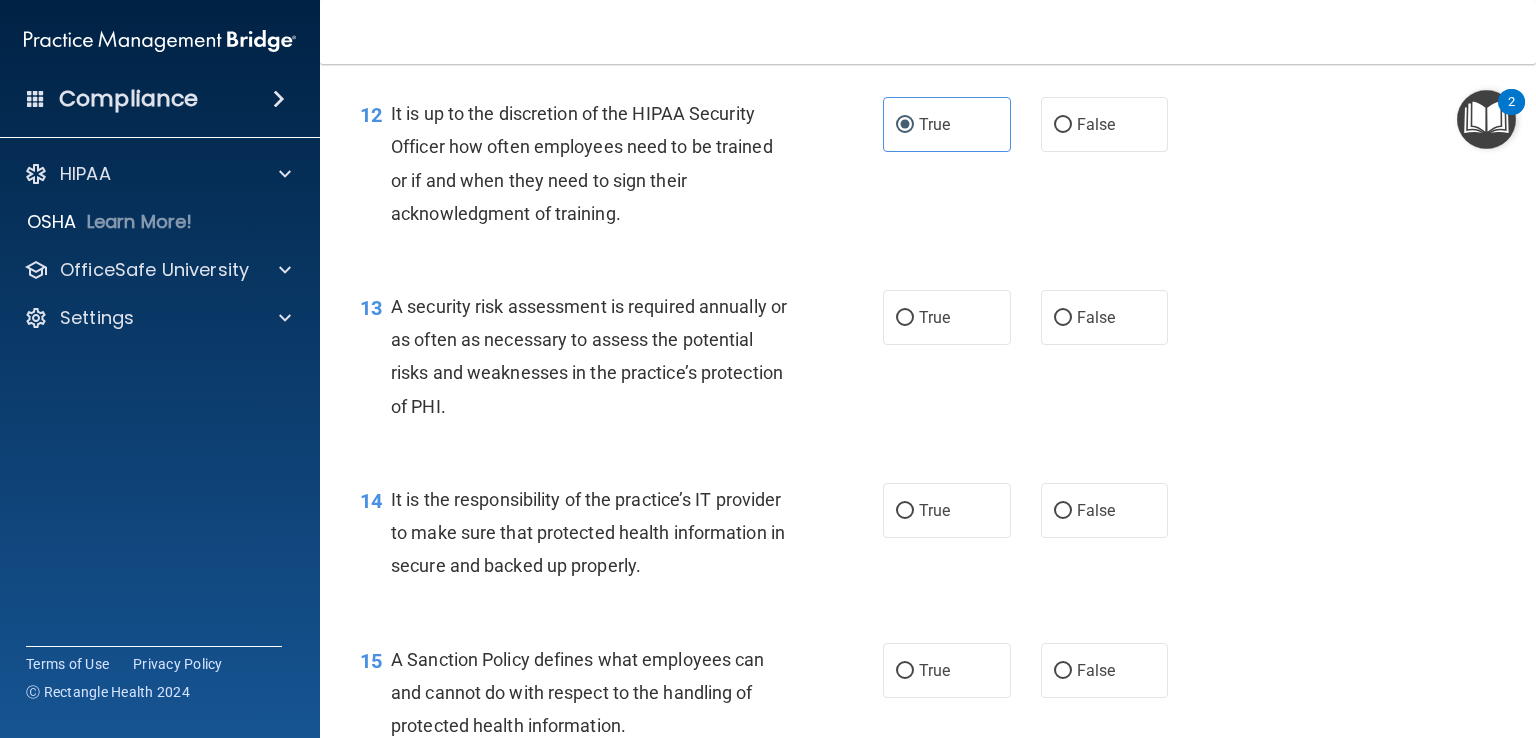 scroll, scrollTop: 2350, scrollLeft: 0, axis: vertical 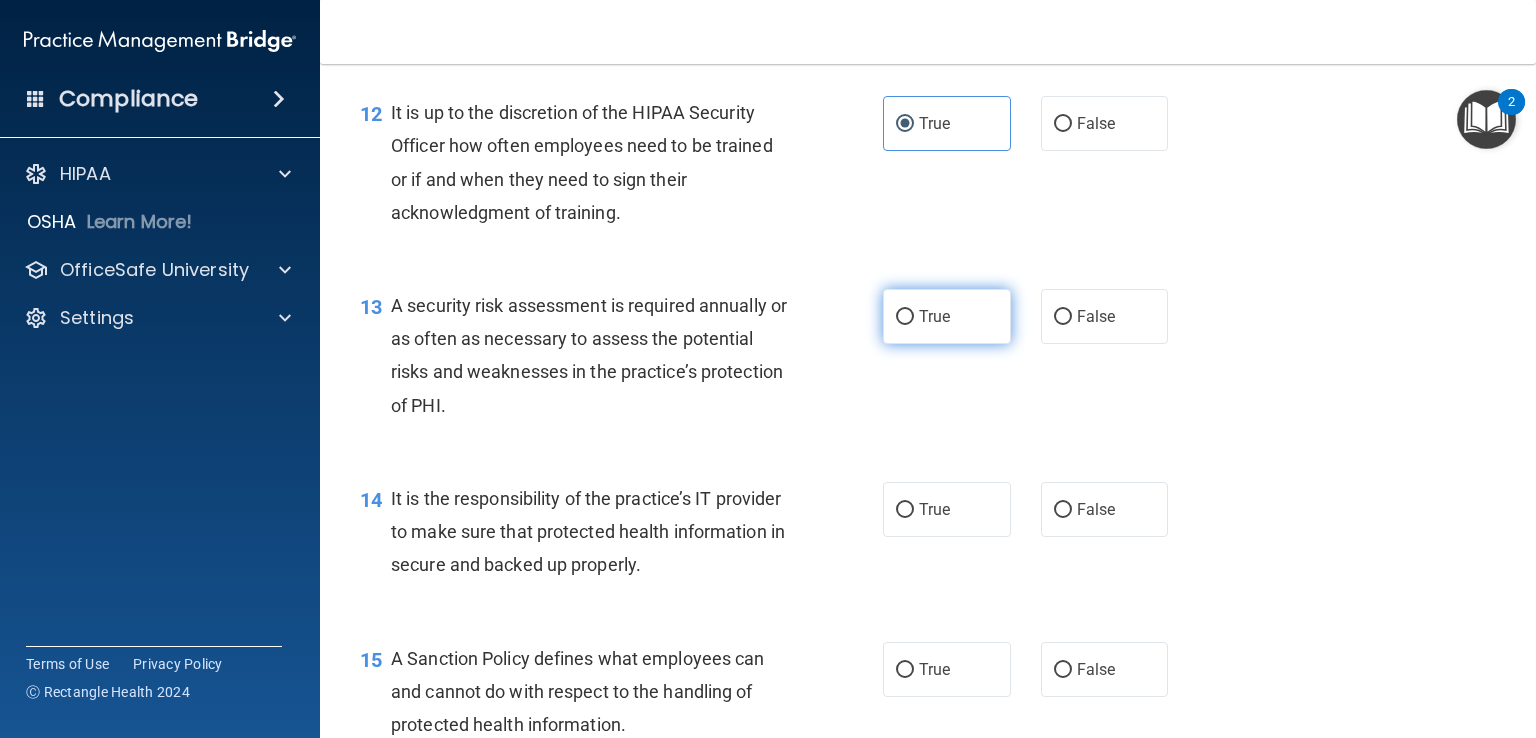 click on "True" at bounding box center [947, 316] 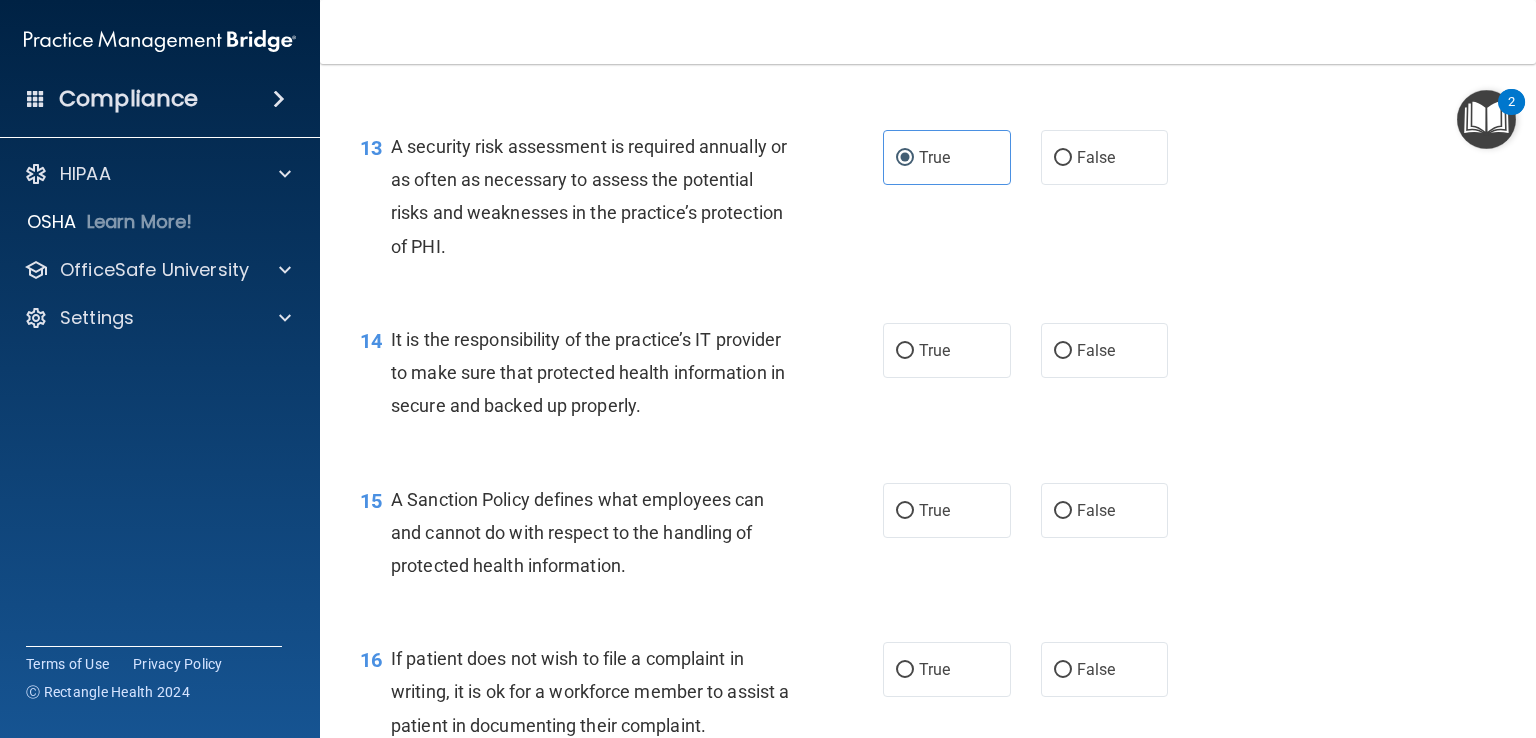 scroll, scrollTop: 2510, scrollLeft: 0, axis: vertical 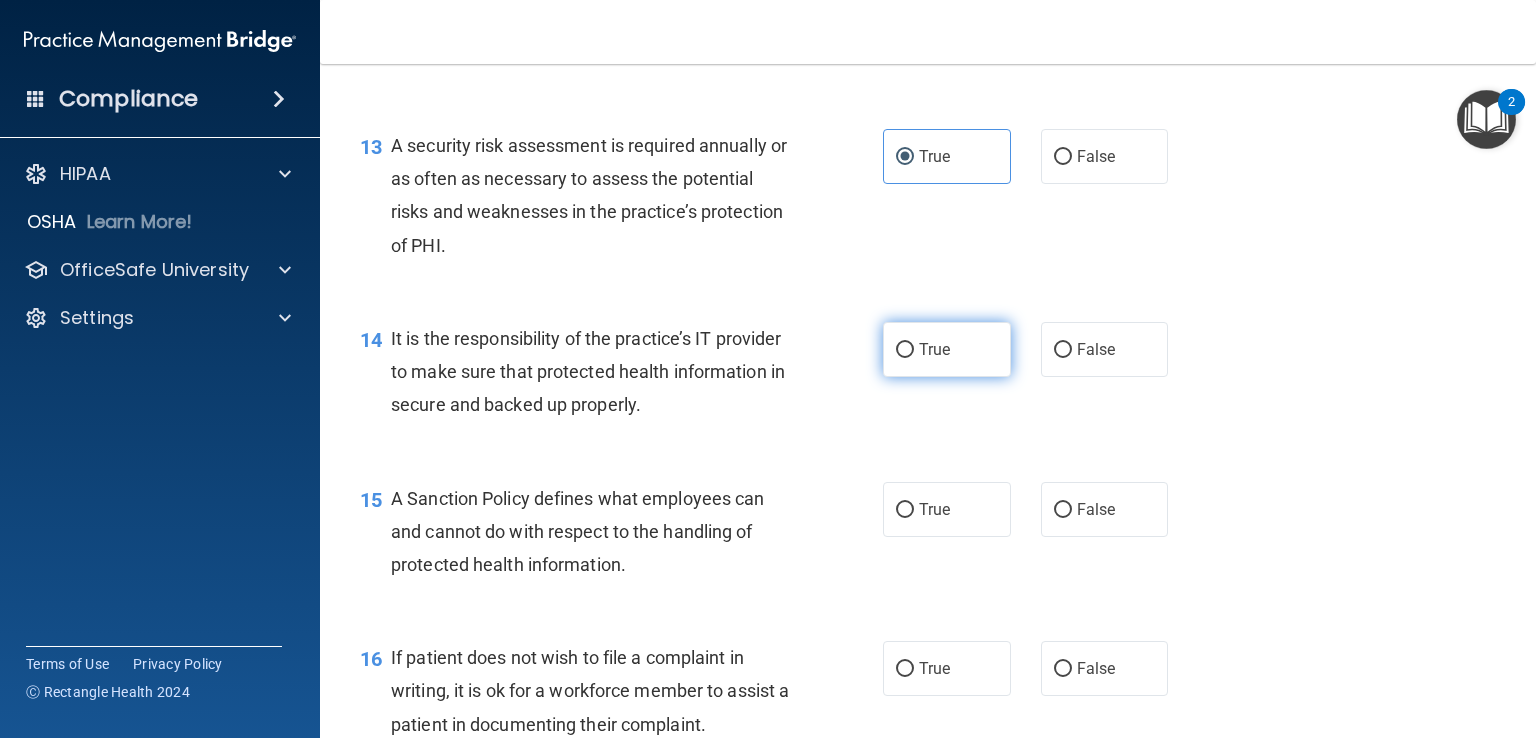 click on "True" at bounding box center [934, 349] 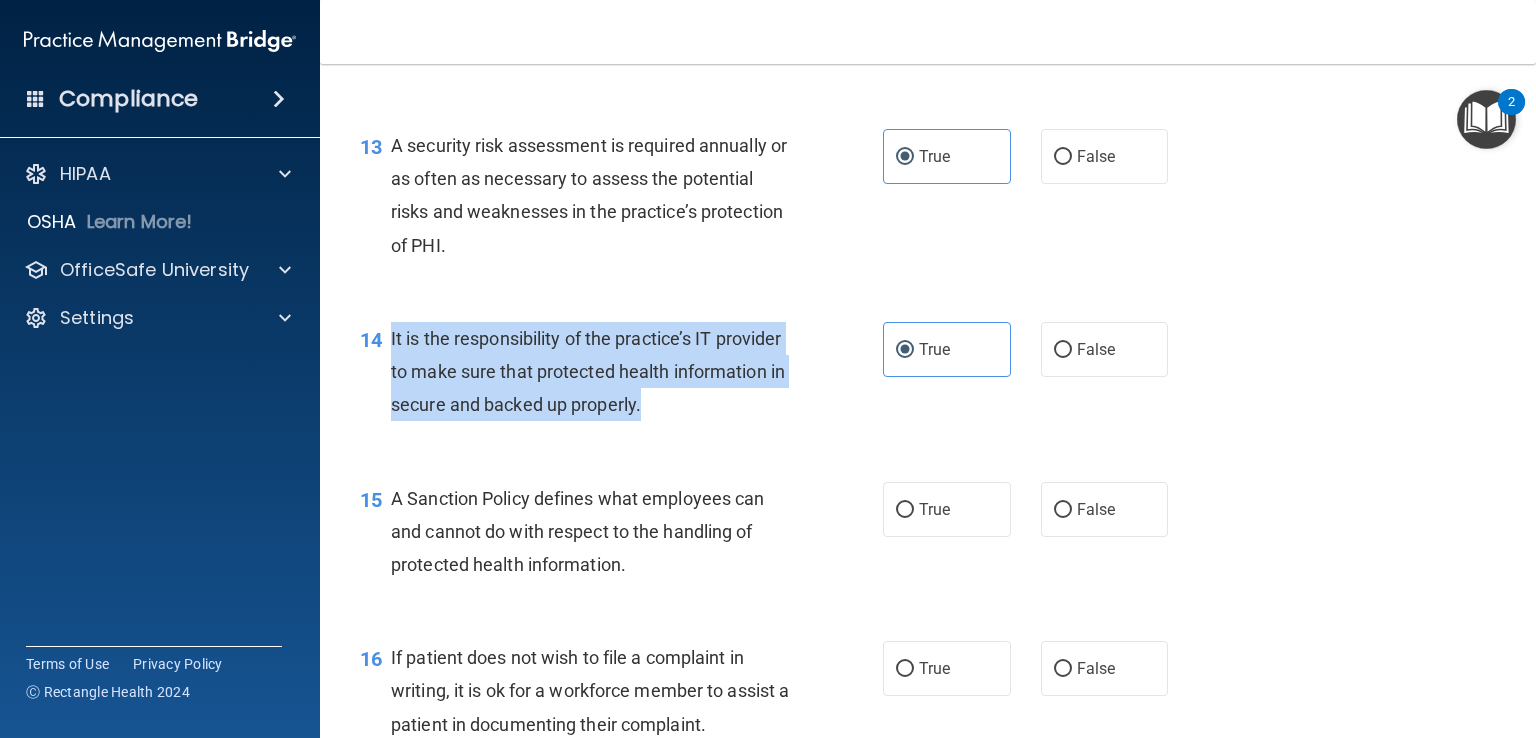 drag, startPoint x: 782, startPoint y: 441, endPoint x: 386, endPoint y: 358, distance: 404.60474 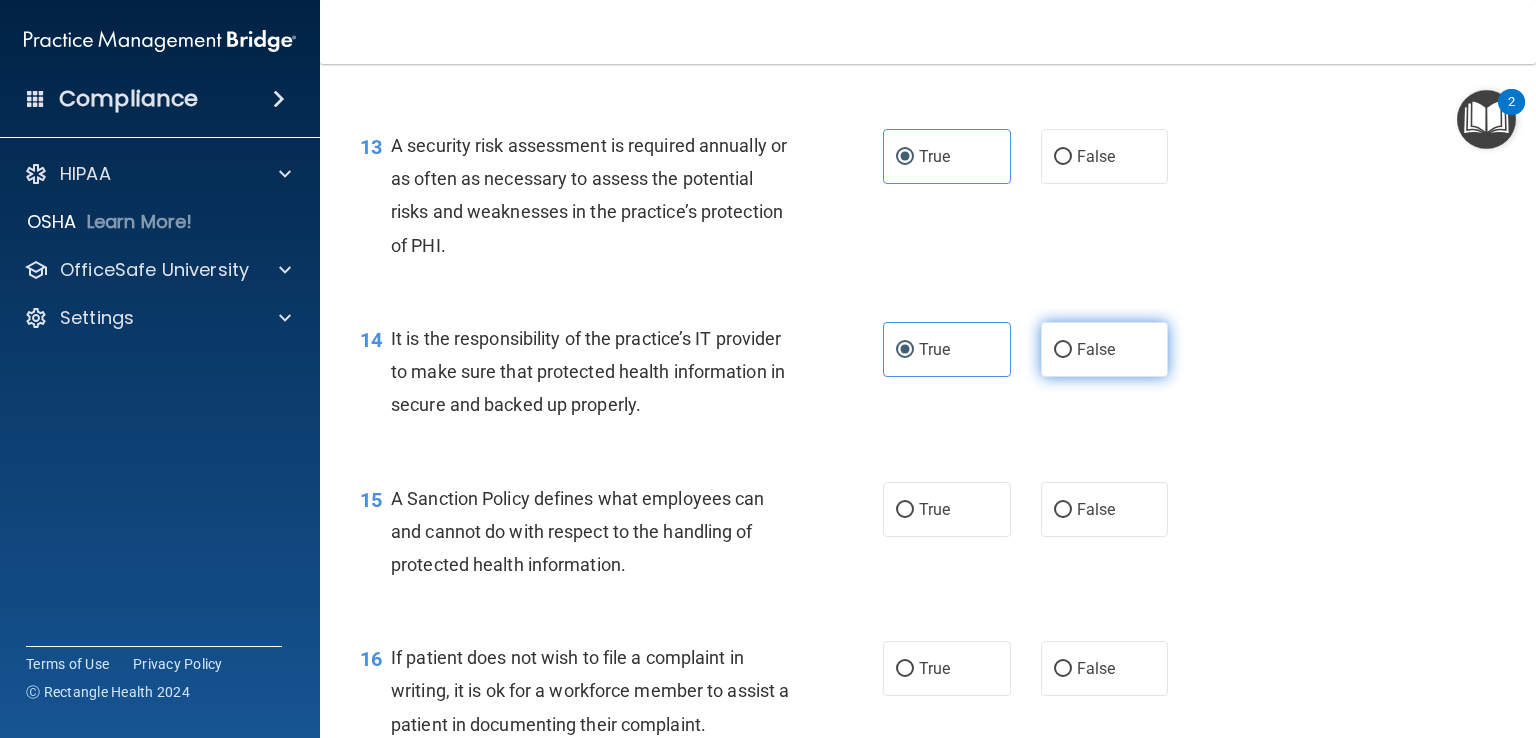 click on "False" at bounding box center [1105, 349] 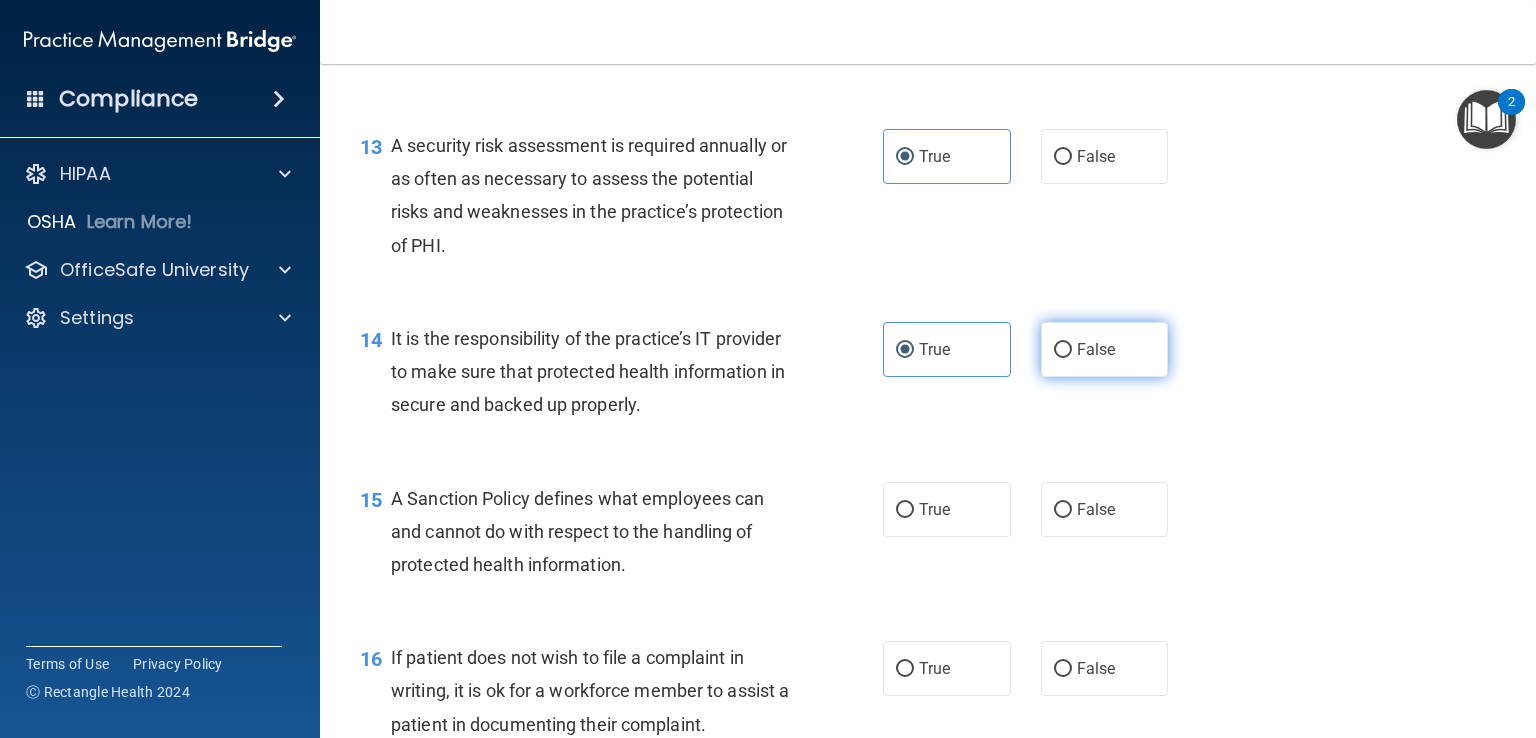 radio on "true" 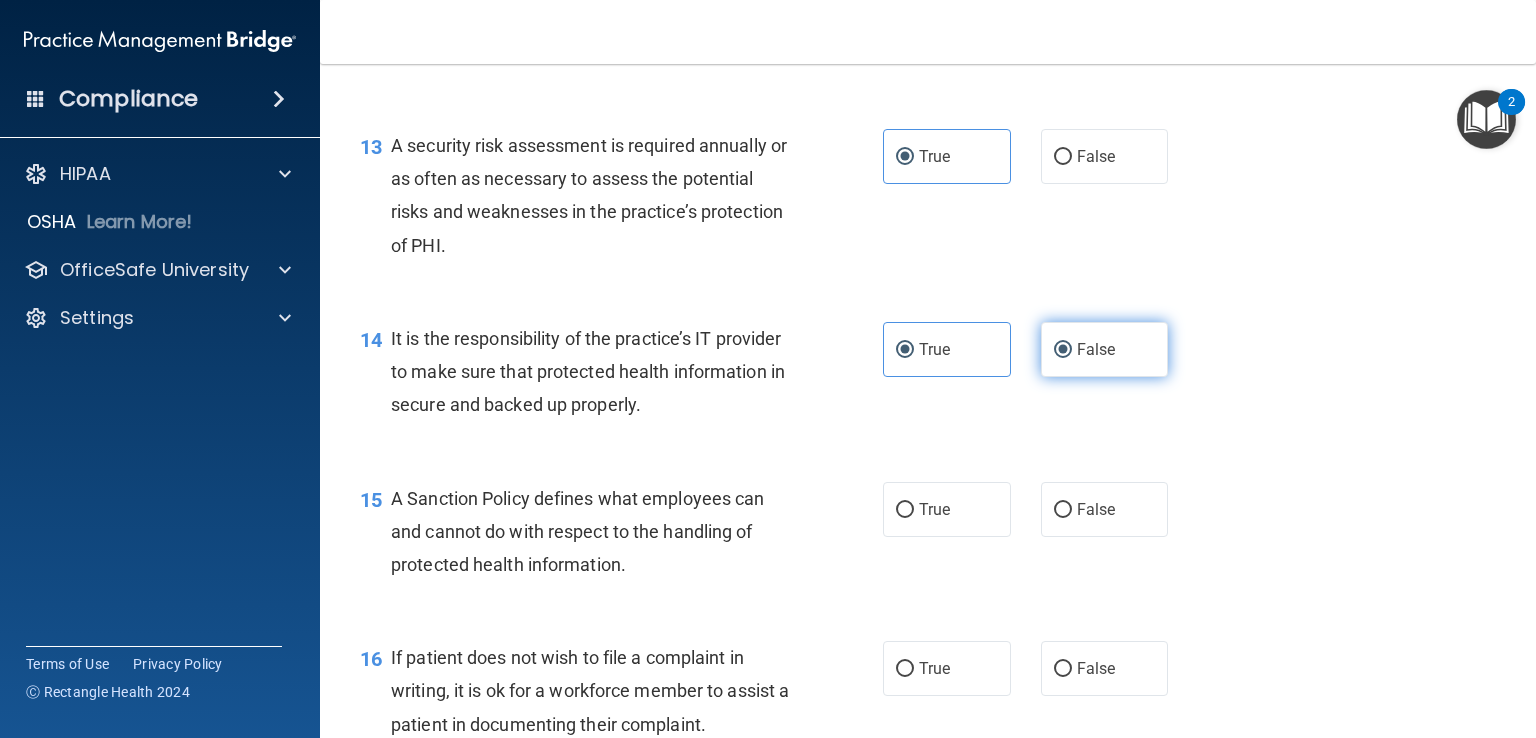 radio on "false" 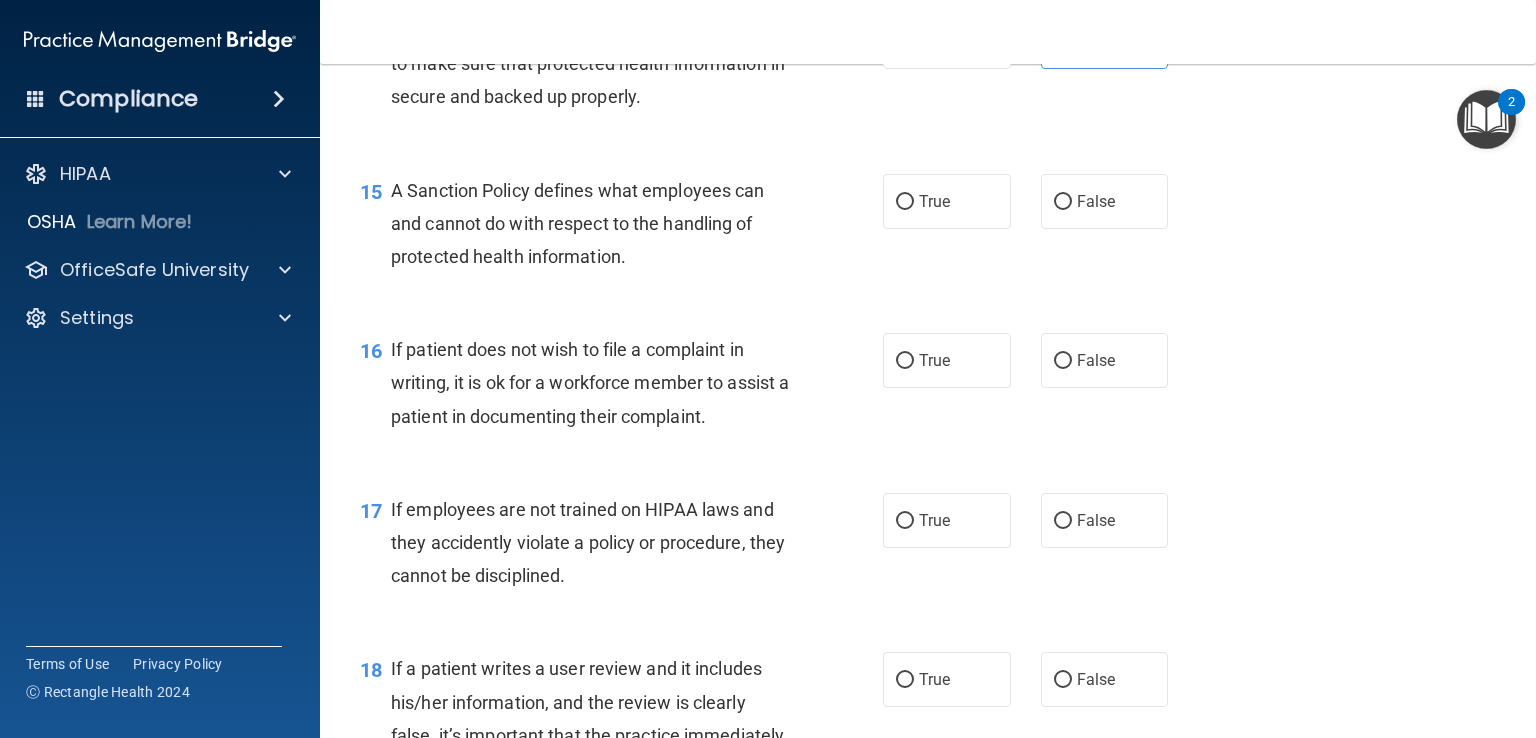 scroll, scrollTop: 2820, scrollLeft: 0, axis: vertical 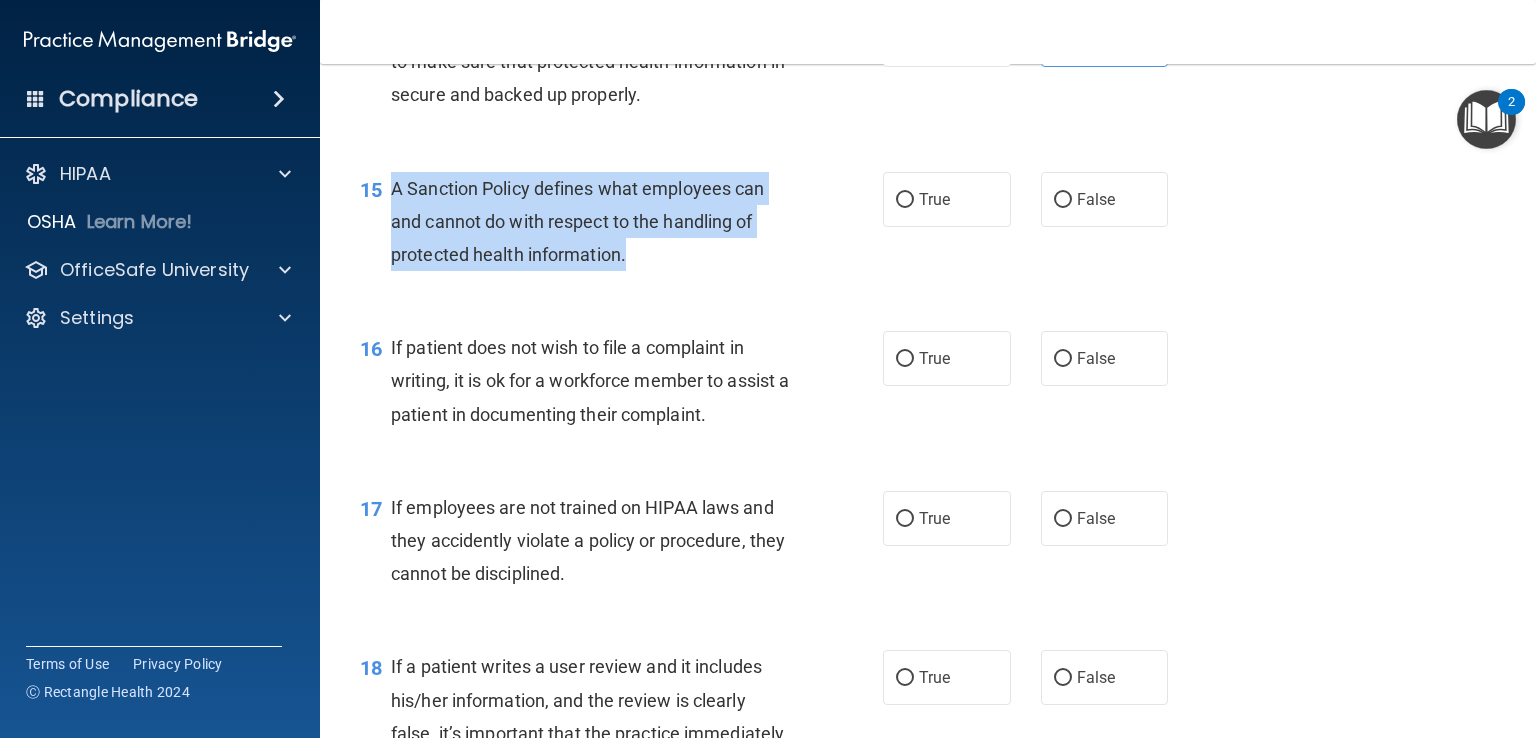 drag, startPoint x: 634, startPoint y: 292, endPoint x: 390, endPoint y: 233, distance: 251.03188 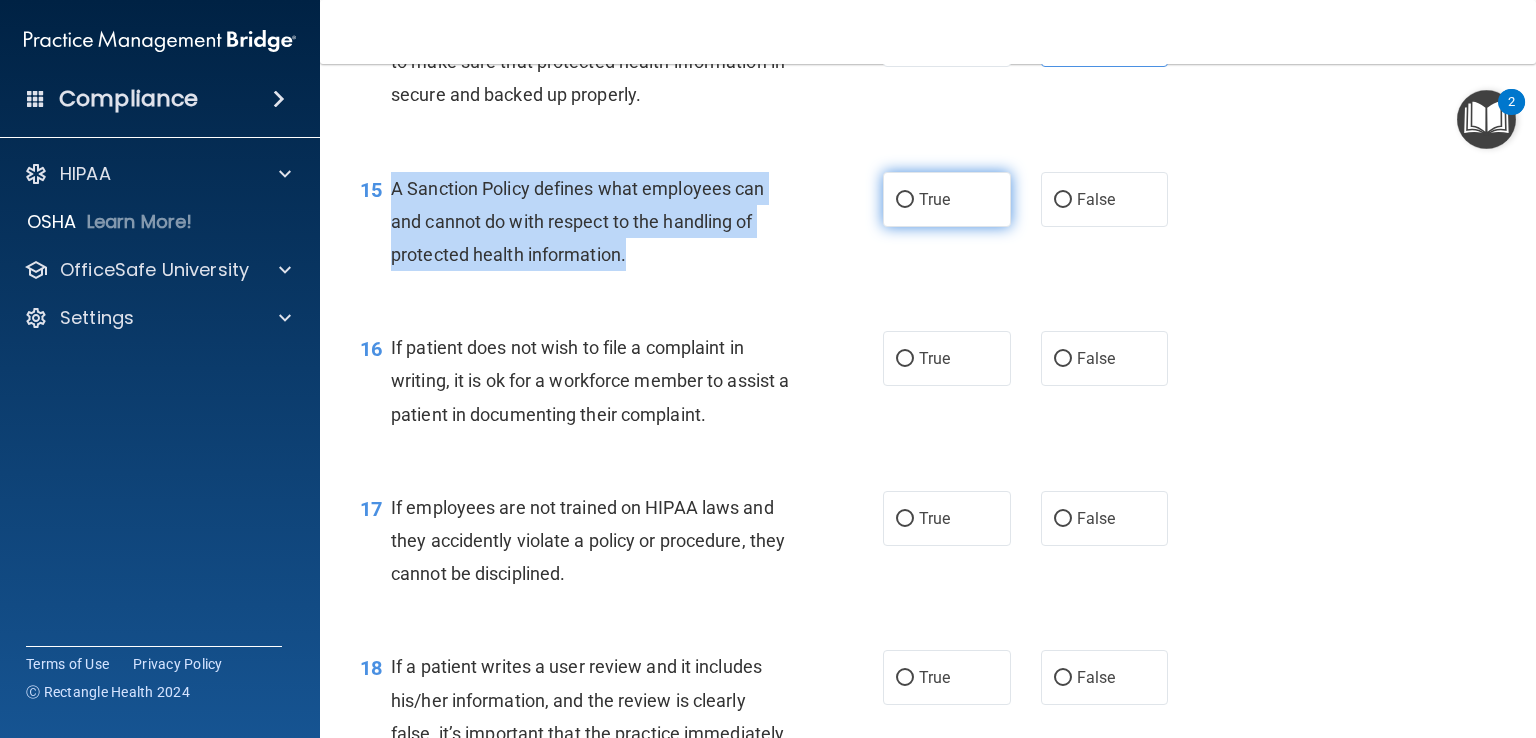 click on "True" at bounding box center (905, 200) 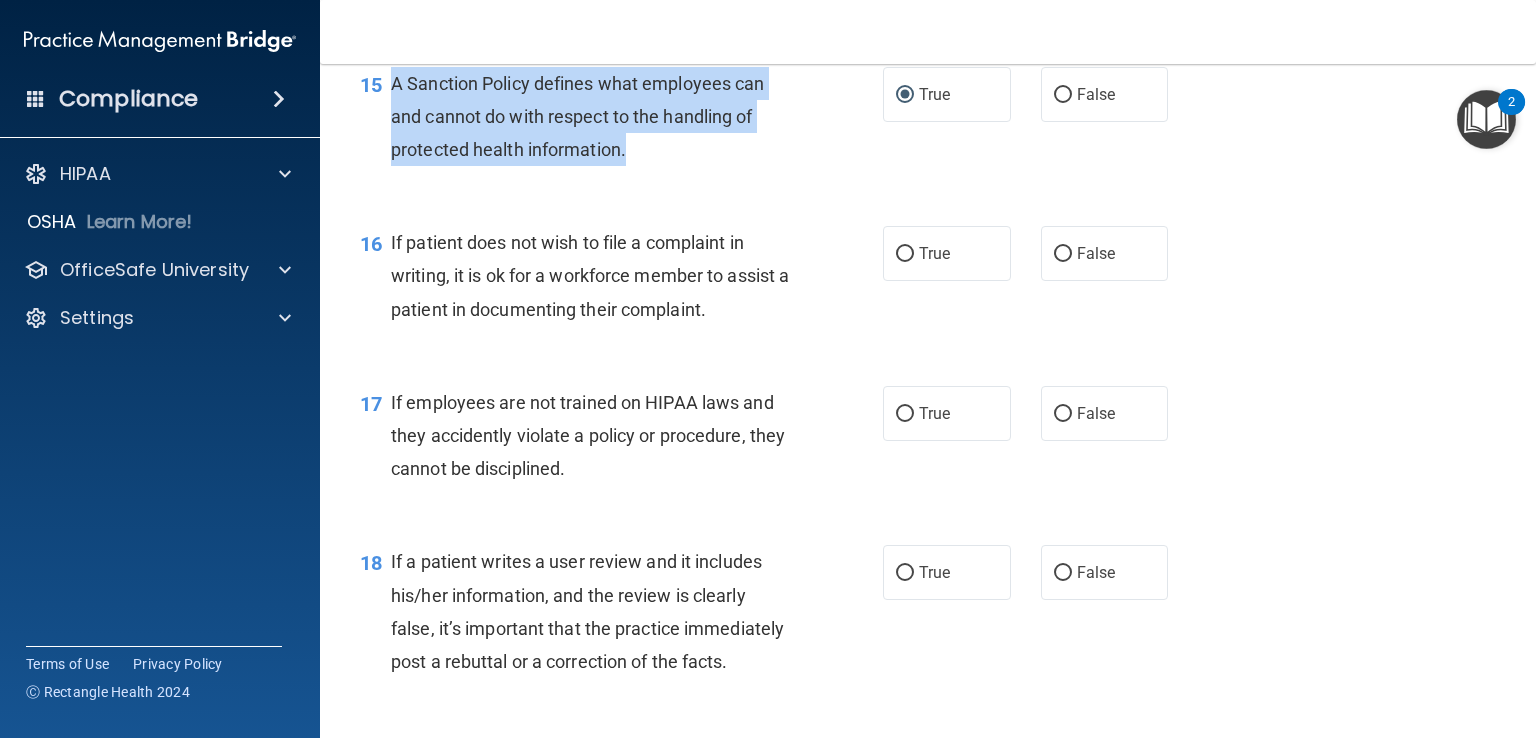scroll, scrollTop: 2926, scrollLeft: 0, axis: vertical 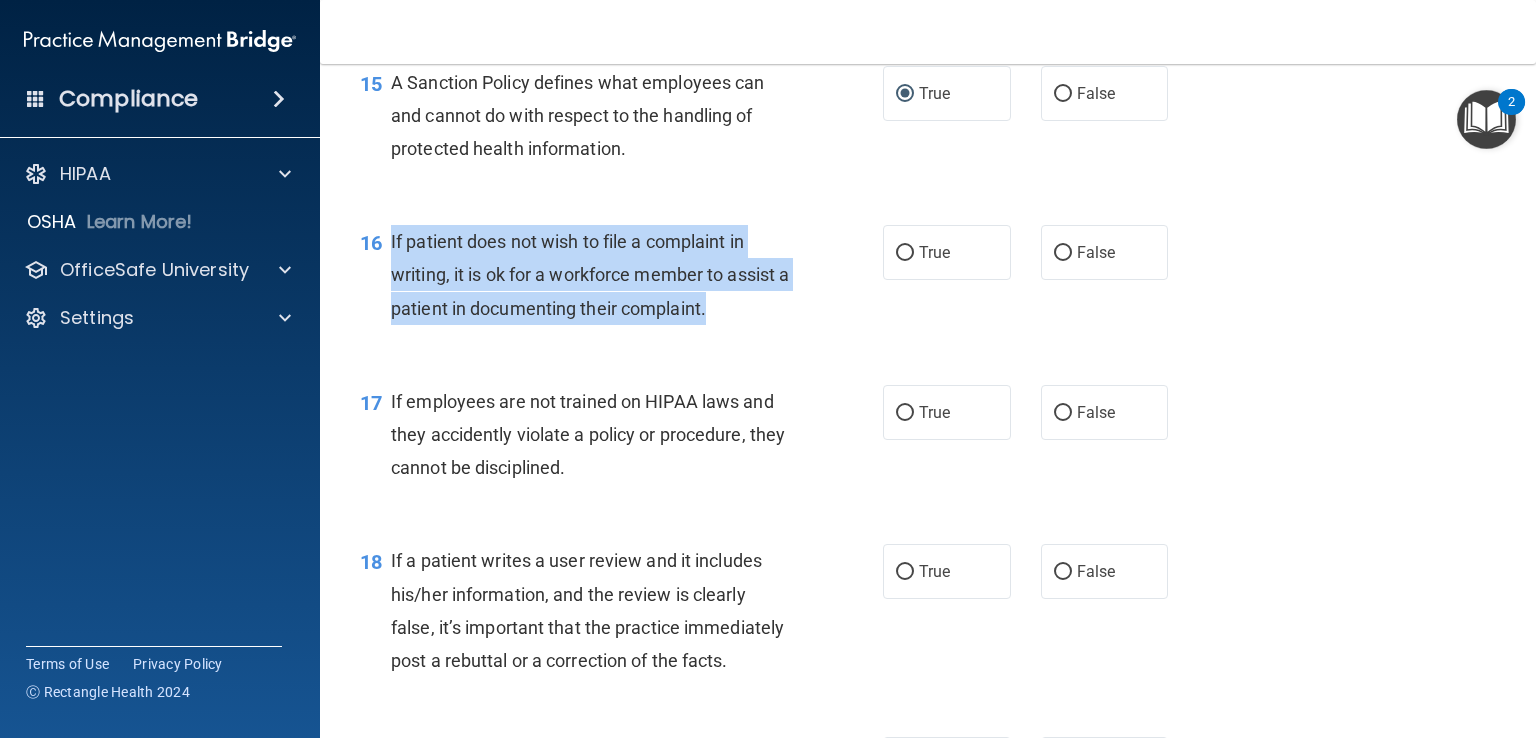 drag, startPoint x: 732, startPoint y: 343, endPoint x: 384, endPoint y: 265, distance: 356.63428 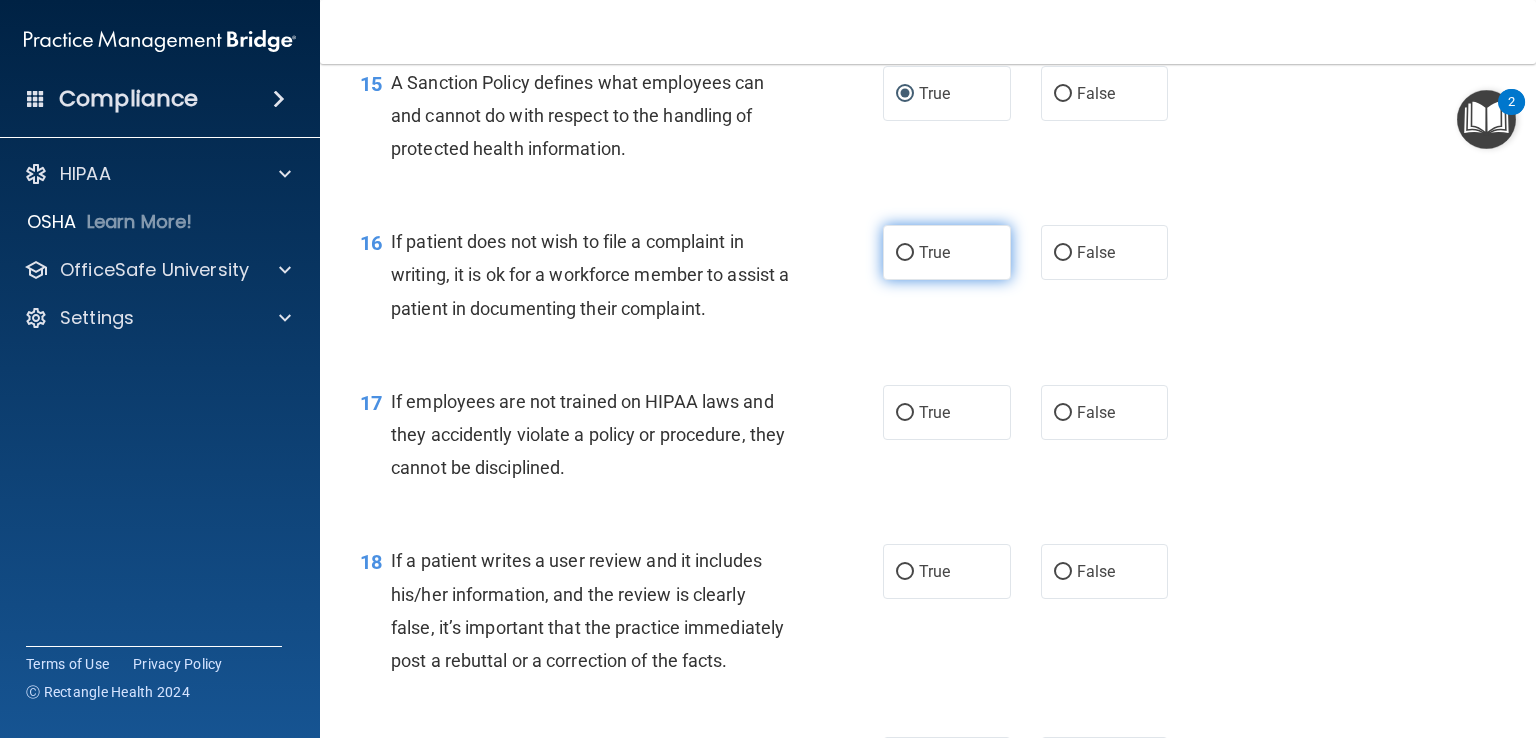 click on "True" at bounding box center [947, 252] 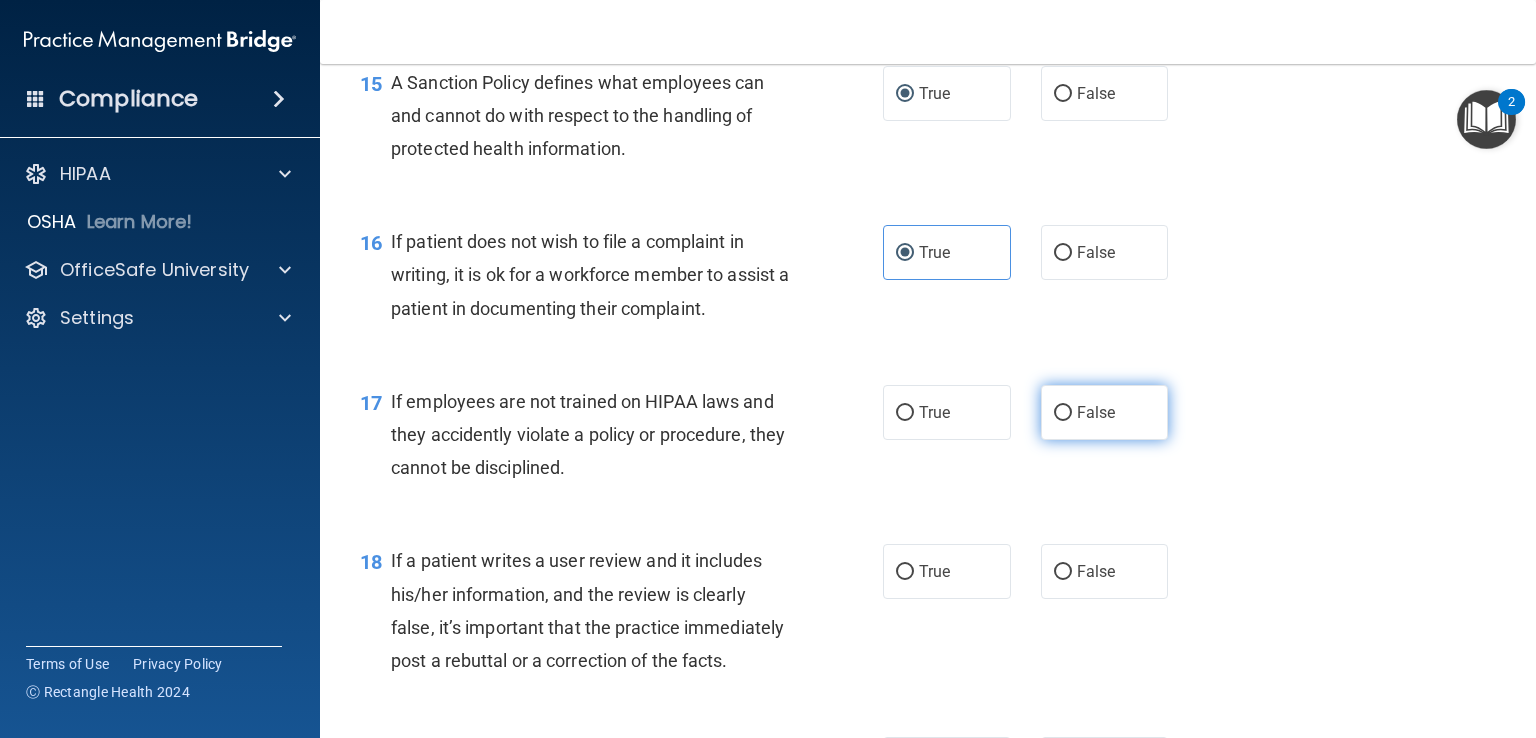 click on "False" at bounding box center (1096, 412) 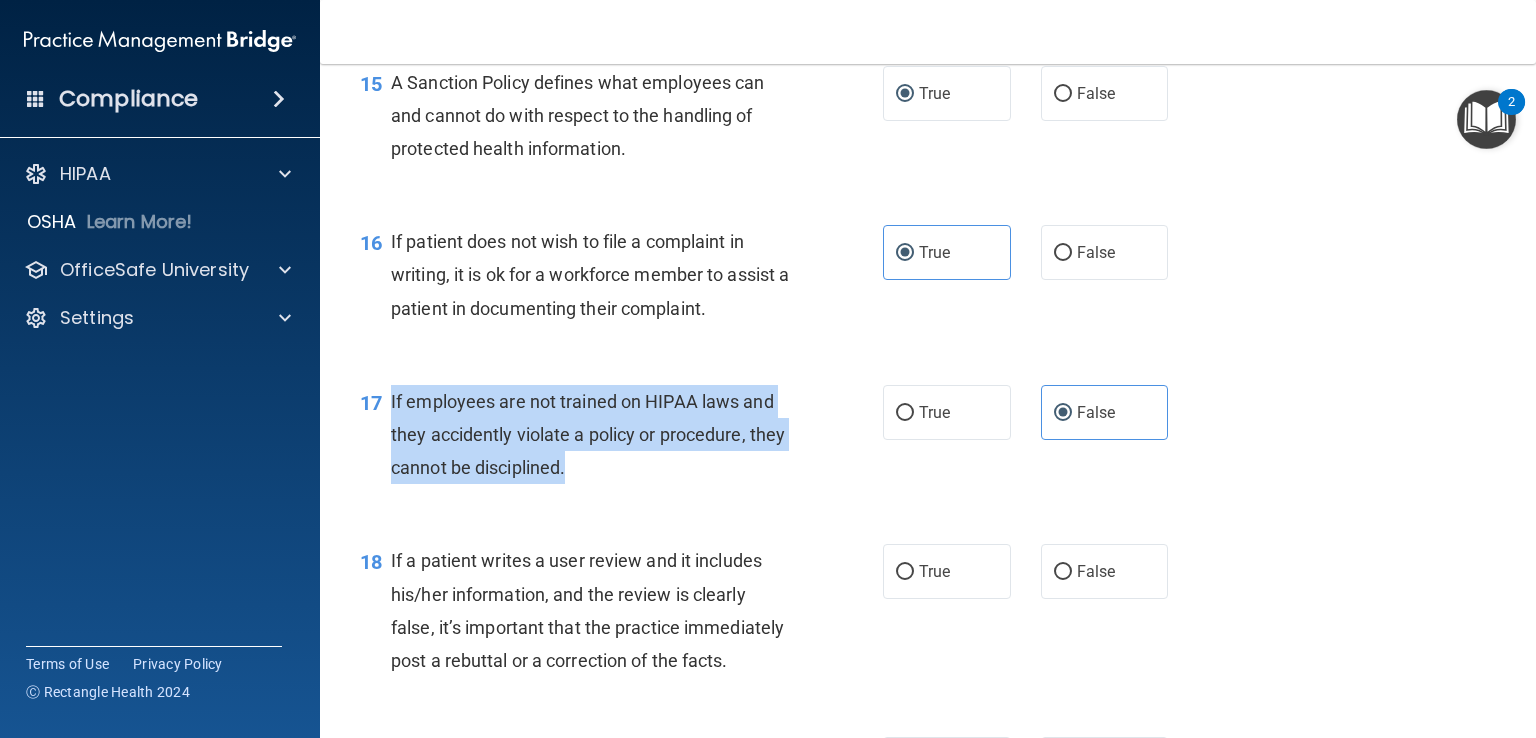 drag, startPoint x: 615, startPoint y: 502, endPoint x: 386, endPoint y: 422, distance: 242.57164 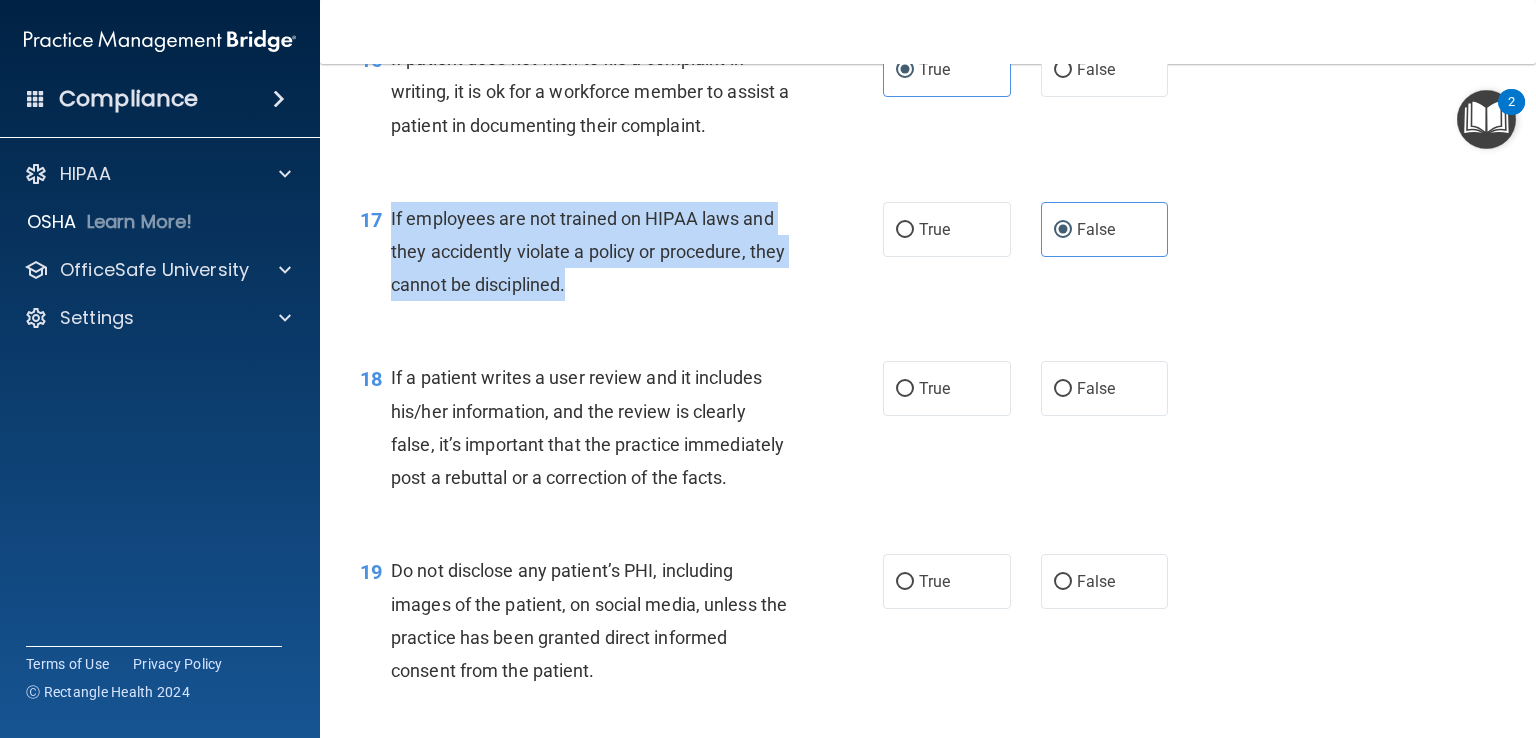 scroll, scrollTop: 3161, scrollLeft: 0, axis: vertical 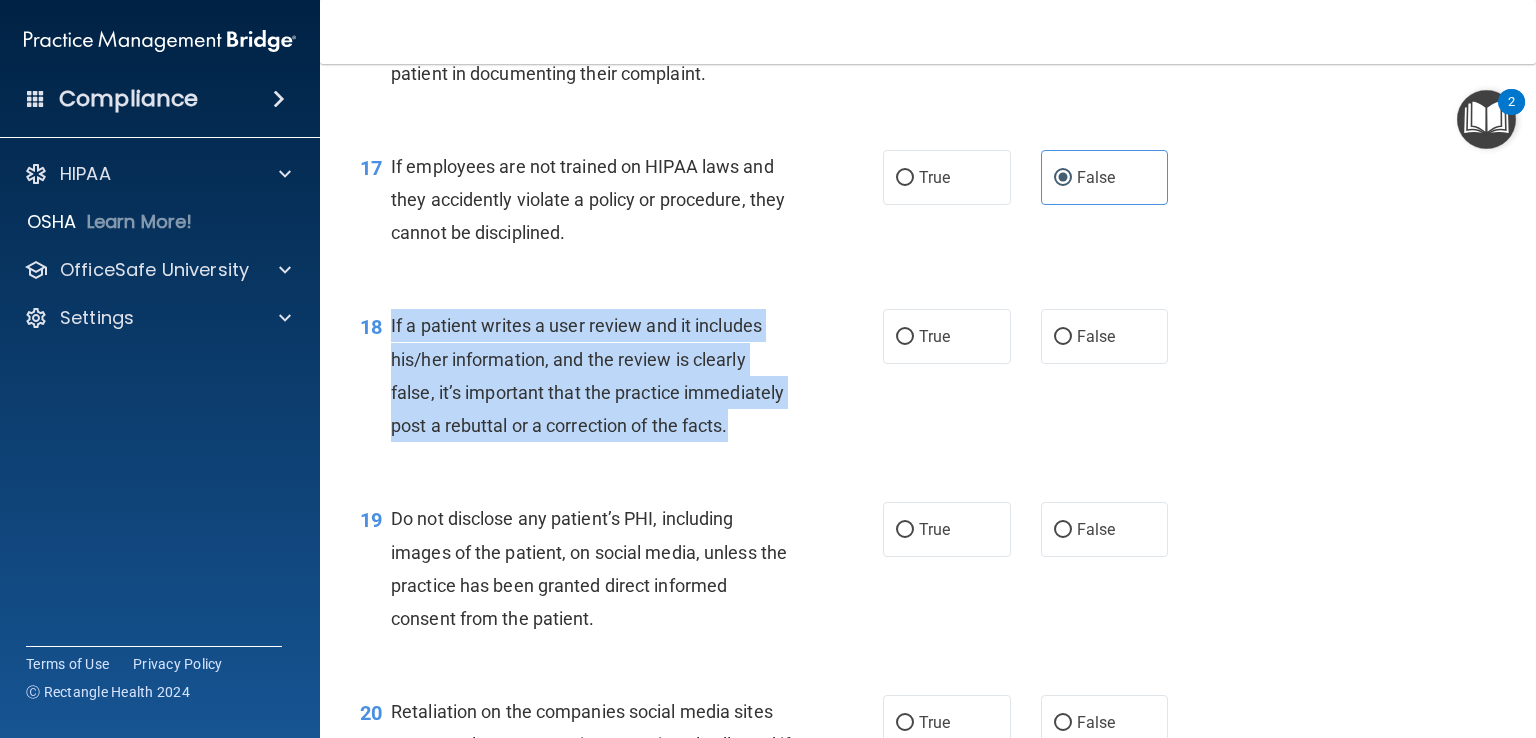 drag, startPoint x: 475, startPoint y: 494, endPoint x: 392, endPoint y: 370, distance: 149.21461 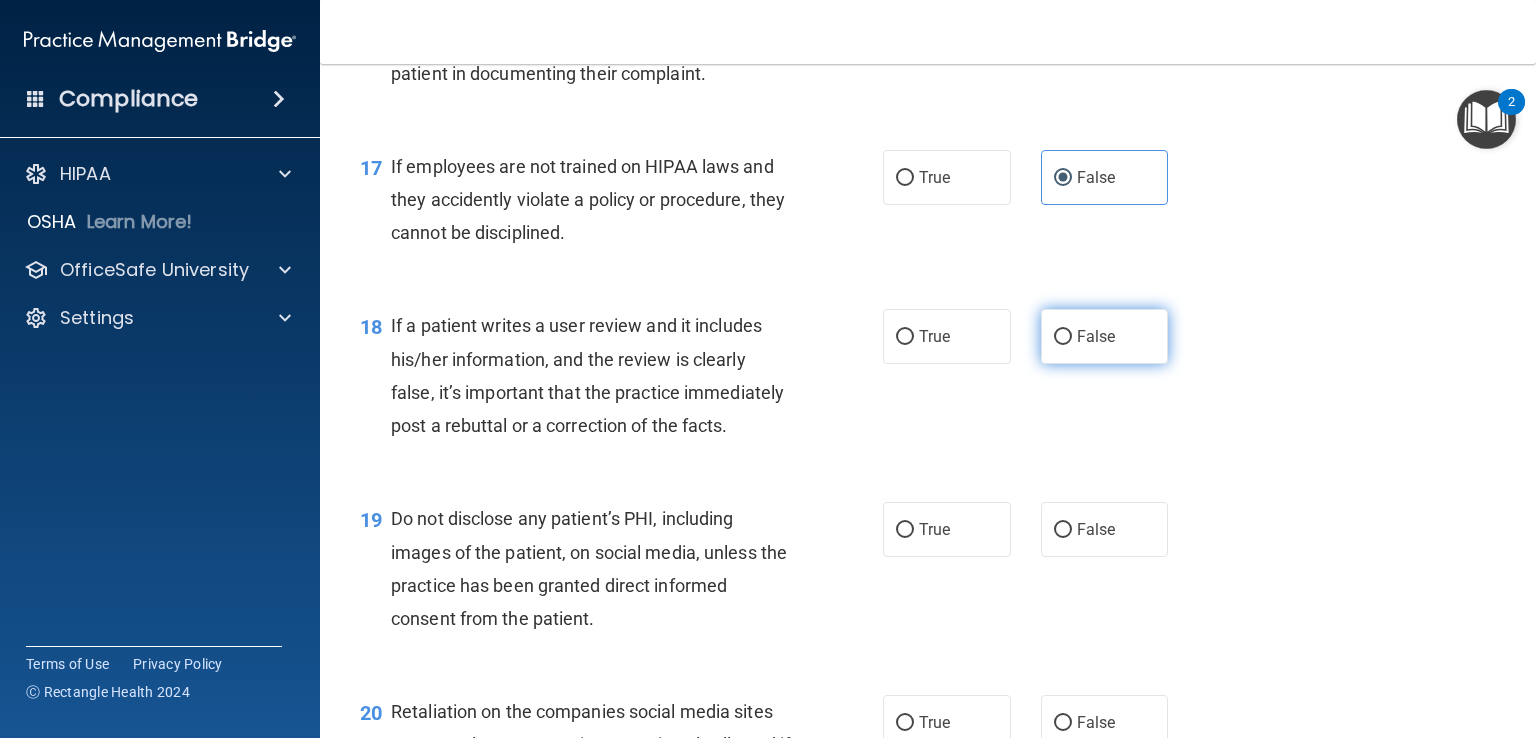 click on "False" at bounding box center [1105, 336] 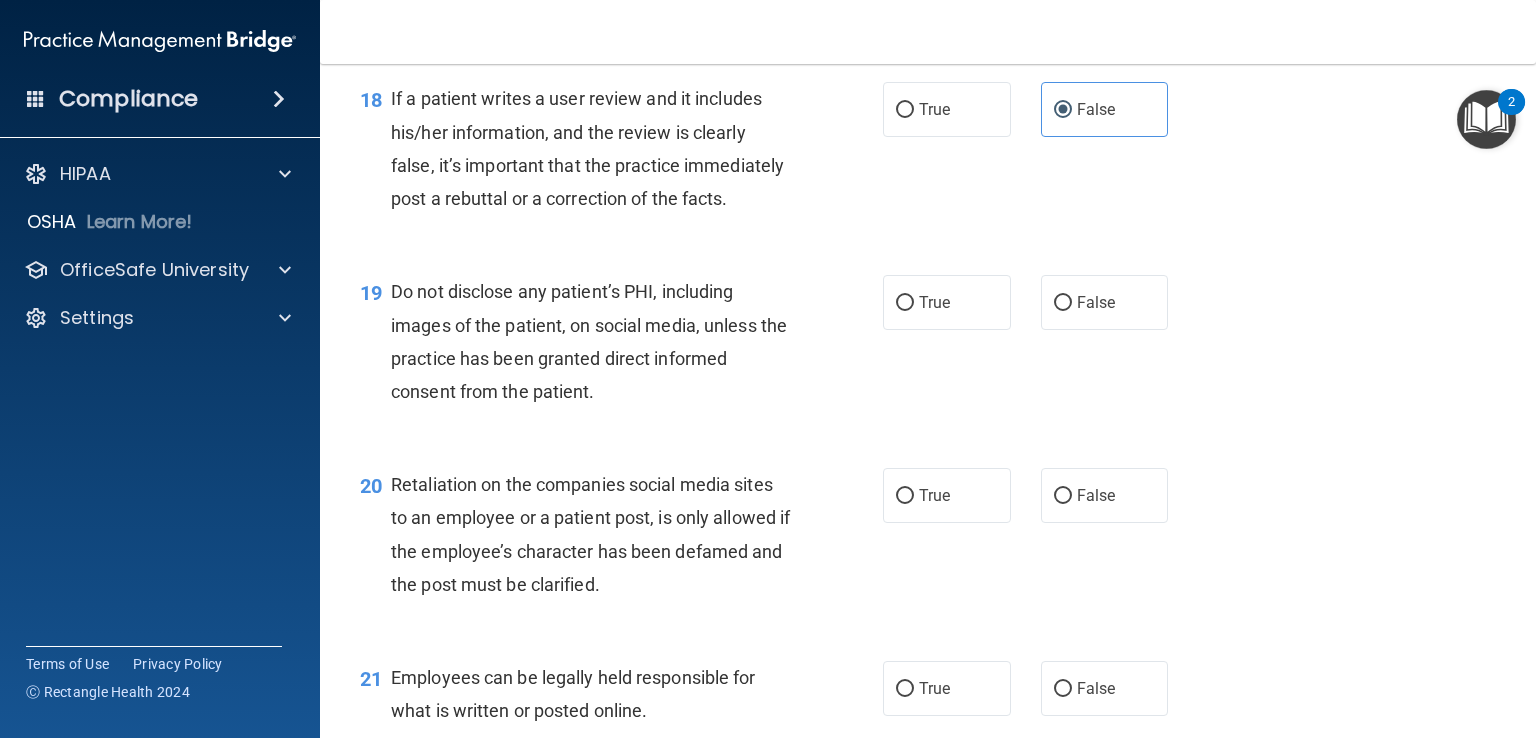 scroll, scrollTop: 3389, scrollLeft: 0, axis: vertical 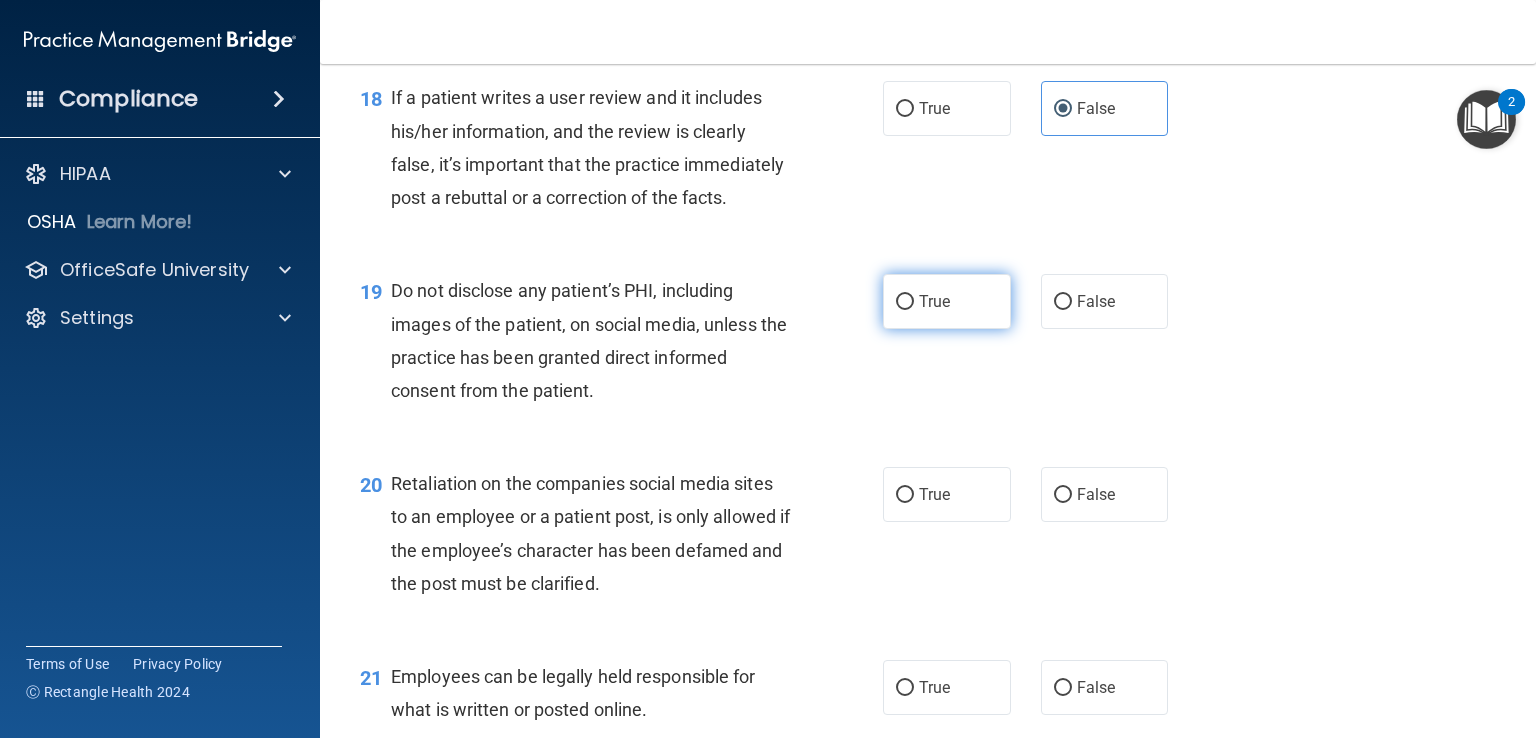 click on "True" at bounding box center [934, 301] 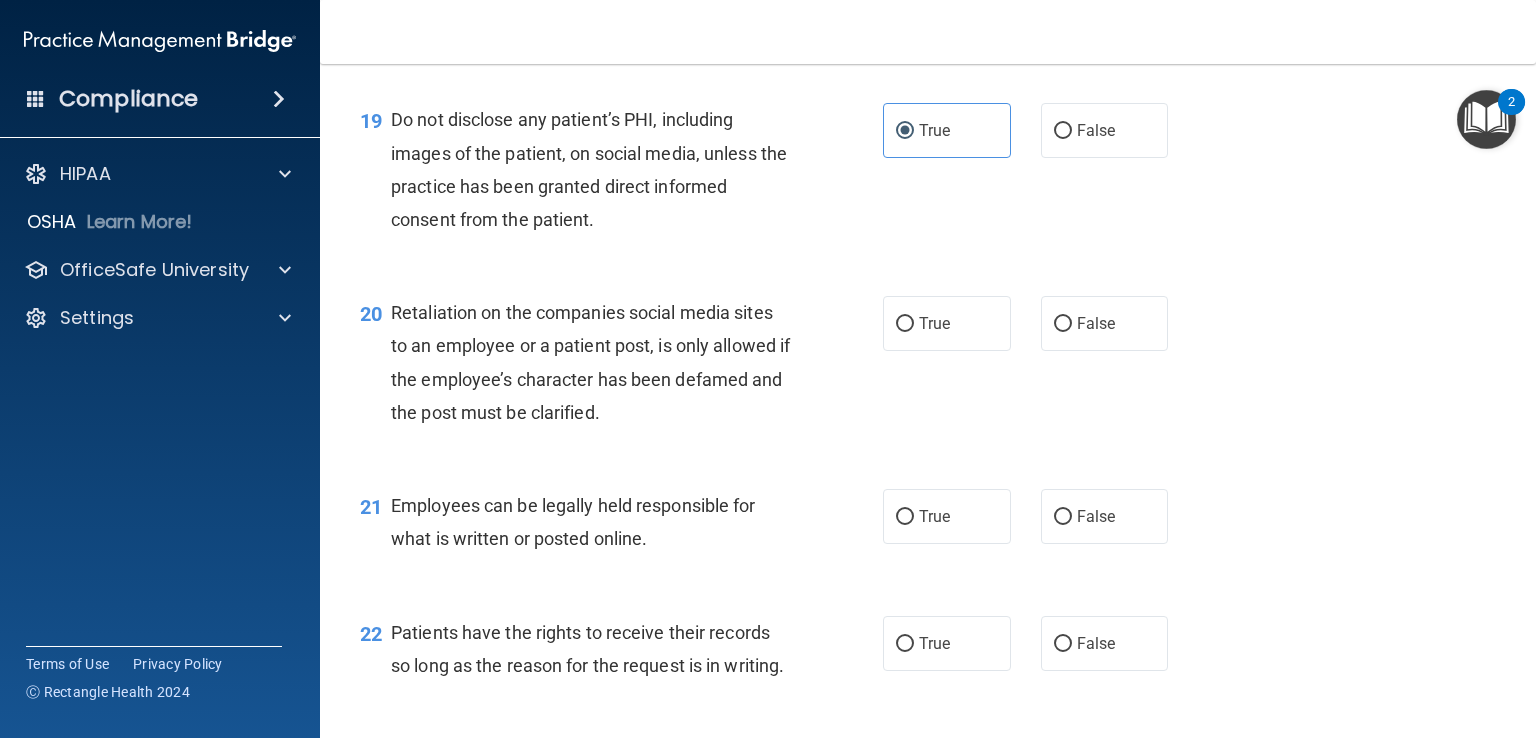 scroll, scrollTop: 3568, scrollLeft: 0, axis: vertical 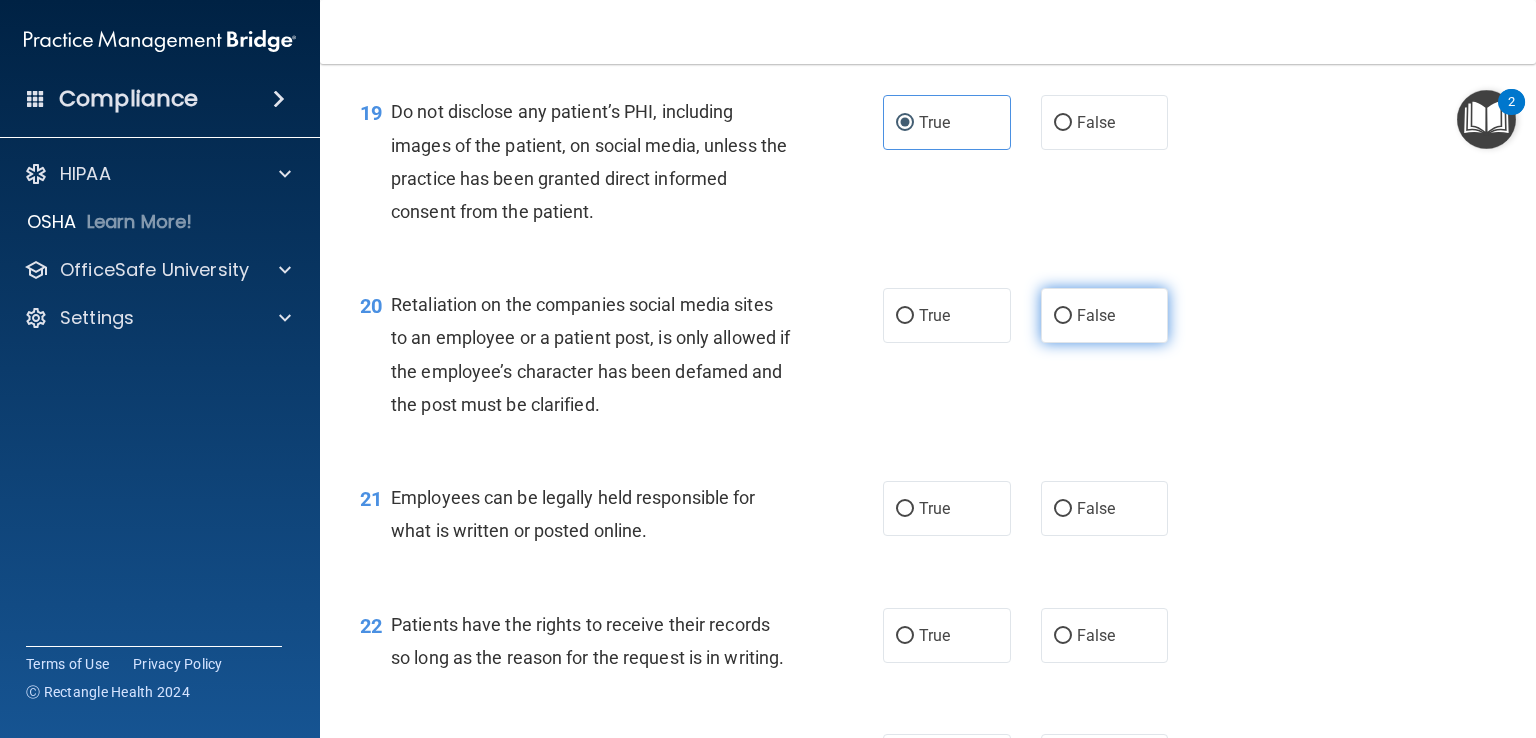 click on "False" at bounding box center (1096, 315) 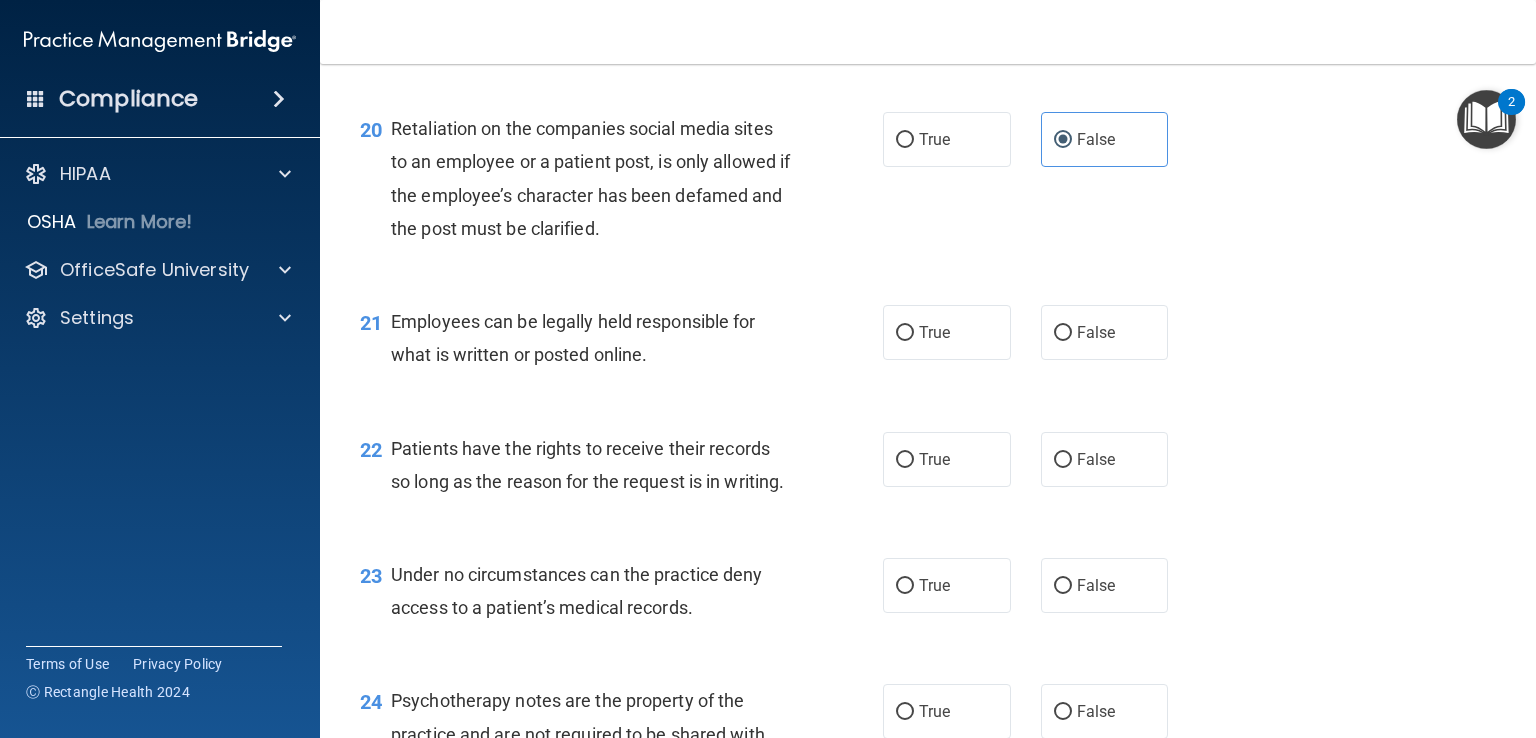 scroll, scrollTop: 3749, scrollLeft: 0, axis: vertical 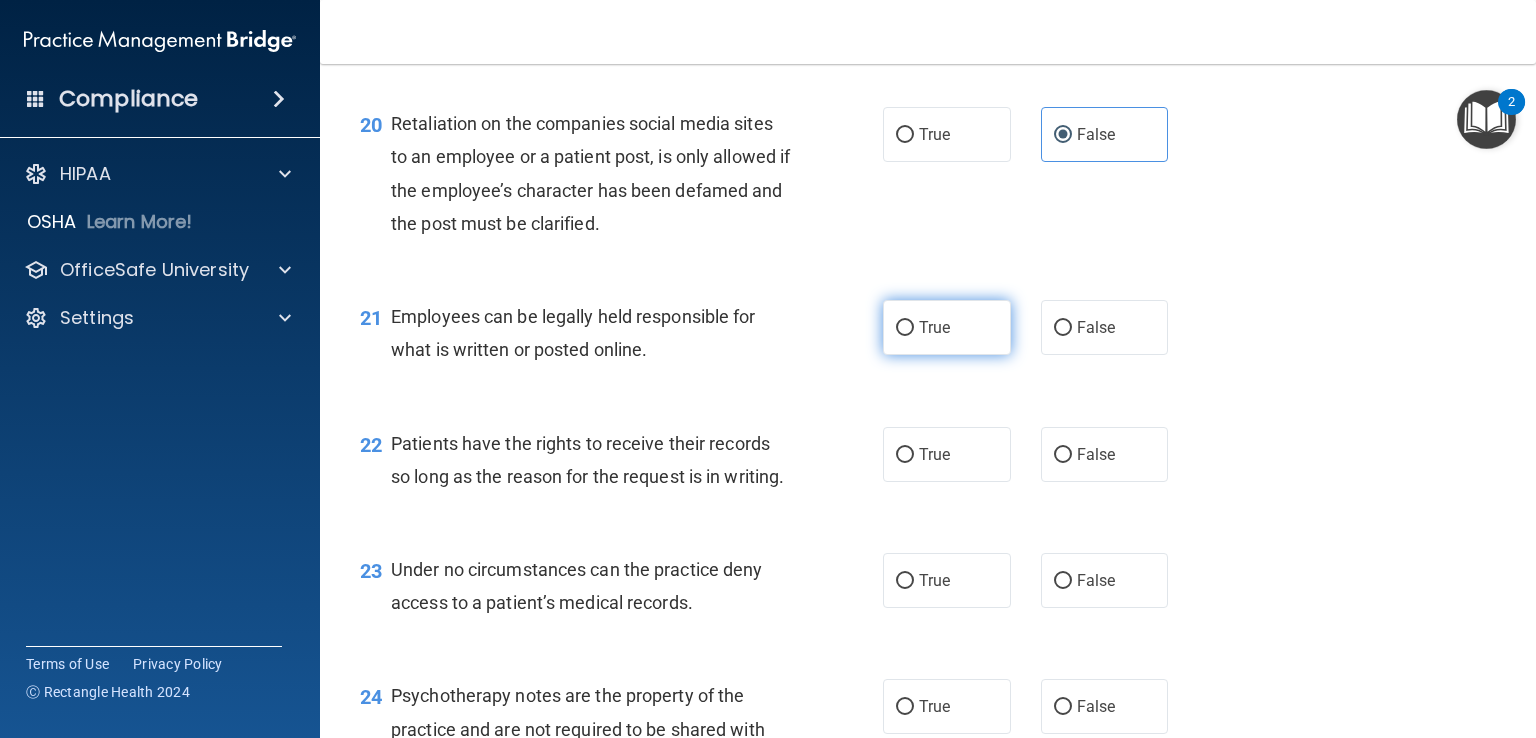 click on "True" at bounding box center (934, 327) 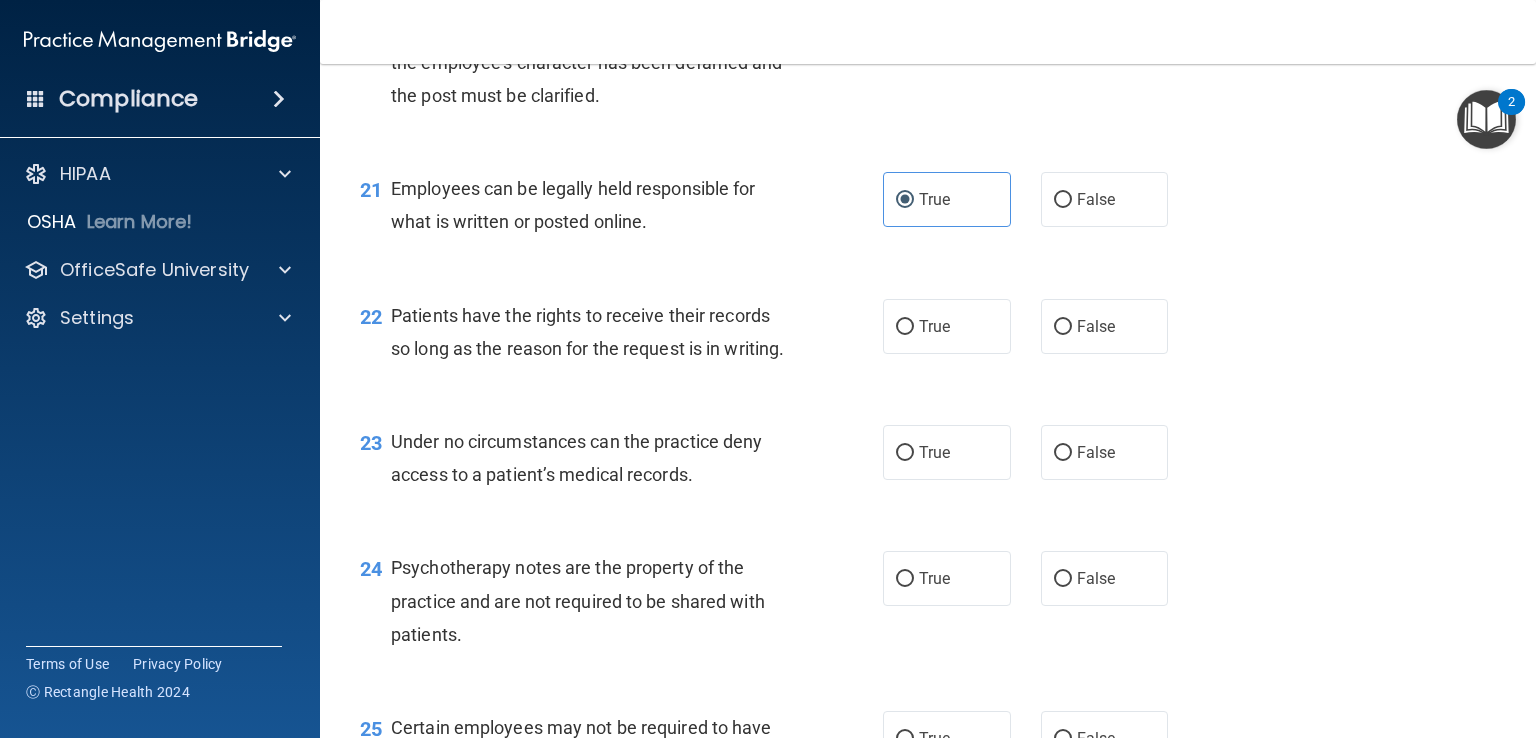 scroll, scrollTop: 3917, scrollLeft: 0, axis: vertical 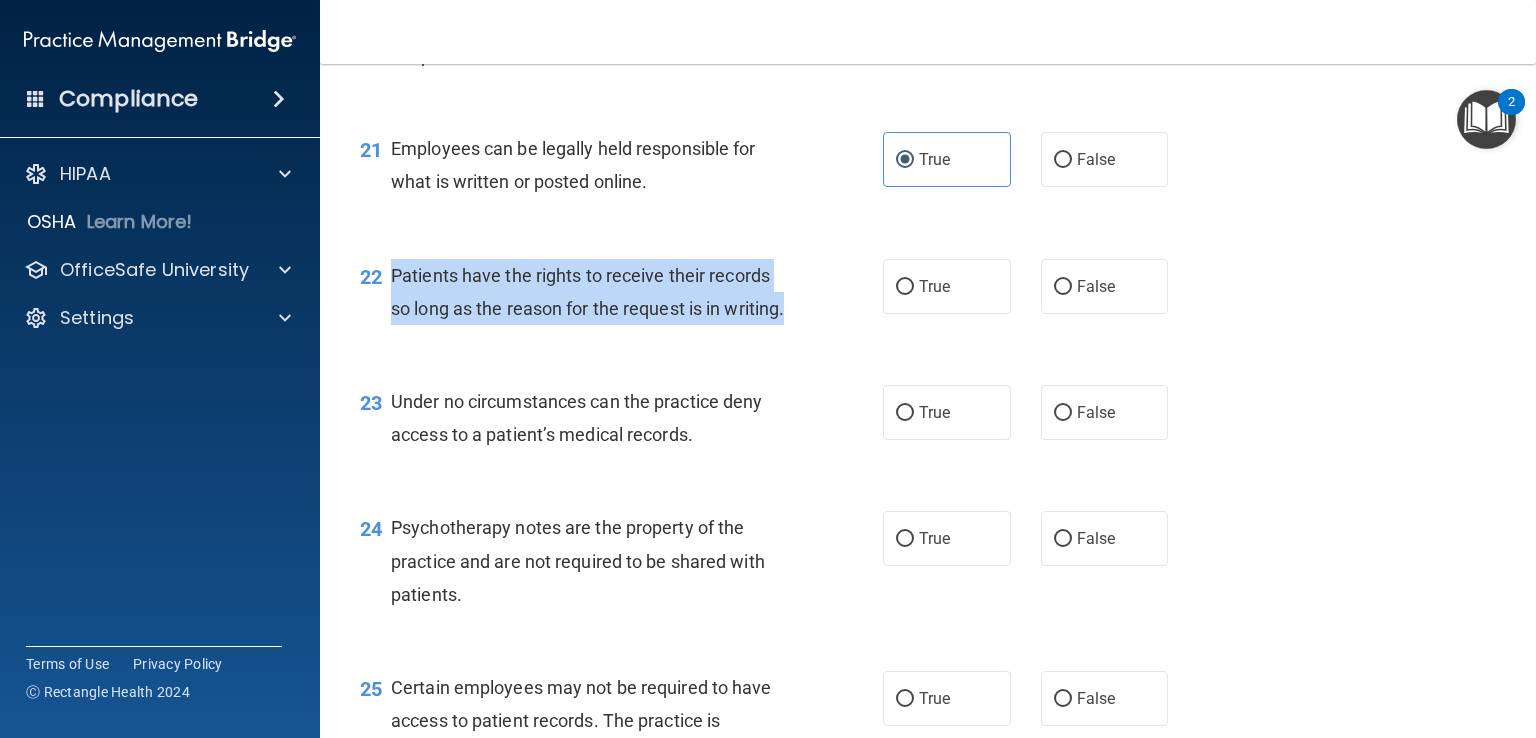 drag, startPoint x: 457, startPoint y: 410, endPoint x: 392, endPoint y: 340, distance: 95.524864 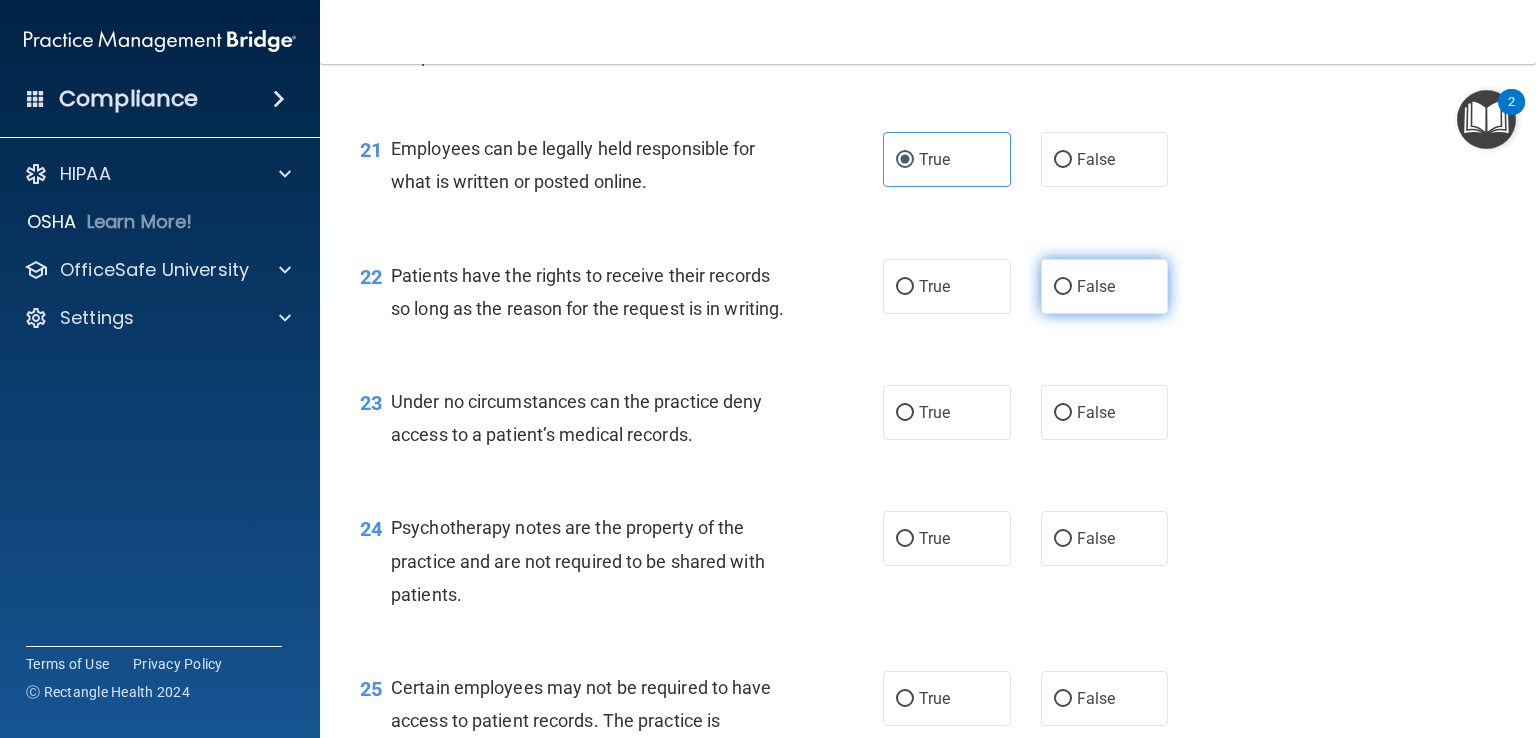 click on "False" at bounding box center [1105, 286] 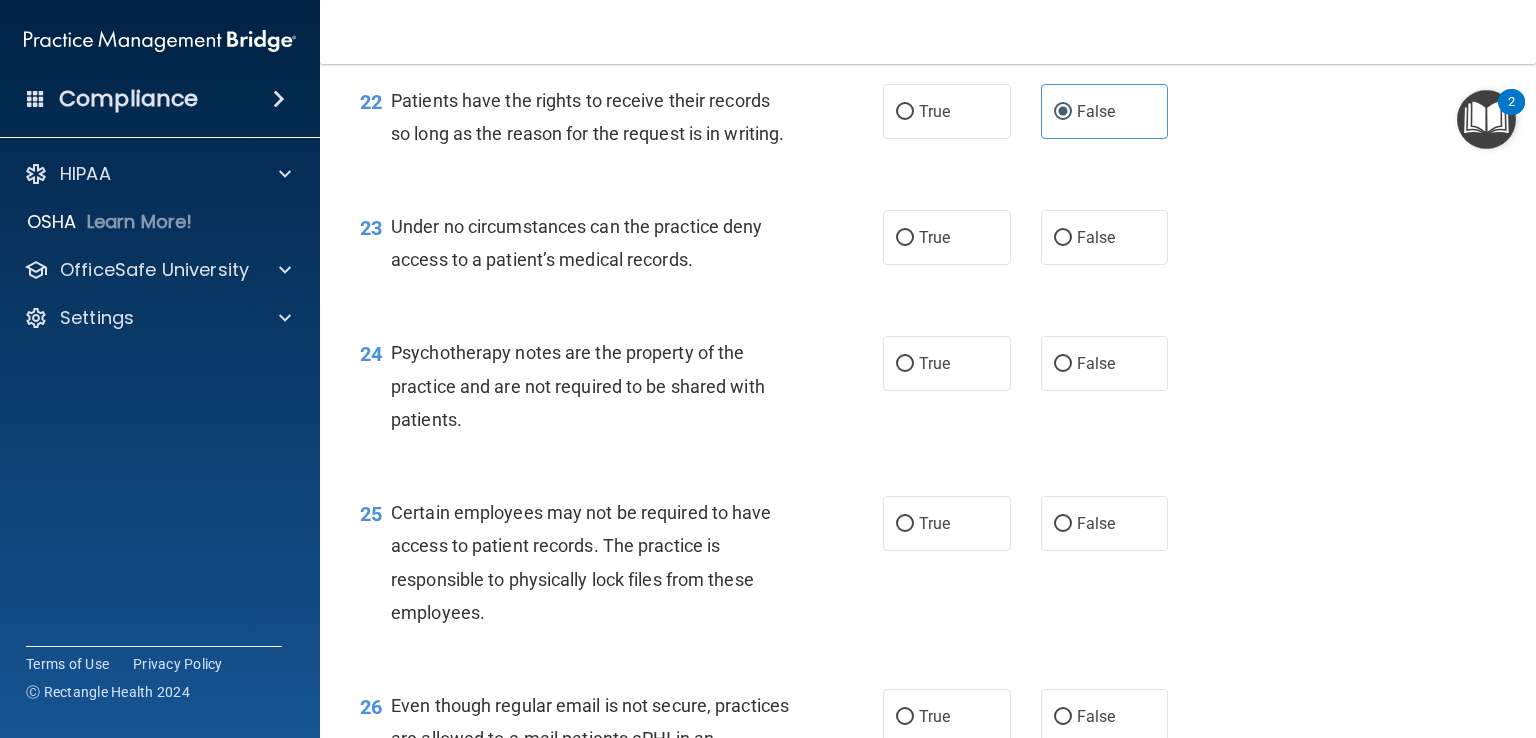 scroll, scrollTop: 4092, scrollLeft: 0, axis: vertical 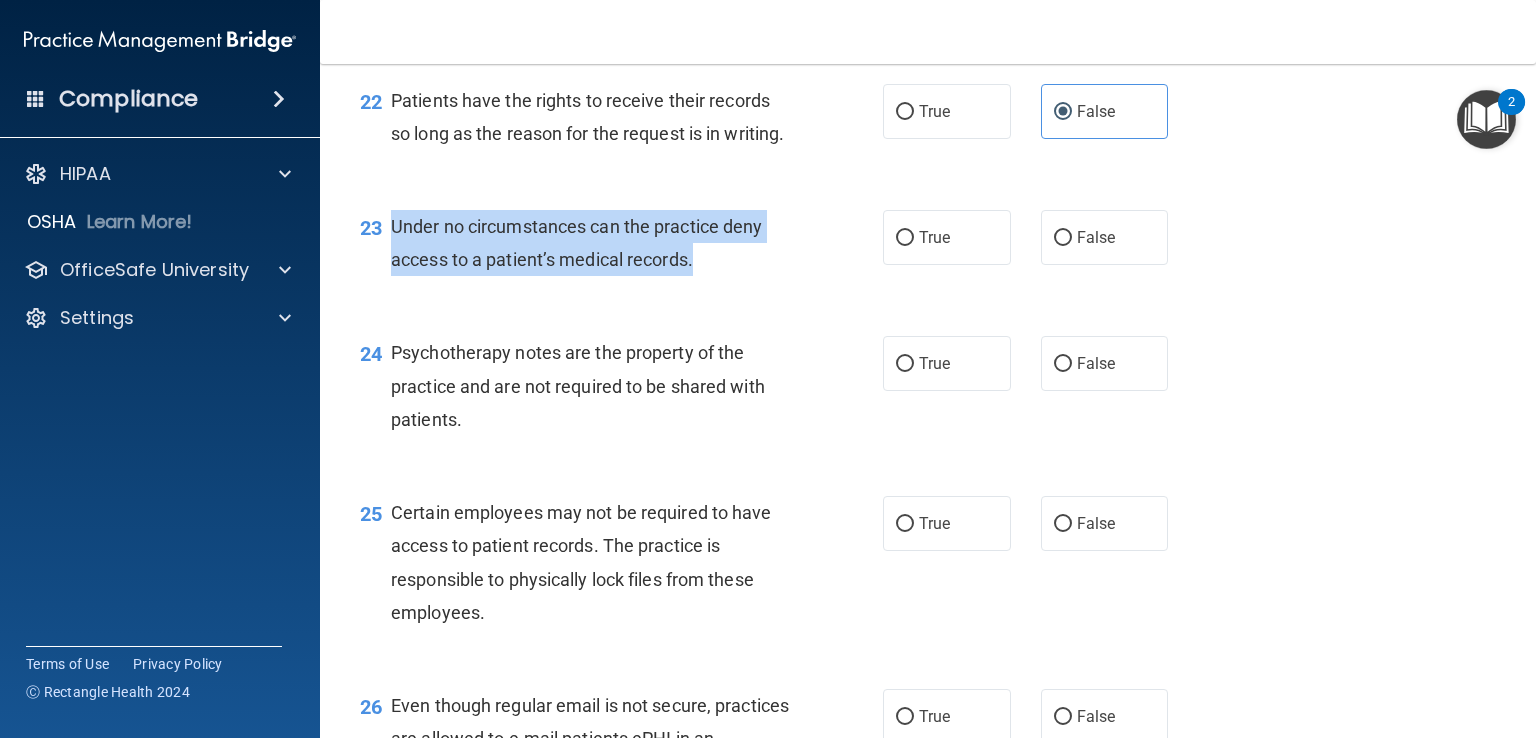 drag, startPoint x: 711, startPoint y: 360, endPoint x: 393, endPoint y: 328, distance: 319.60602 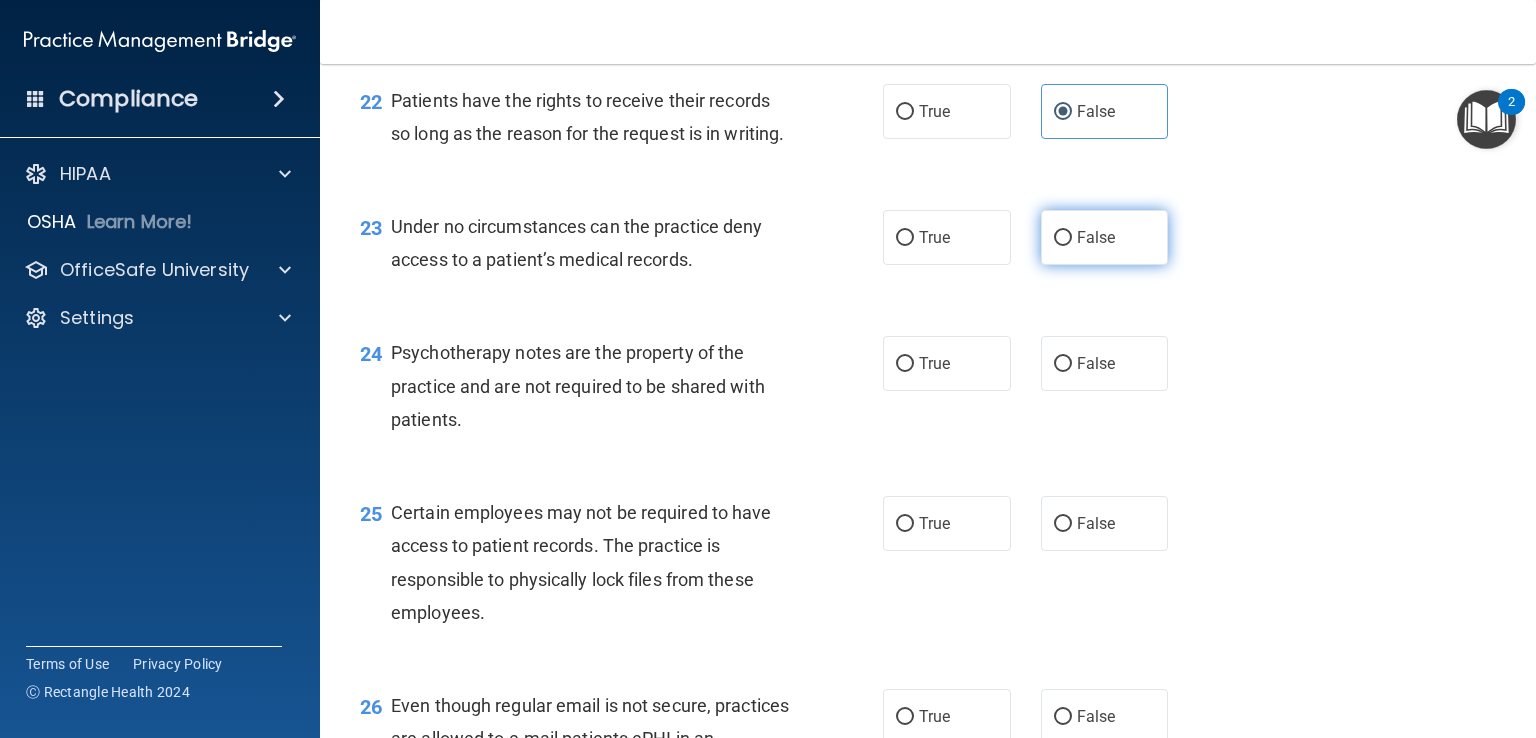 click on "False" at bounding box center (1096, 237) 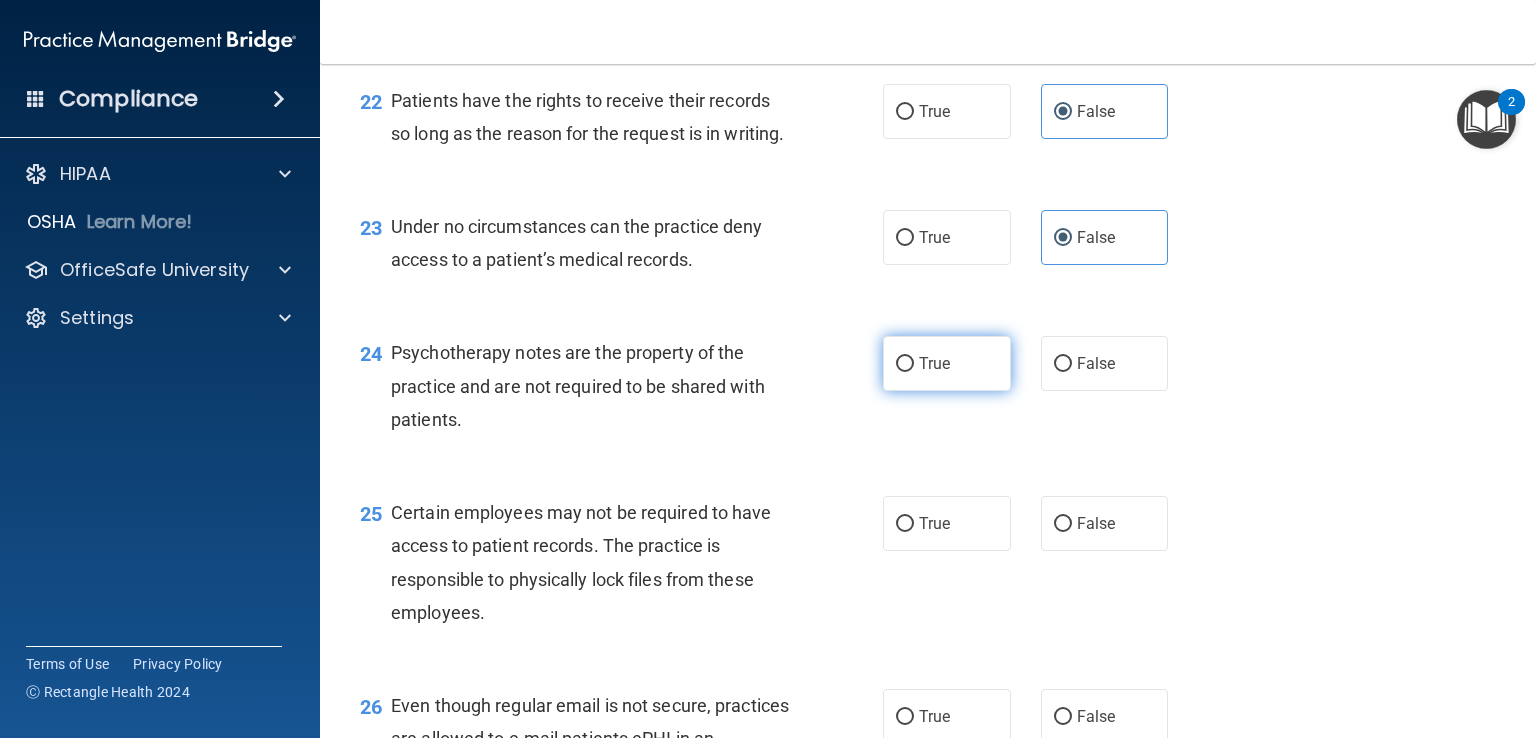 click on "True" at bounding box center (947, 363) 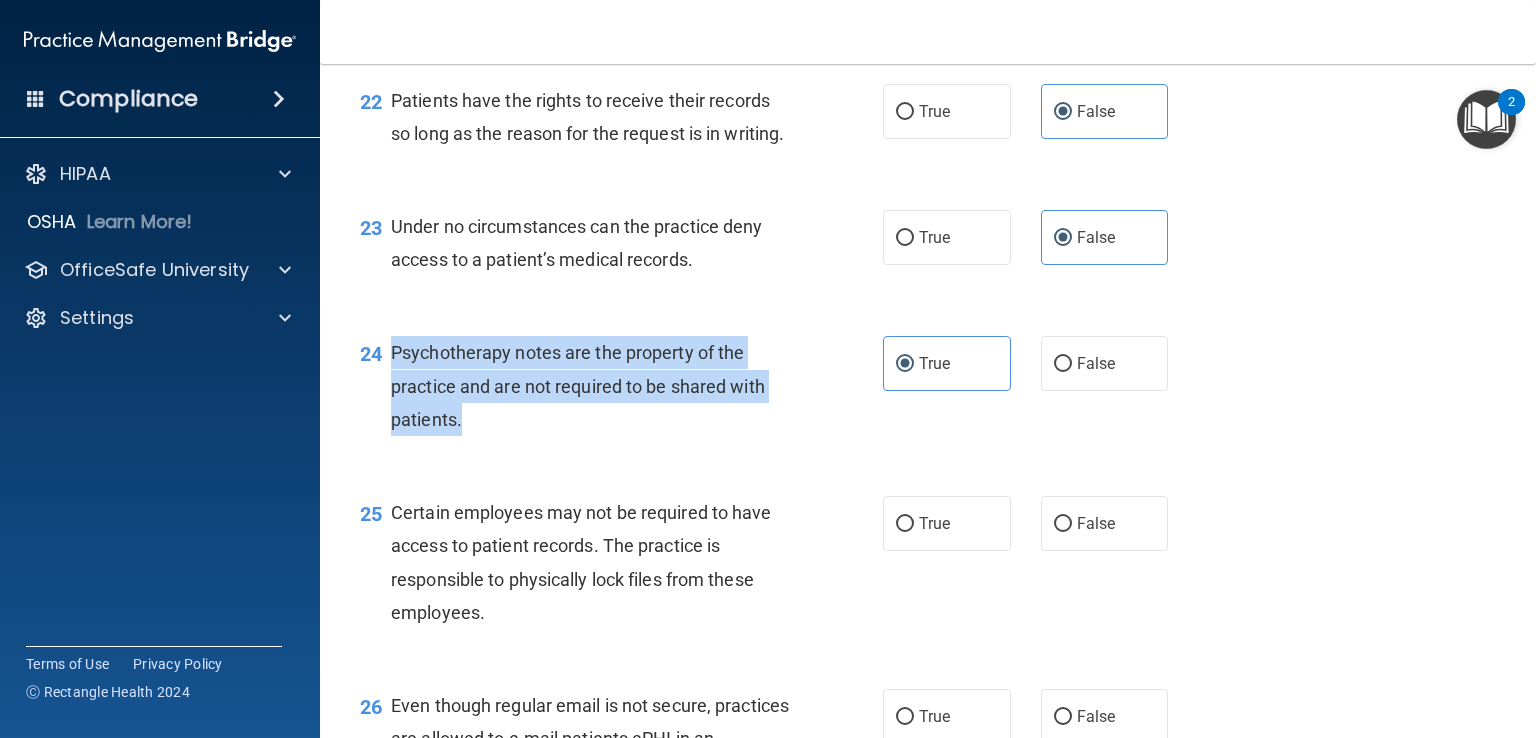 drag, startPoint x: 481, startPoint y: 530, endPoint x: 390, endPoint y: 461, distance: 114.20158 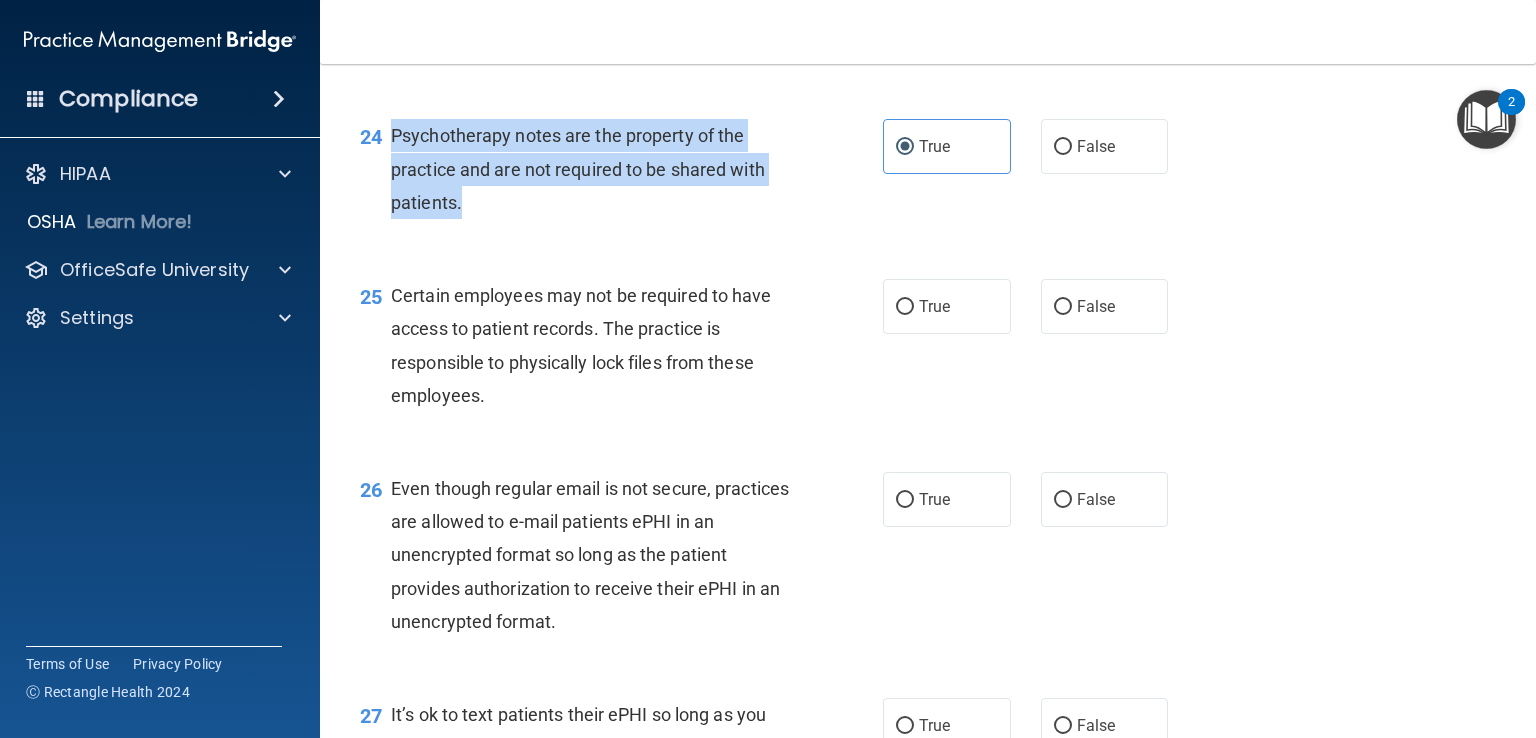 scroll, scrollTop: 4310, scrollLeft: 0, axis: vertical 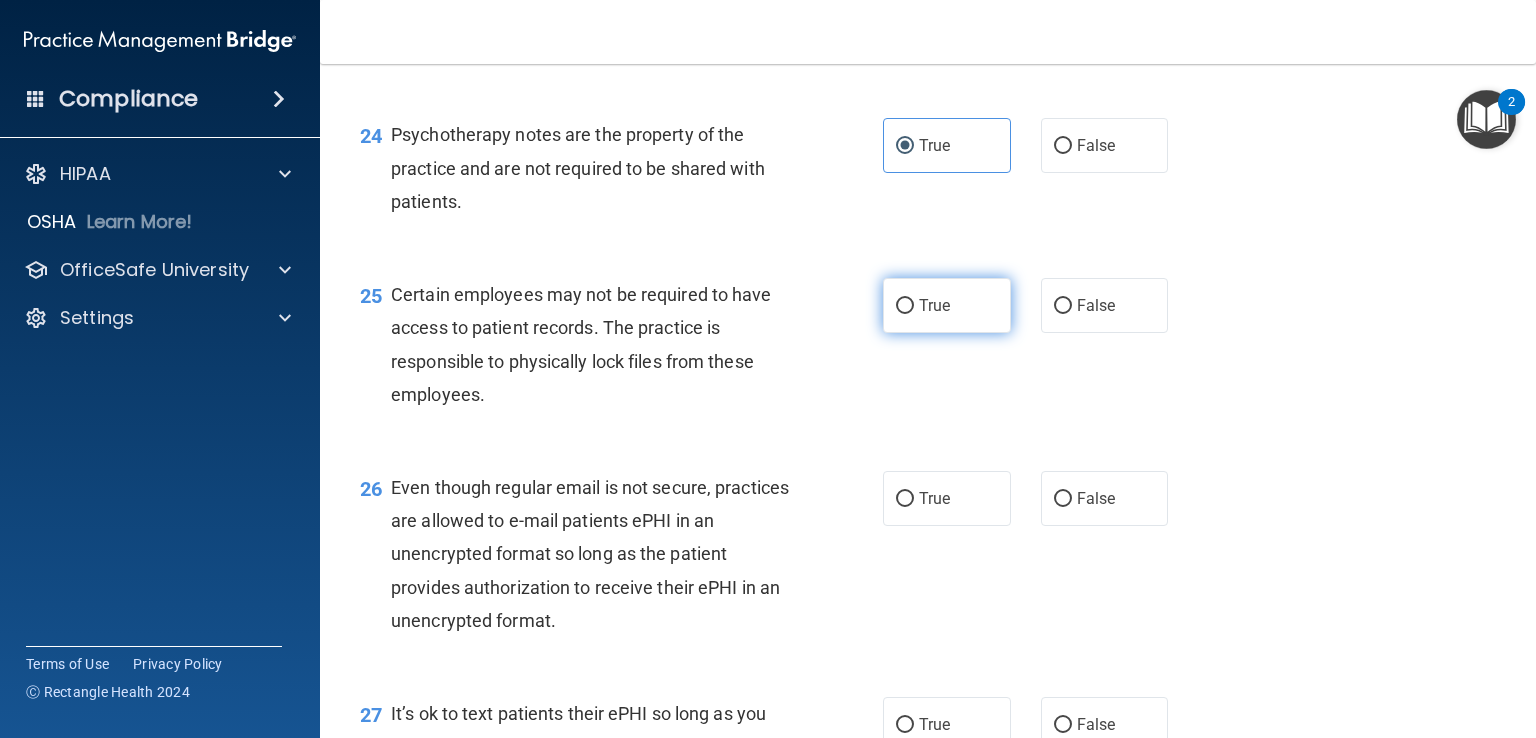 click on "True" at bounding box center [947, 305] 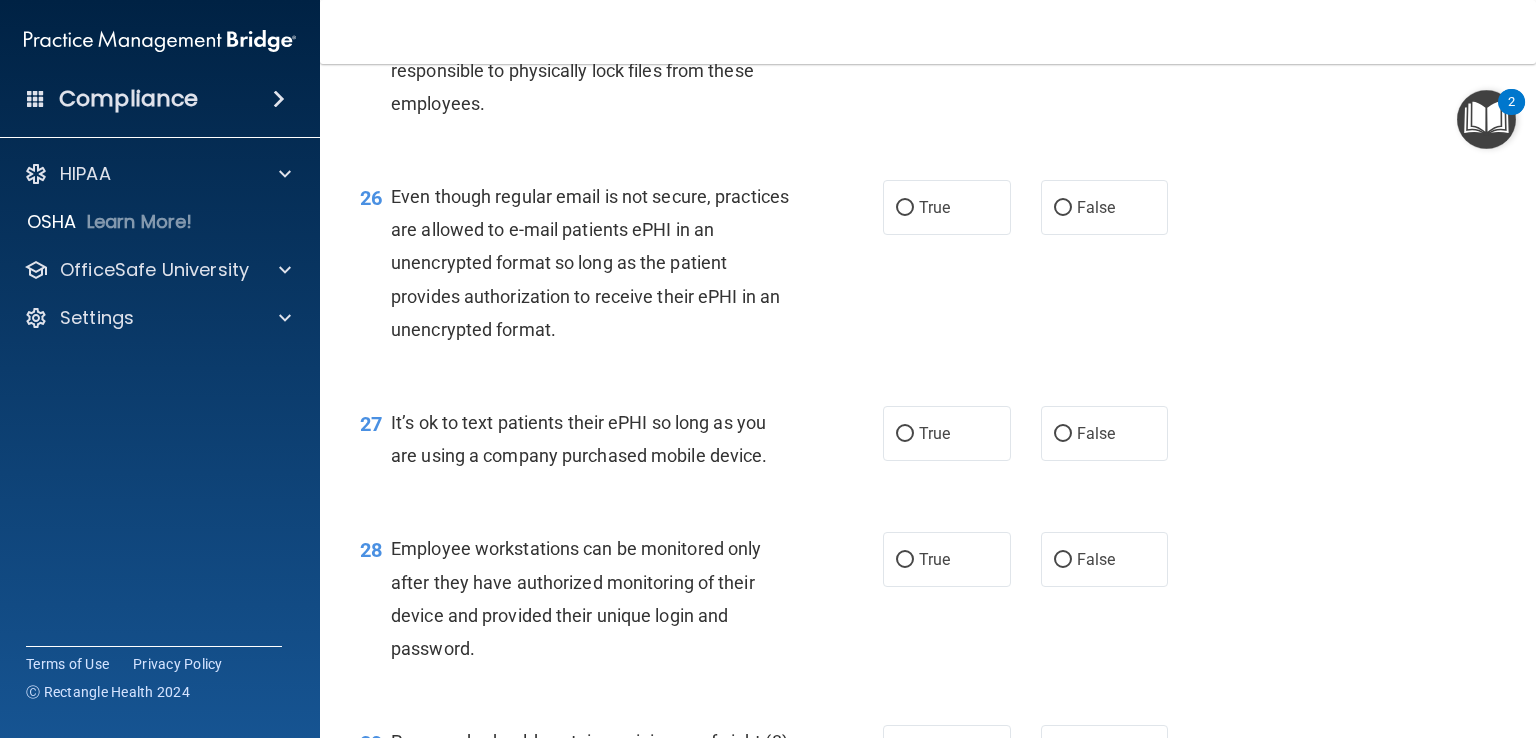 scroll, scrollTop: 4618, scrollLeft: 0, axis: vertical 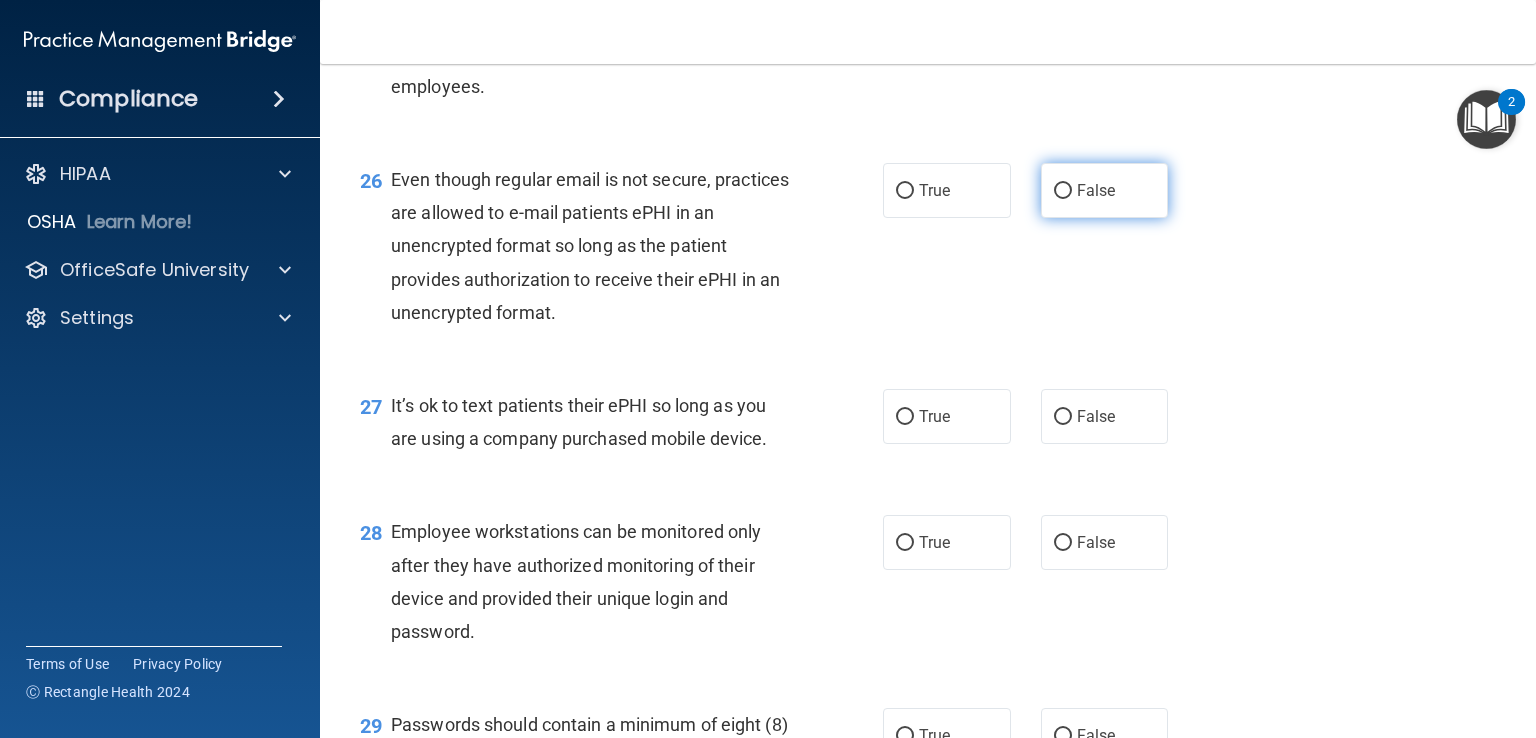 click on "False" at bounding box center (1105, 190) 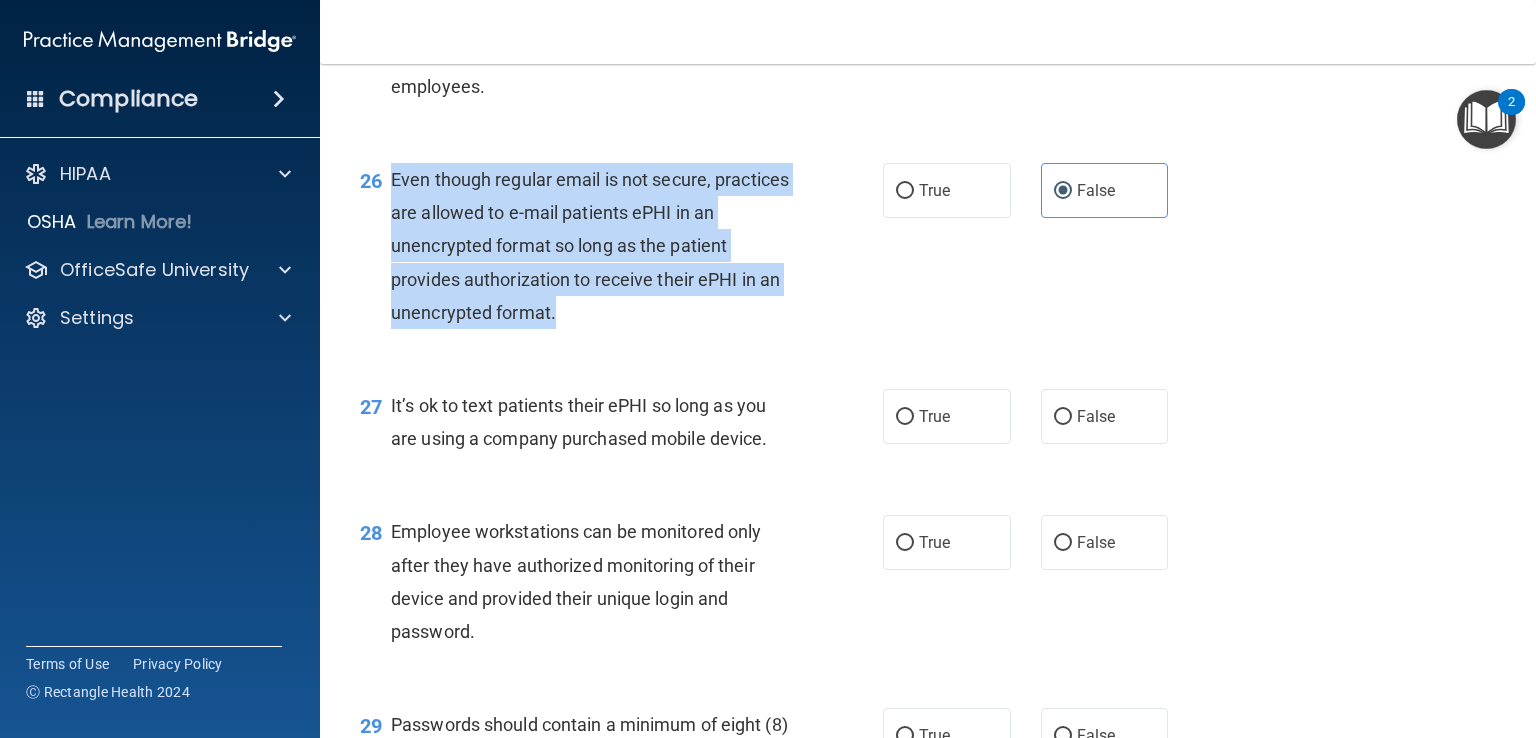 drag, startPoint x: 565, startPoint y: 413, endPoint x: 382, endPoint y: 281, distance: 225.6391 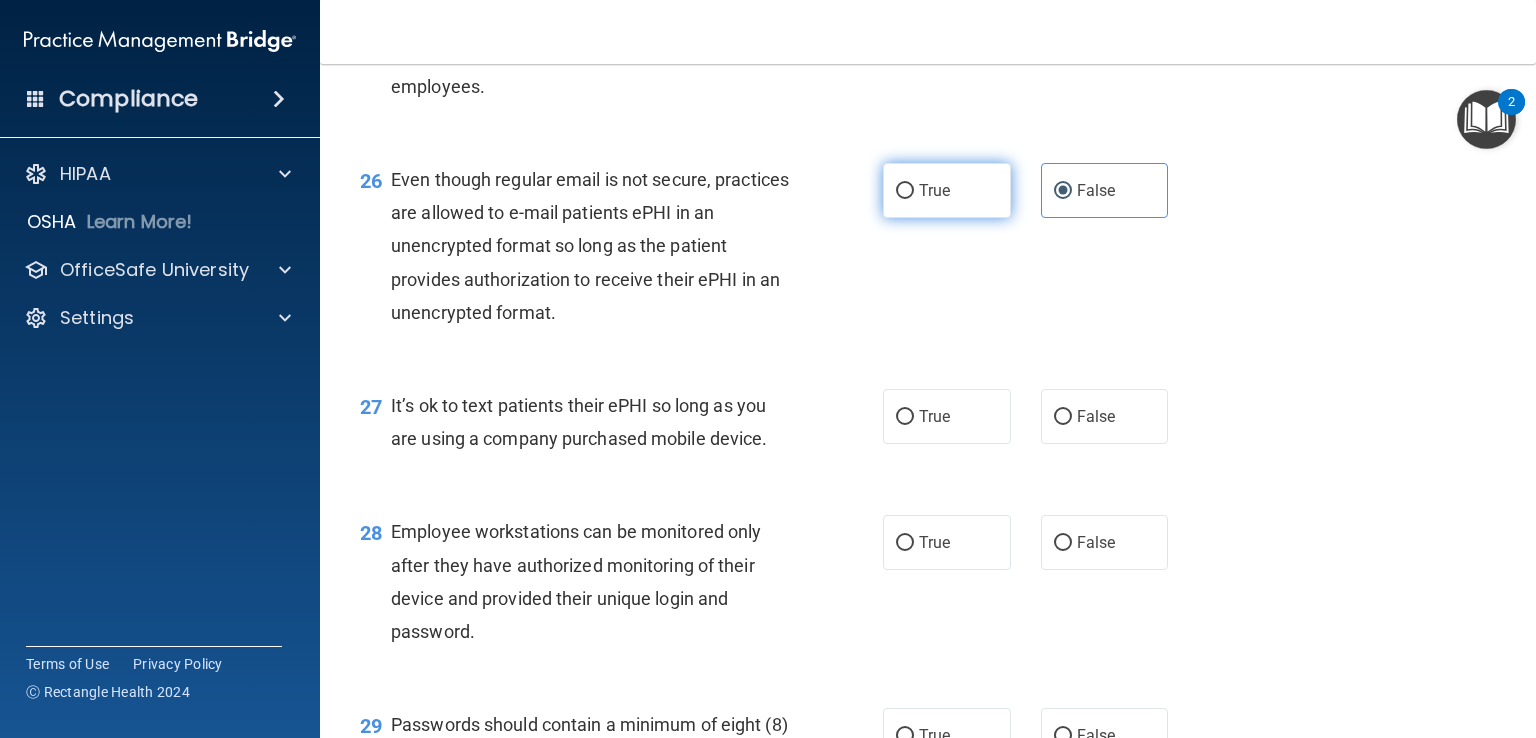 click on "True" at bounding box center [947, 190] 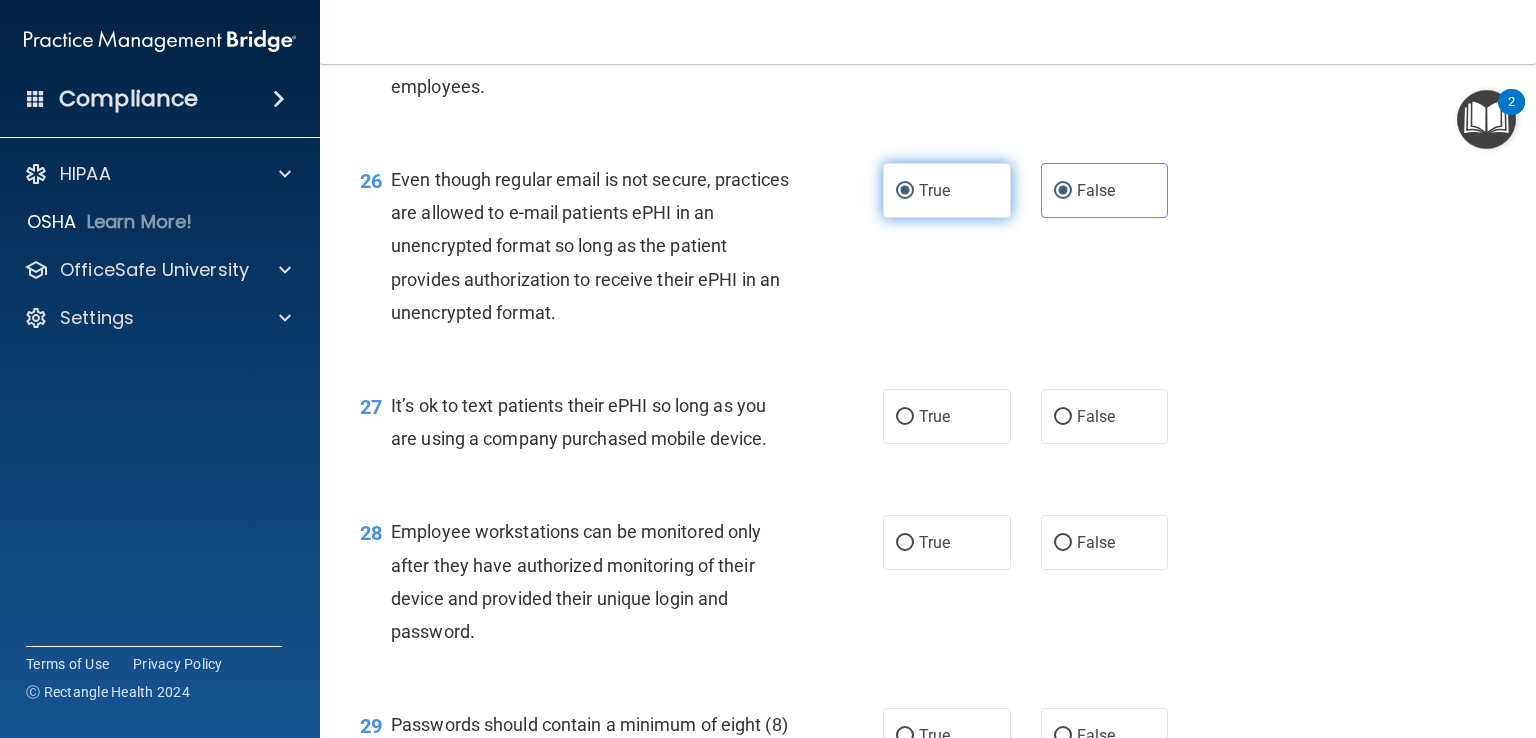 radio on "false" 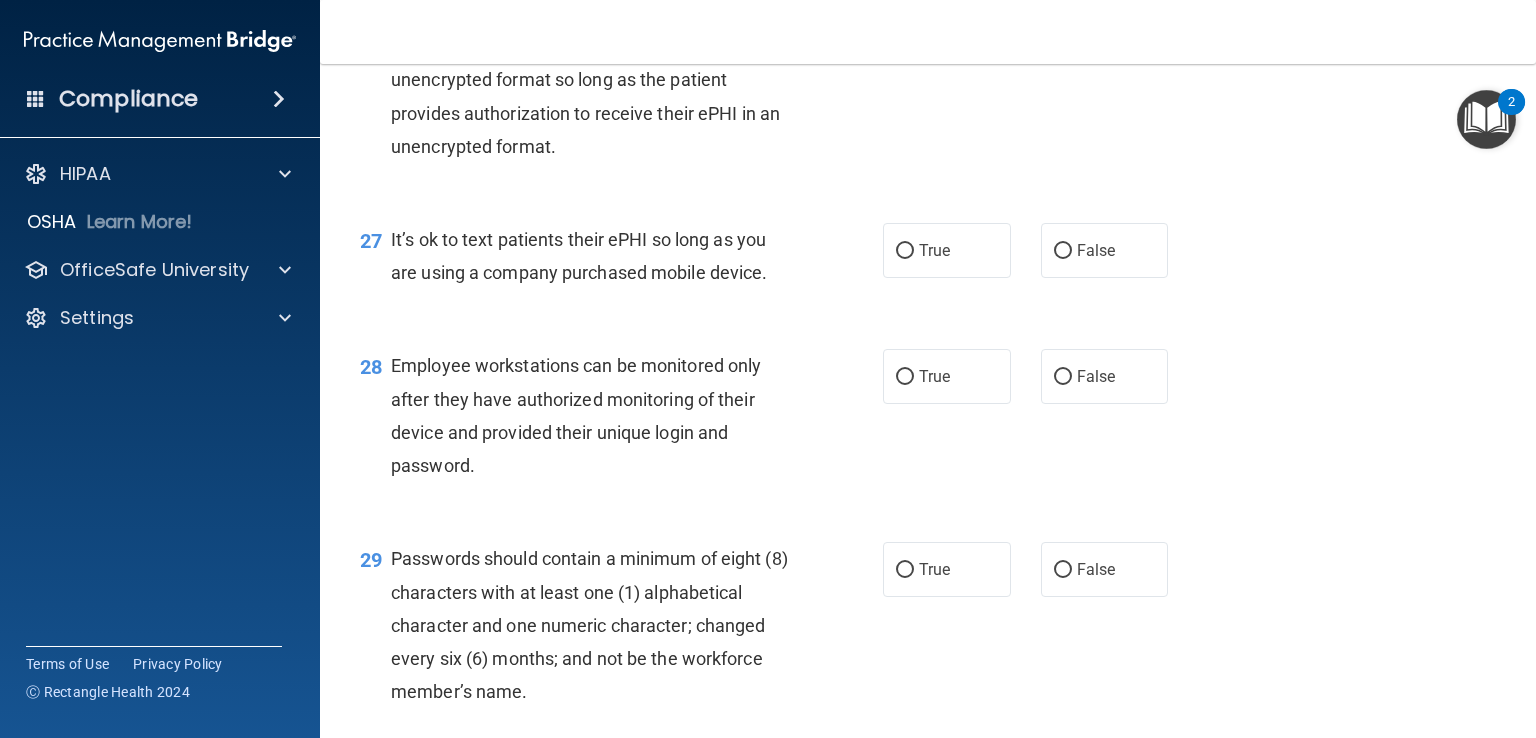 scroll, scrollTop: 4785, scrollLeft: 0, axis: vertical 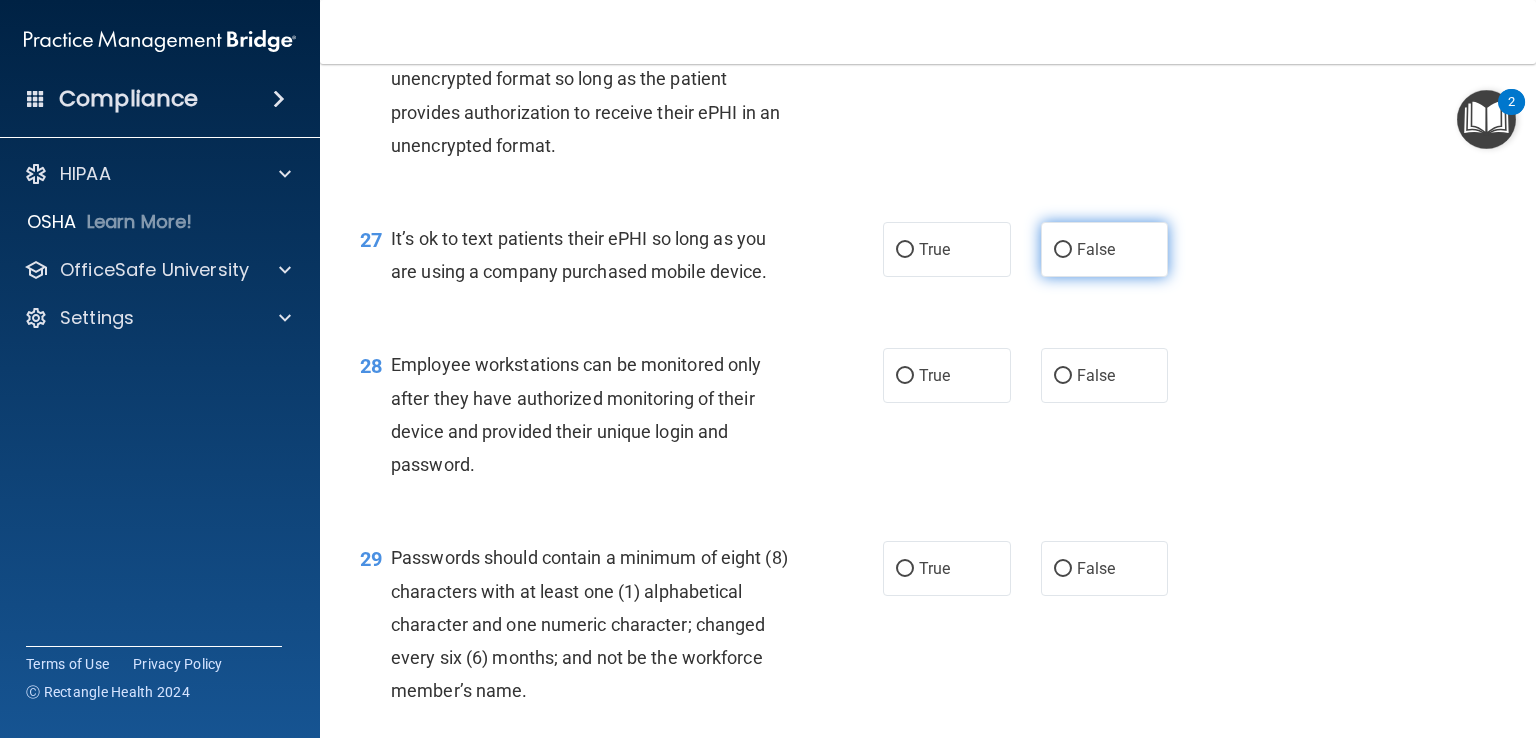click on "False" at bounding box center (1096, 249) 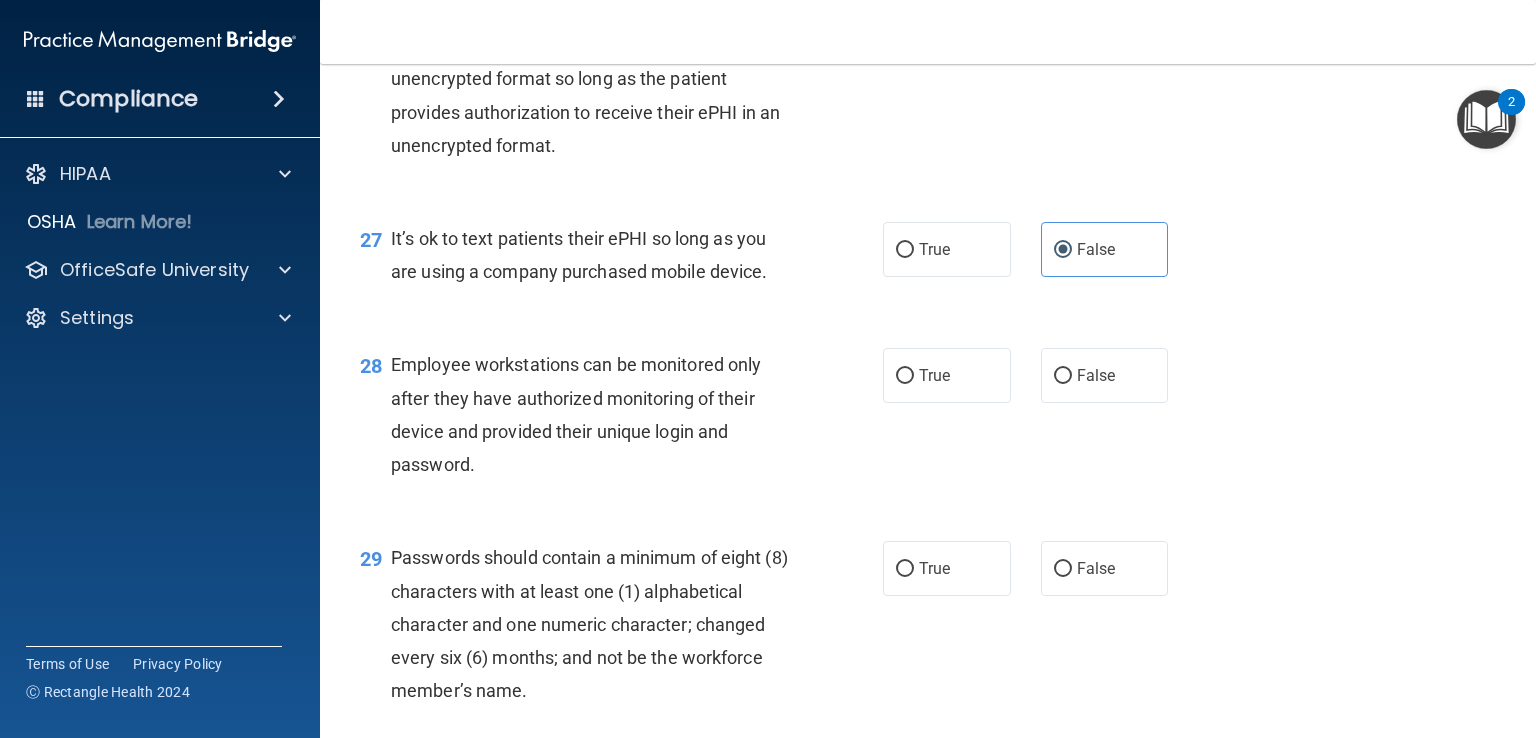 drag, startPoint x: 770, startPoint y: 373, endPoint x: 384, endPoint y: 329, distance: 388.49966 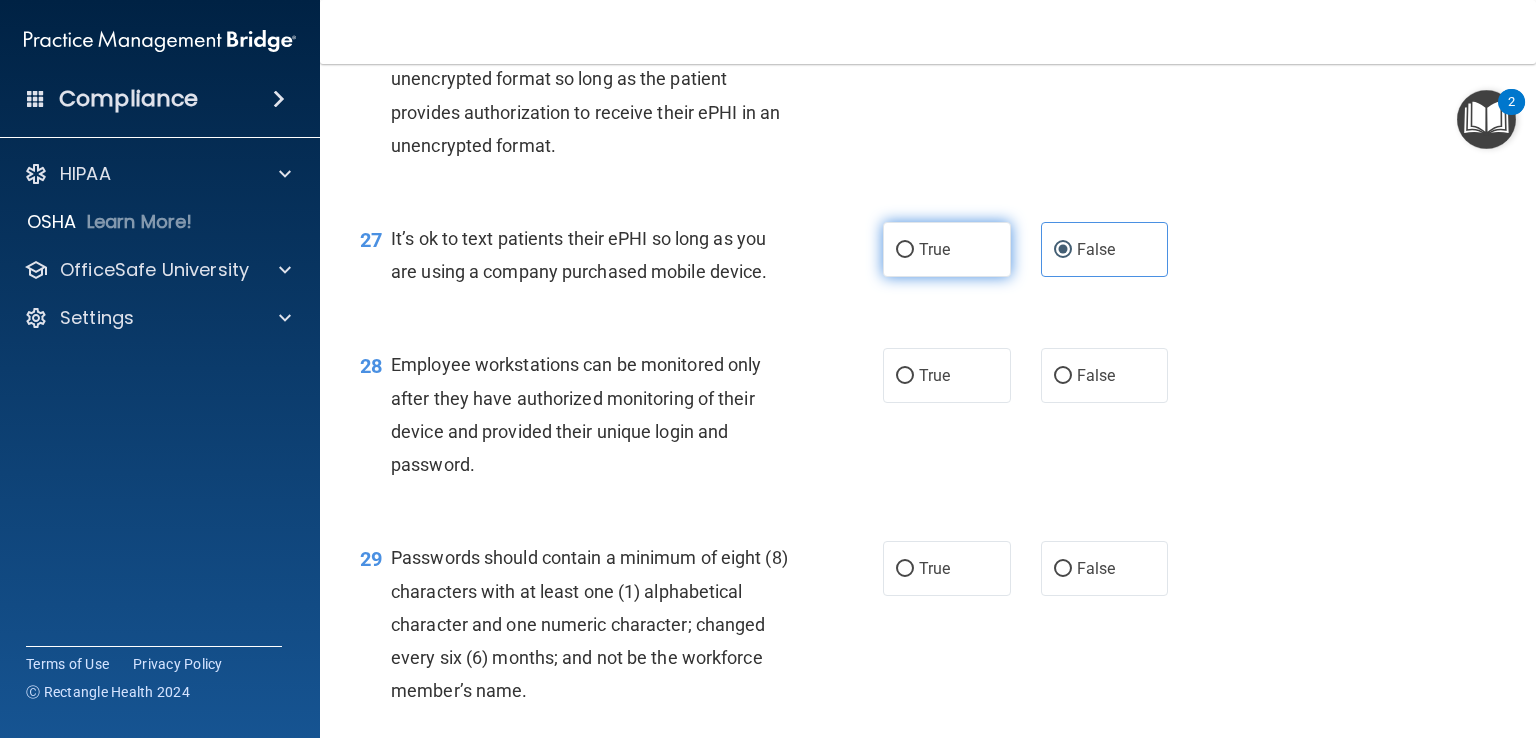 click on "True" at bounding box center (905, 250) 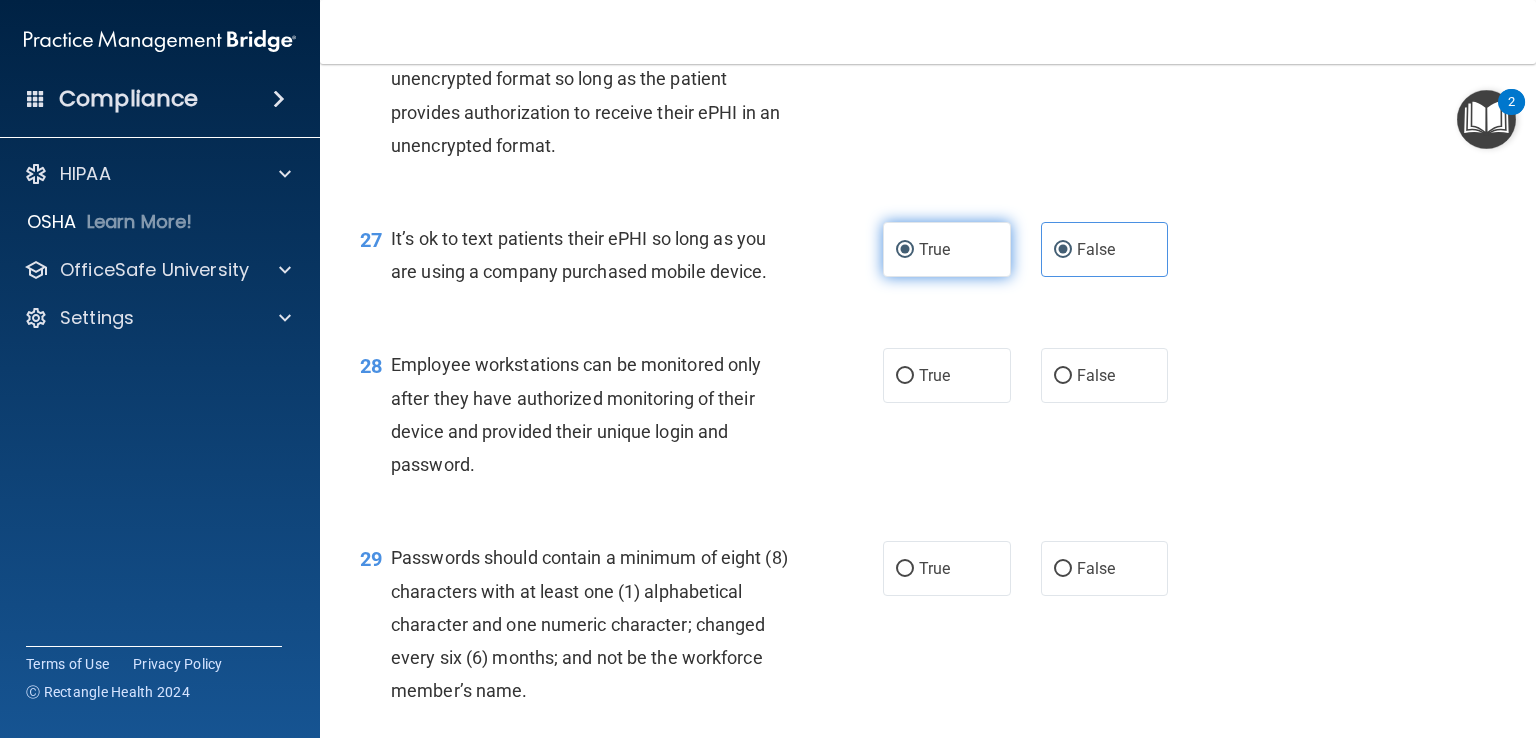 radio on "false" 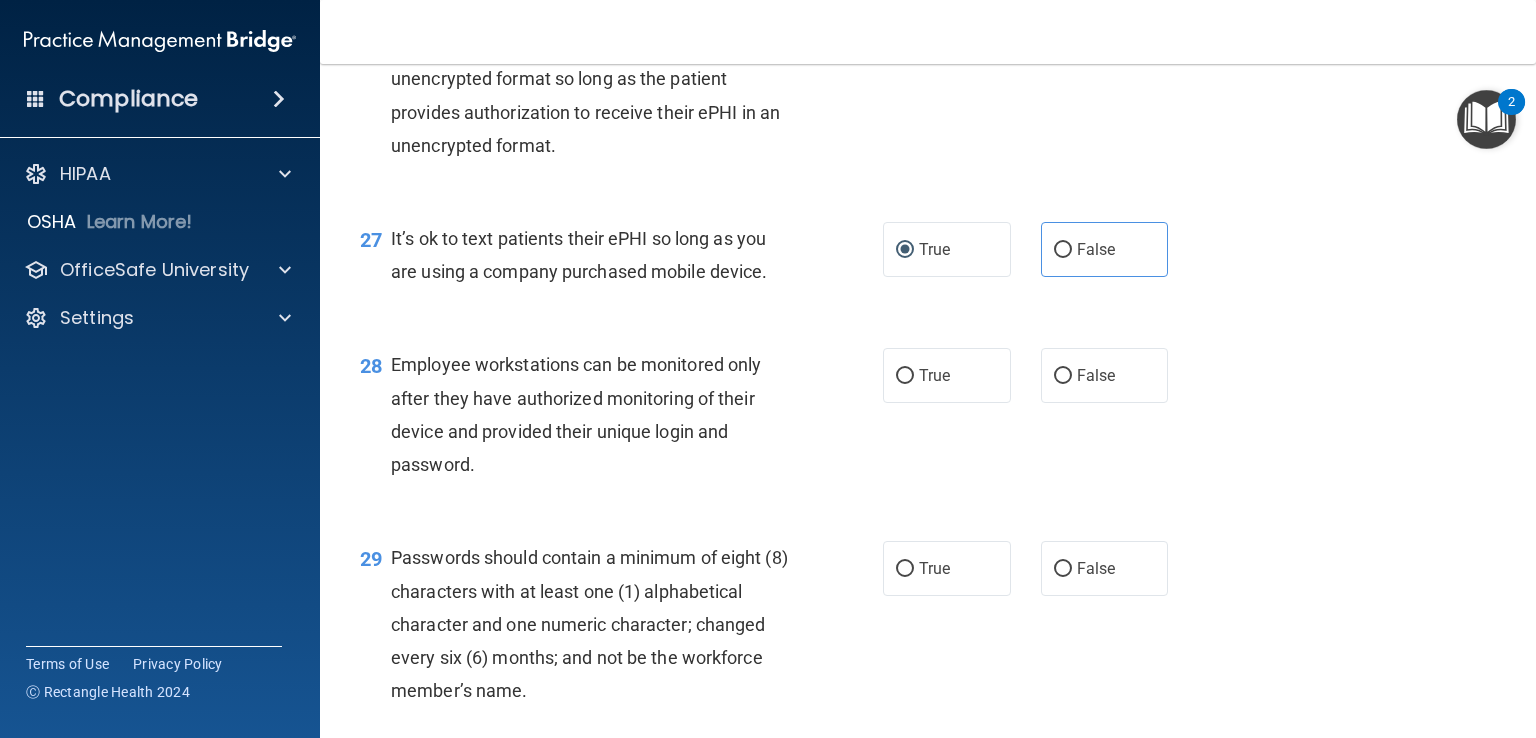 click on "Employee workstations can be monitored only after they have authorized monitoring of their device and provided their unique login and password." at bounding box center (598, 414) 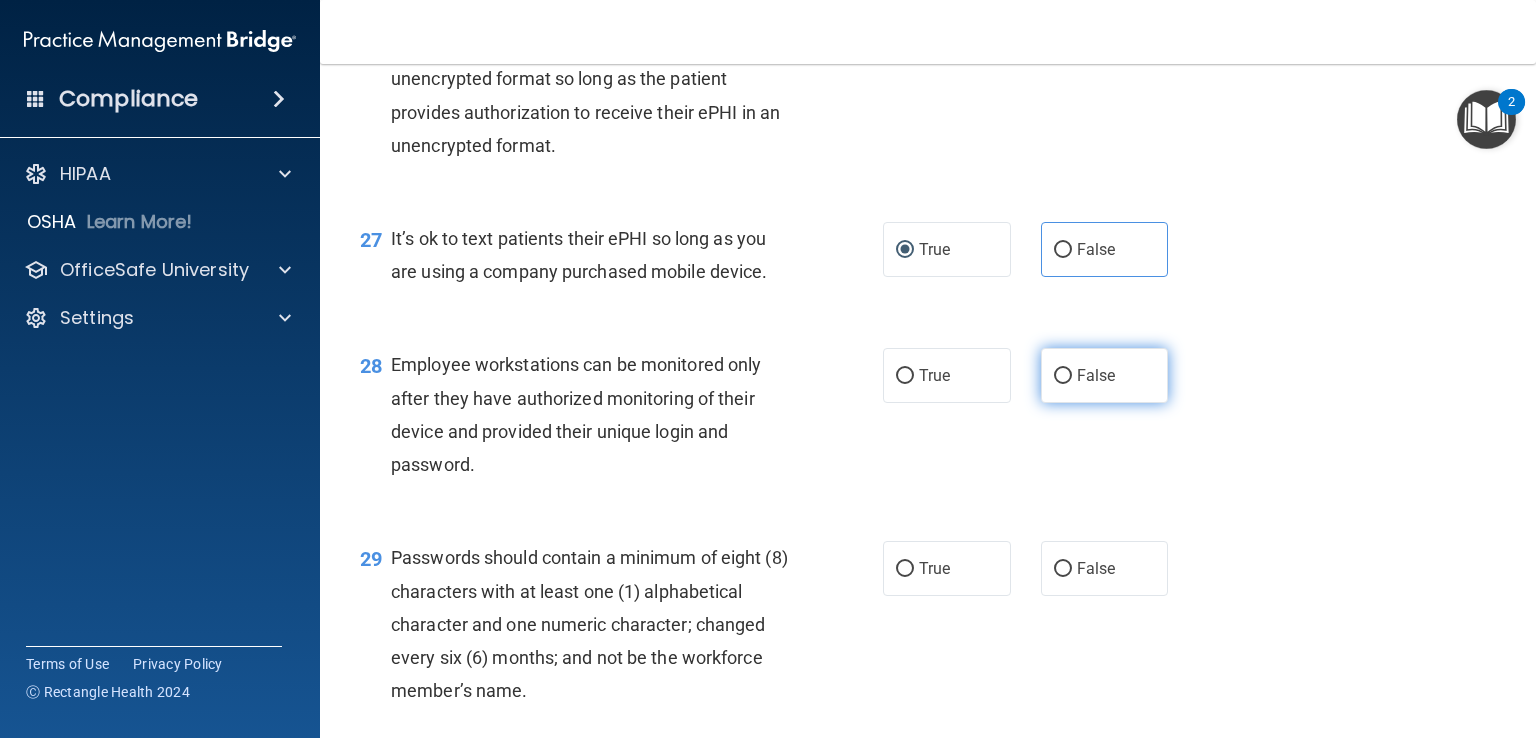 click on "False" at bounding box center (1096, 375) 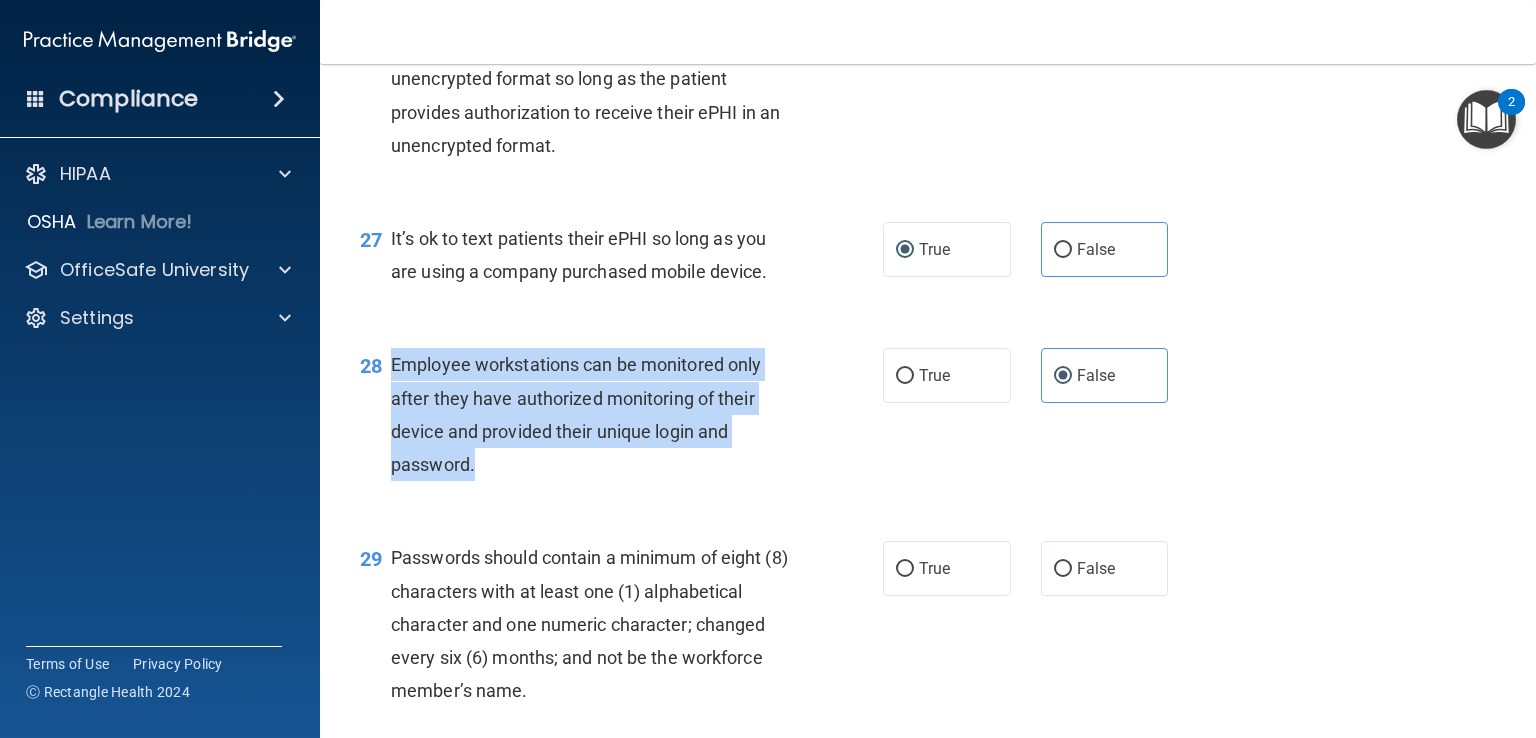 drag, startPoint x: 480, startPoint y: 561, endPoint x: 385, endPoint y: 469, distance: 132.24599 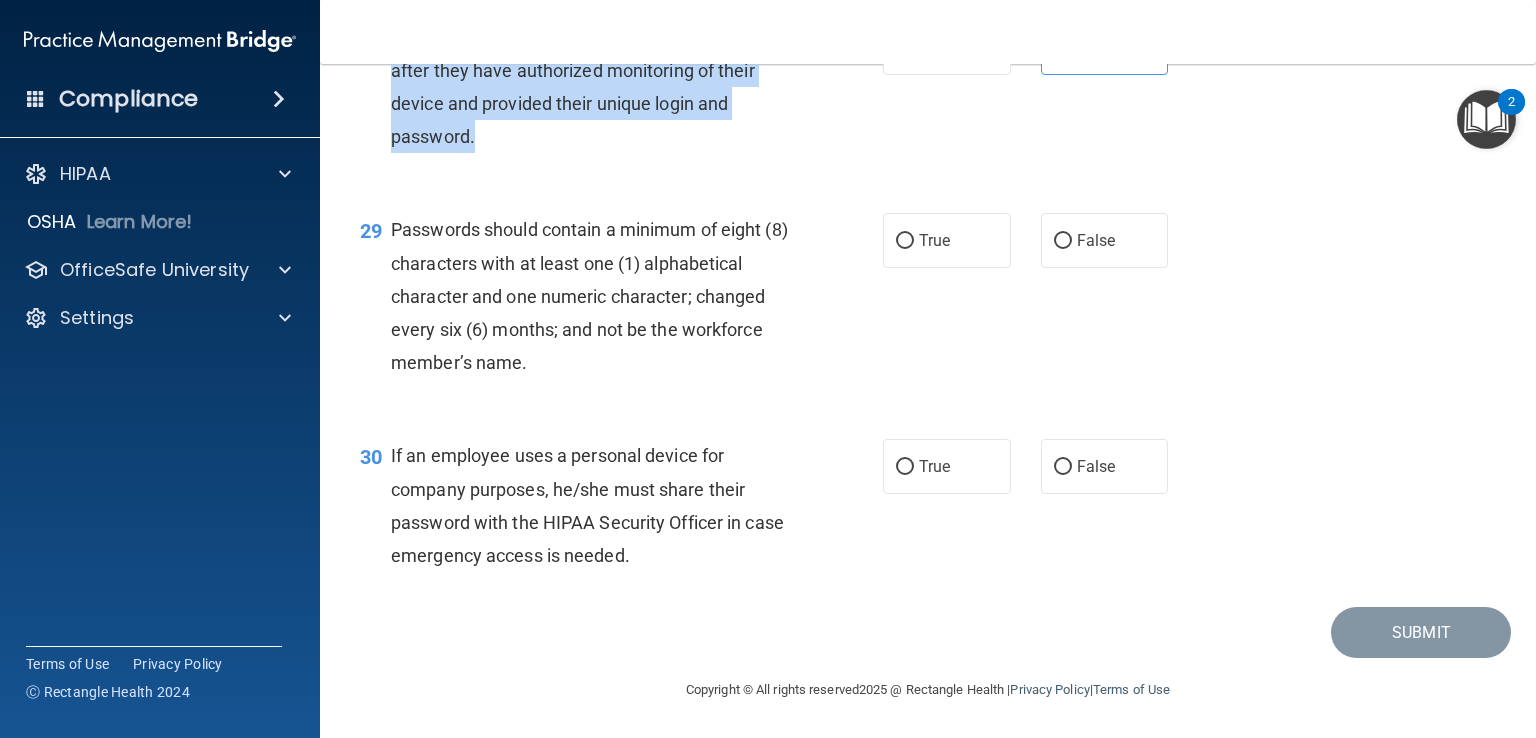 scroll, scrollTop: 5144, scrollLeft: 0, axis: vertical 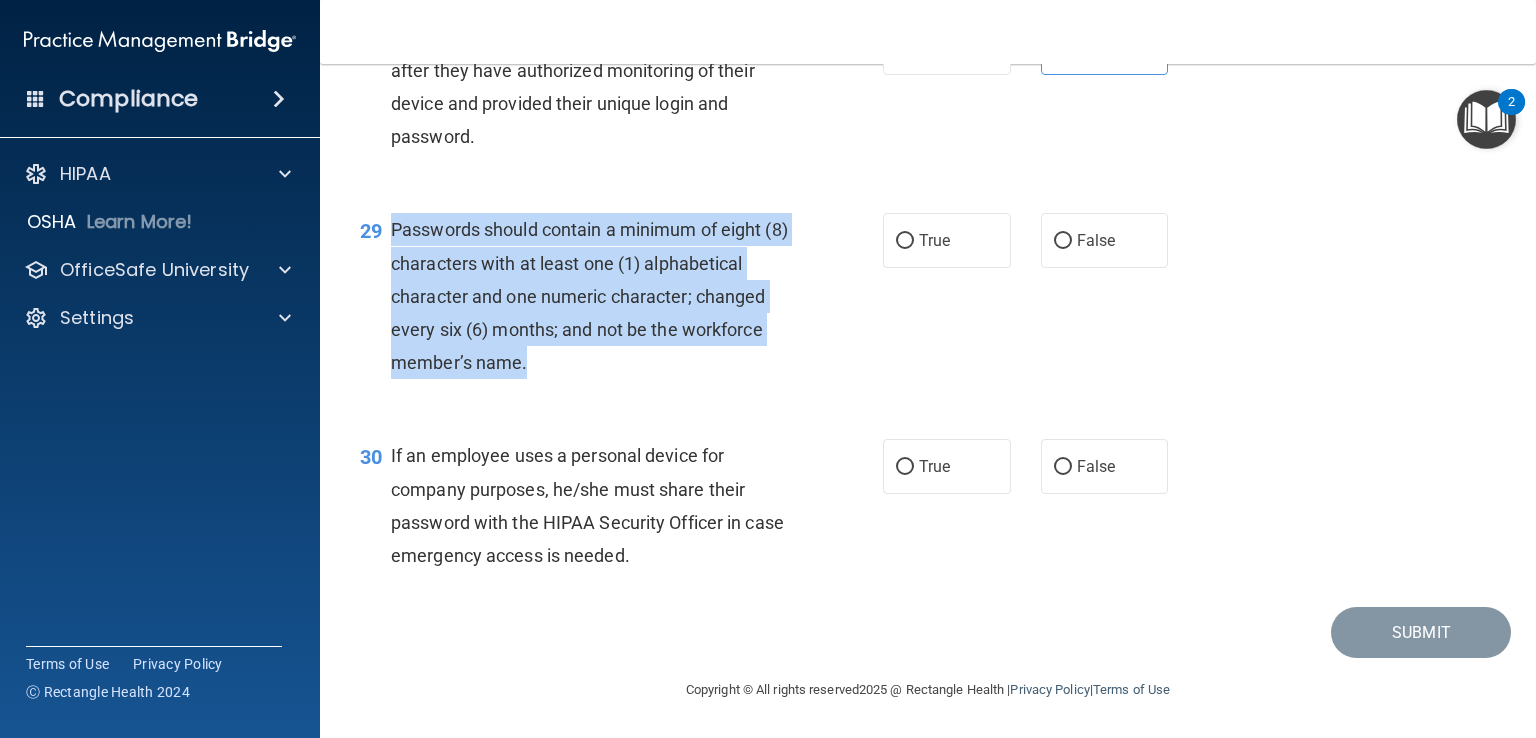 drag, startPoint x: 554, startPoint y: 435, endPoint x: 391, endPoint y: 294, distance: 215.52261 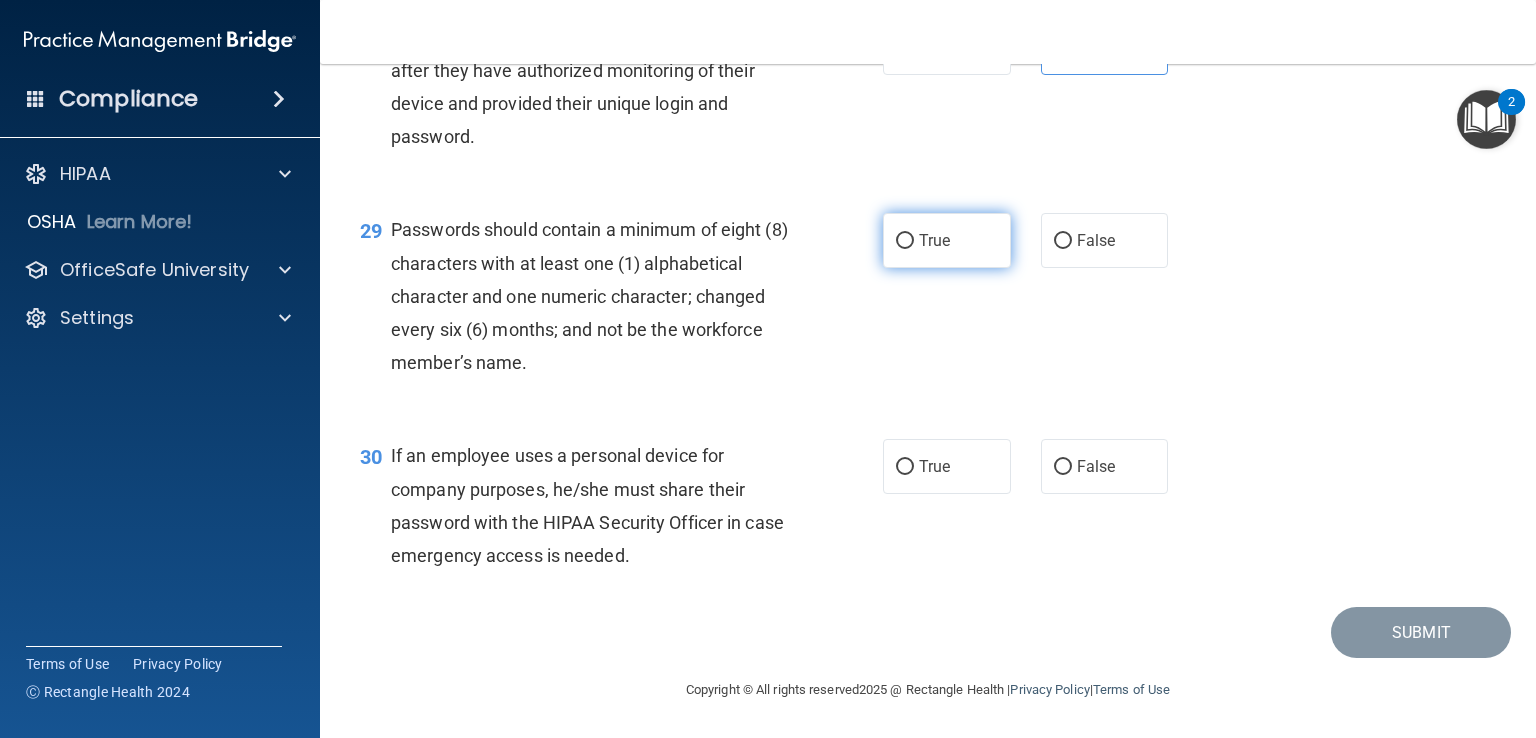 click on "True" at bounding box center (934, 240) 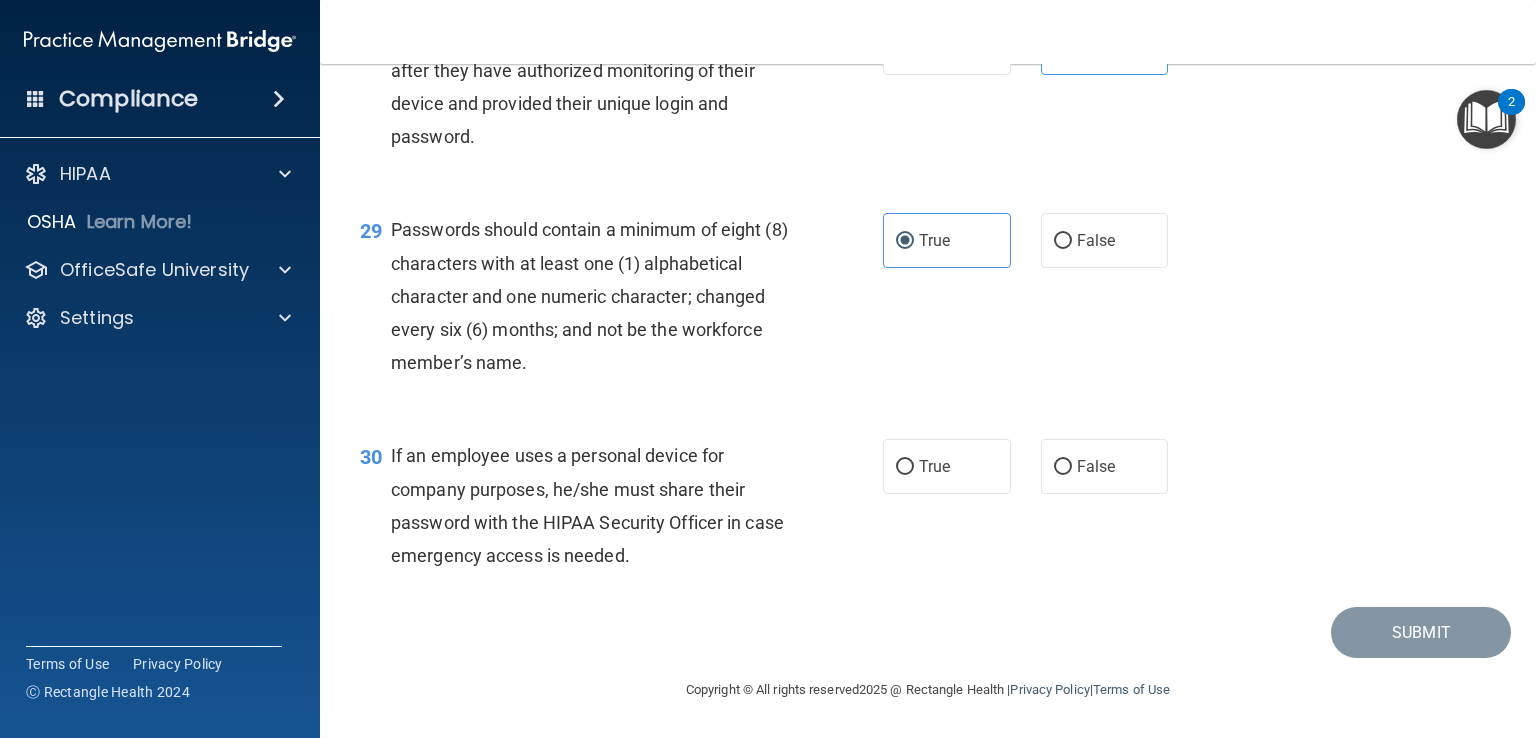 scroll, scrollTop: 5213, scrollLeft: 0, axis: vertical 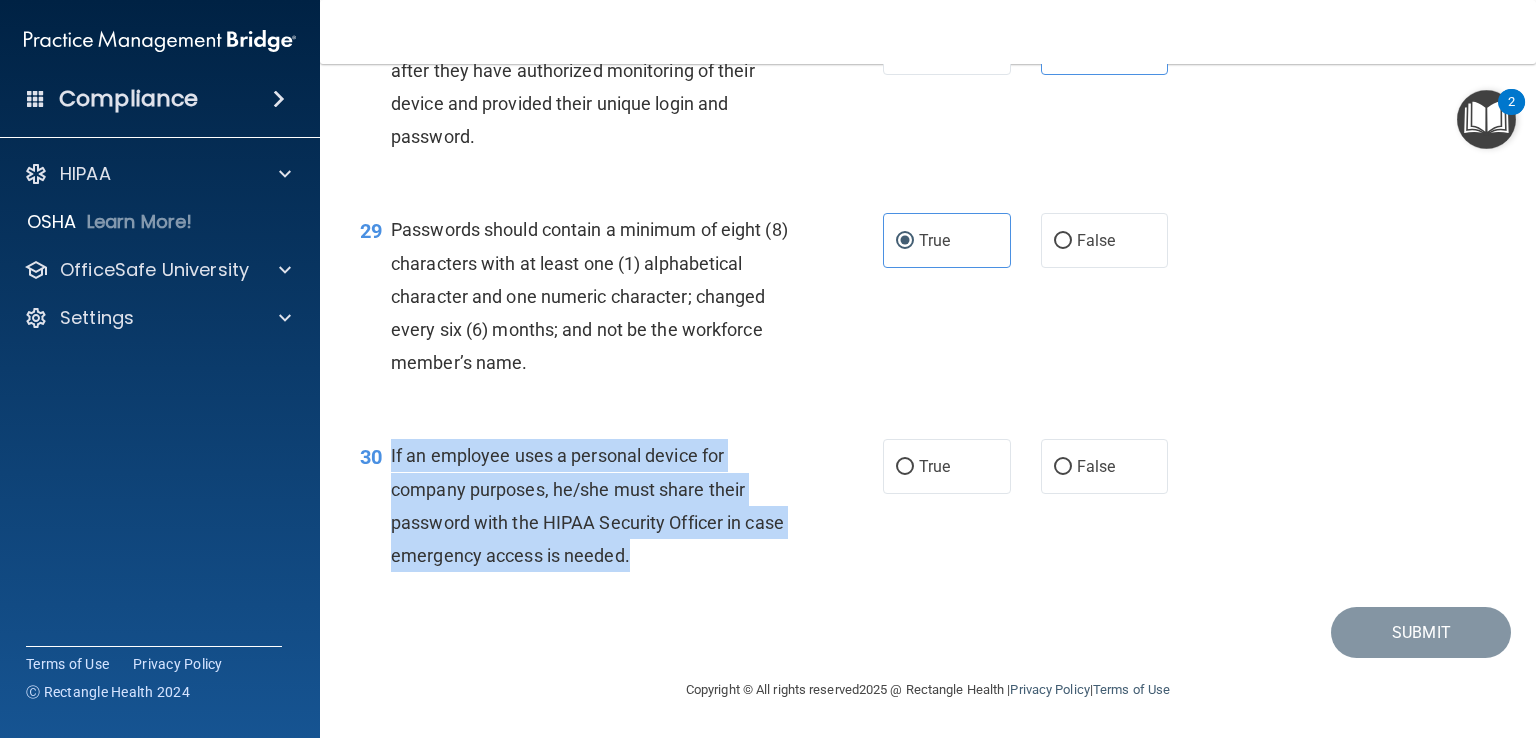 drag, startPoint x: 680, startPoint y: 560, endPoint x: 390, endPoint y: 465, distance: 305.16388 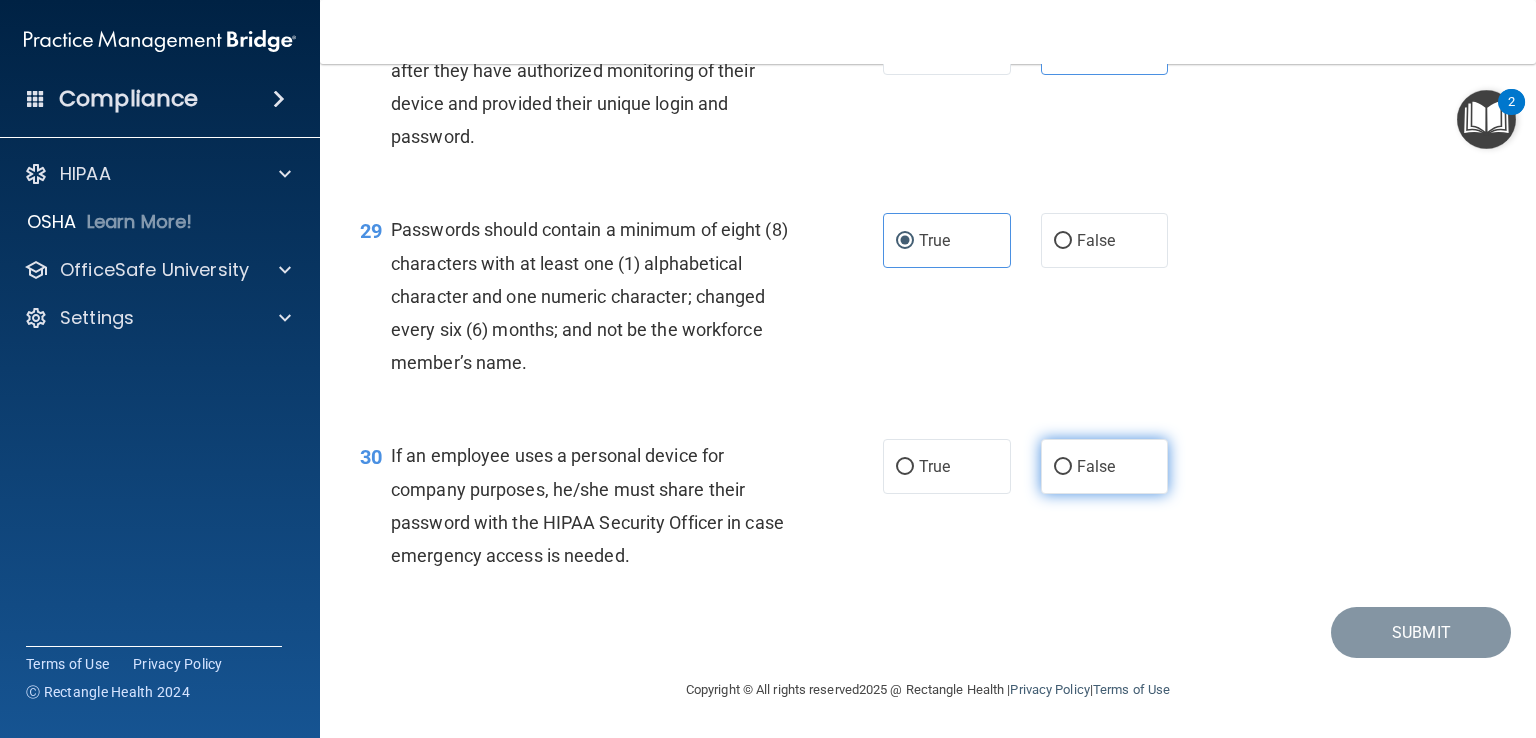 click on "False" at bounding box center (1096, 466) 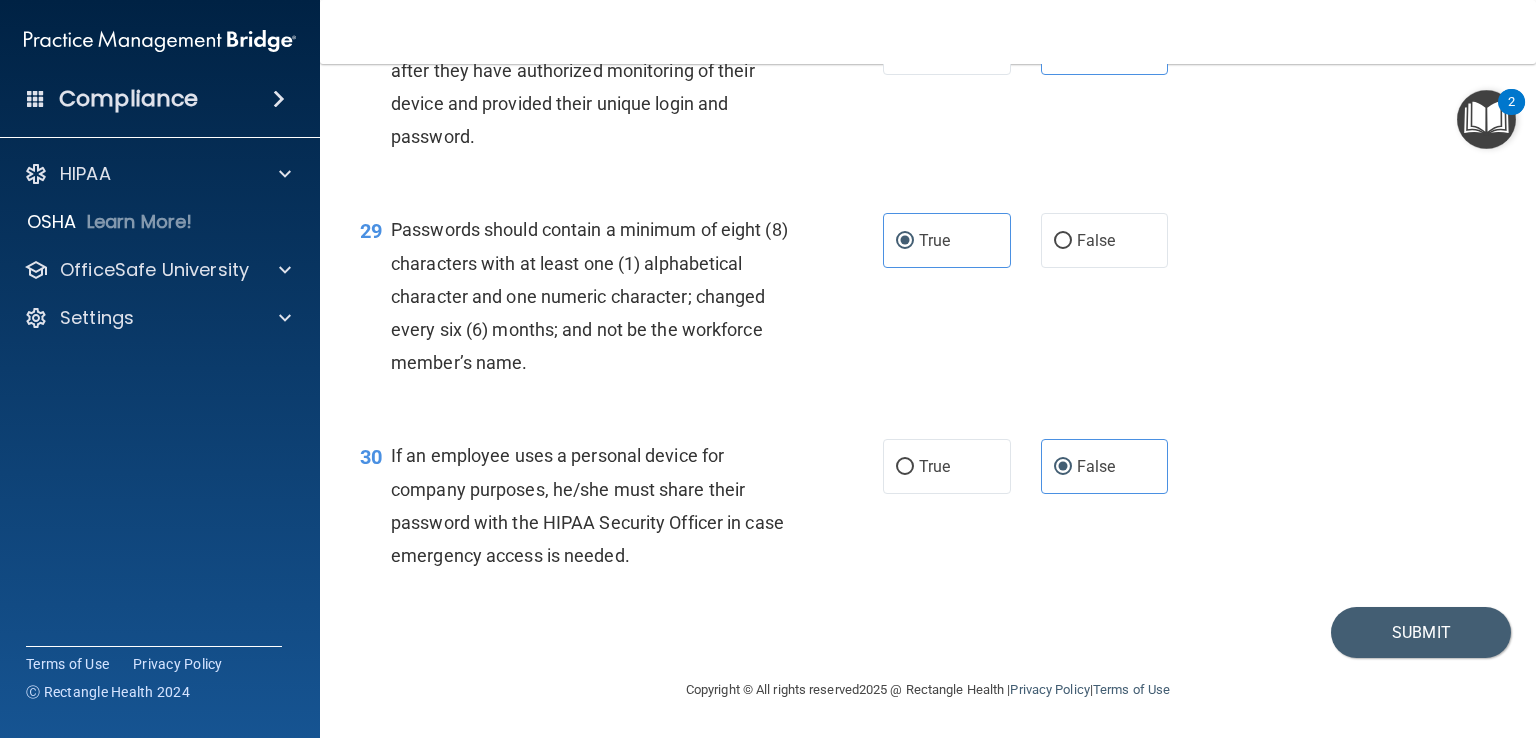 click on "29       Passwords should contain a minimum of eight (8) characters with at least one (1) alphabetical character and one numeric character; changed every six (6) months; and not be the workforce member’s name.                 True           False" at bounding box center (928, 301) 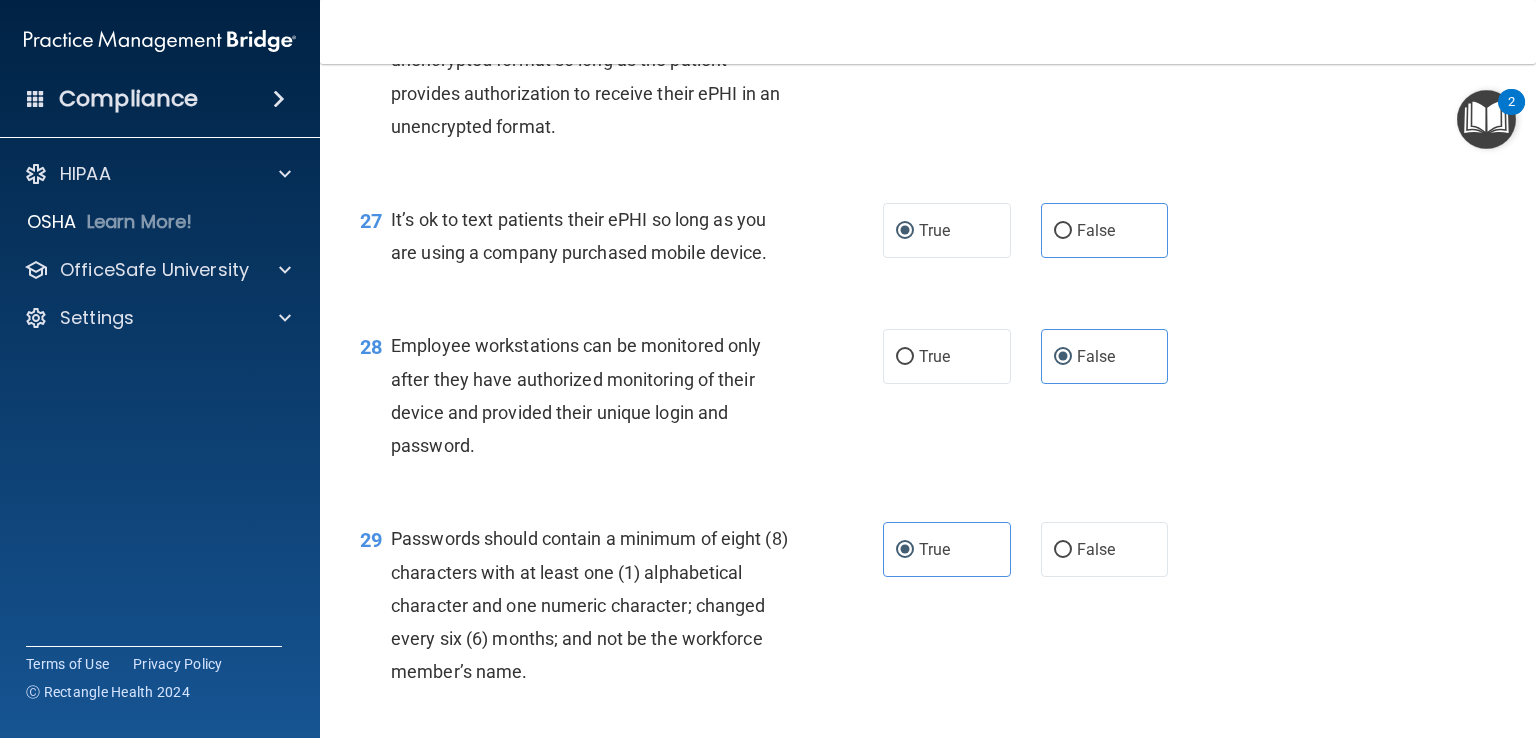 scroll, scrollTop: 5213, scrollLeft: 0, axis: vertical 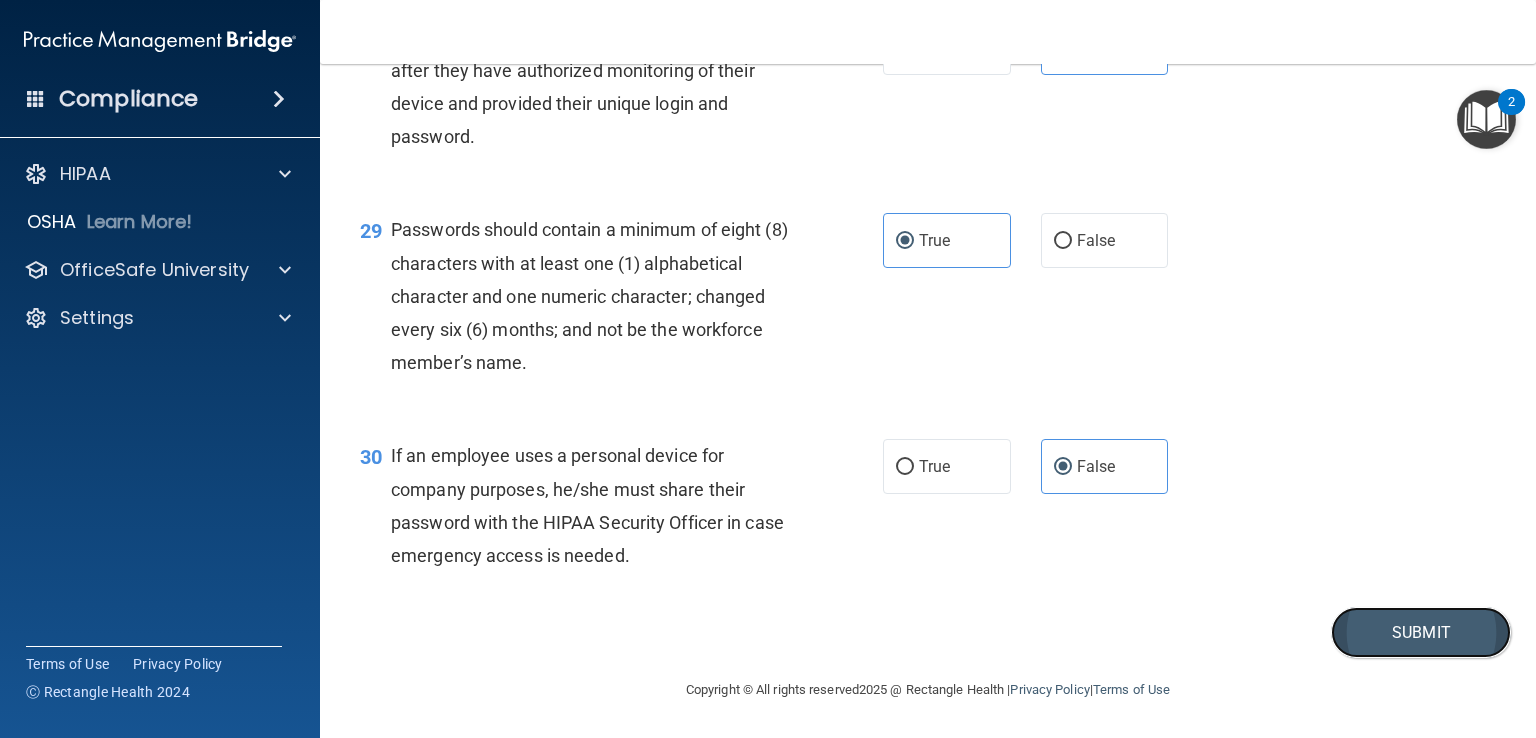 click on "Submit" at bounding box center [1421, 632] 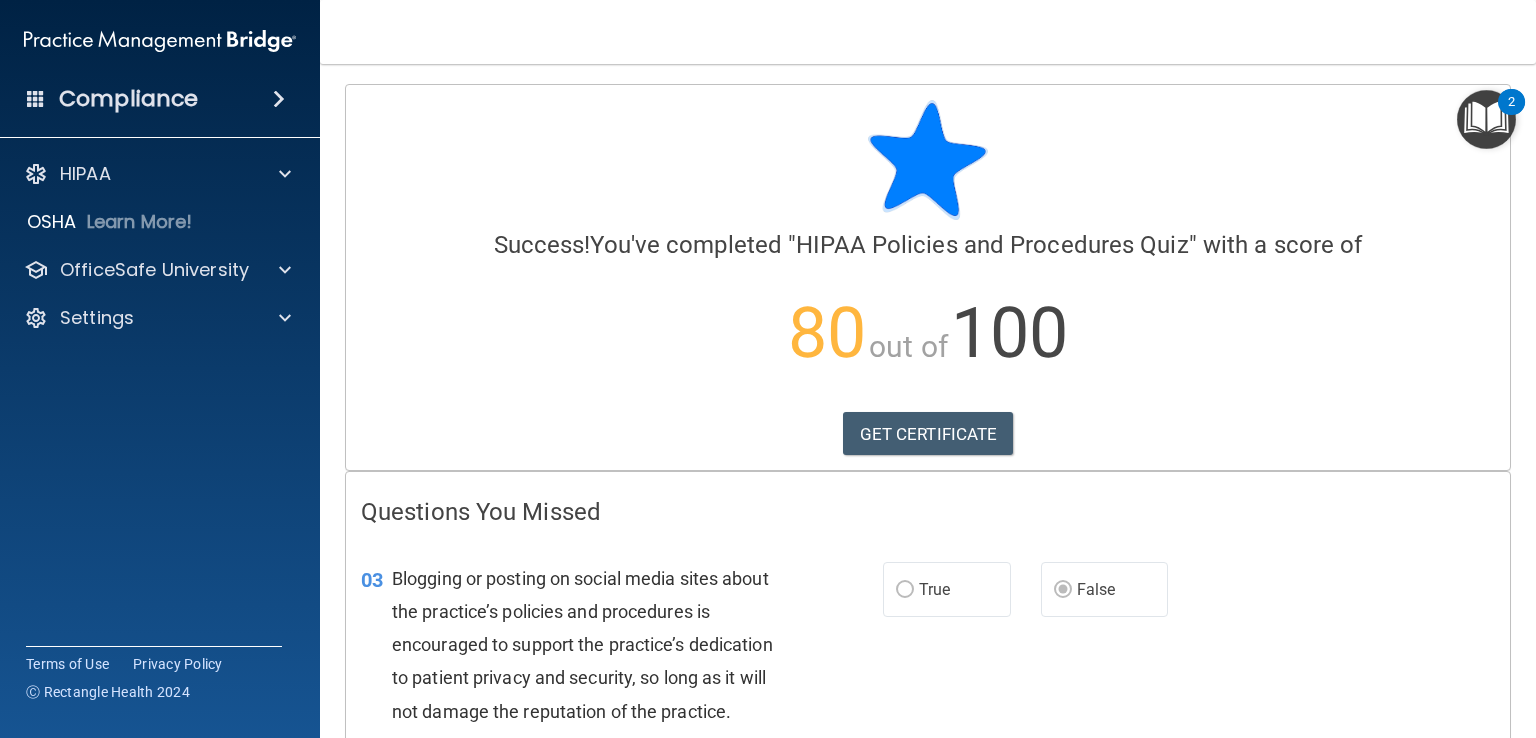 scroll, scrollTop: 0, scrollLeft: 0, axis: both 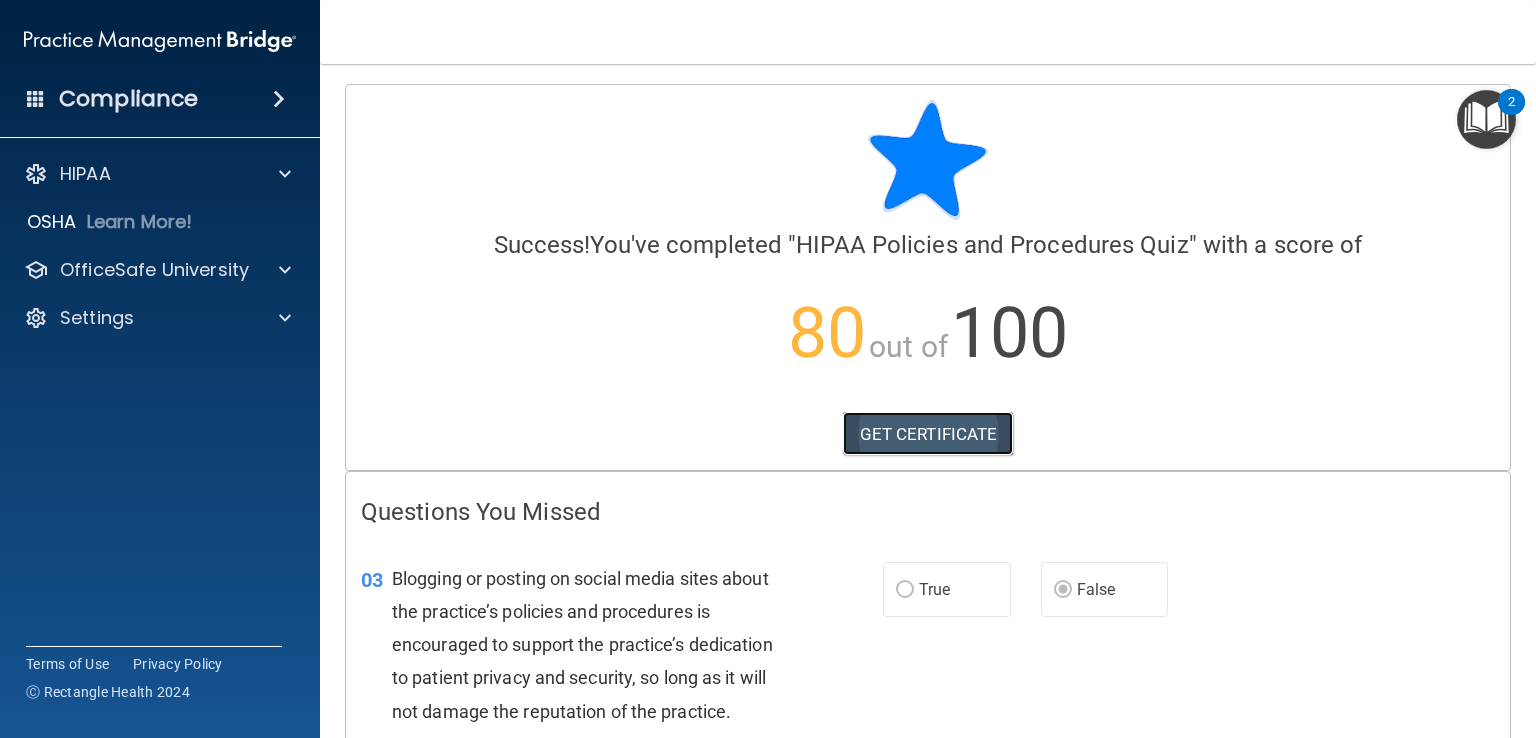 click on "GET CERTIFICATE" at bounding box center [928, 434] 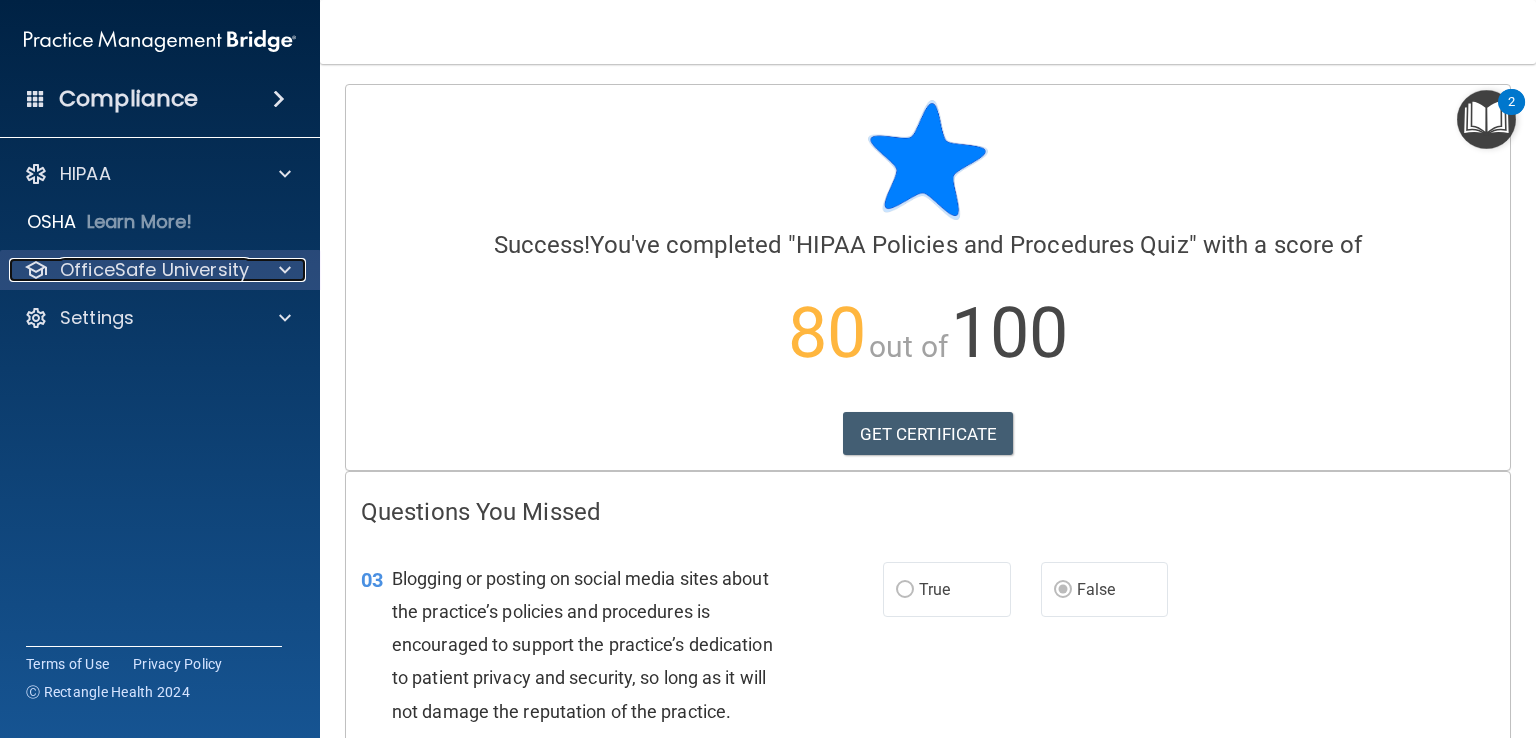 click on "OfficeSafe University" at bounding box center (154, 270) 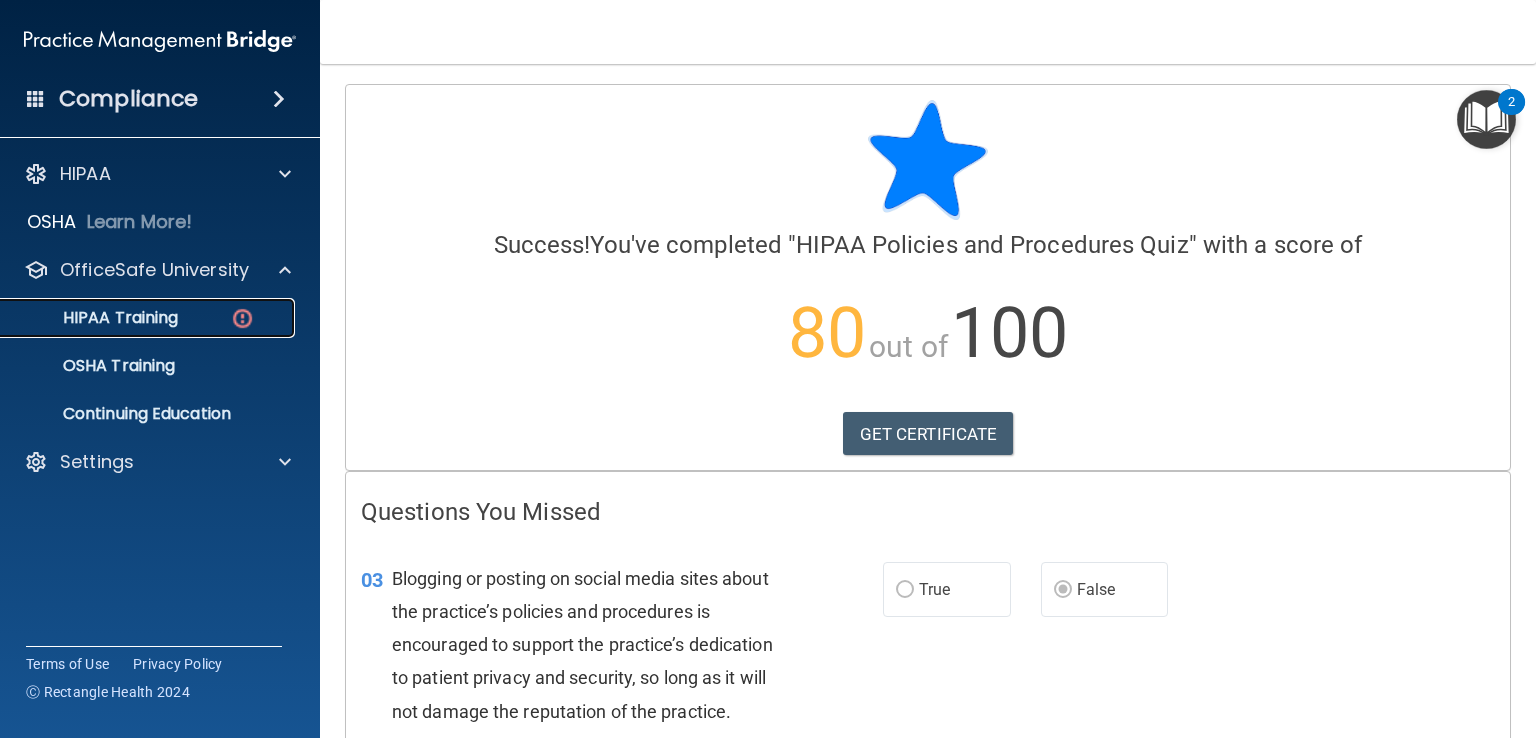 click on "HIPAA Training" at bounding box center (149, 318) 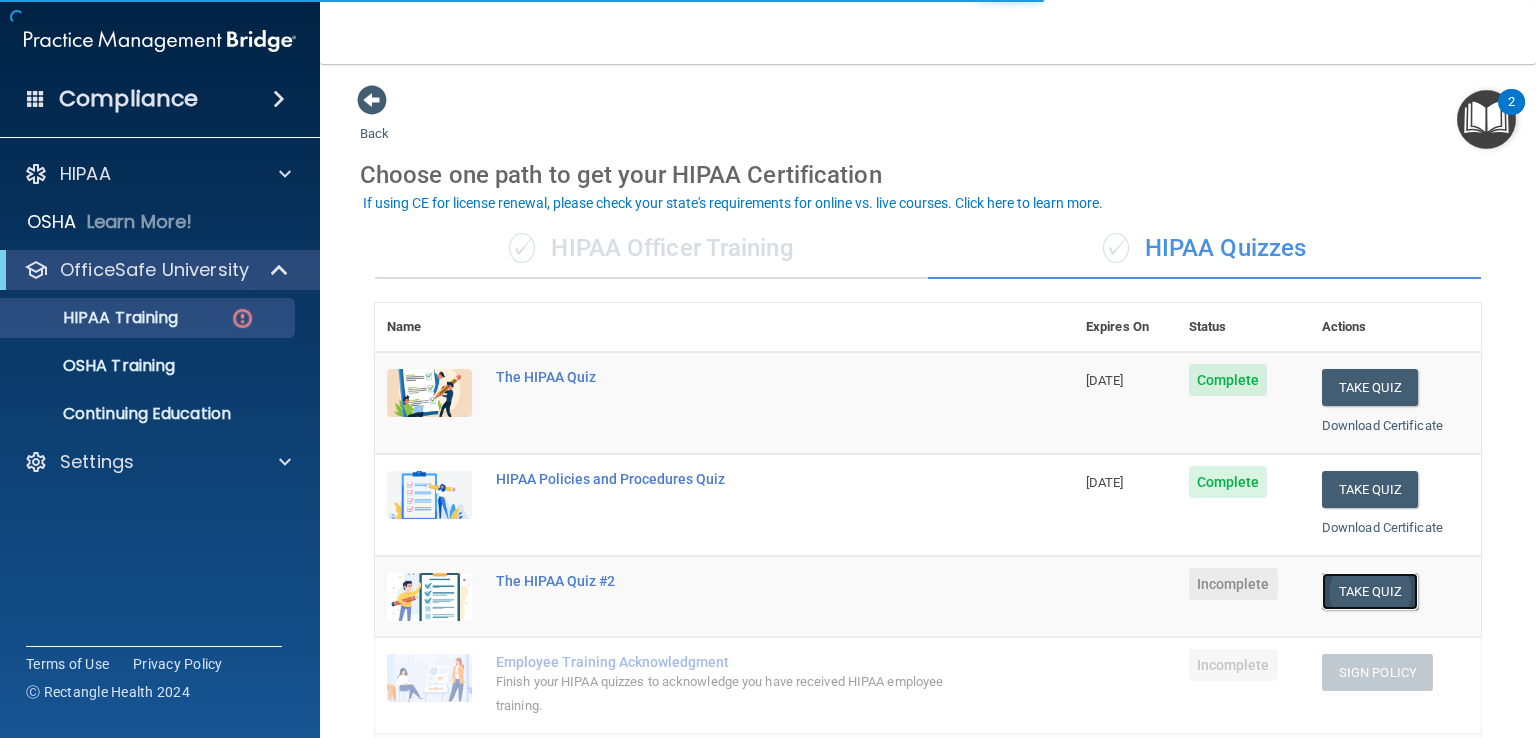 click on "Take Quiz" at bounding box center (1370, 591) 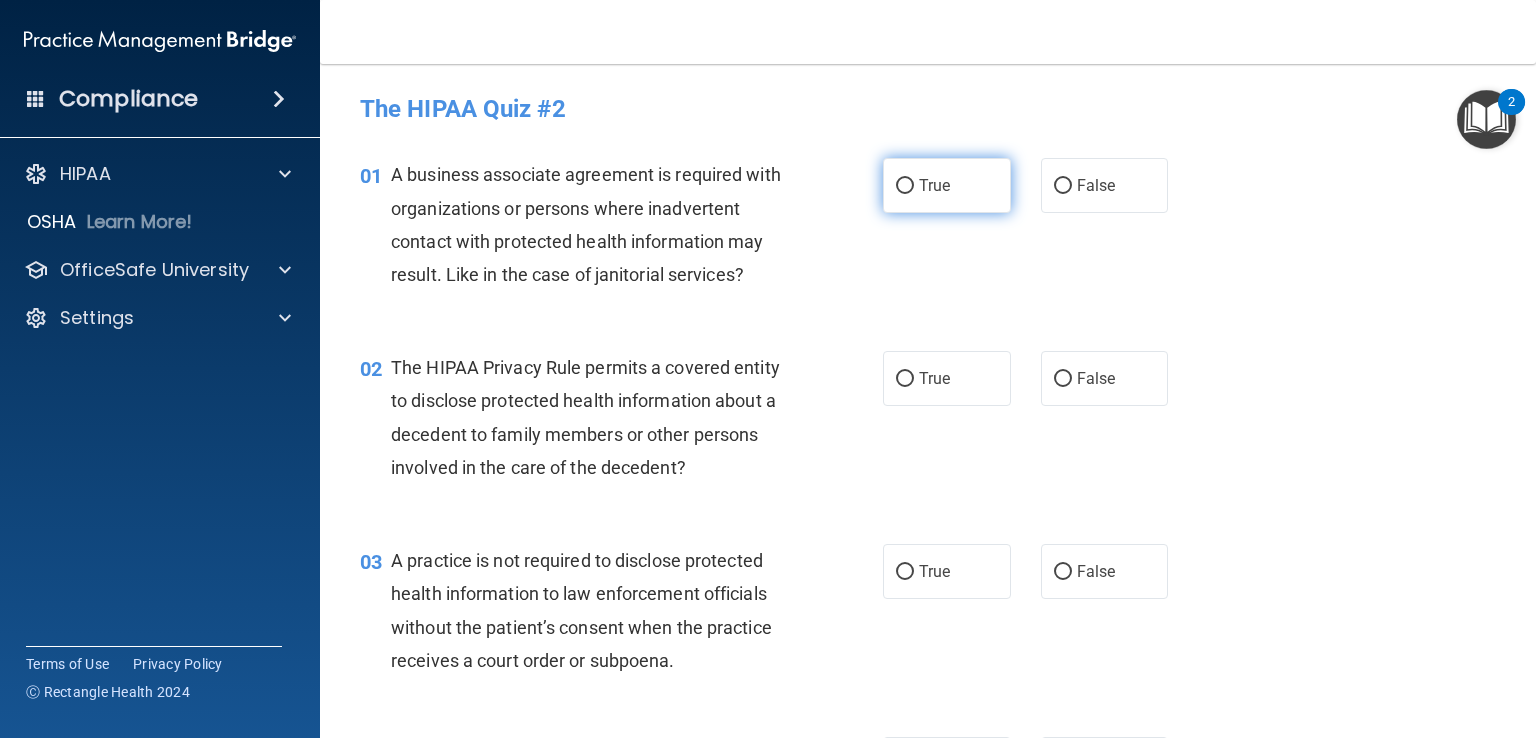 click on "True" at bounding box center (947, 185) 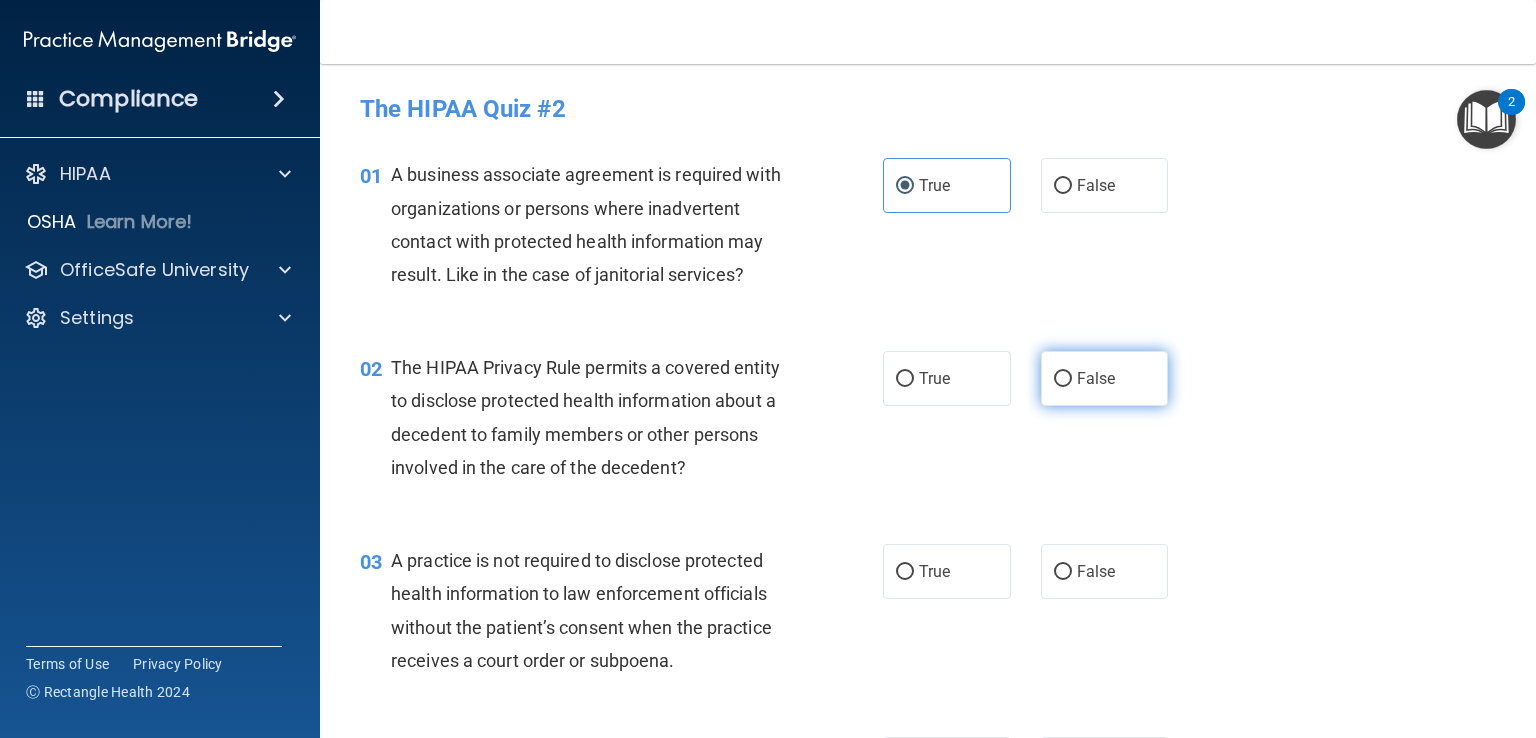 click on "False" at bounding box center (1063, 379) 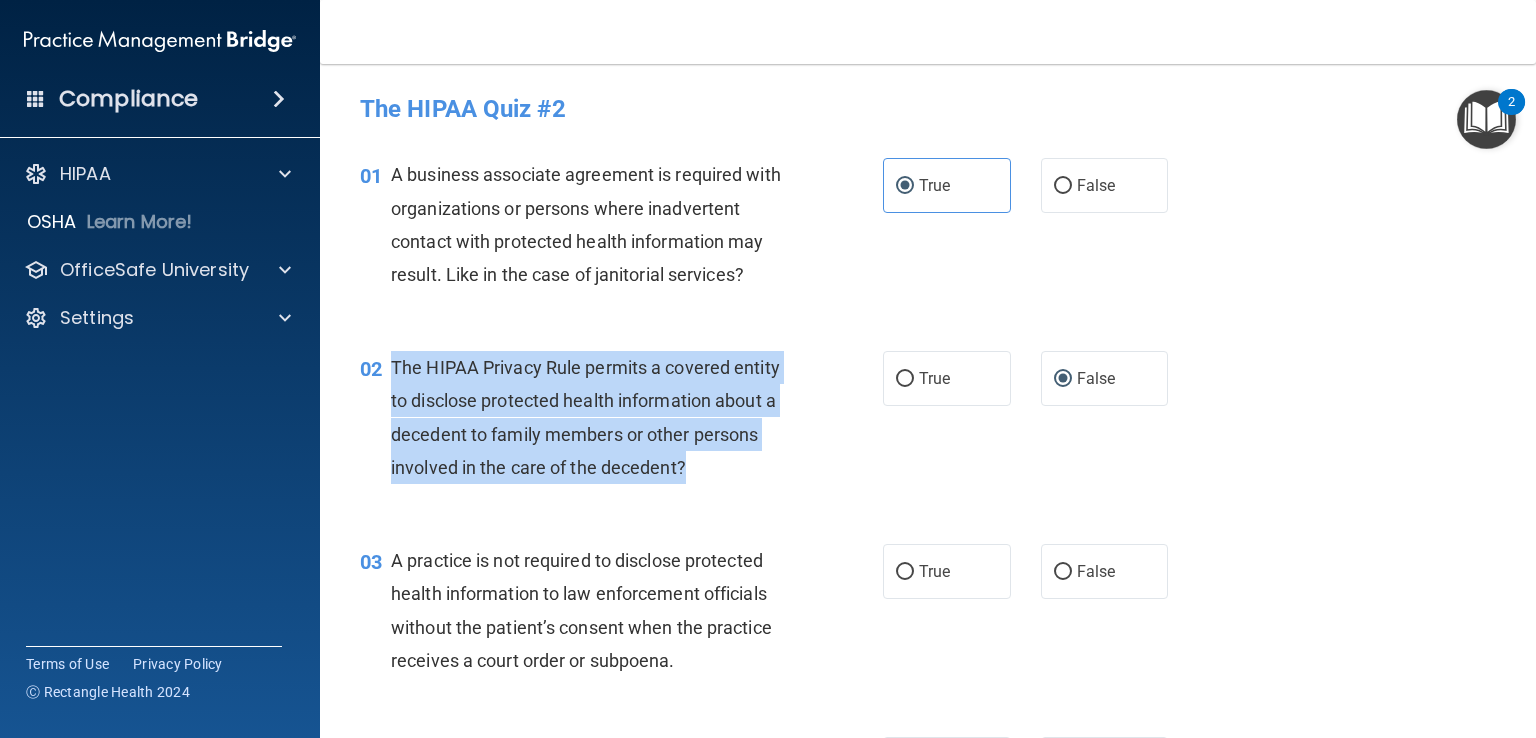 drag, startPoint x: 703, startPoint y: 467, endPoint x: 382, endPoint y: 360, distance: 338.3637 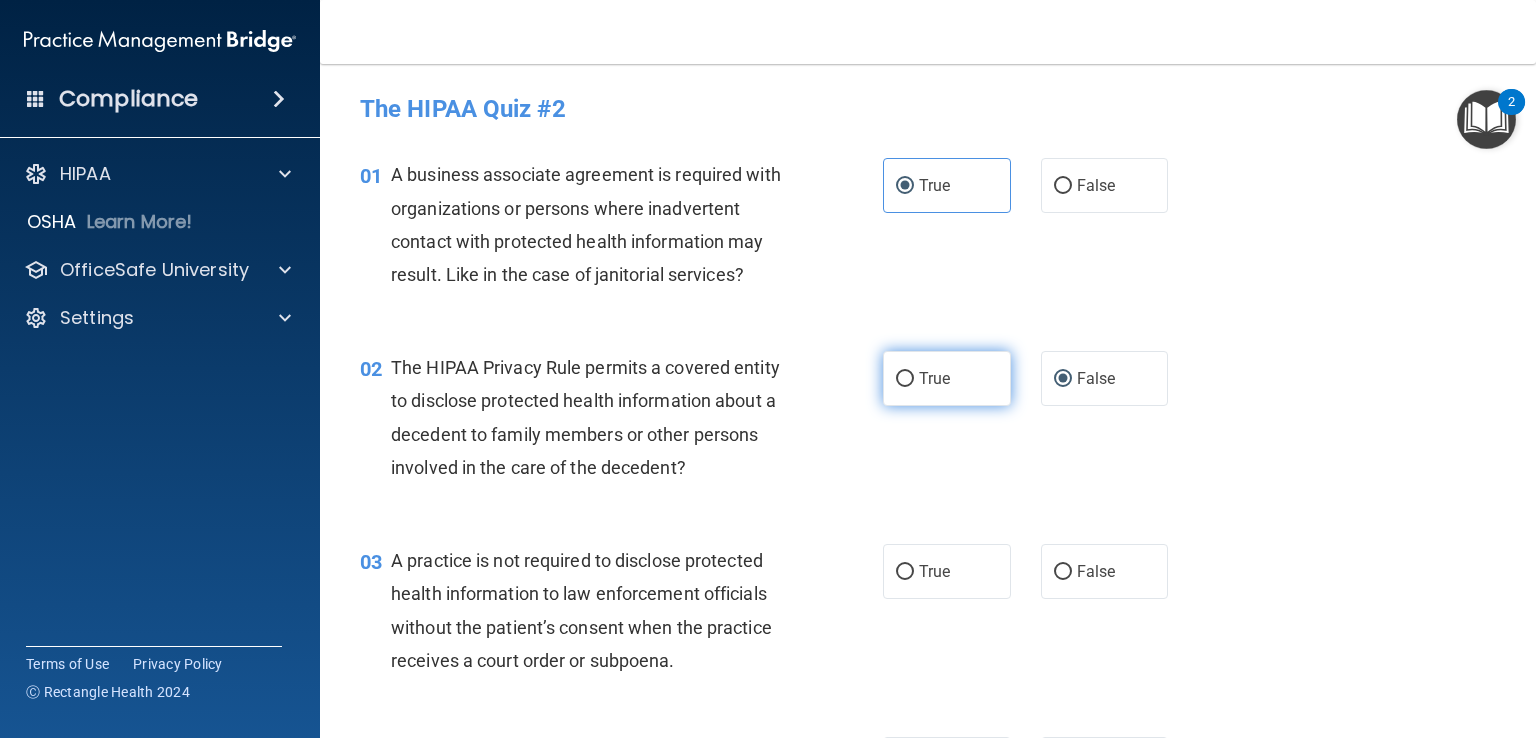 click on "True" at bounding box center (934, 378) 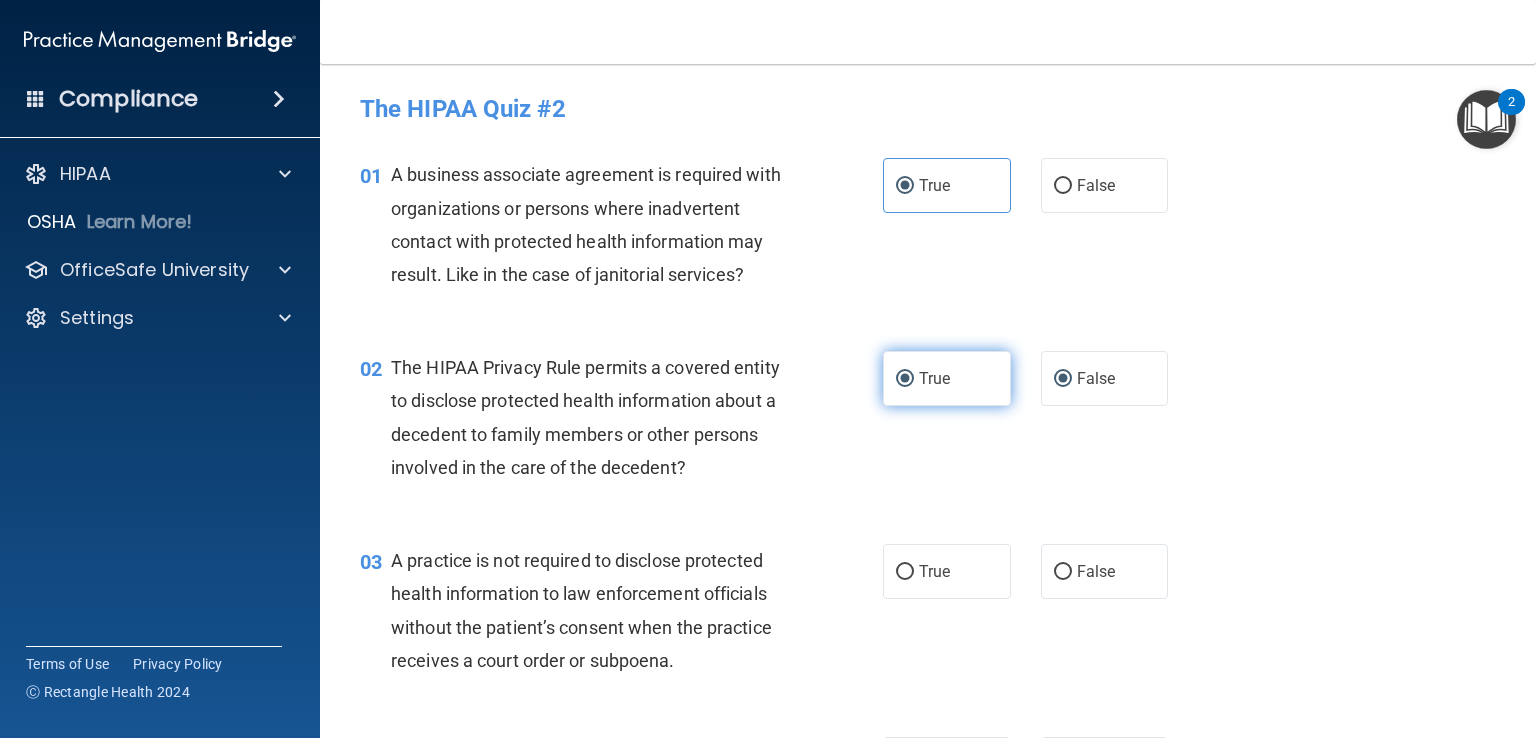 radio on "false" 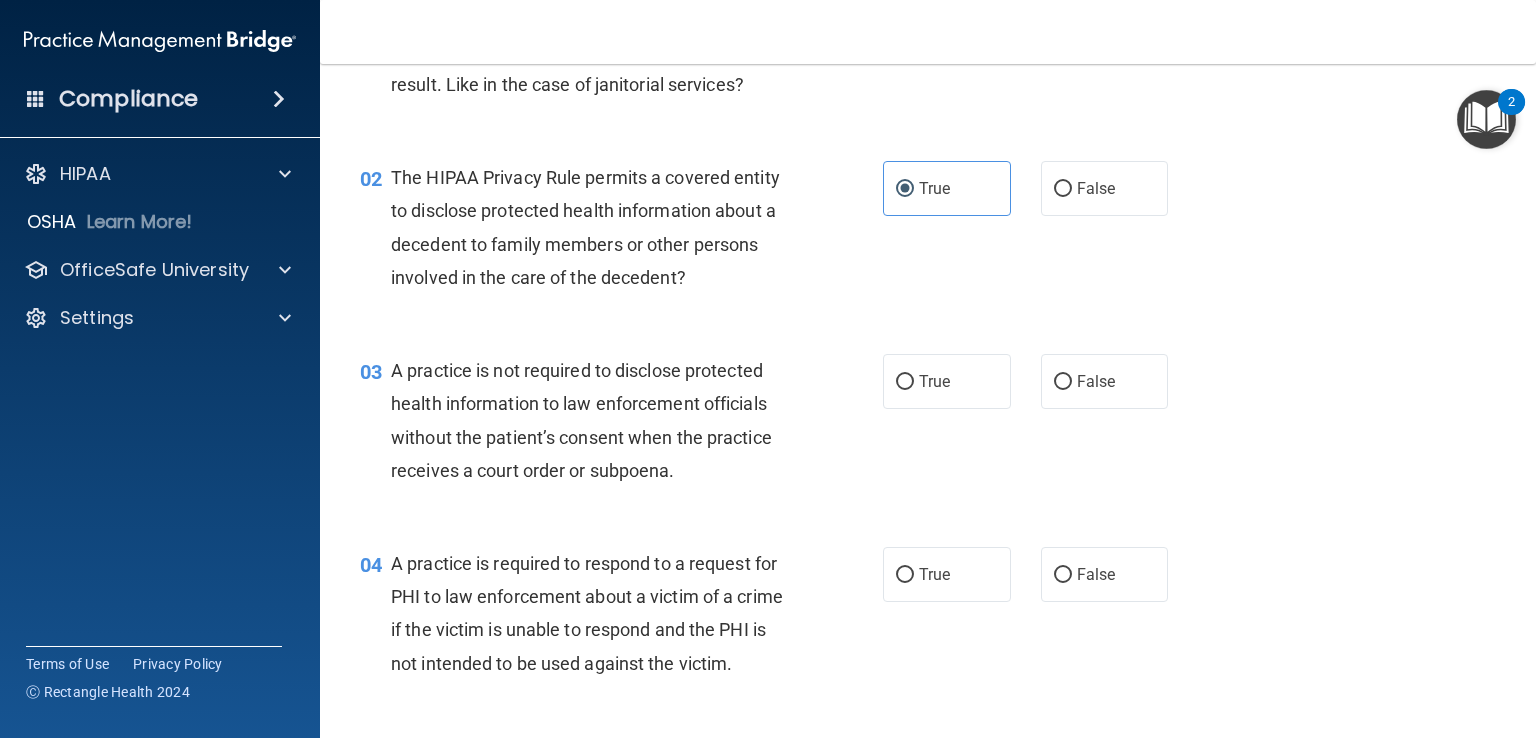 scroll, scrollTop: 208, scrollLeft: 0, axis: vertical 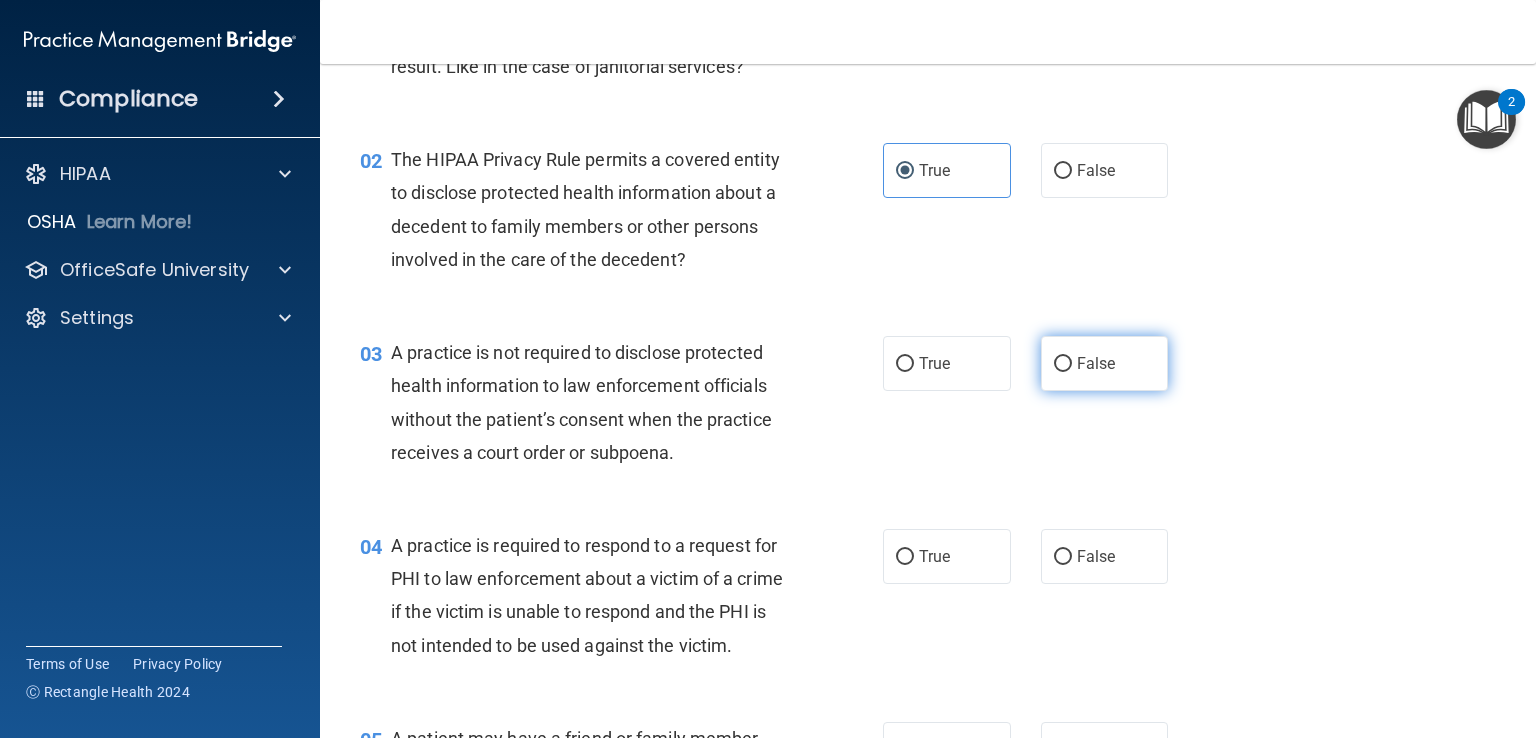 click on "False" at bounding box center [1096, 363] 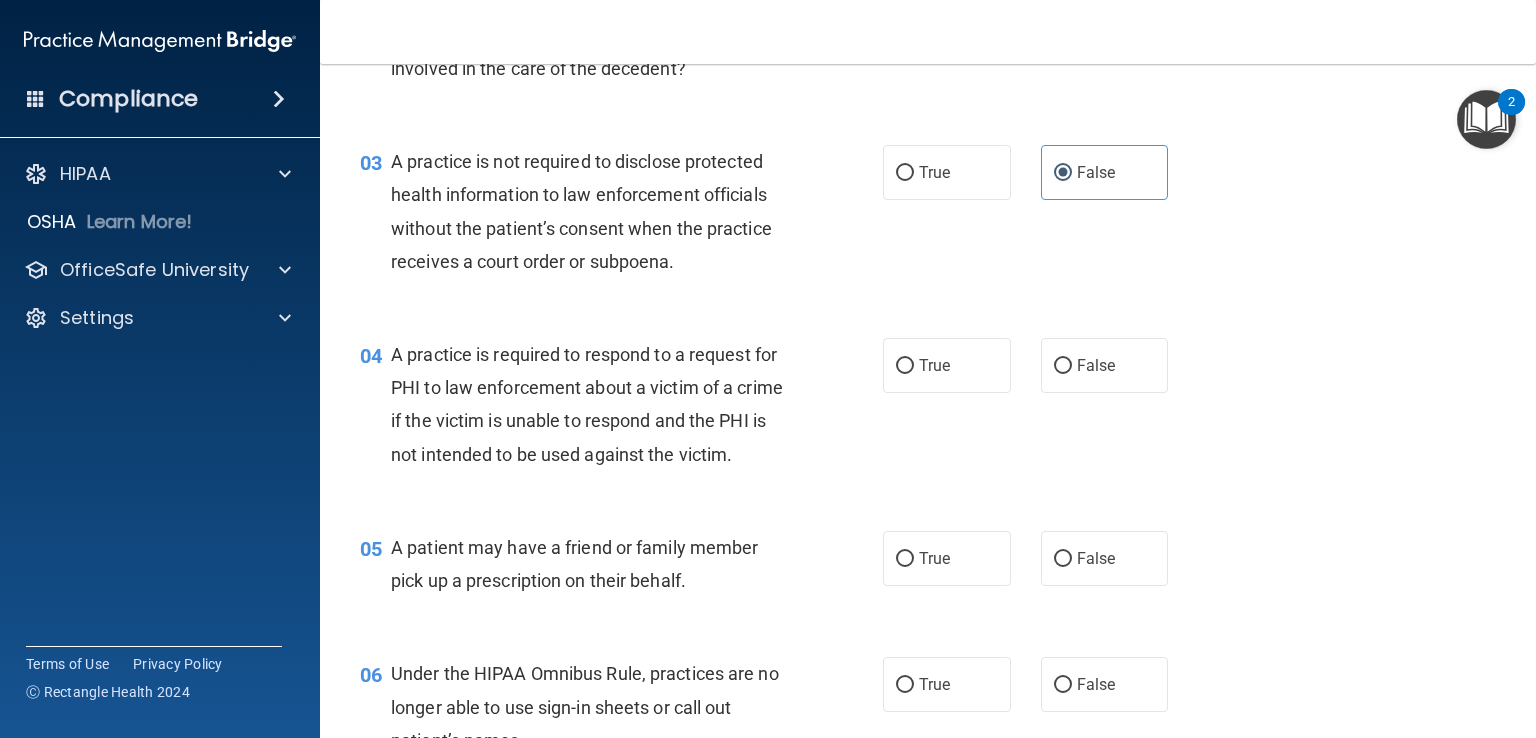 scroll, scrollTop: 436, scrollLeft: 0, axis: vertical 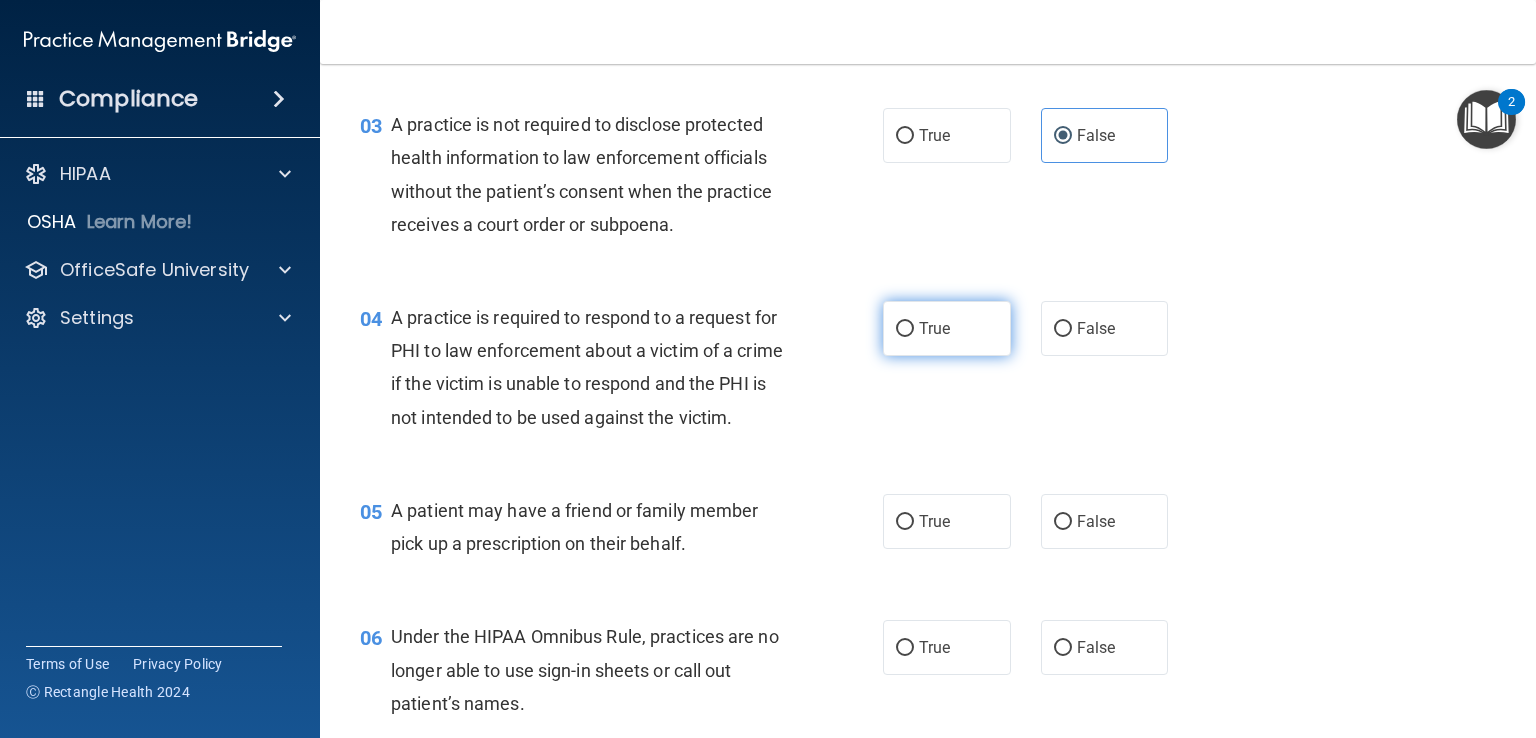 click on "True" at bounding box center [934, 328] 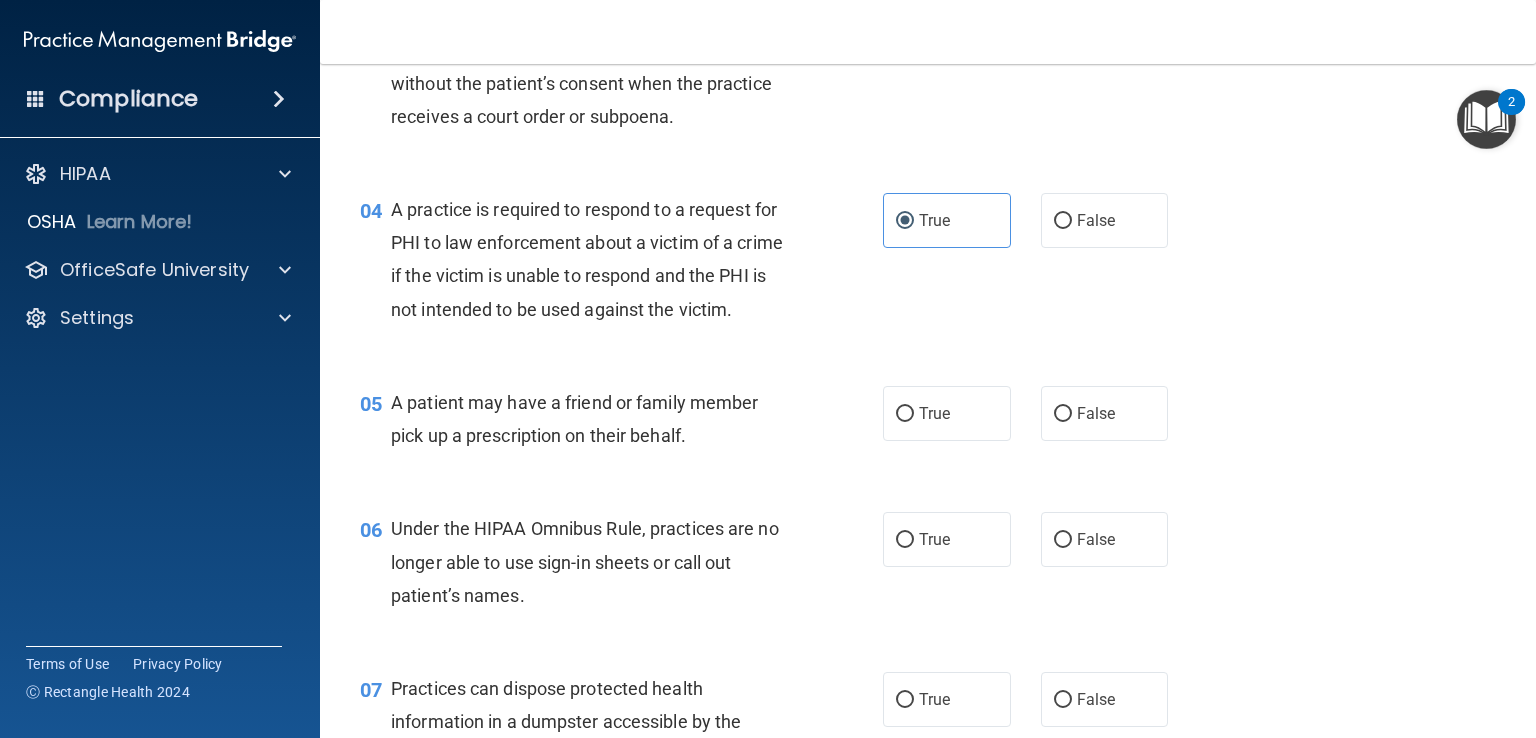 scroll, scrollTop: 544, scrollLeft: 0, axis: vertical 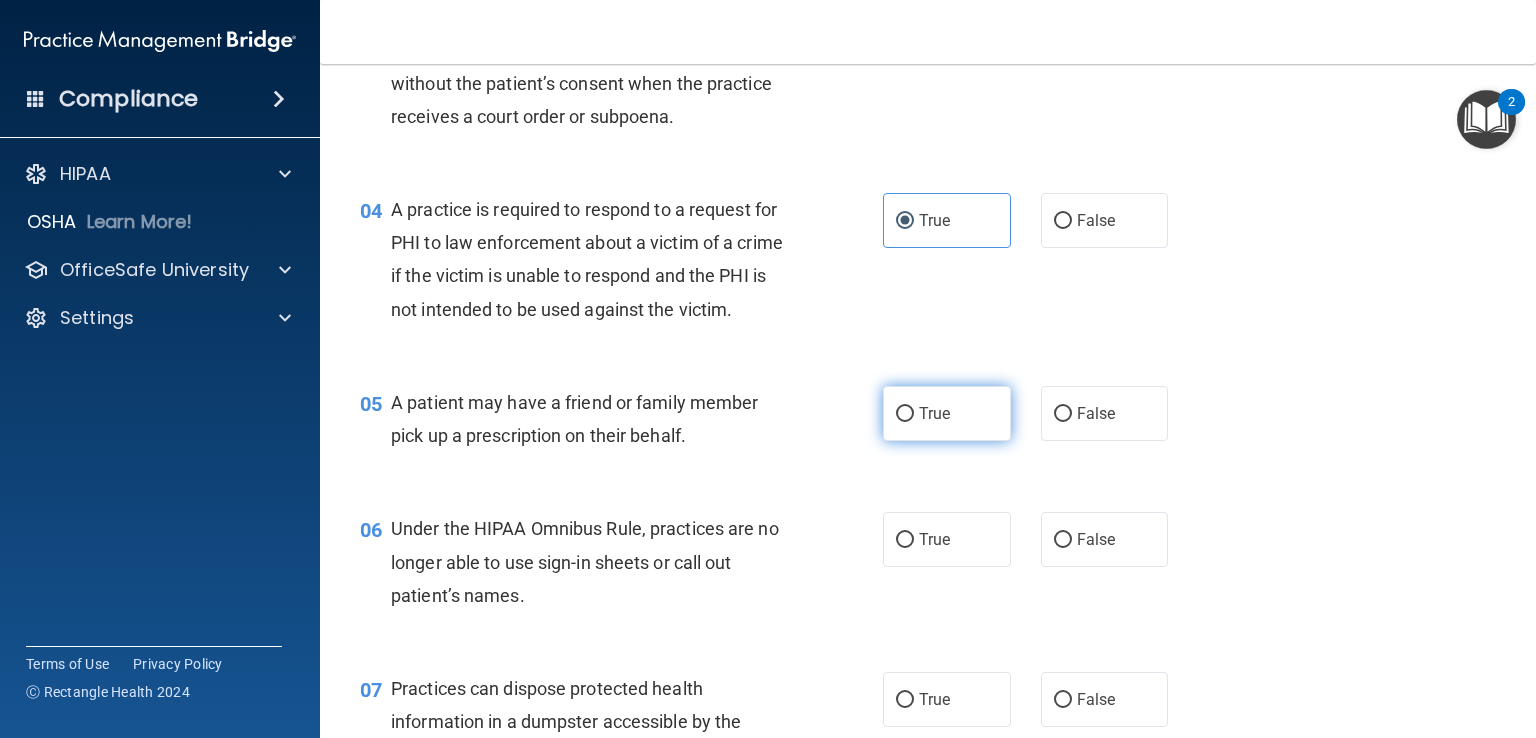 click on "True" at bounding box center [947, 413] 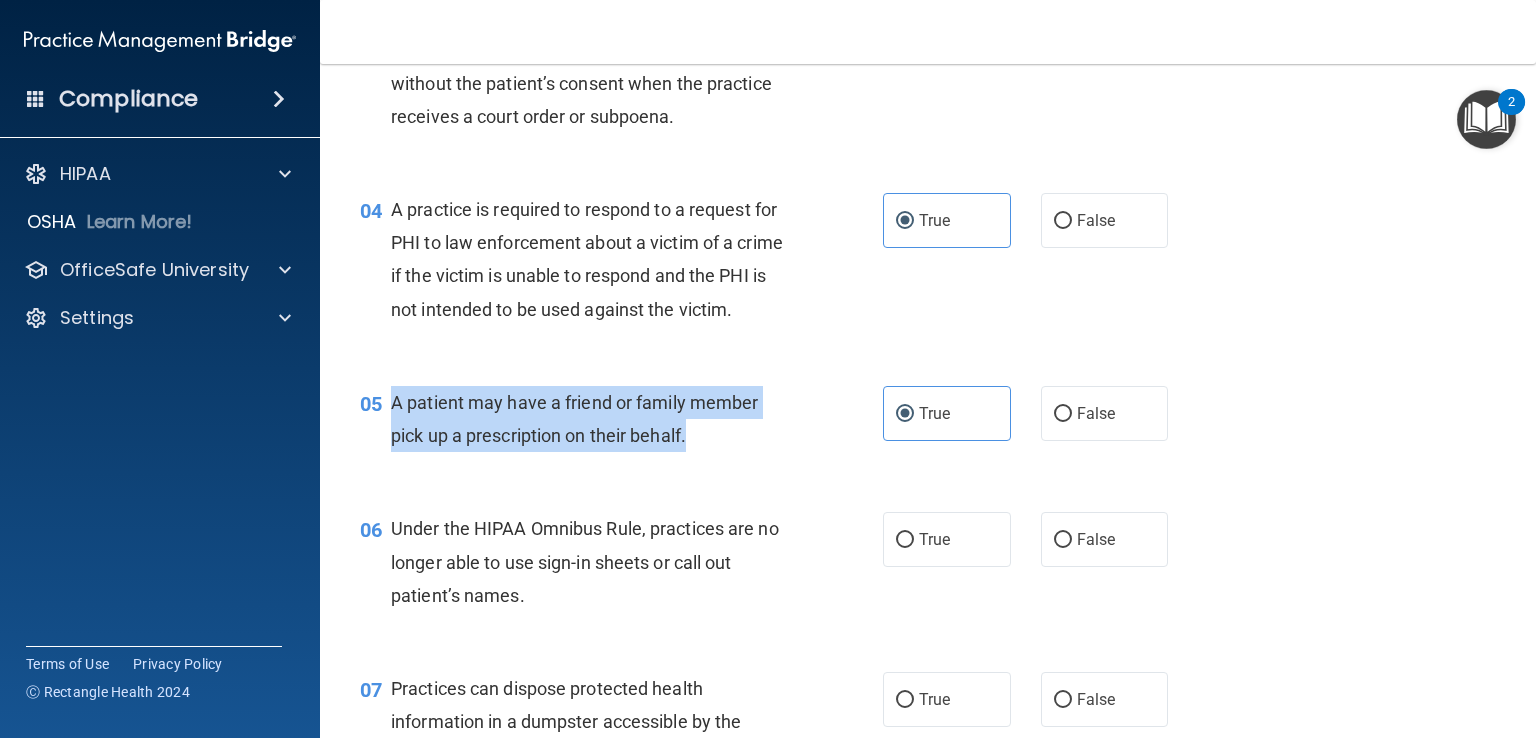 drag, startPoint x: 708, startPoint y: 477, endPoint x: 384, endPoint y: 426, distance: 327.98932 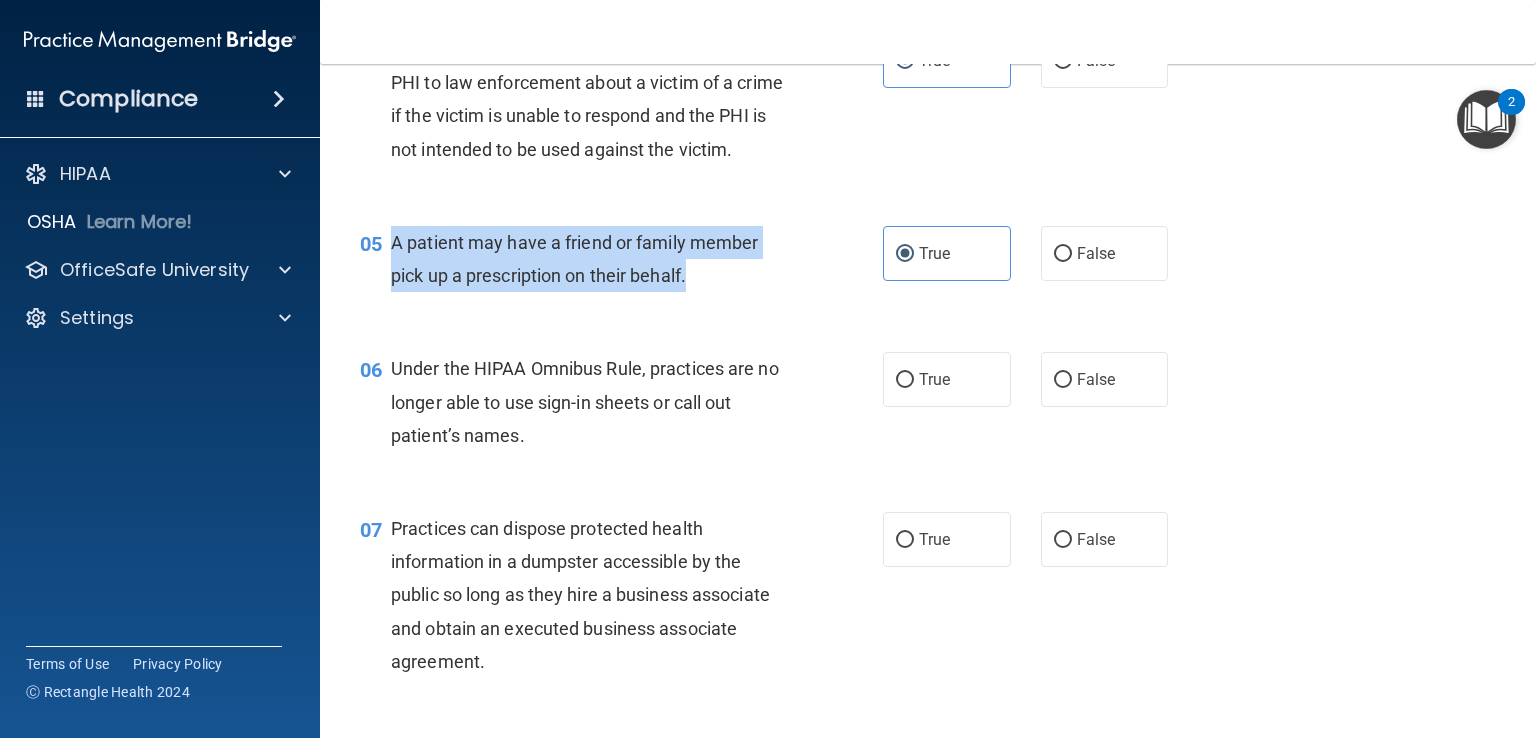 scroll, scrollTop: 712, scrollLeft: 0, axis: vertical 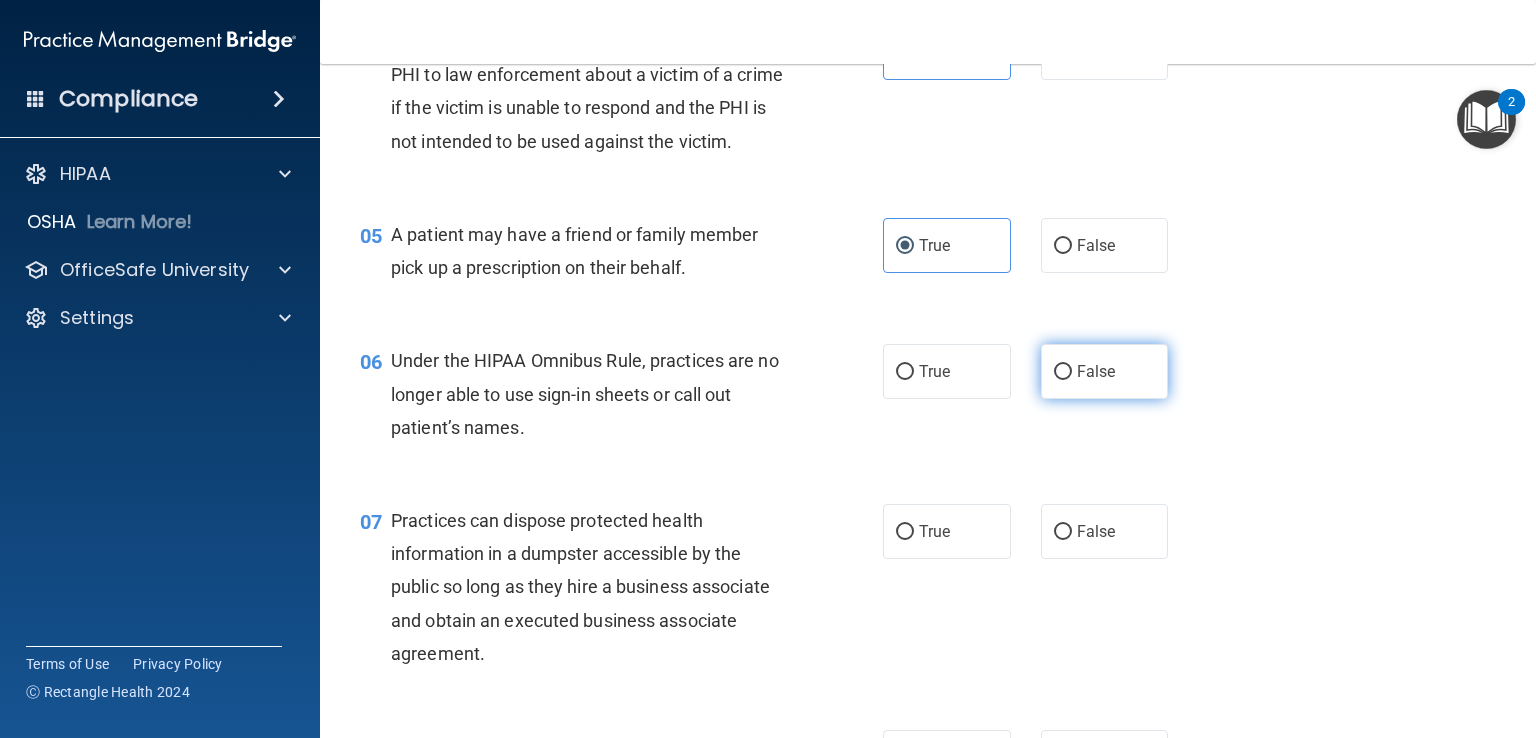 click on "False" at bounding box center (1105, 371) 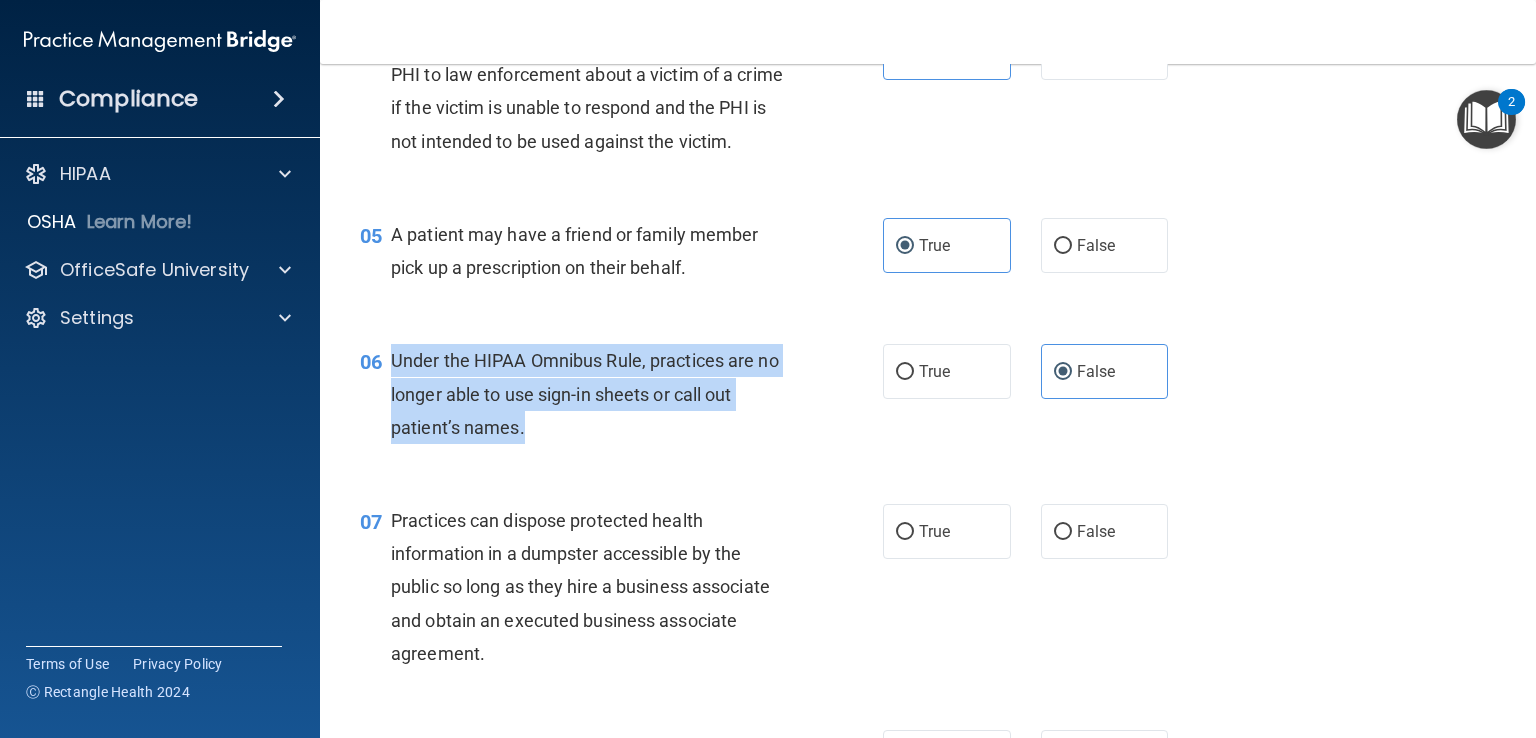 drag, startPoint x: 532, startPoint y: 469, endPoint x: 390, endPoint y: 398, distance: 158.76083 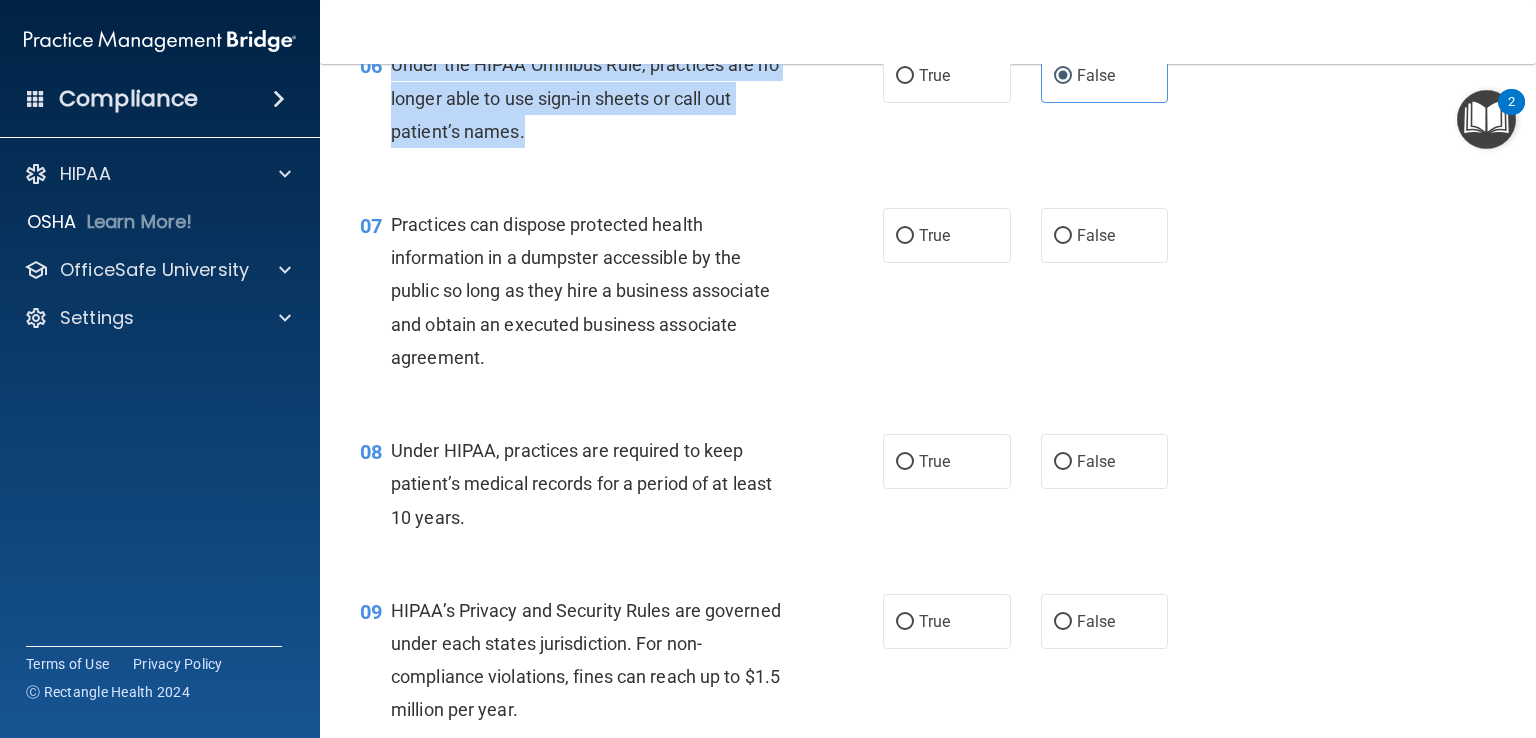 scroll, scrollTop: 1010, scrollLeft: 0, axis: vertical 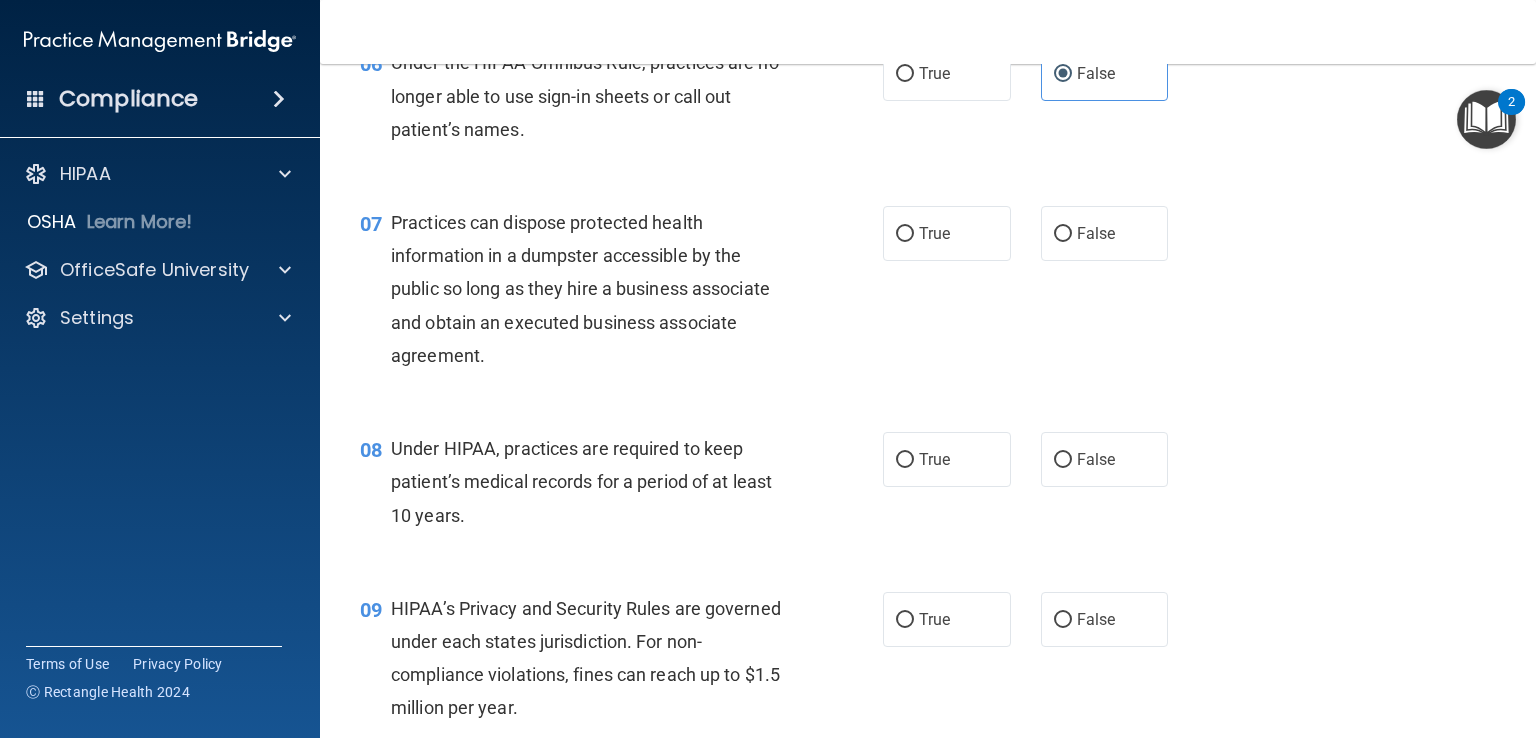 click on "Practices can dispose protected health information in a dumpster accessible by the public so long as they hire a business associate and obtain an executed business associate agreement." at bounding box center [598, 289] 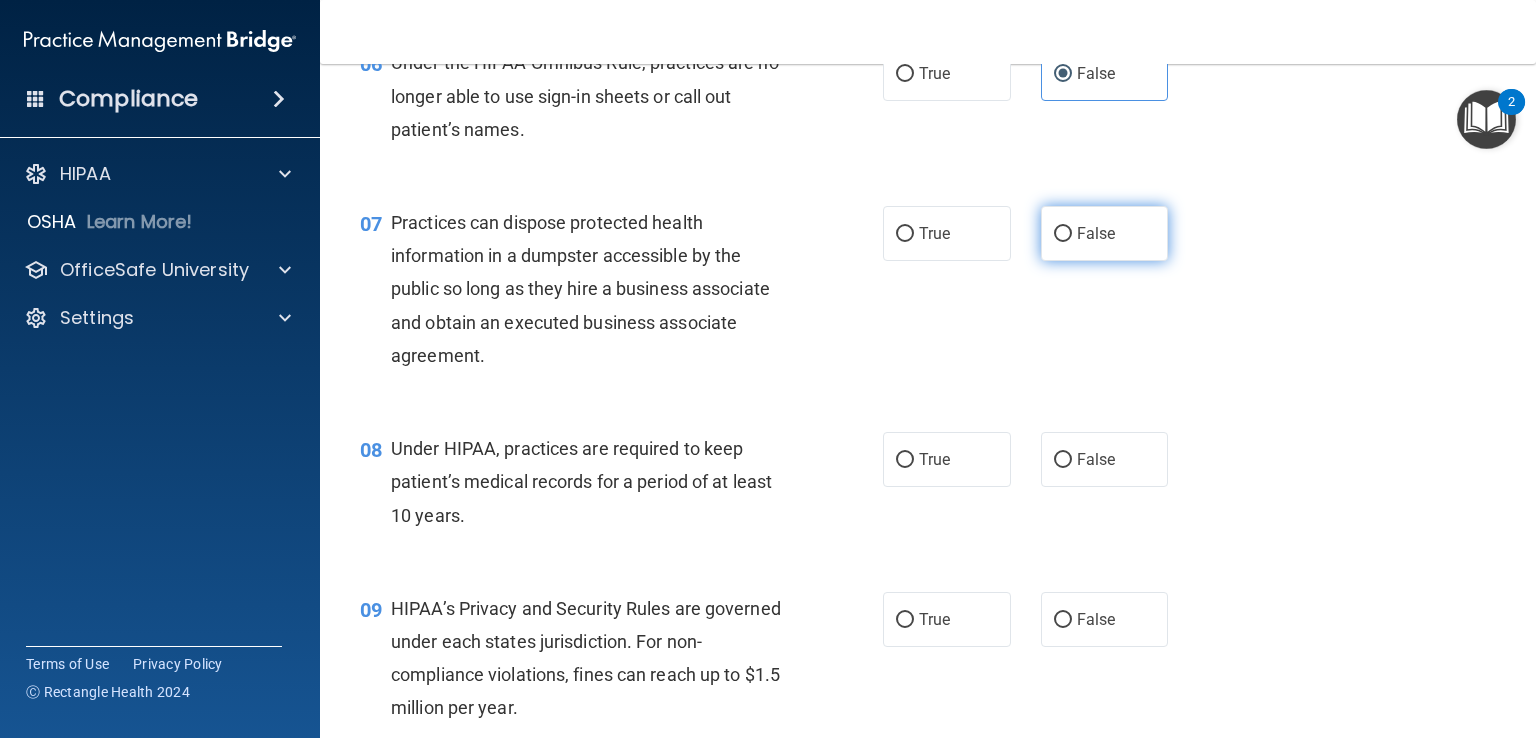 click on "False" at bounding box center [1105, 233] 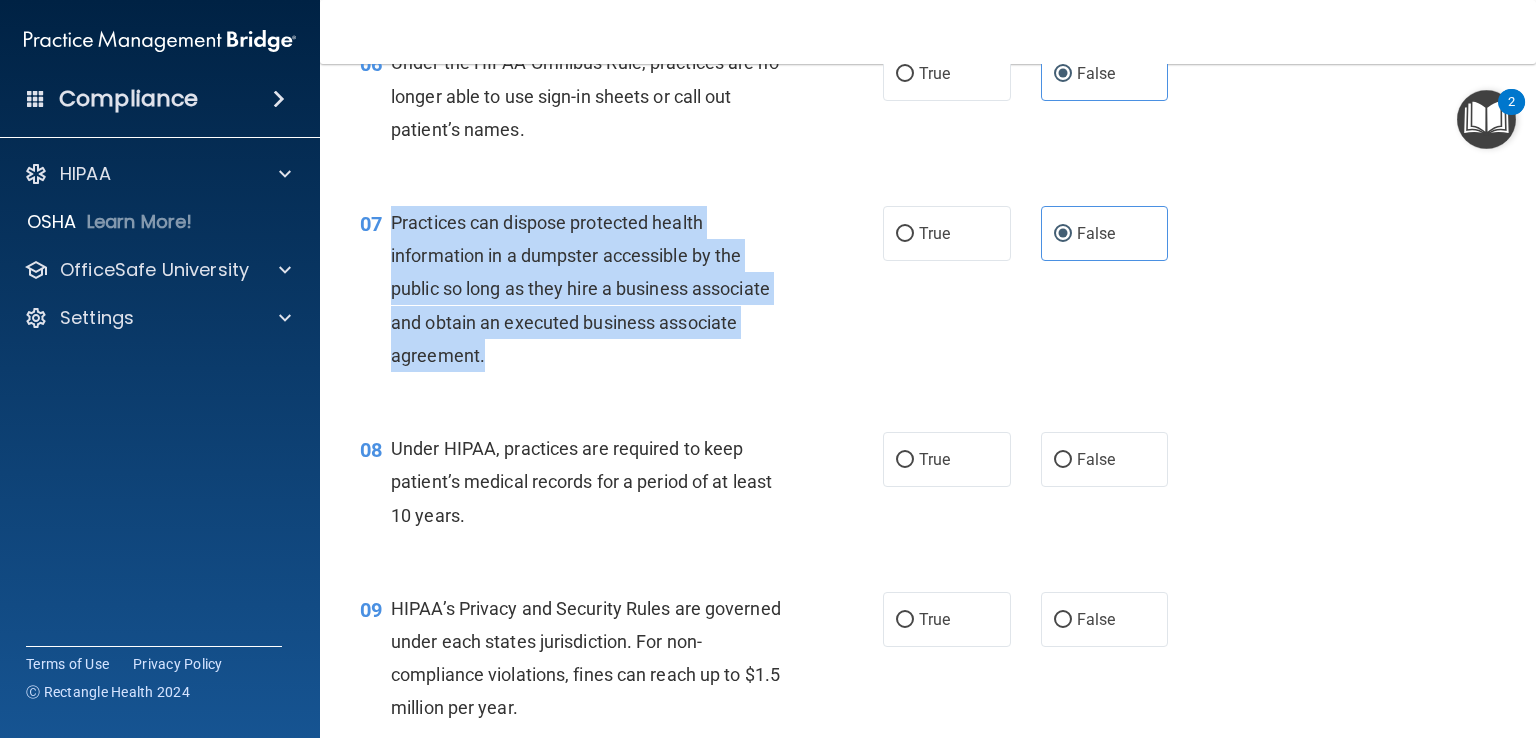 drag, startPoint x: 494, startPoint y: 386, endPoint x: 389, endPoint y: 264, distance: 160.96272 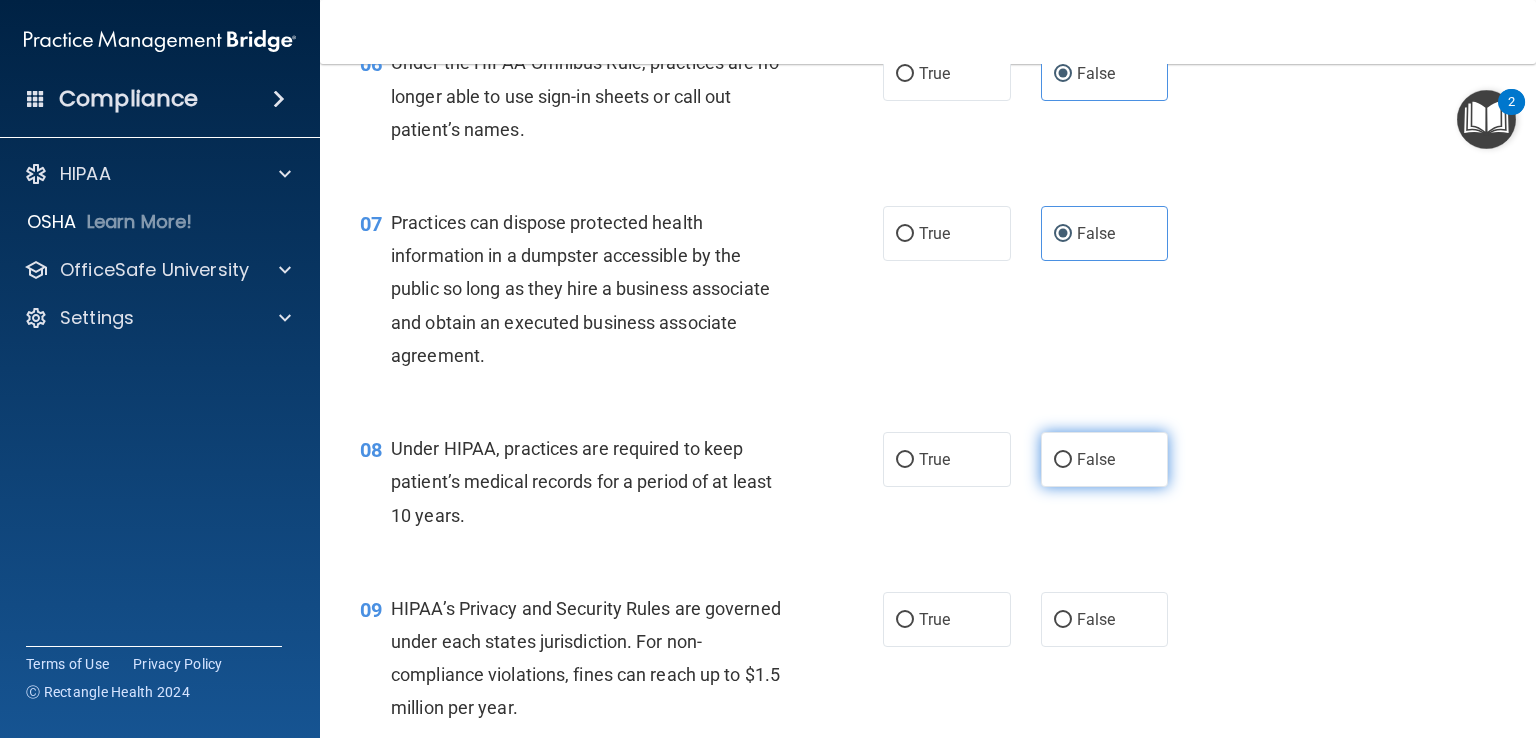 click on "False" at bounding box center (1105, 459) 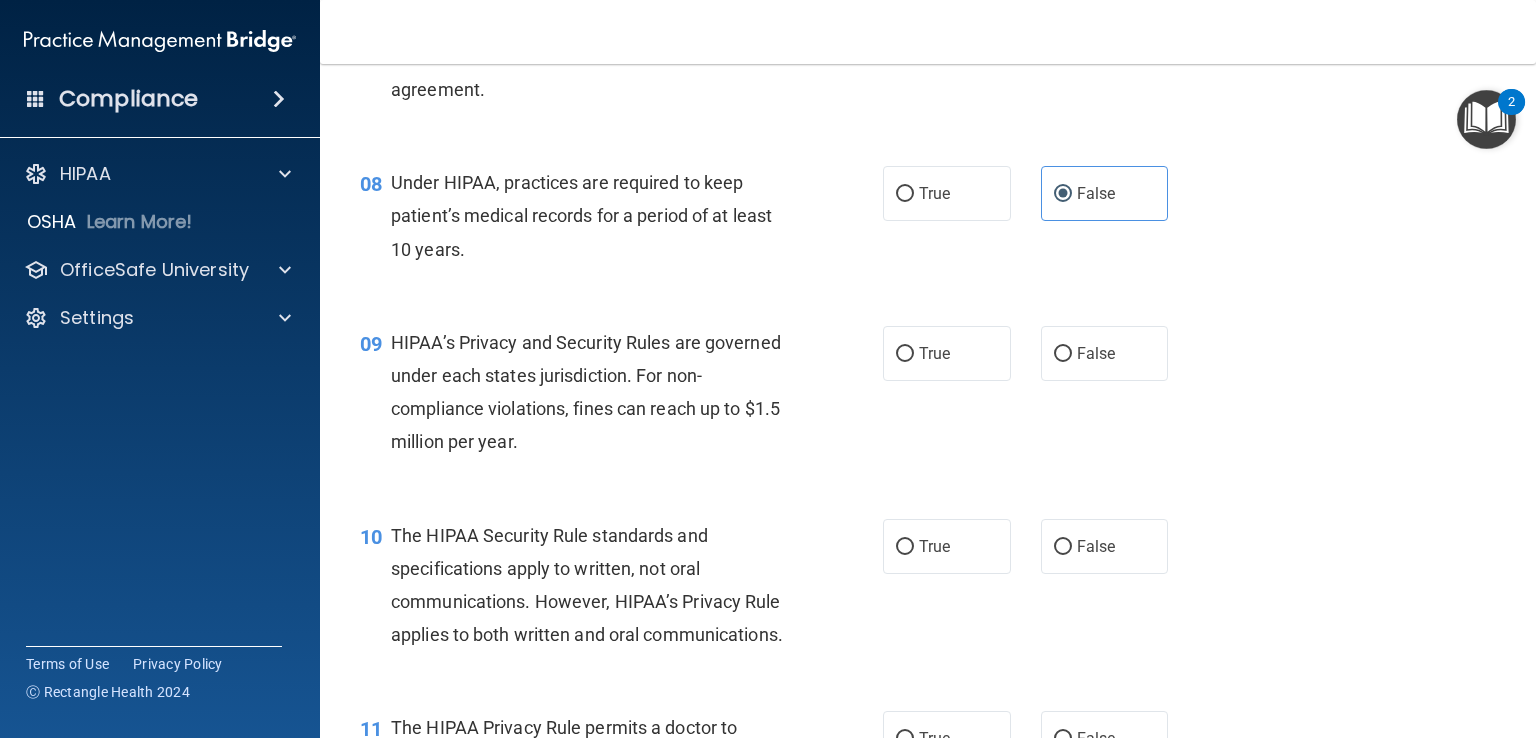 scroll, scrollTop: 1428, scrollLeft: 0, axis: vertical 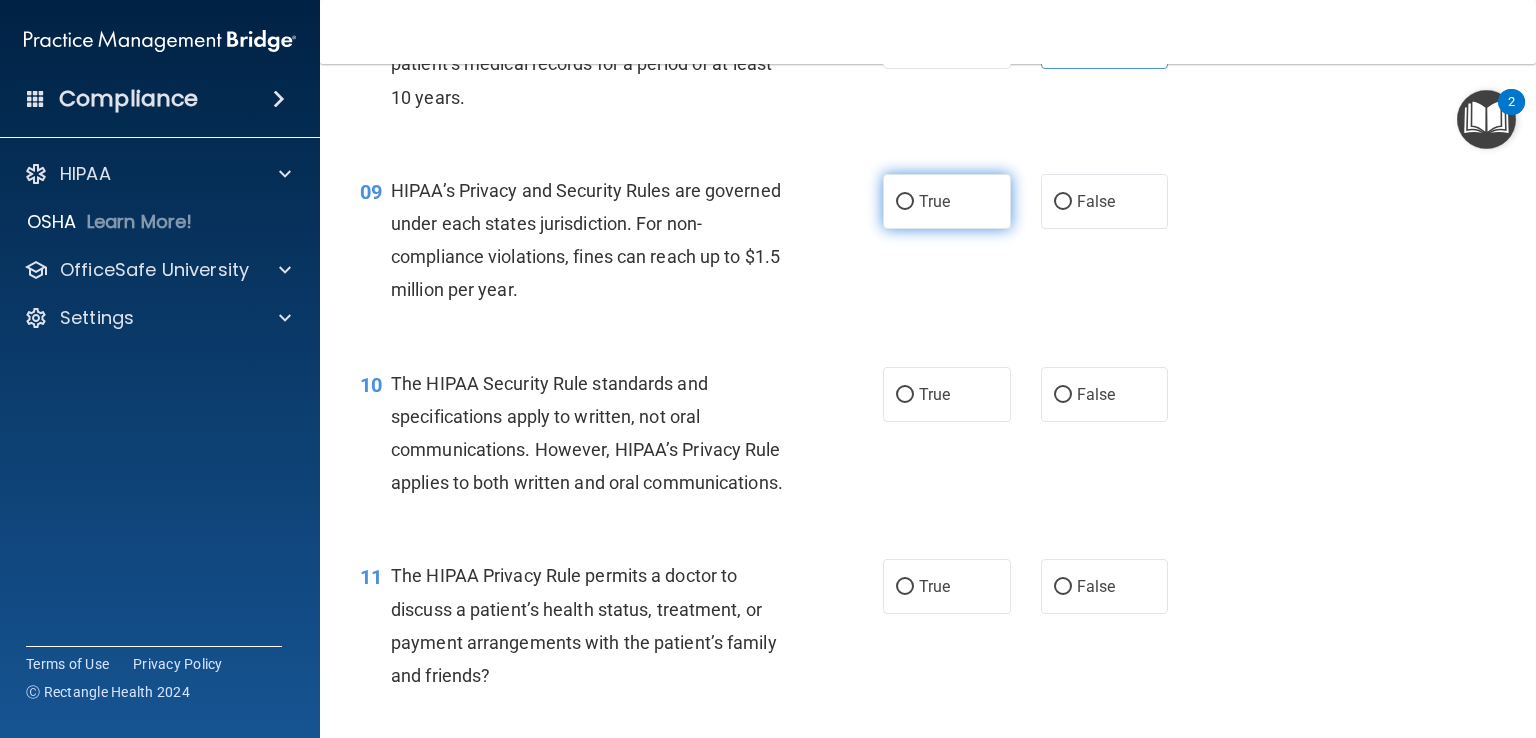 click on "True" at bounding box center (947, 201) 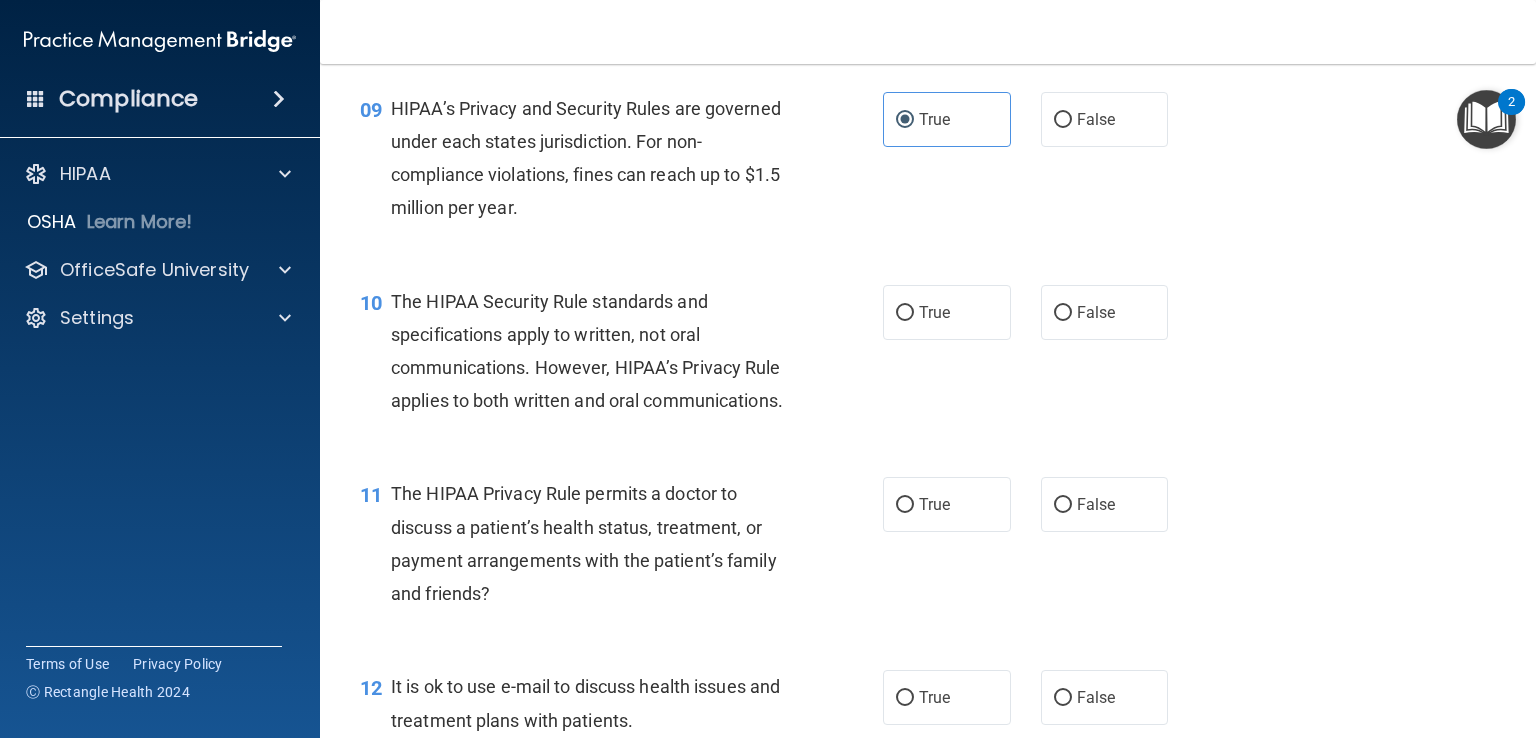 scroll, scrollTop: 1516, scrollLeft: 0, axis: vertical 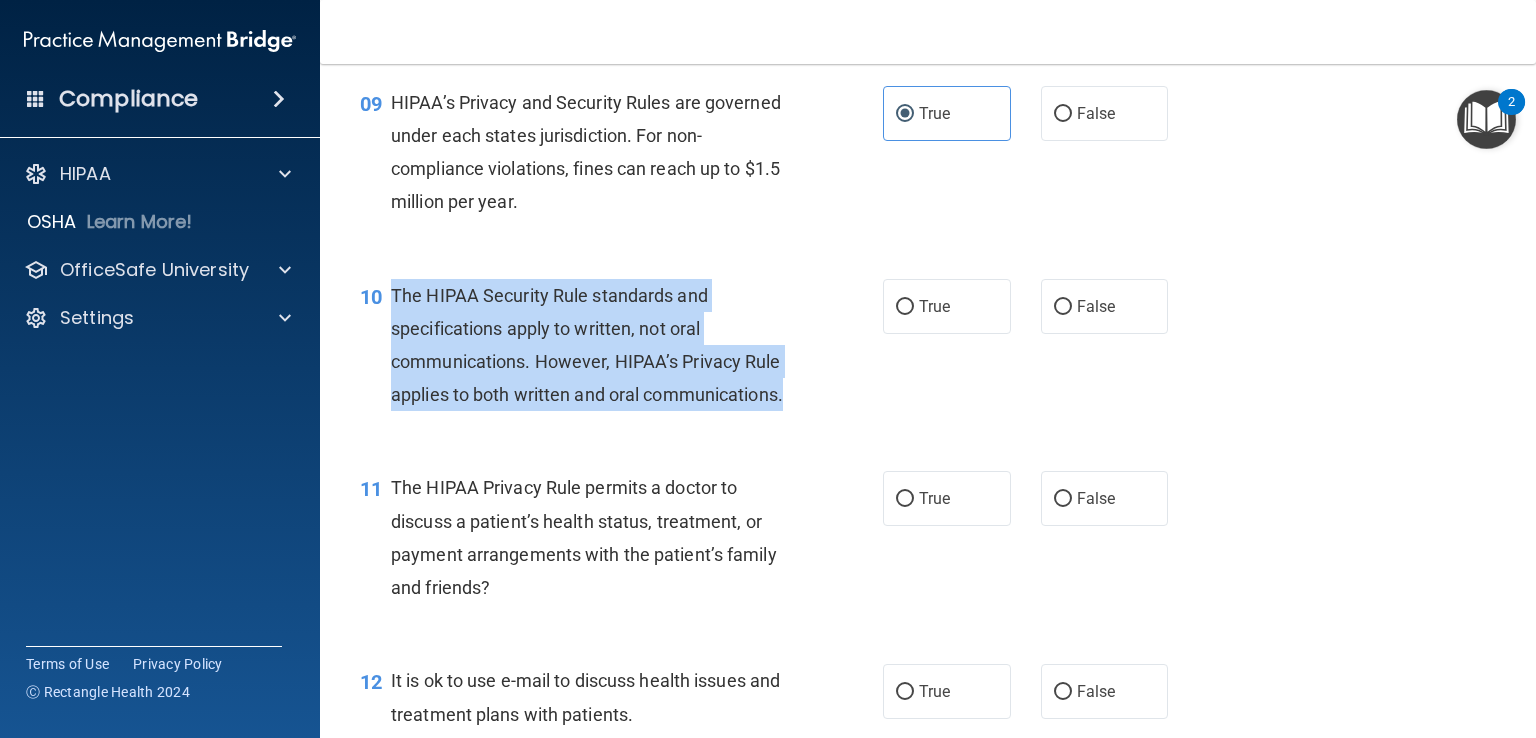 drag, startPoint x: 536, startPoint y: 465, endPoint x: 388, endPoint y: 325, distance: 203.72531 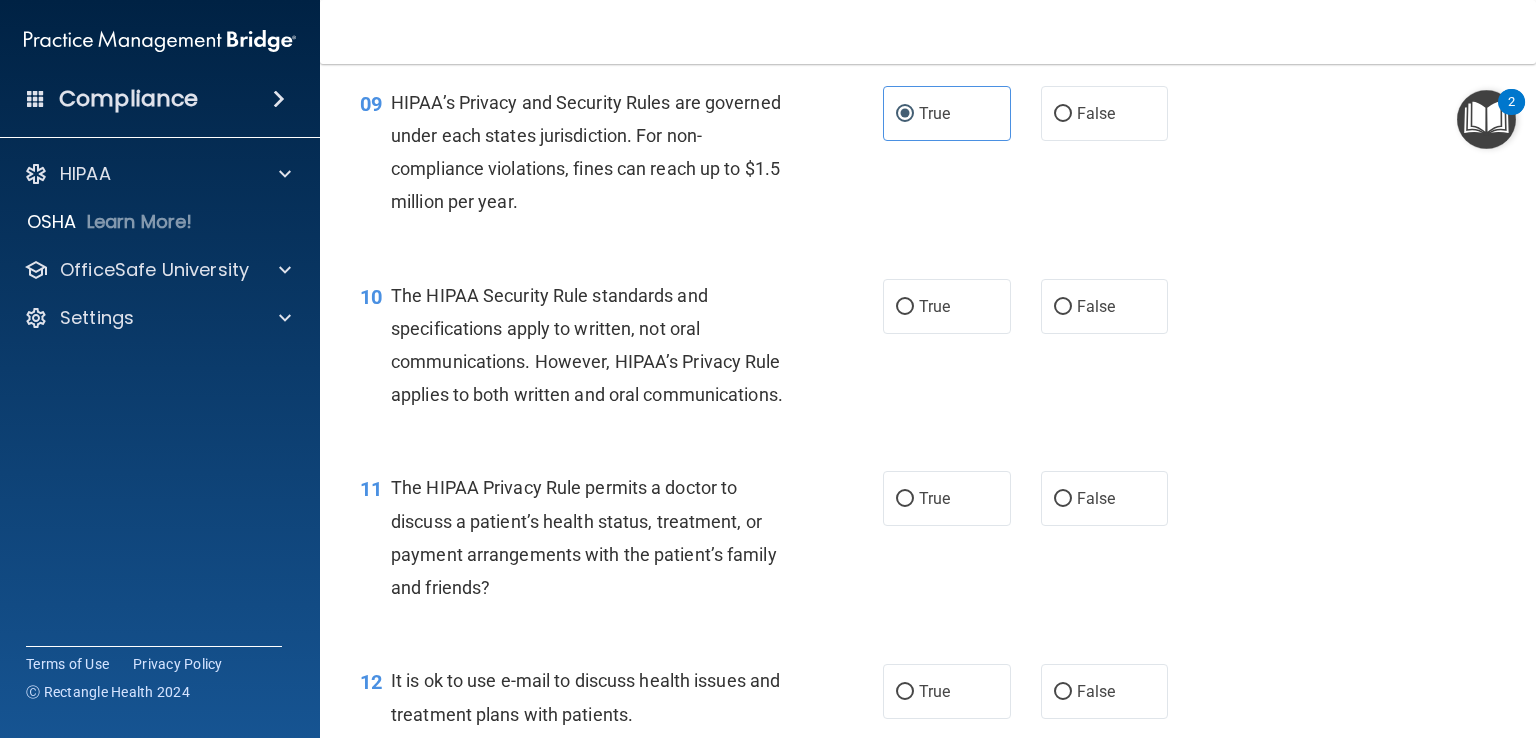 click on "10       The HIPAA Security Rule standards and specifications apply to written, not oral communications. However, HIPAA’s Privacy Rule applies to both written and oral communications.                 True           False" at bounding box center [928, 350] 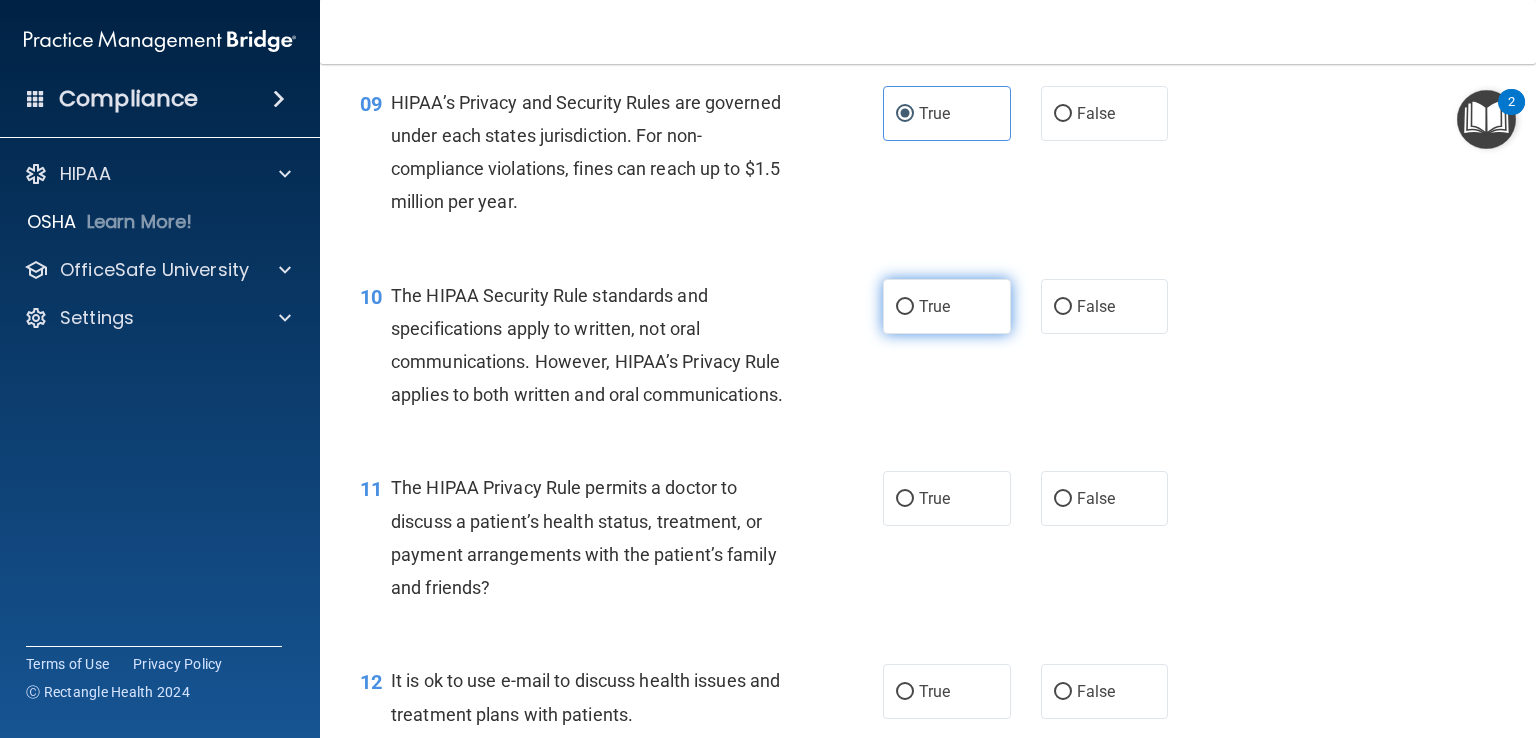 click on "True" at bounding box center (947, 306) 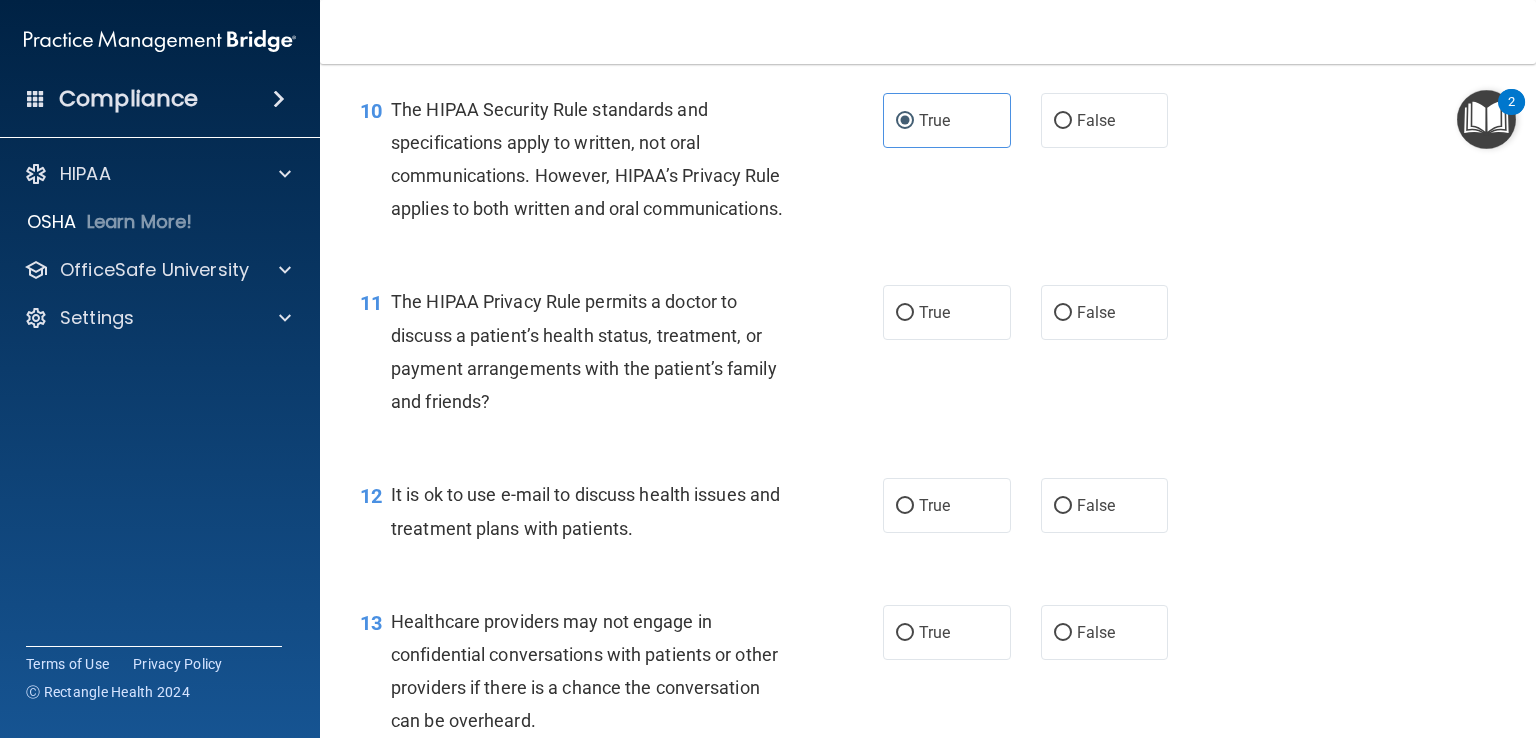 scroll, scrollTop: 1703, scrollLeft: 0, axis: vertical 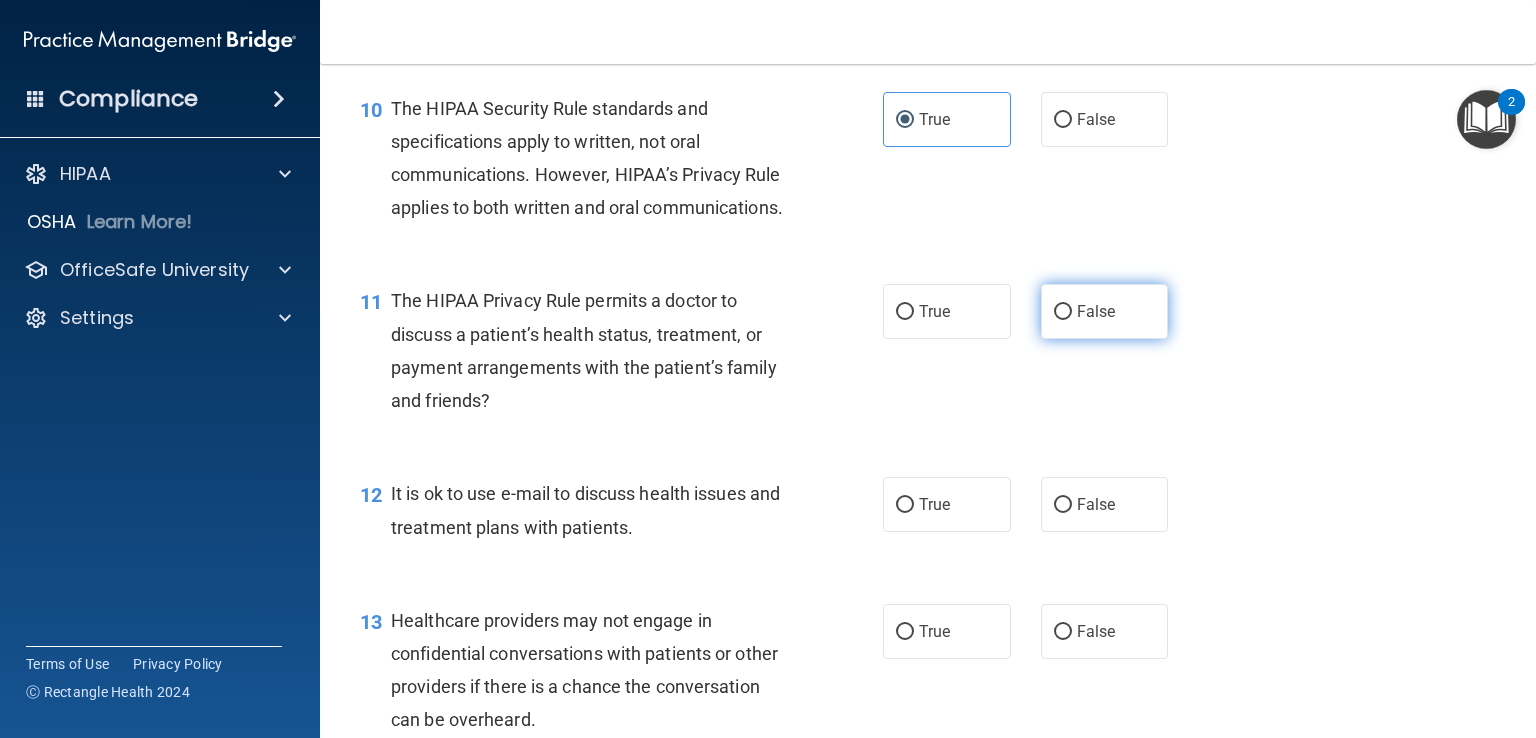 click on "False" at bounding box center (1105, 311) 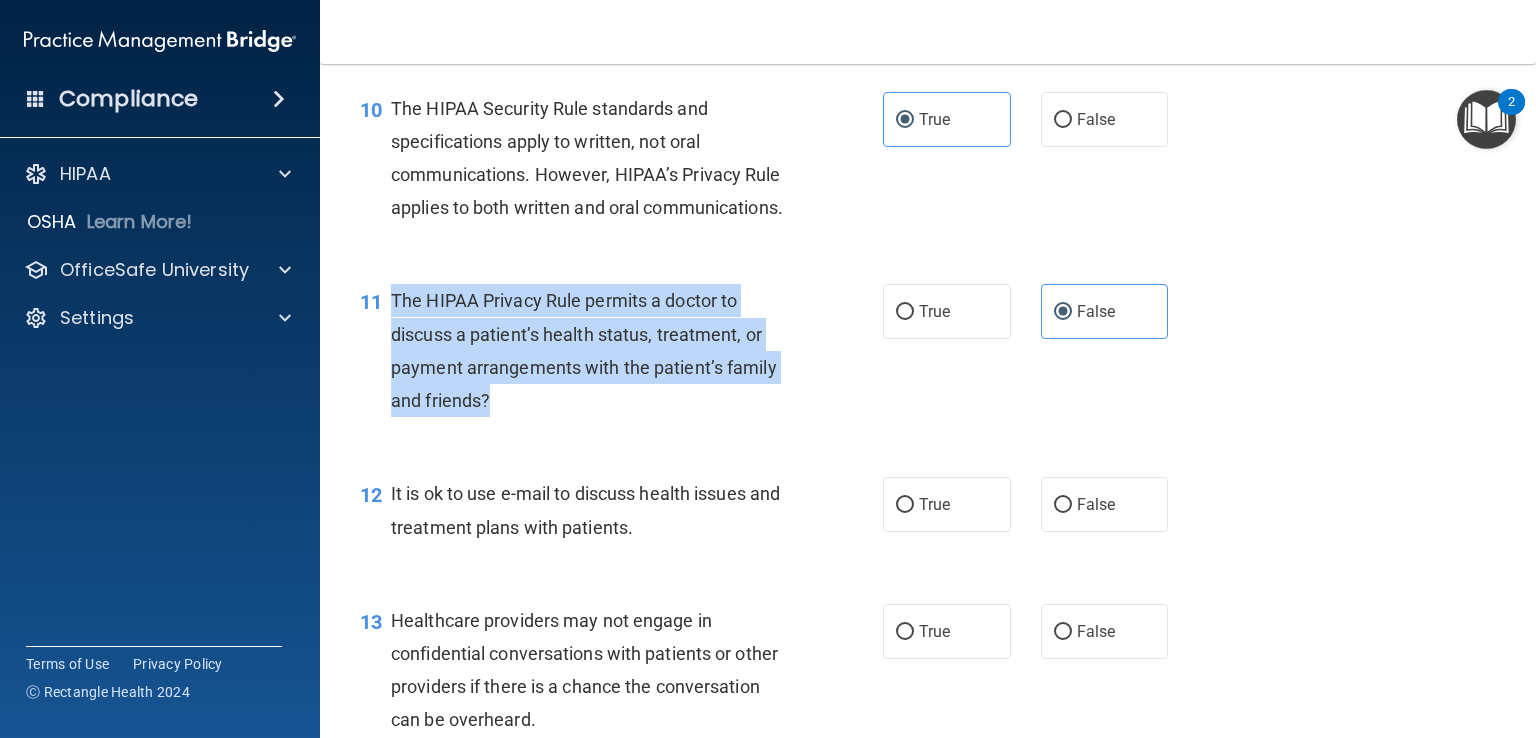 drag, startPoint x: 504, startPoint y: 476, endPoint x: 382, endPoint y: 370, distance: 161.61684 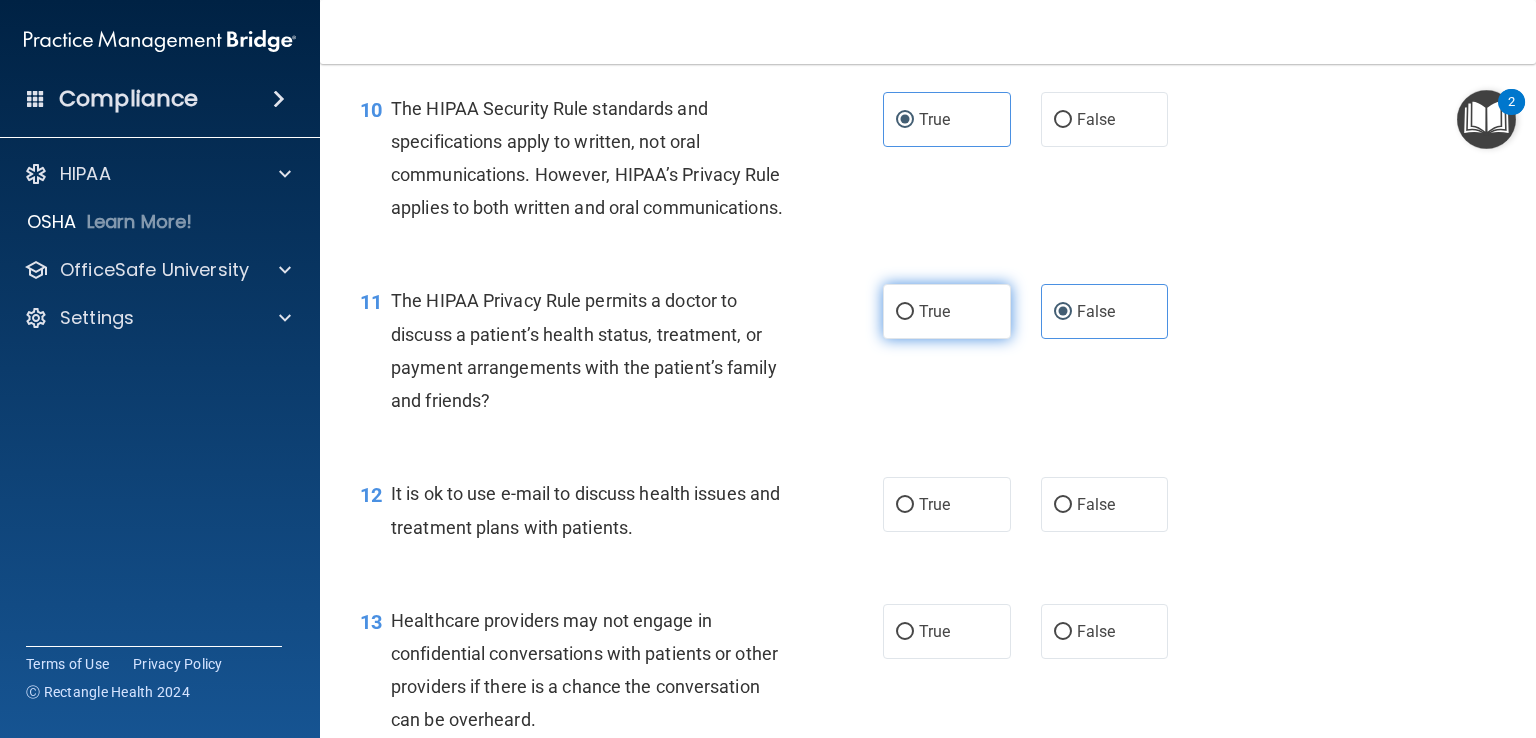 click on "True" at bounding box center (934, 311) 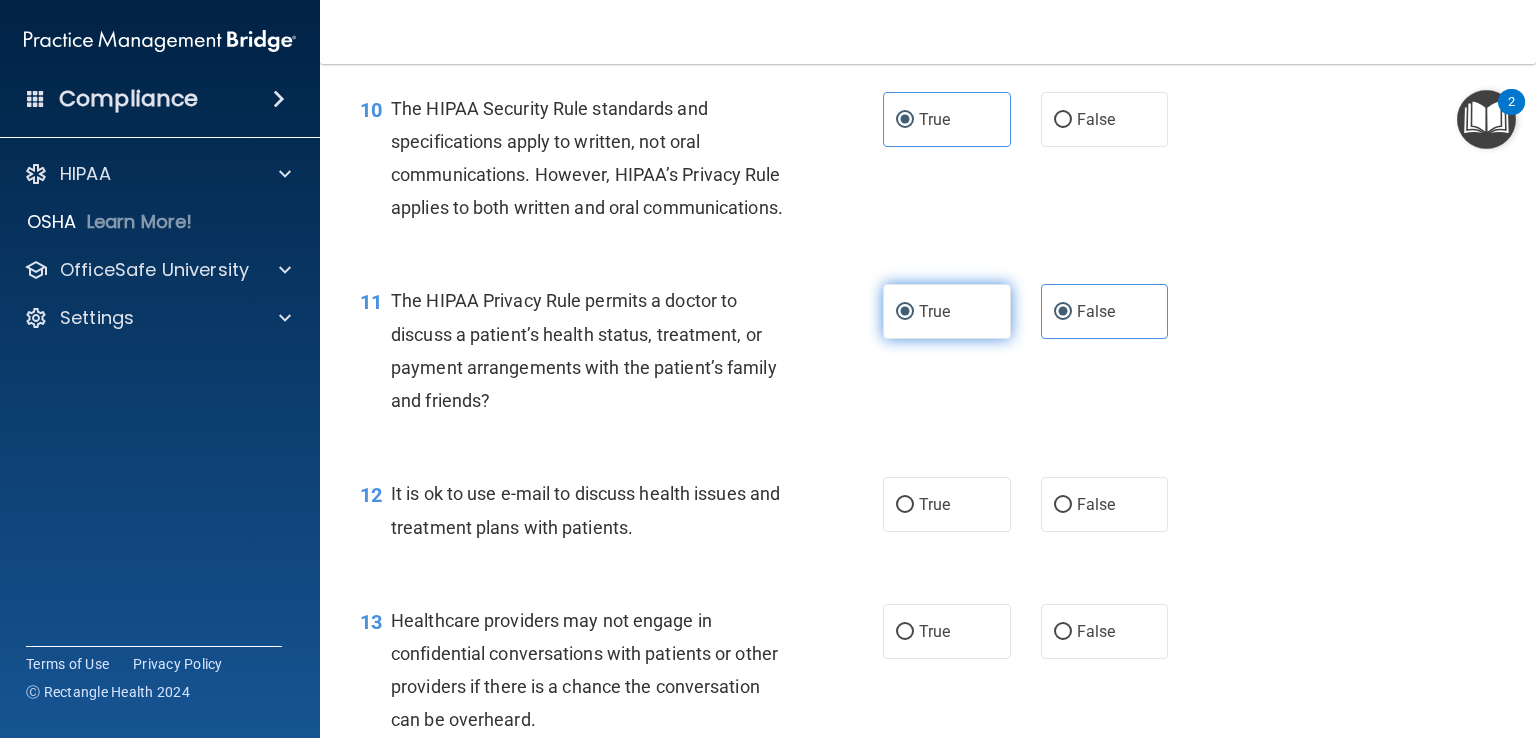 radio on "false" 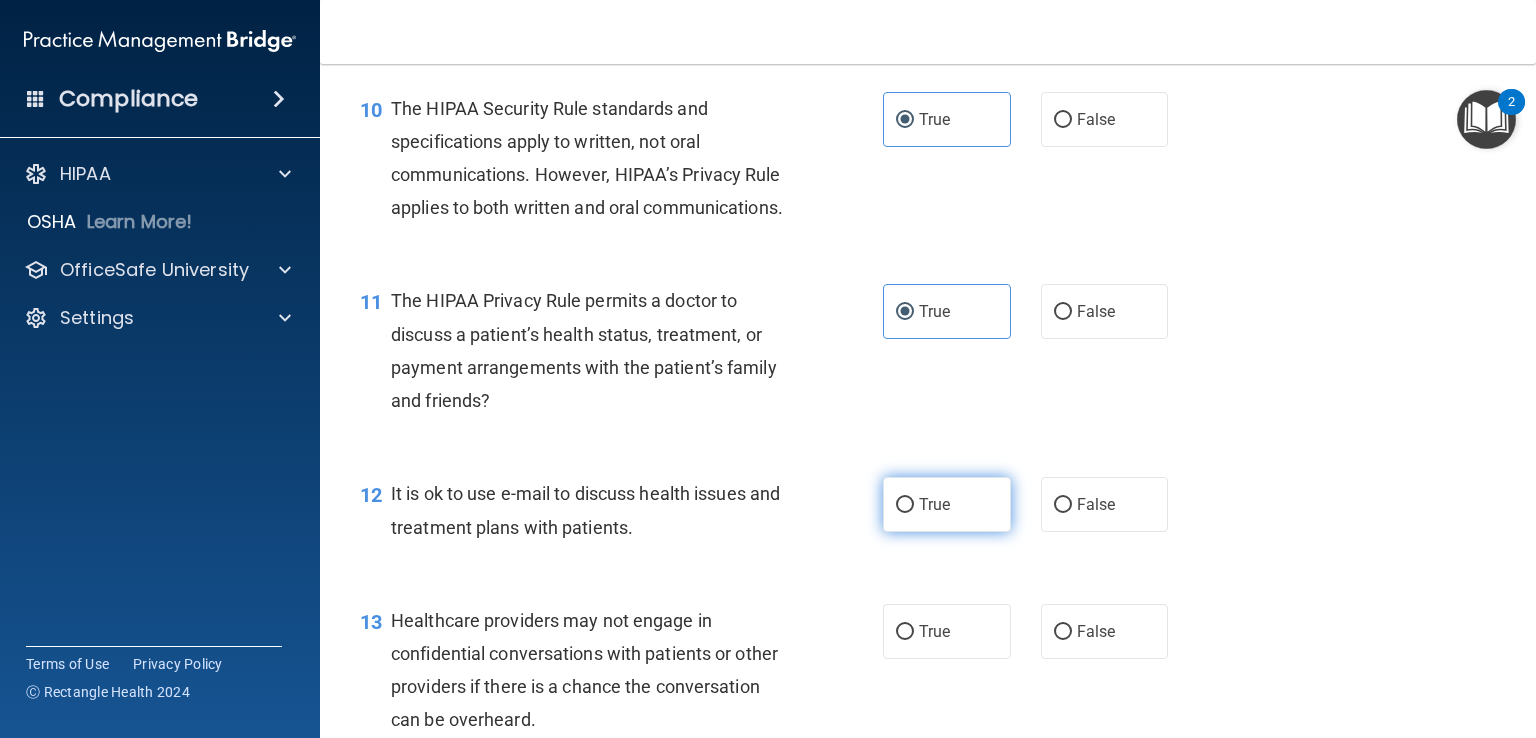 click on "True" at bounding box center [947, 504] 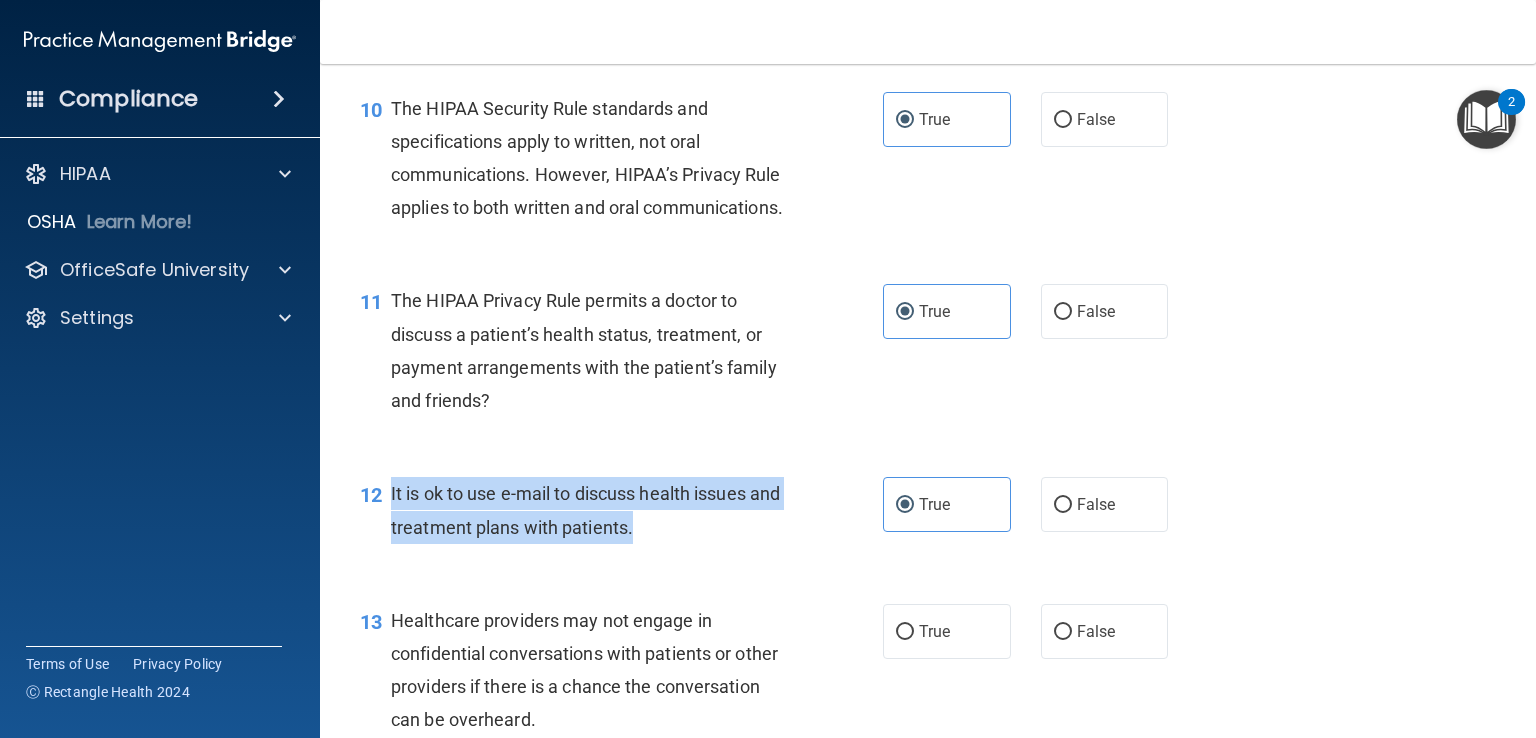 drag, startPoint x: 697, startPoint y: 592, endPoint x: 391, endPoint y: 559, distance: 307.77426 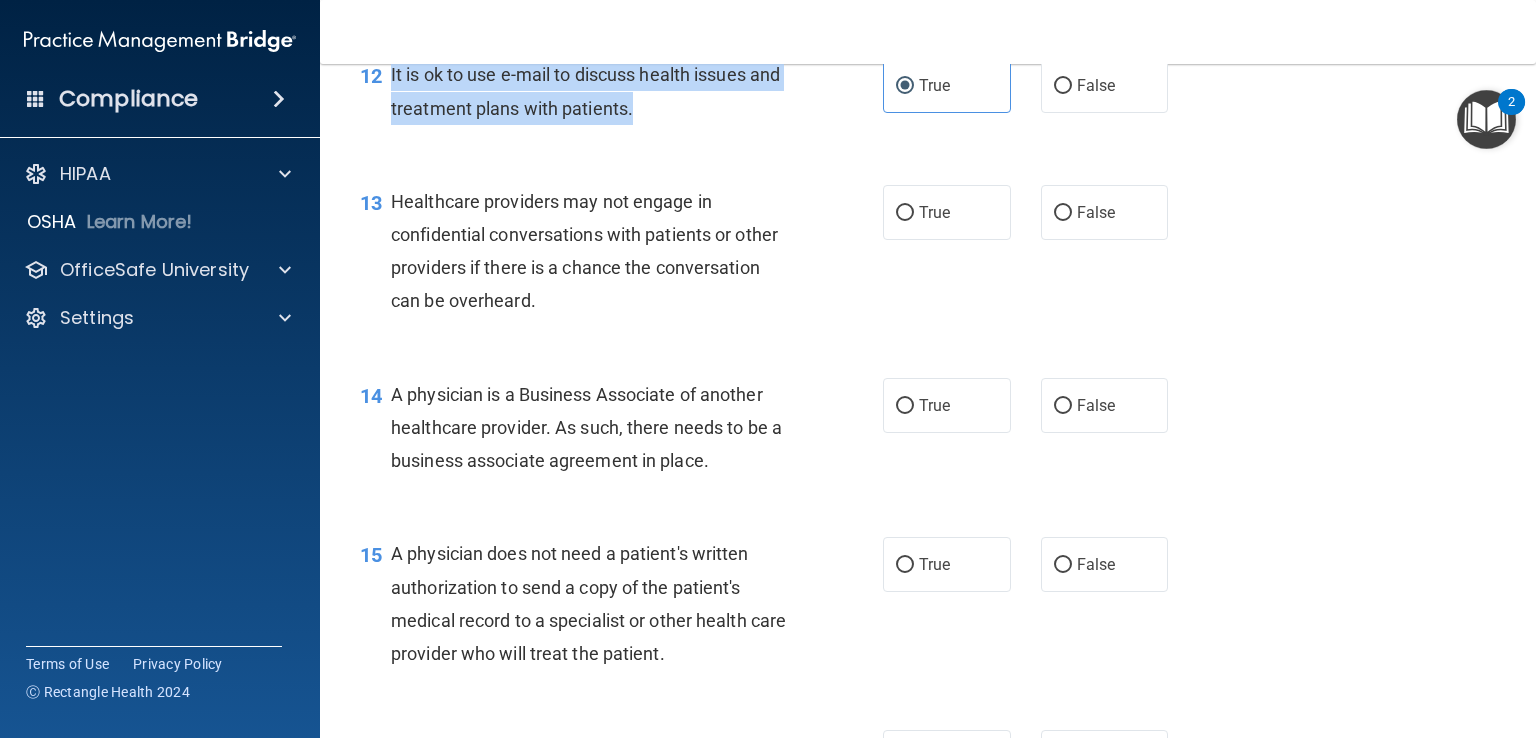 scroll, scrollTop: 2139, scrollLeft: 0, axis: vertical 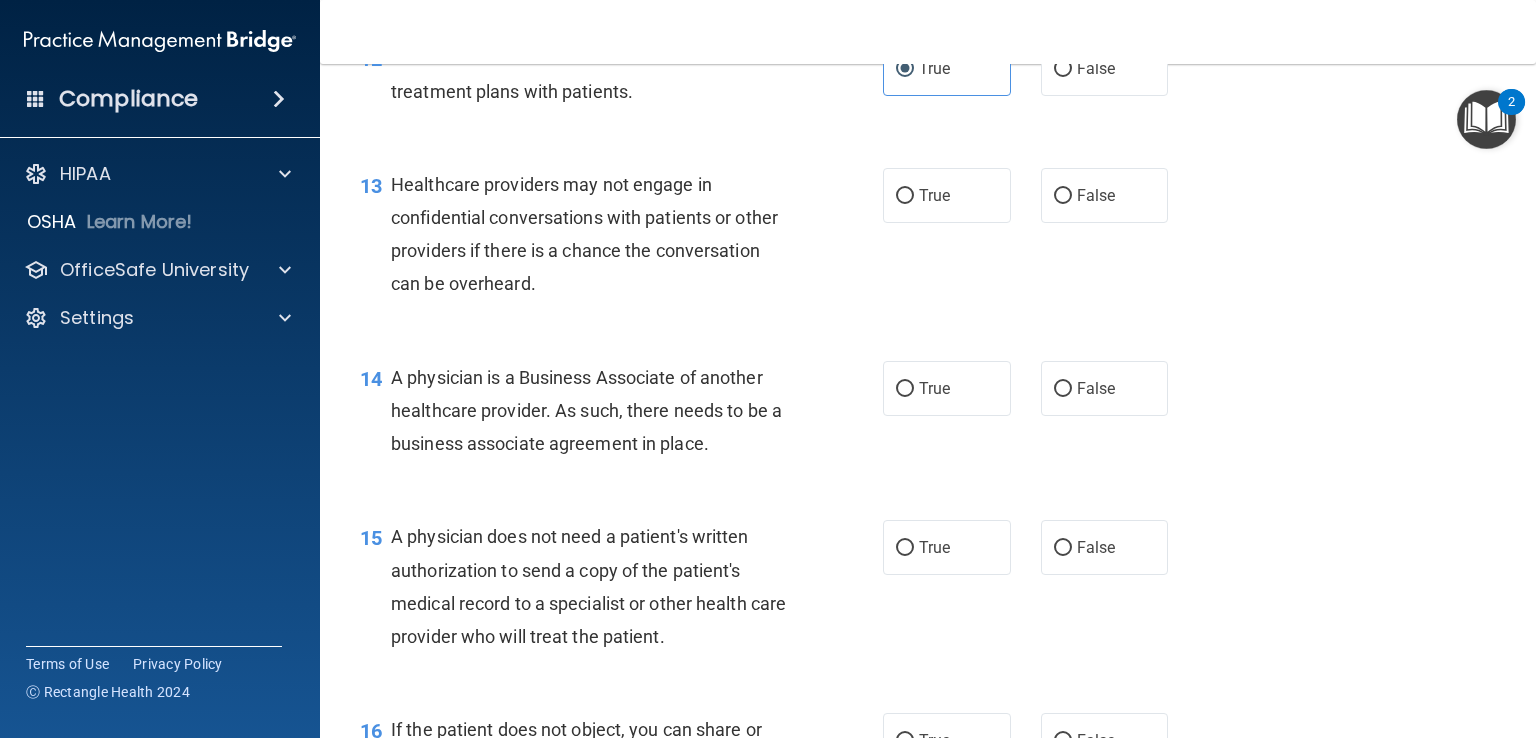 click on "13       Healthcare providers may not engage in confidential conversations with patients or other providers if there is a chance the conversation can be overheard.                  True           False" at bounding box center (928, 239) 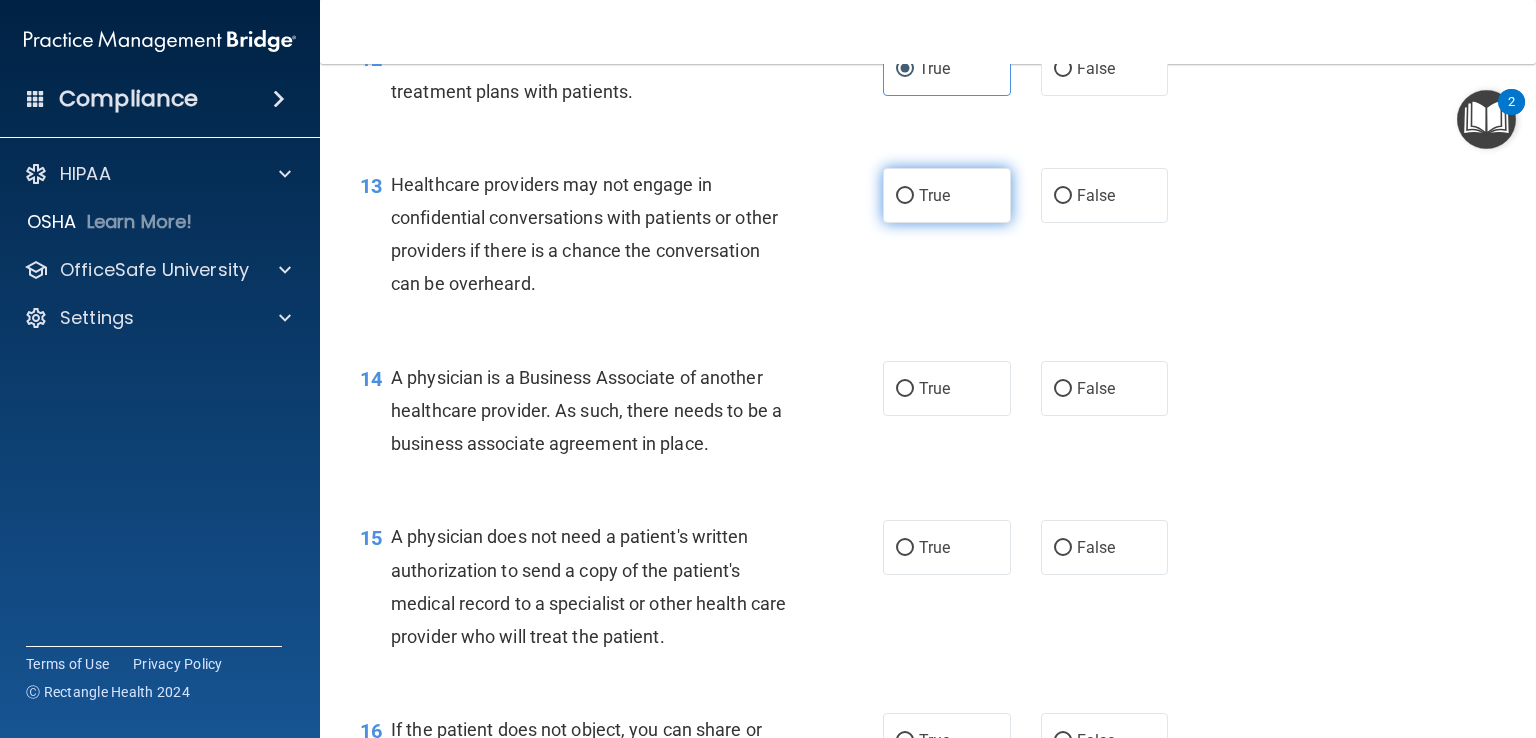 click on "True" at bounding box center (947, 195) 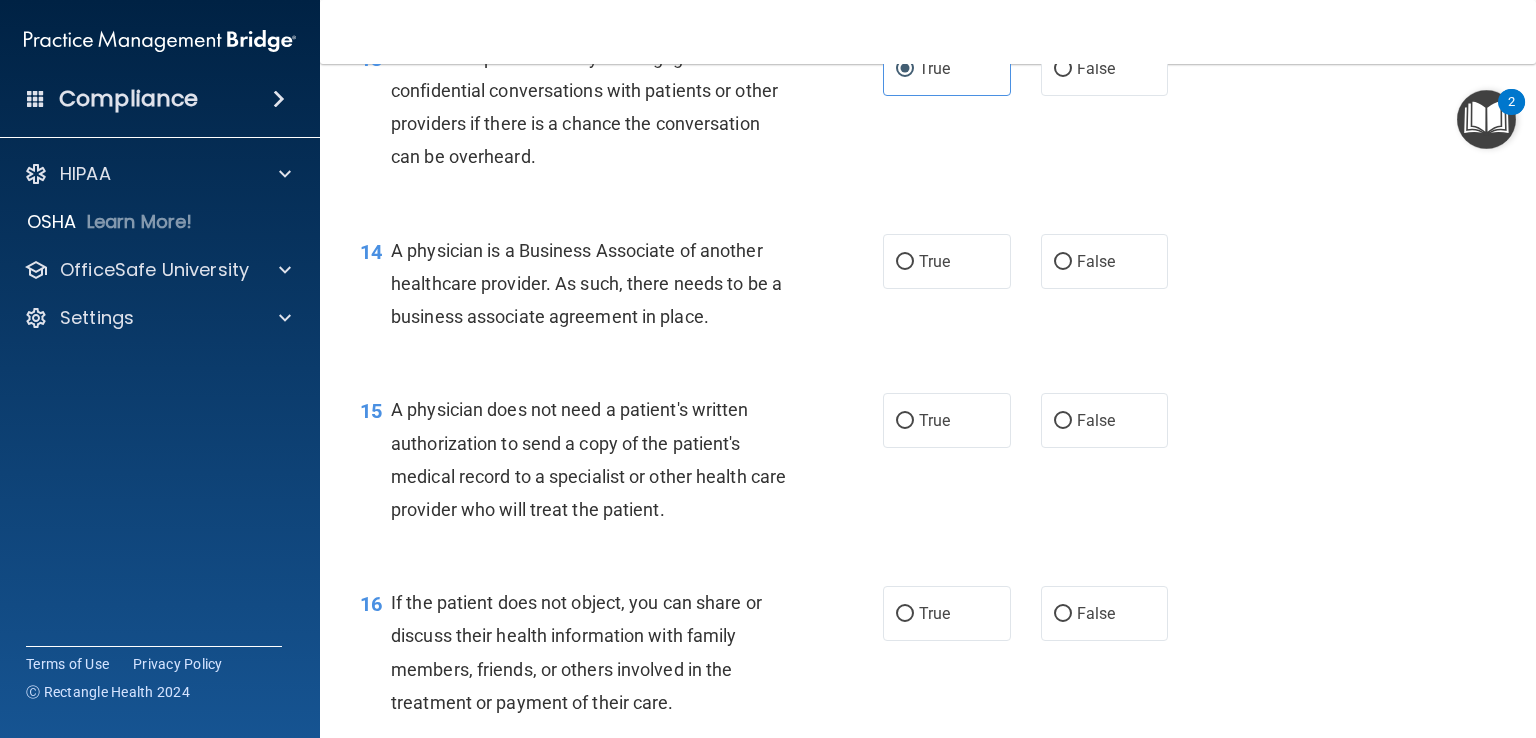 scroll, scrollTop: 2284, scrollLeft: 0, axis: vertical 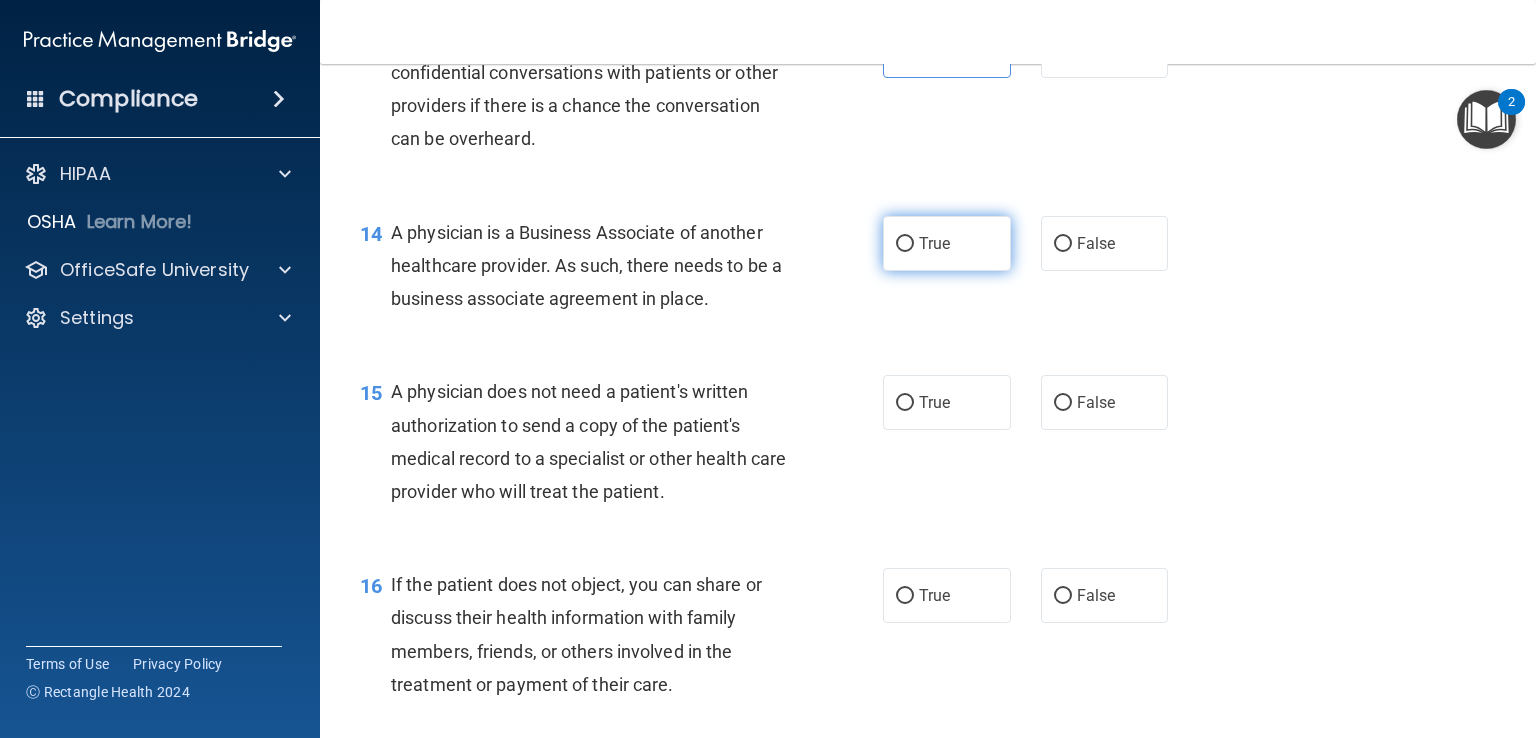 click on "True" at bounding box center (947, 243) 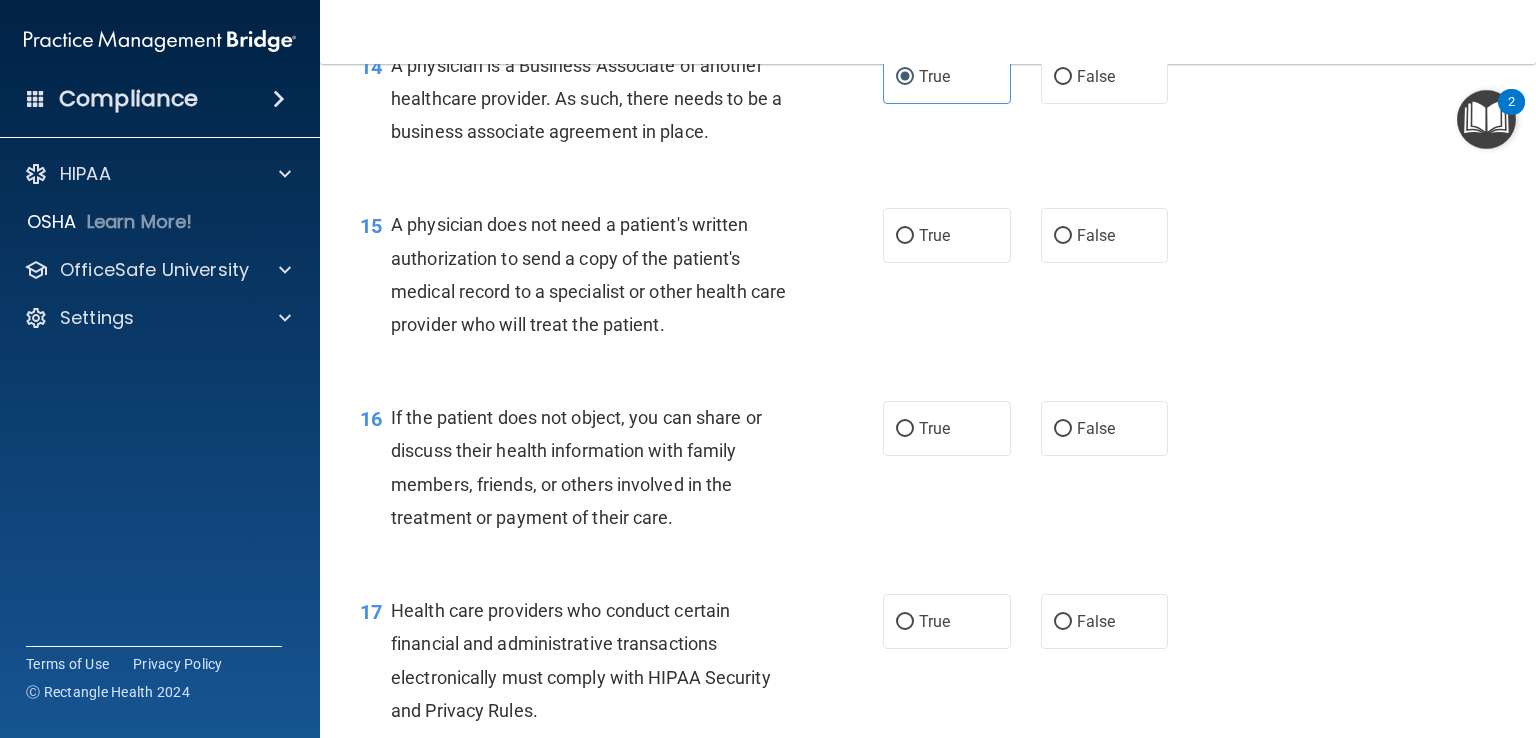 scroll, scrollTop: 2458, scrollLeft: 0, axis: vertical 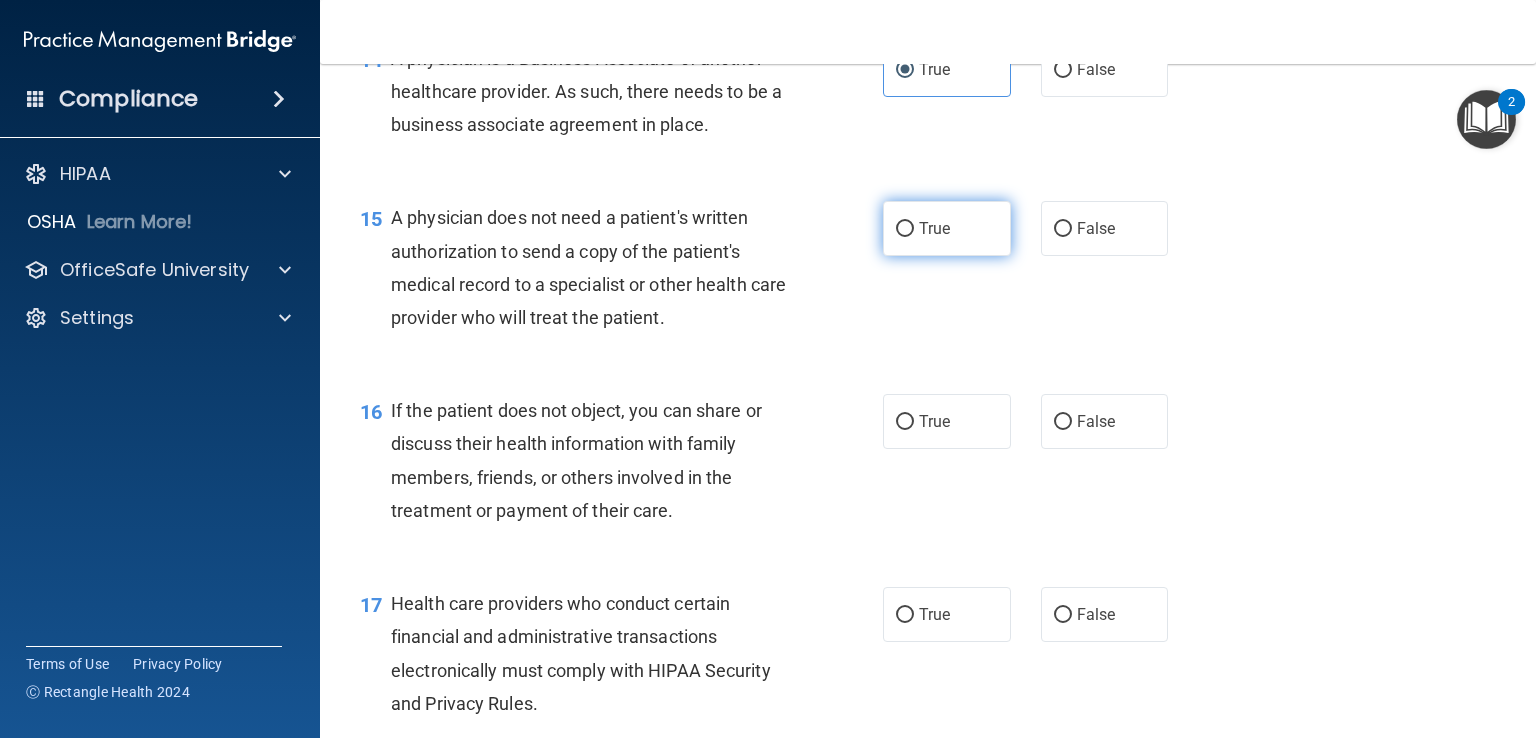 click on "True" at bounding box center [934, 228] 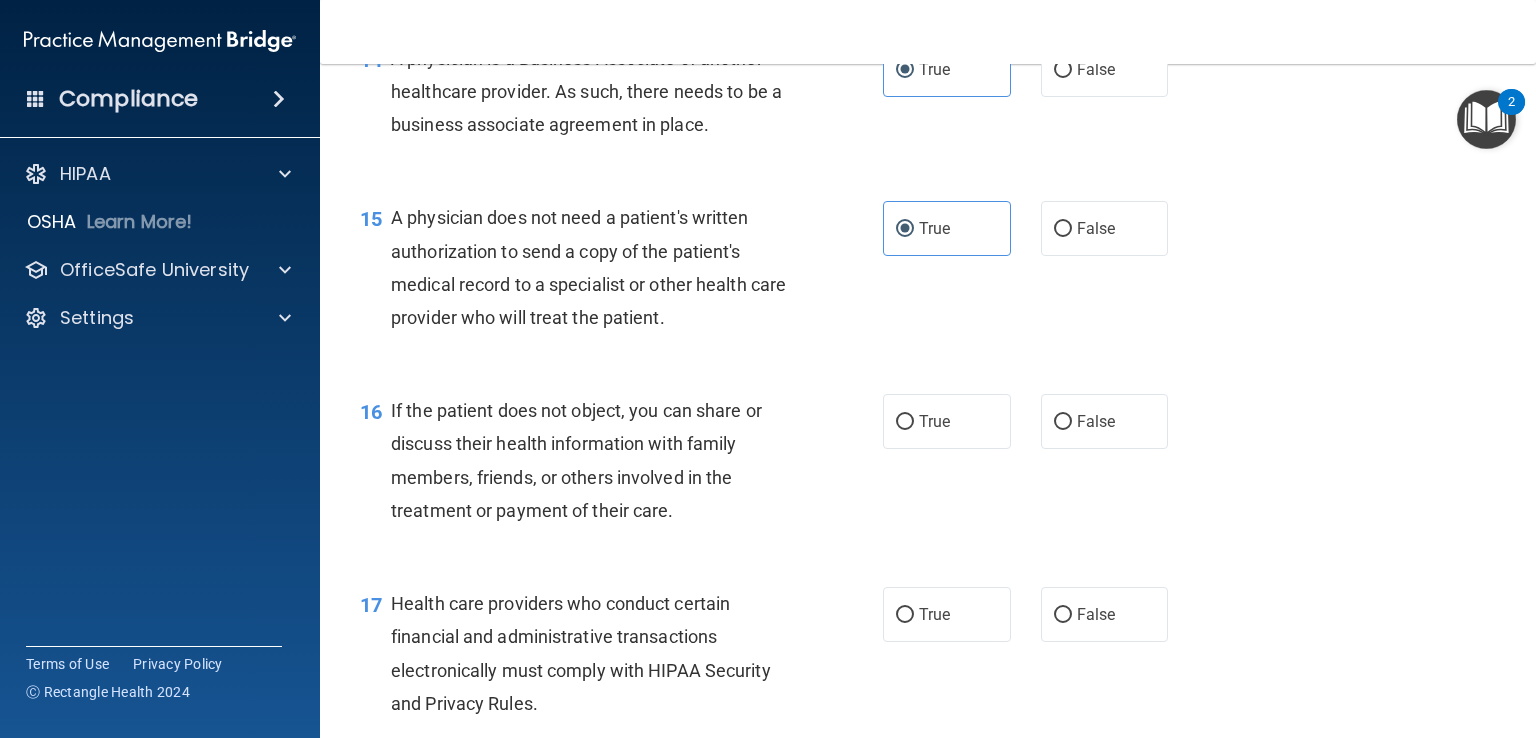 scroll, scrollTop: 2586, scrollLeft: 0, axis: vertical 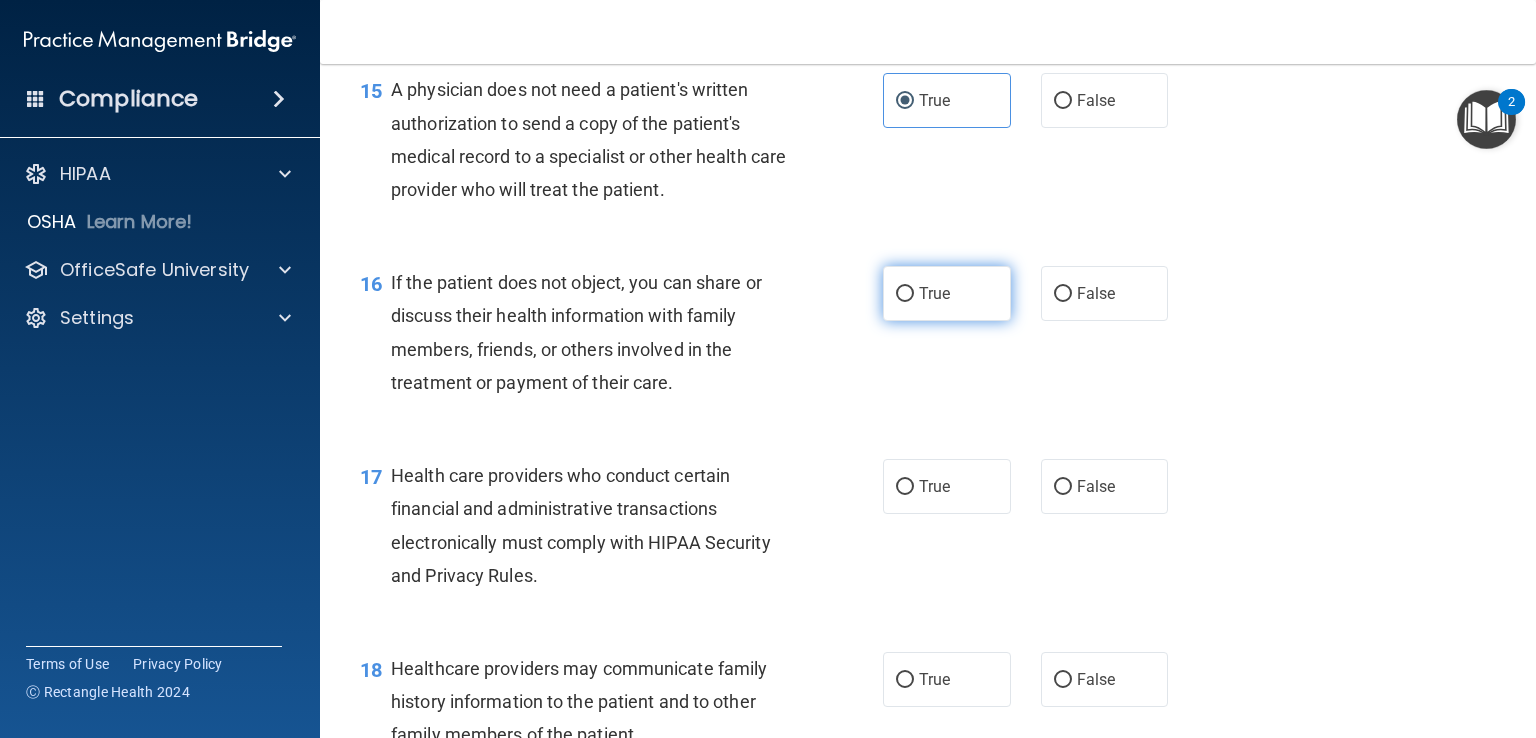 click on "True" at bounding box center (947, 293) 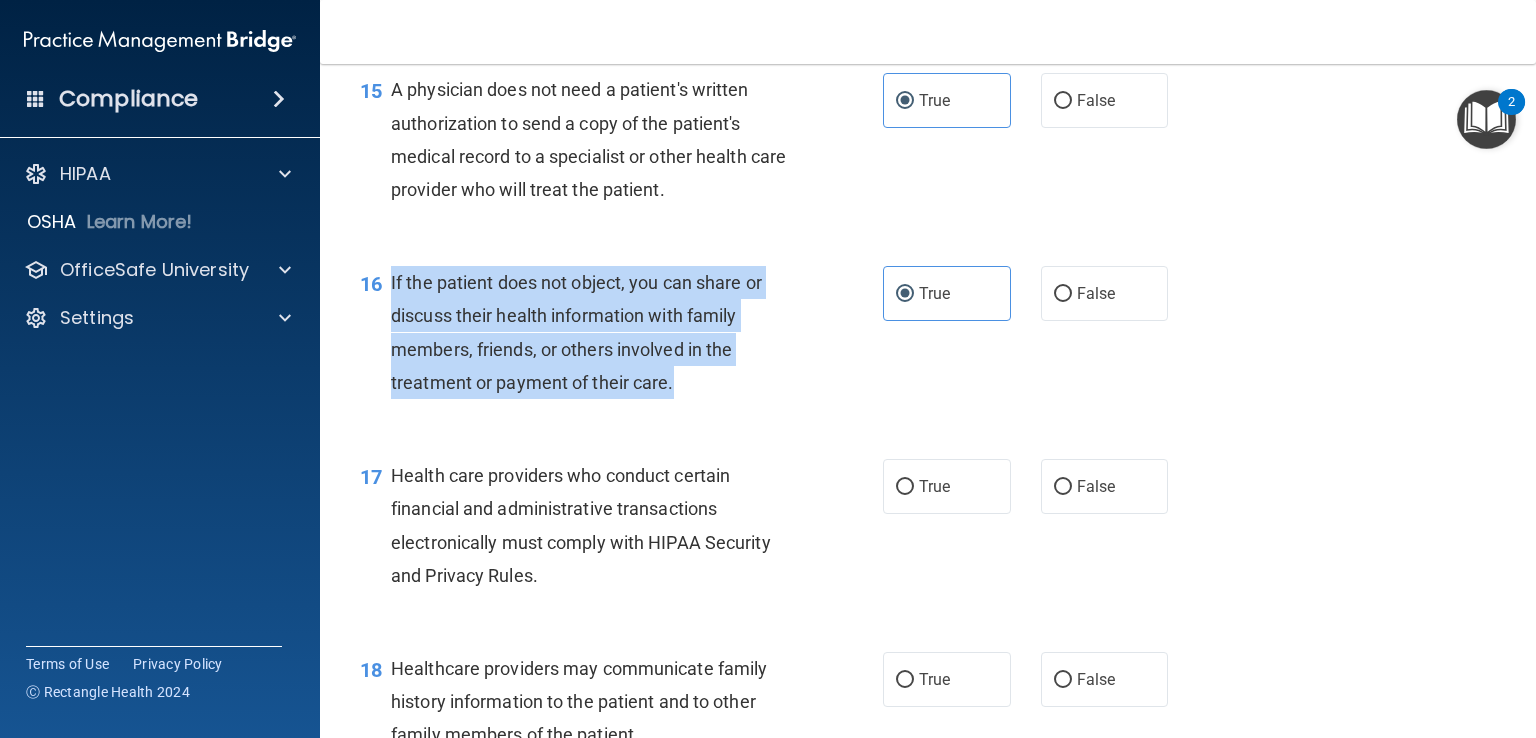 drag, startPoint x: 688, startPoint y: 458, endPoint x: 392, endPoint y: 340, distance: 318.6534 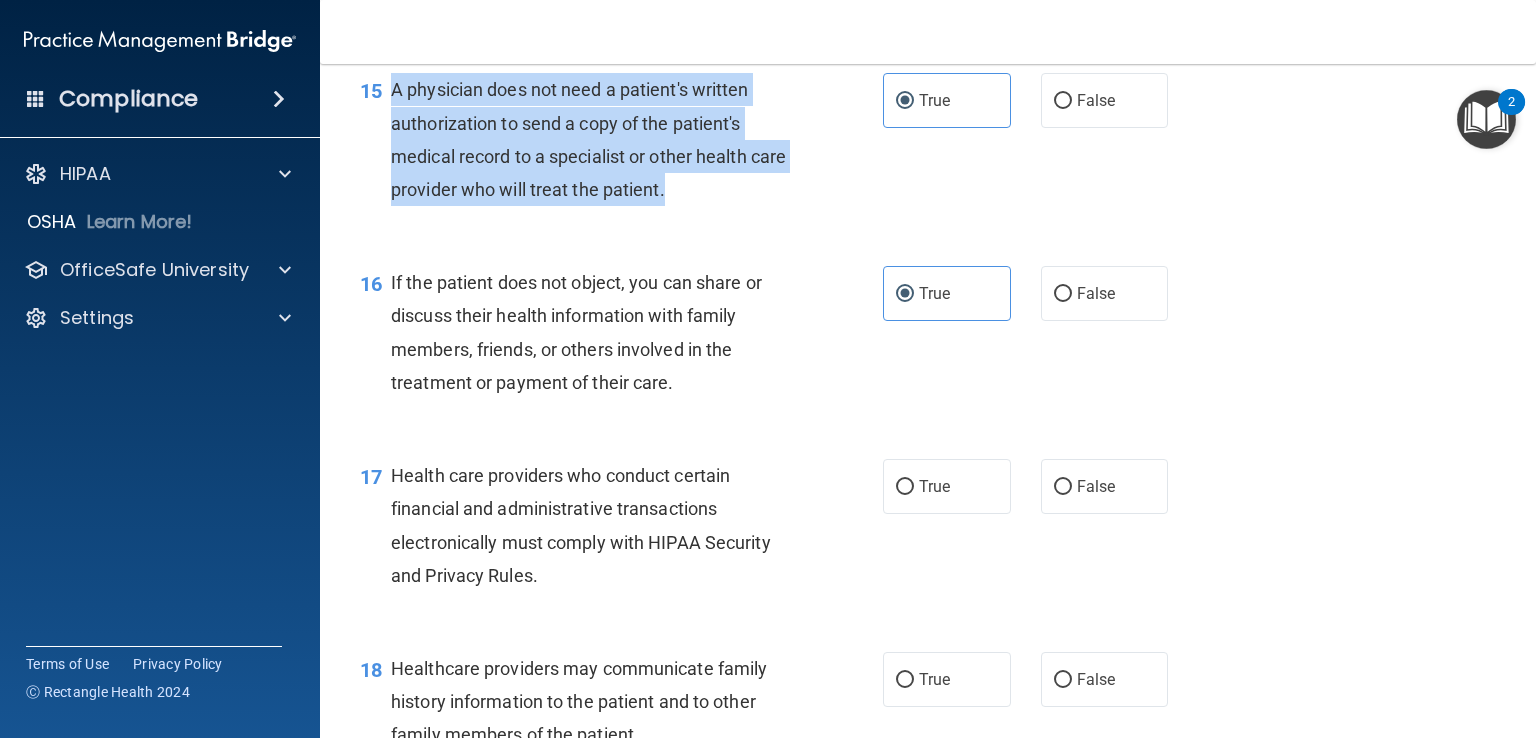 drag, startPoint x: 703, startPoint y: 262, endPoint x: 384, endPoint y: 169, distance: 332.28 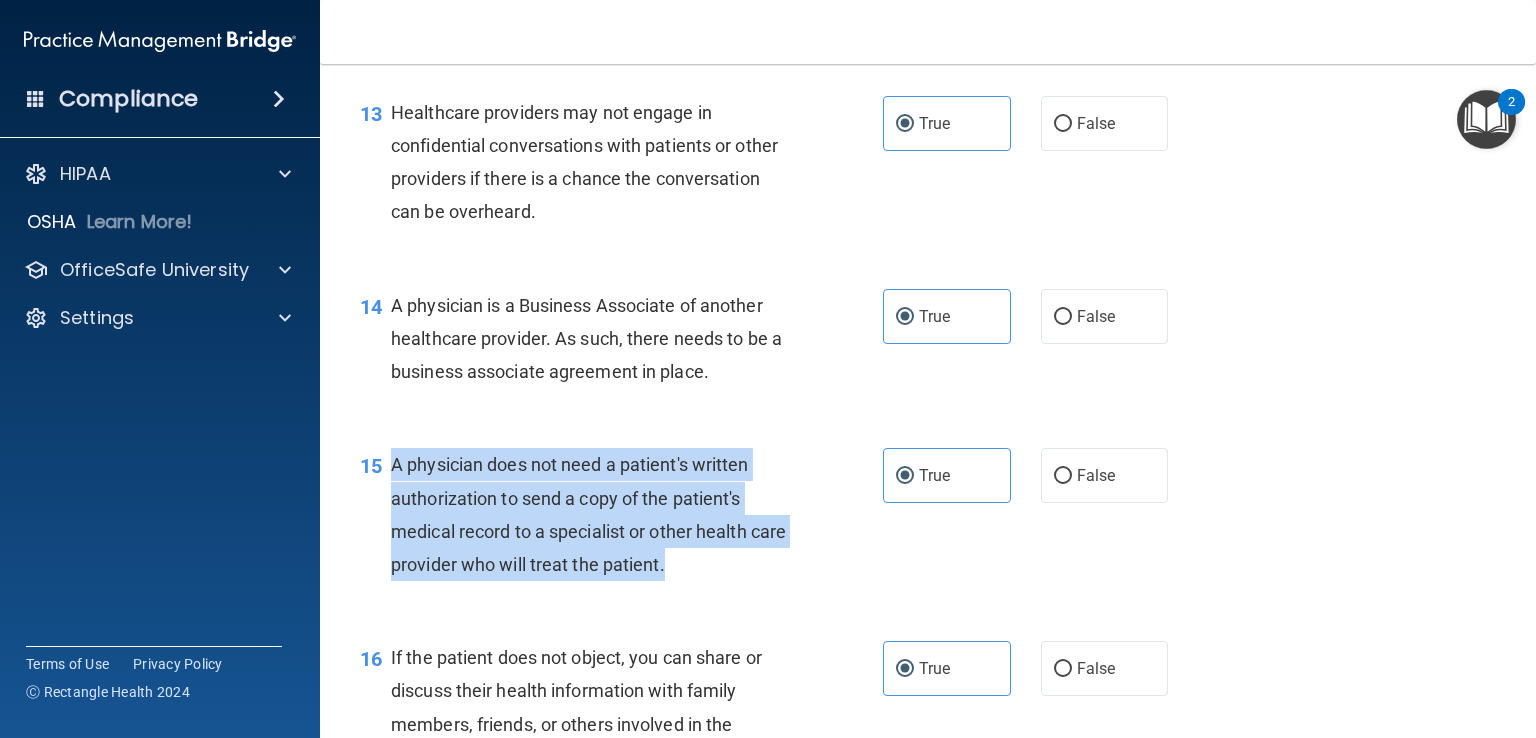 scroll, scrollTop: 2208, scrollLeft: 0, axis: vertical 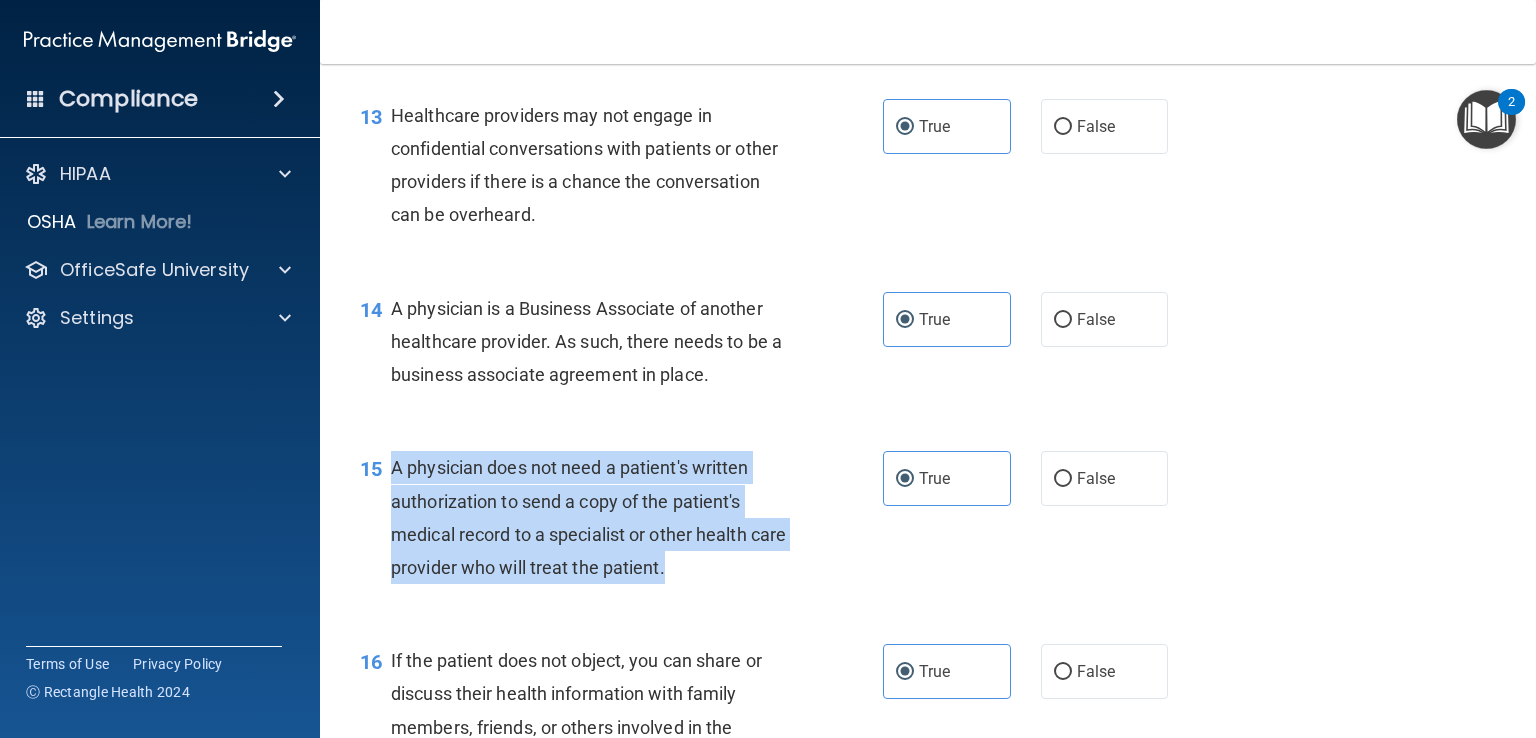 drag, startPoint x: 720, startPoint y: 450, endPoint x: 385, endPoint y: 364, distance: 345.8627 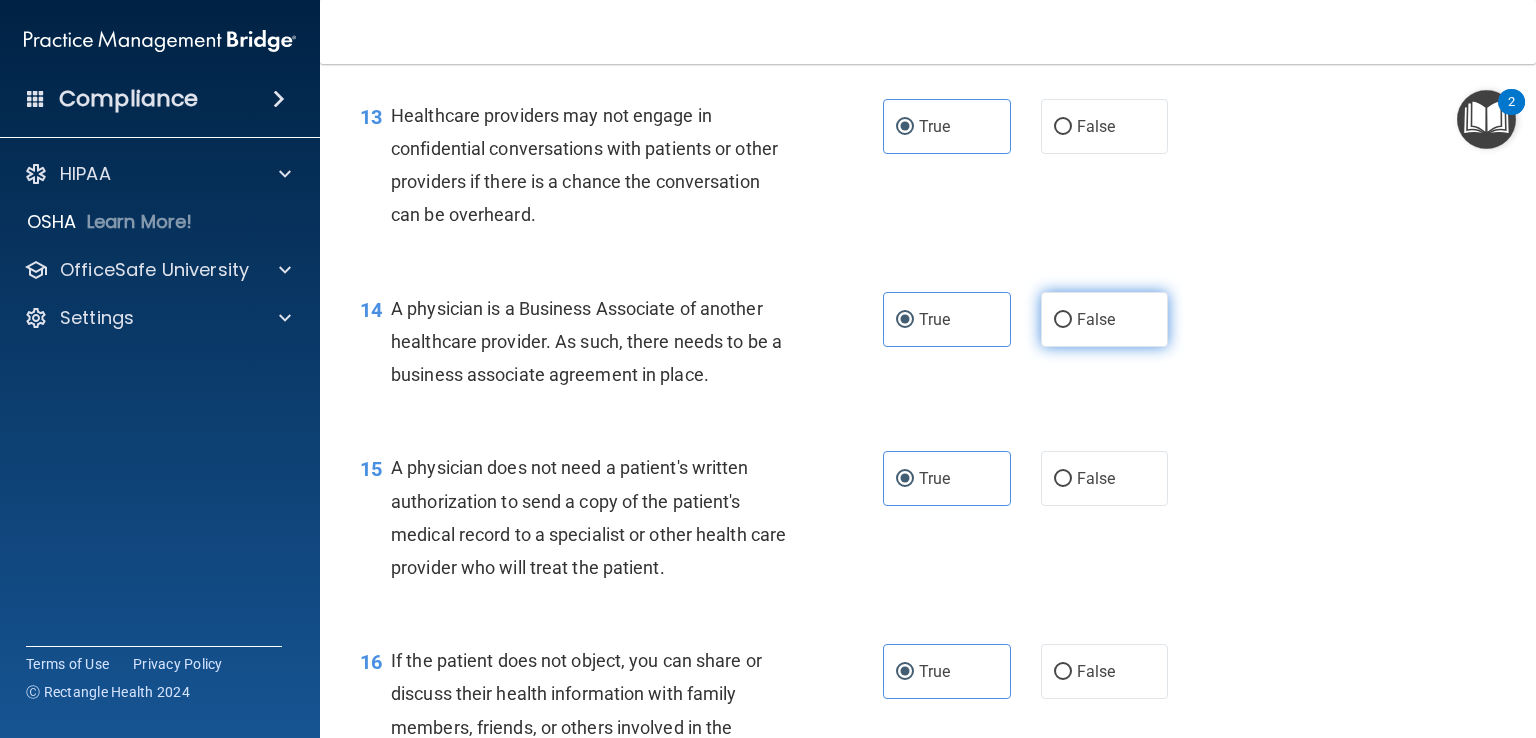 click on "False" at bounding box center [1105, 319] 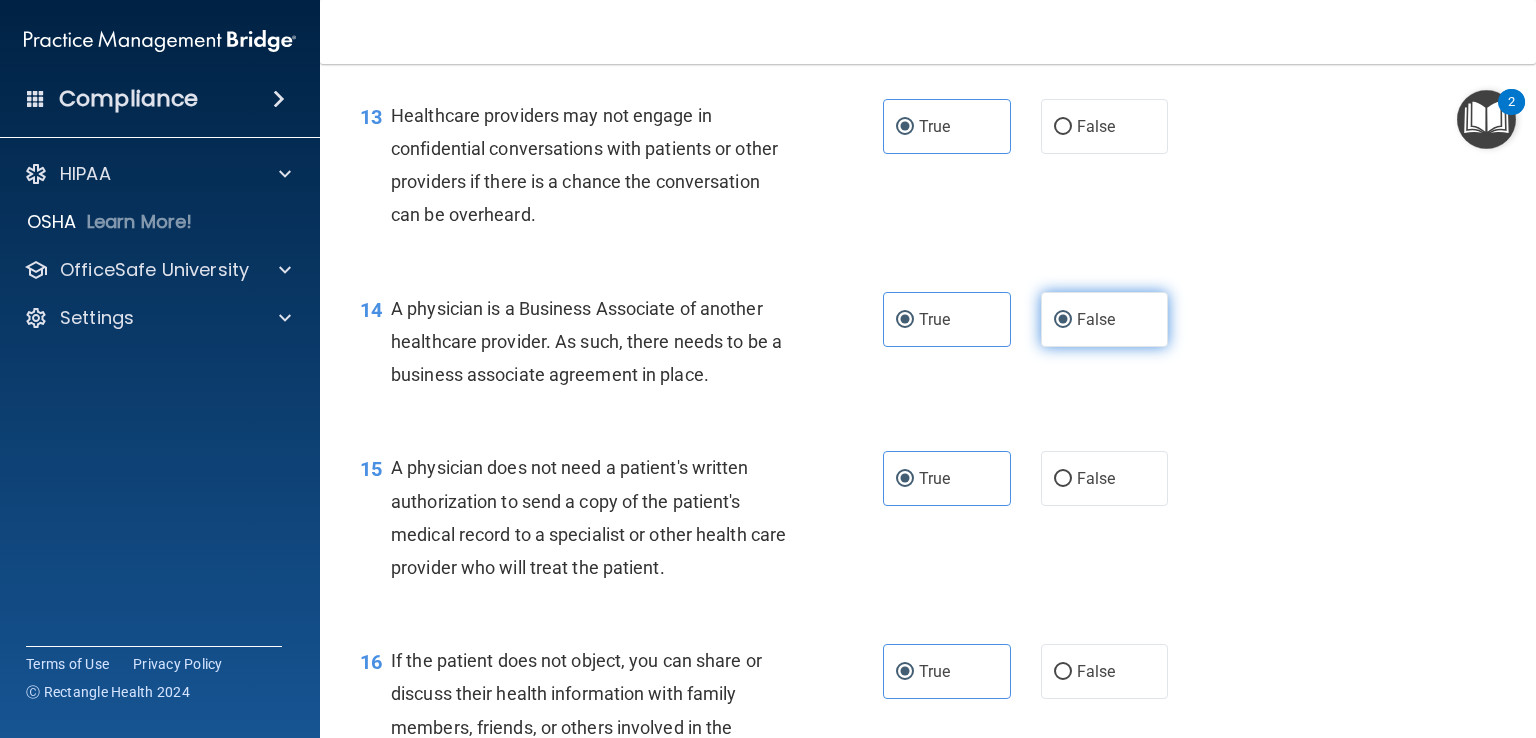 radio on "false" 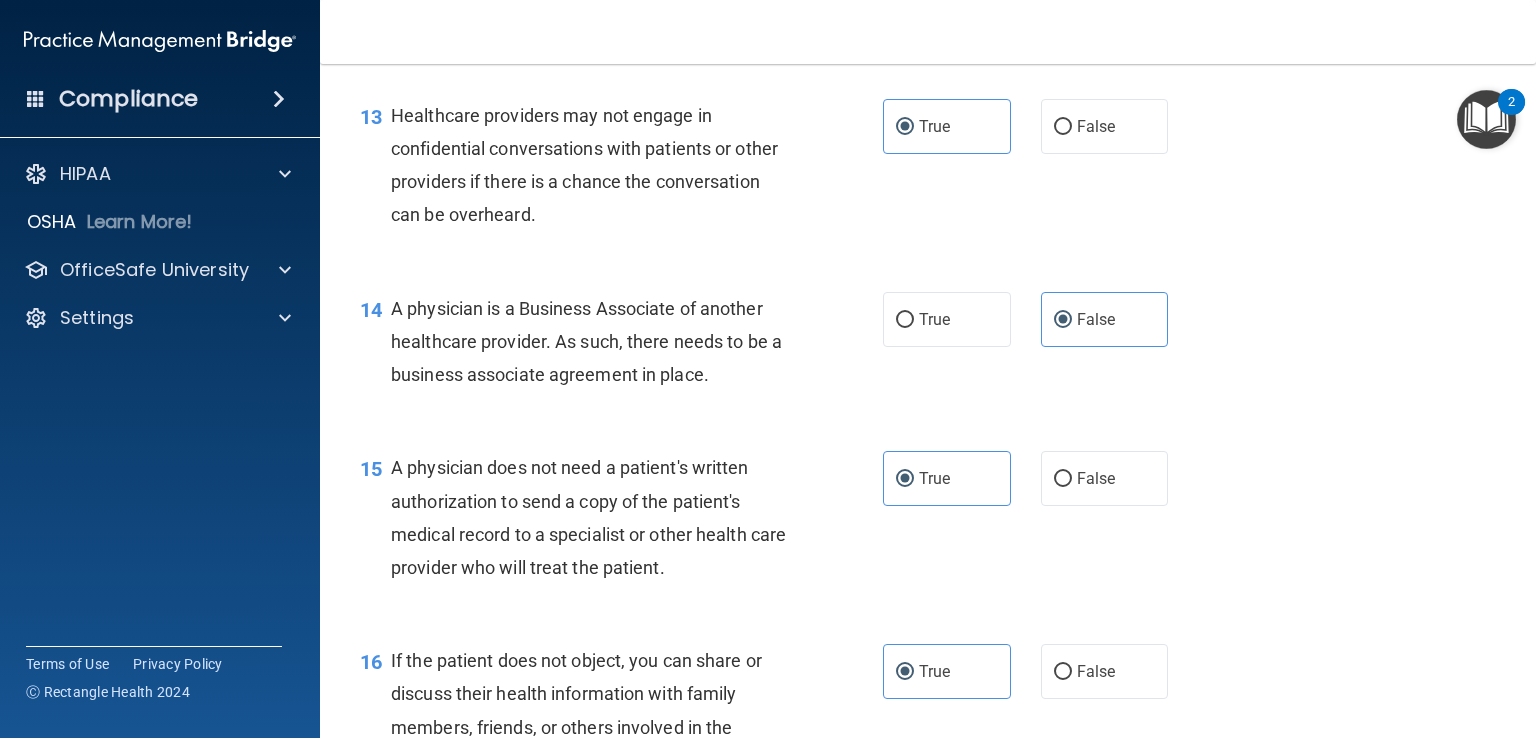 click on "A physician is a Business Associate of another healthcare provider.  As such, there needs to be a business associate agreement in place." at bounding box center (598, 342) 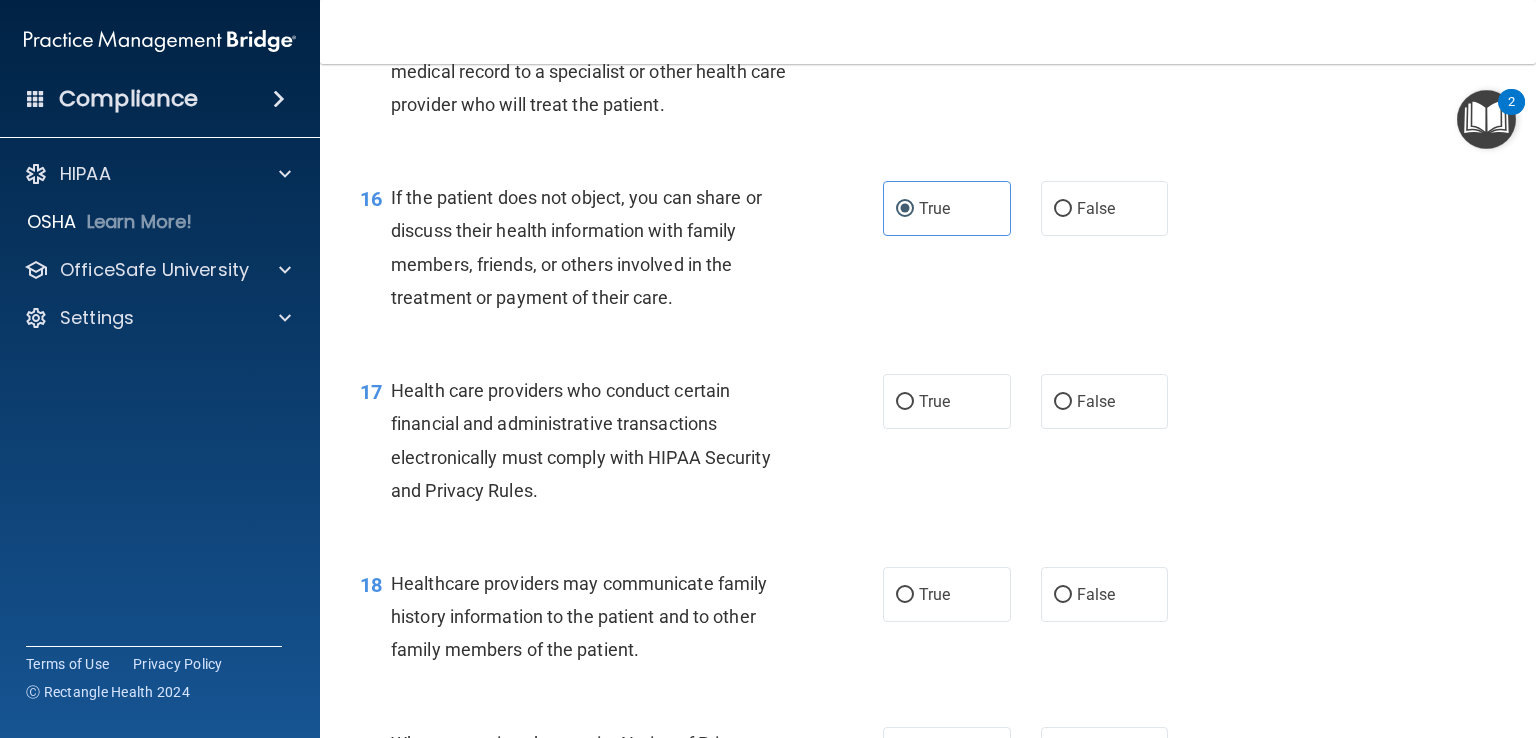scroll, scrollTop: 2672, scrollLeft: 0, axis: vertical 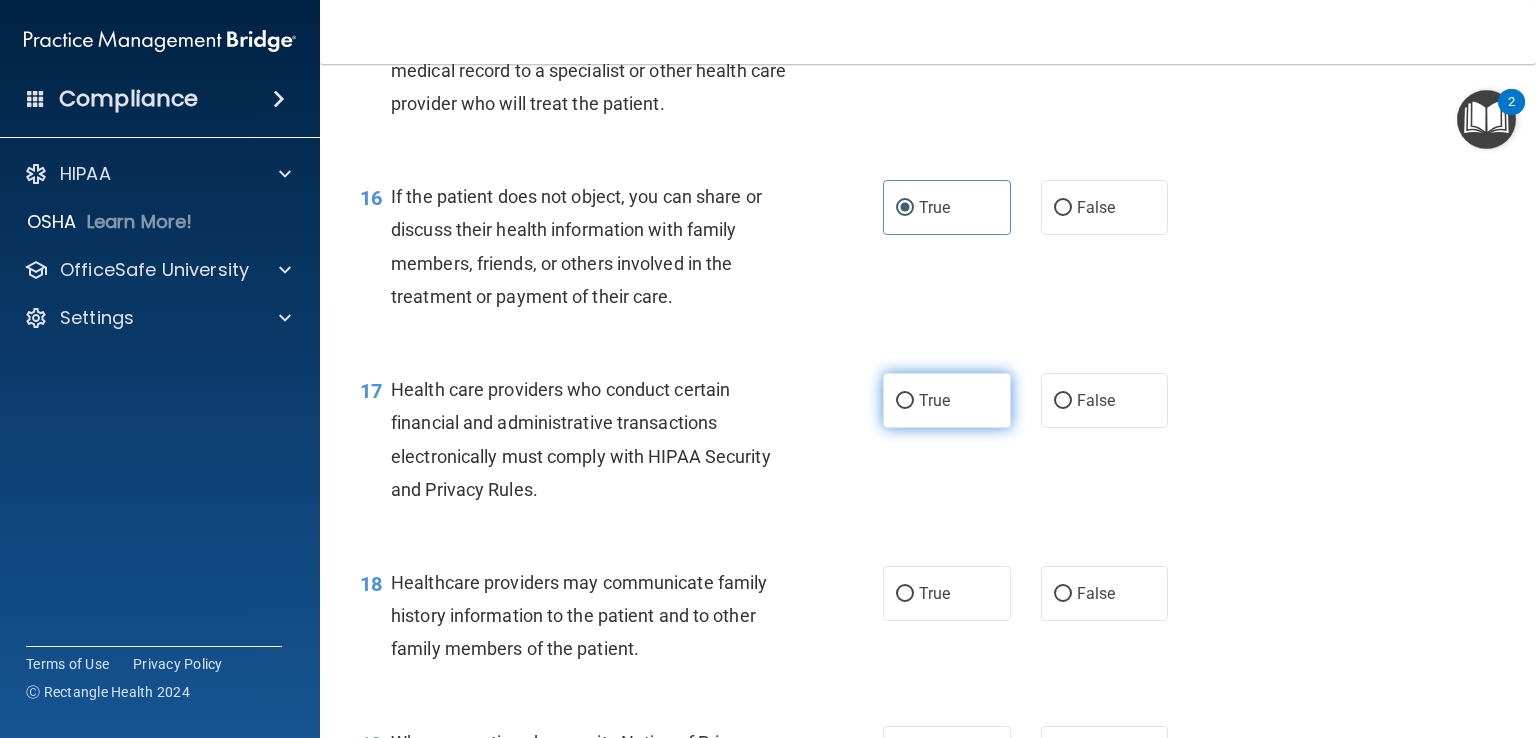 click on "True" at bounding box center [947, 400] 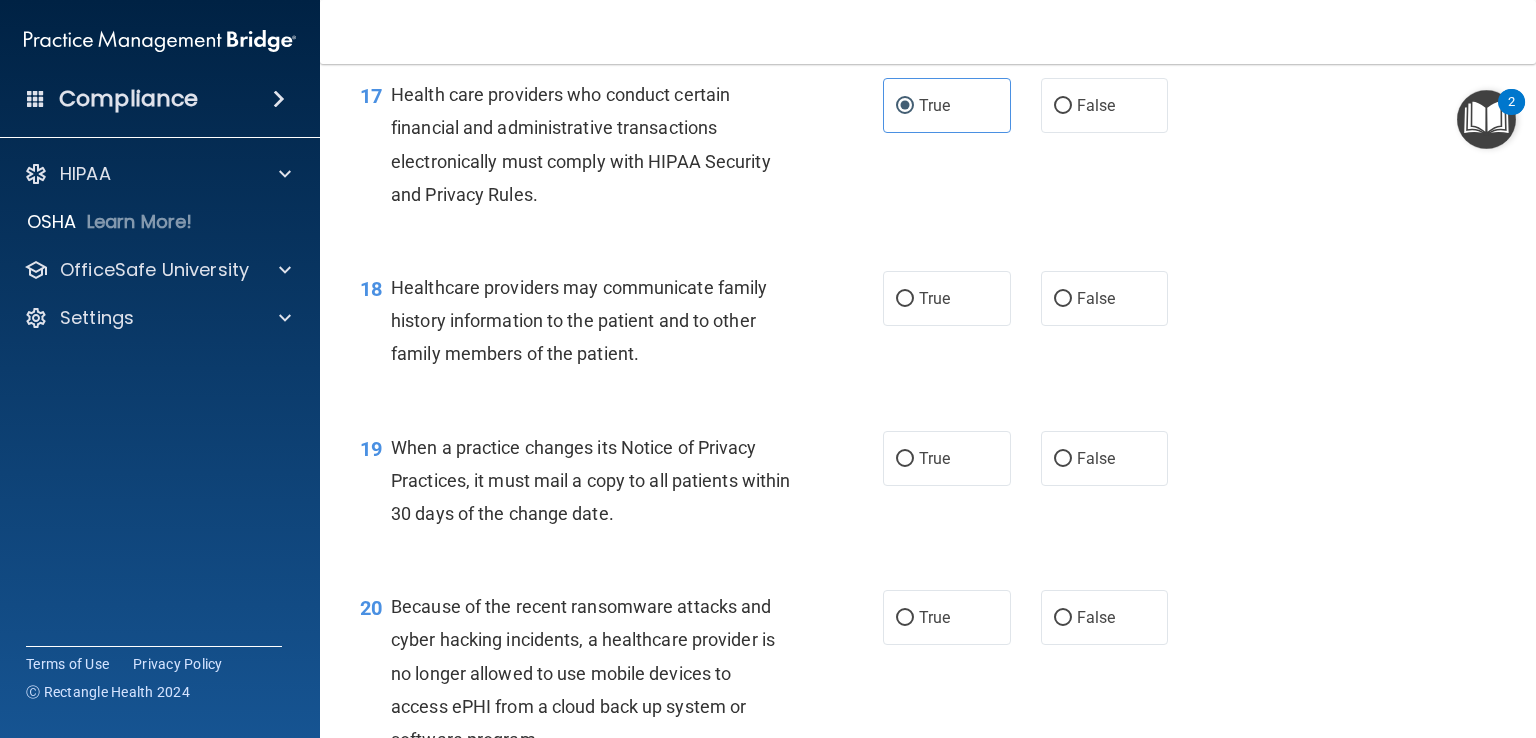 scroll, scrollTop: 2972, scrollLeft: 0, axis: vertical 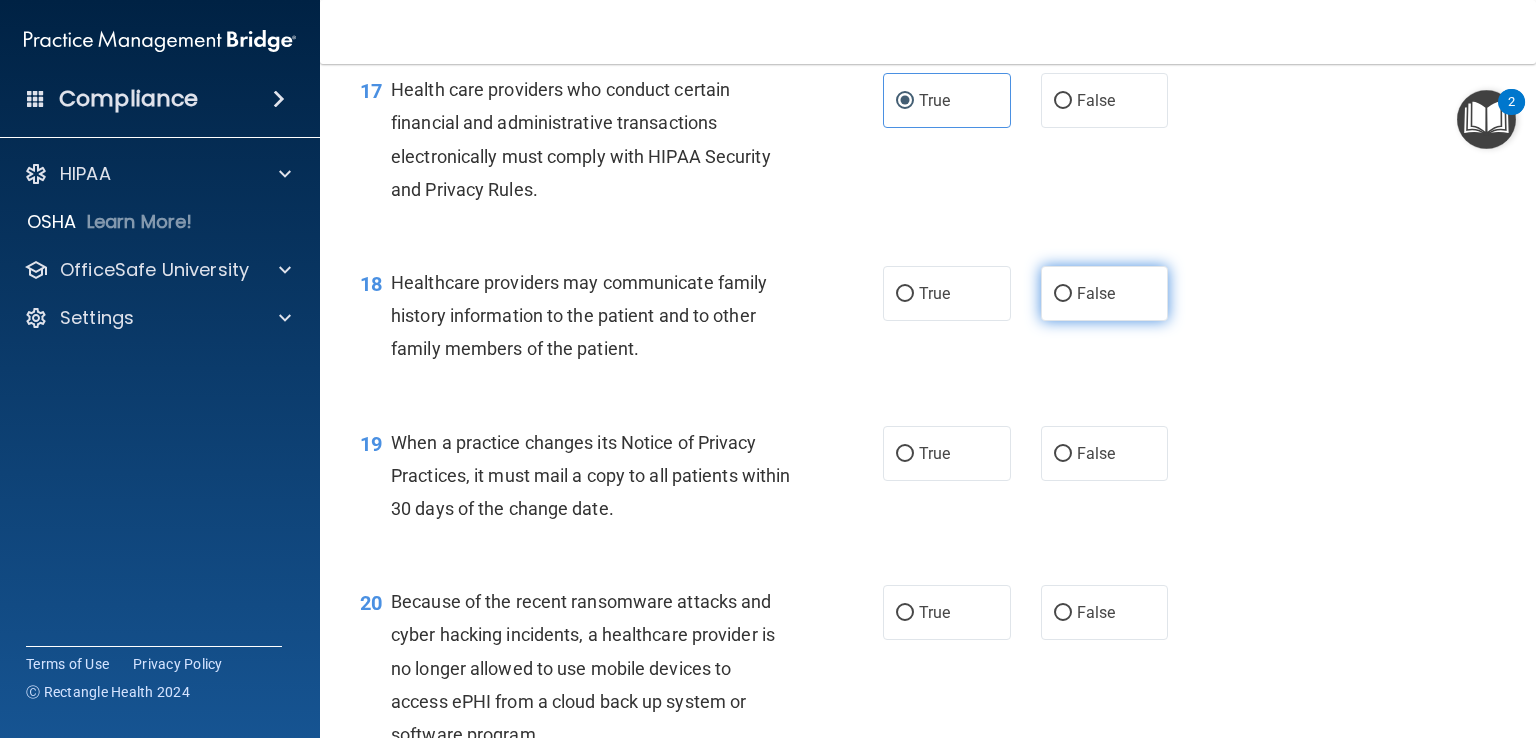 click on "False" at bounding box center [1105, 293] 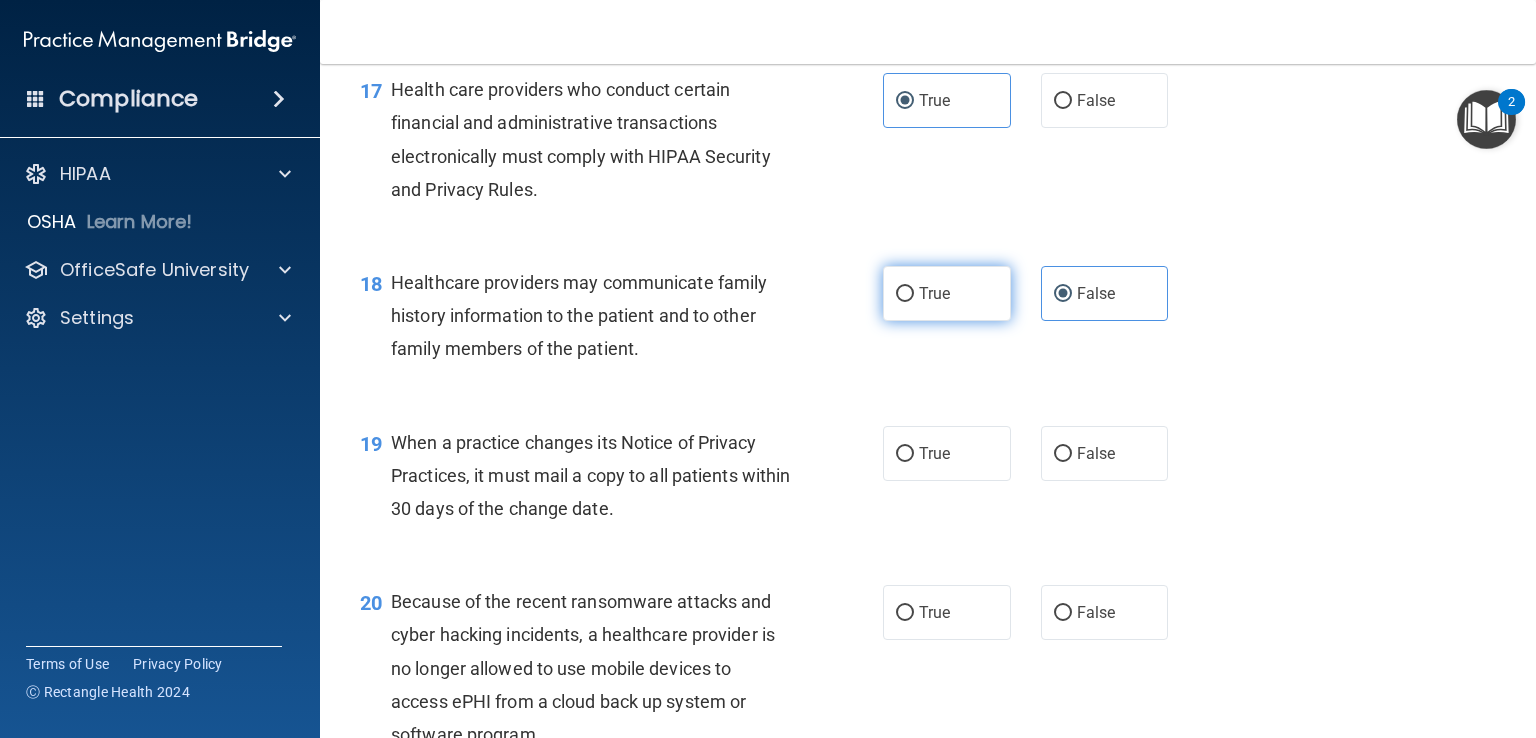 click on "True" at bounding box center [947, 293] 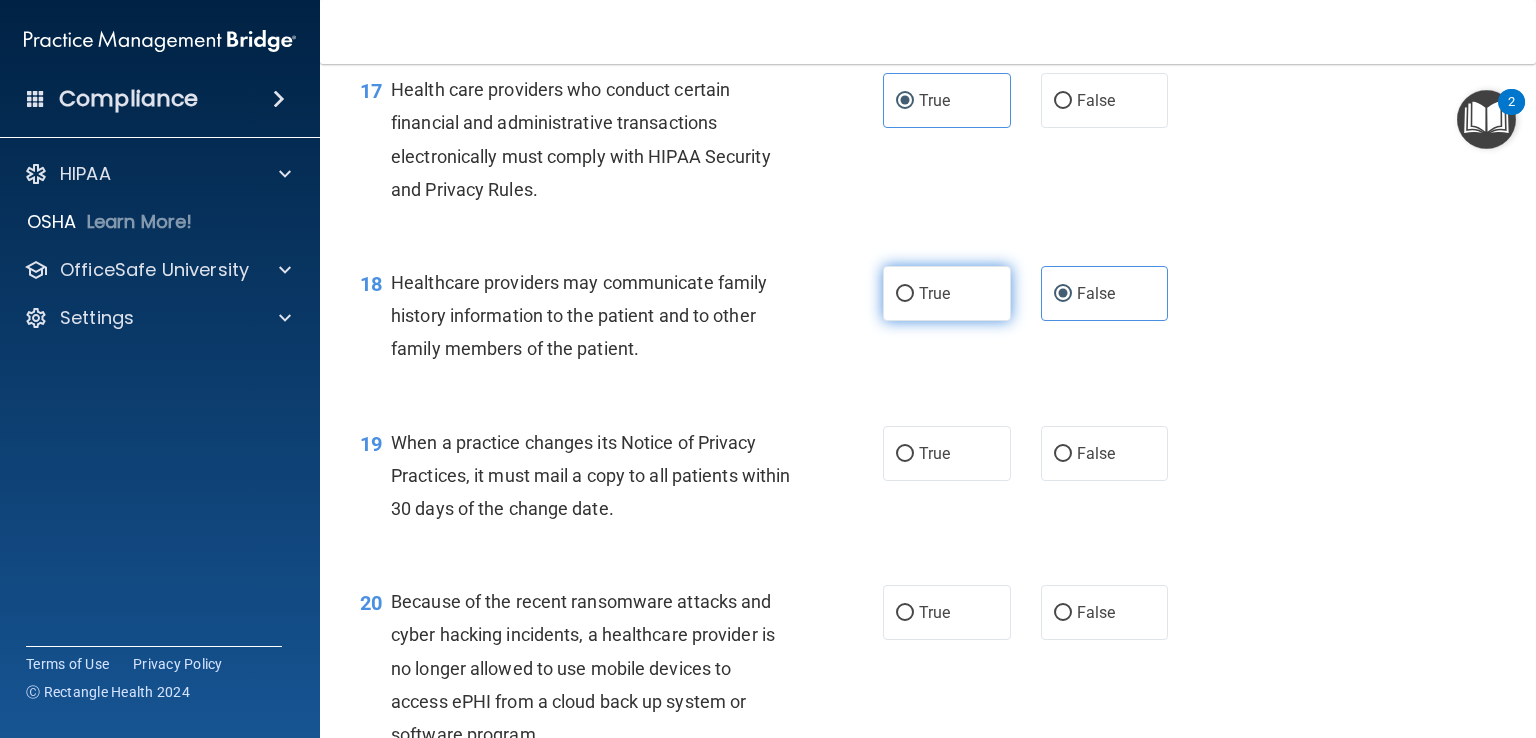 radio on "true" 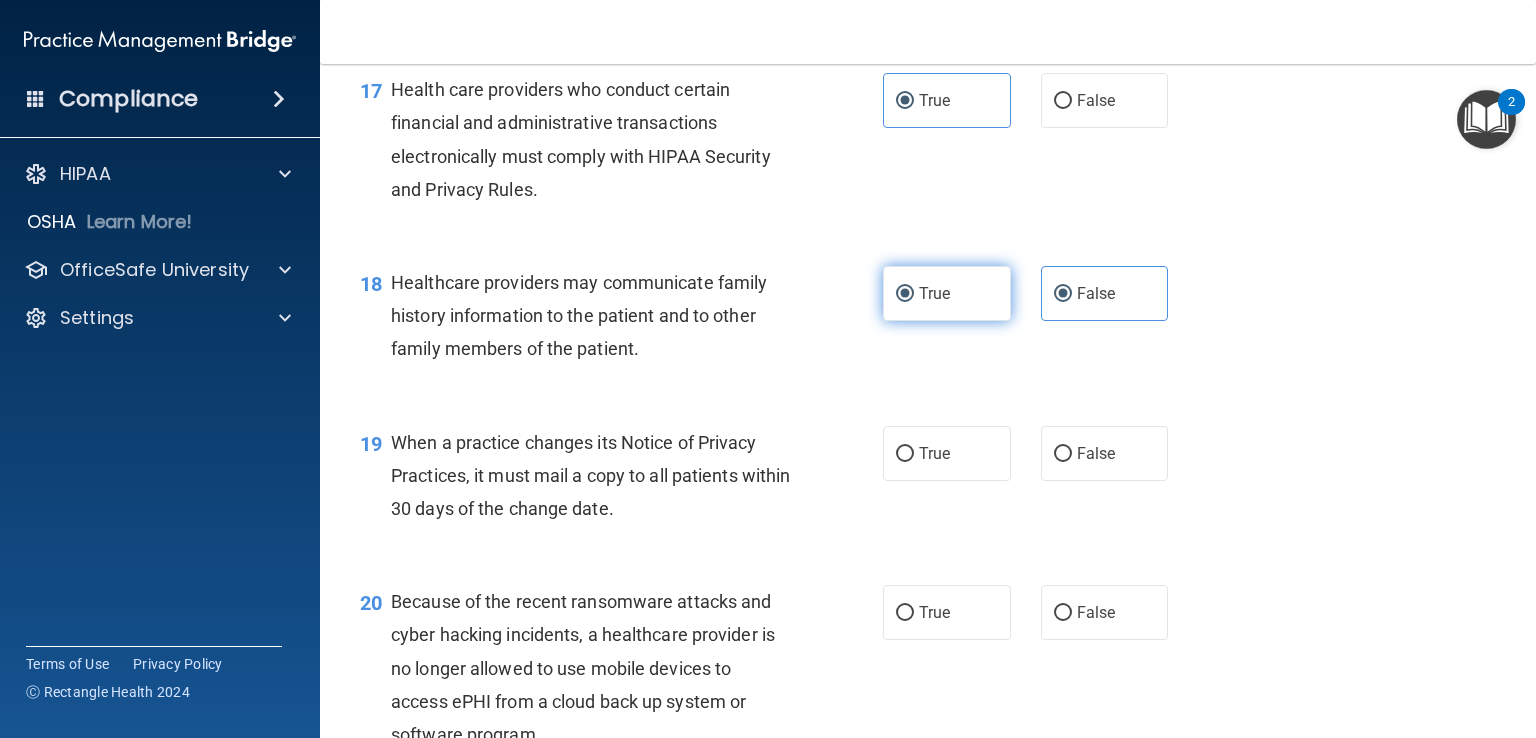 radio on "false" 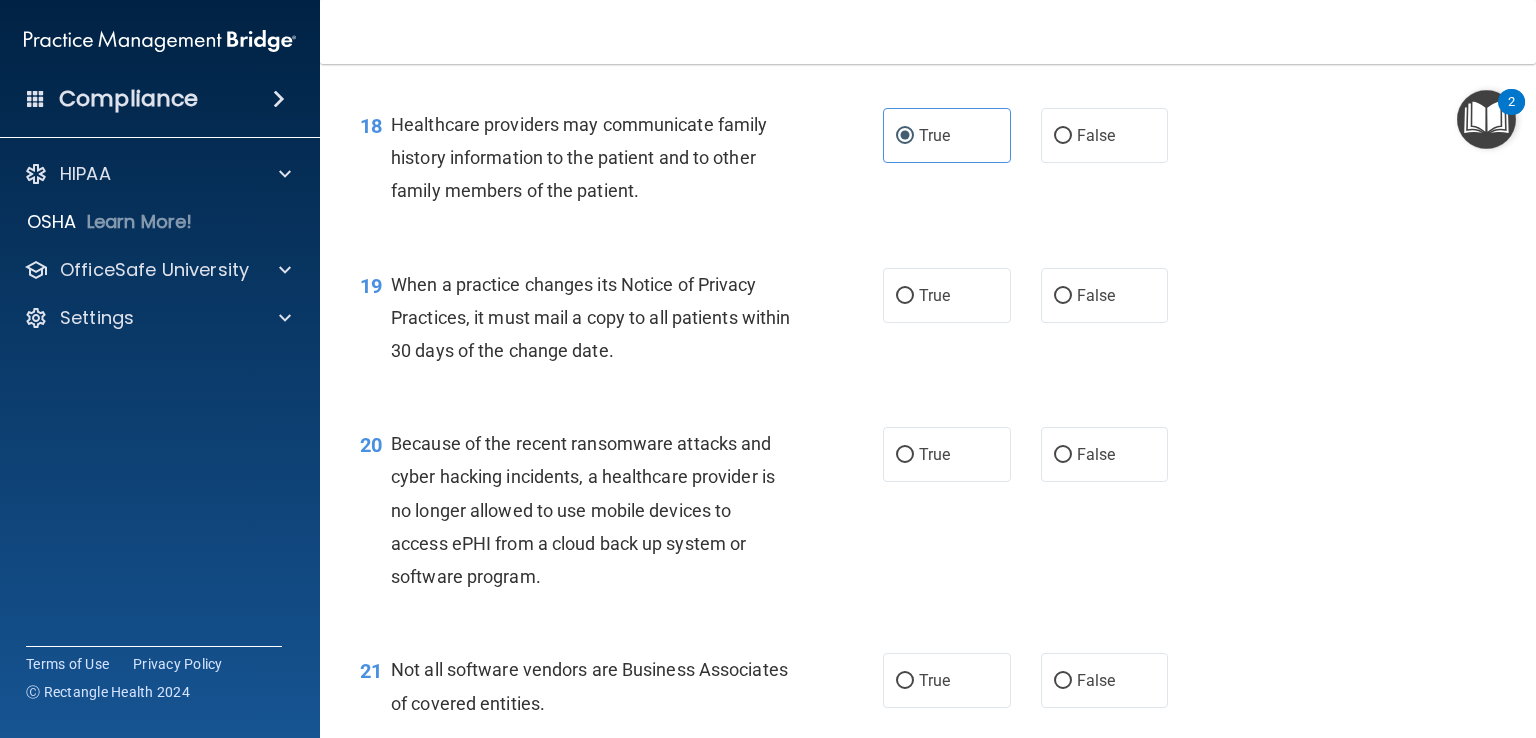 scroll, scrollTop: 3136, scrollLeft: 0, axis: vertical 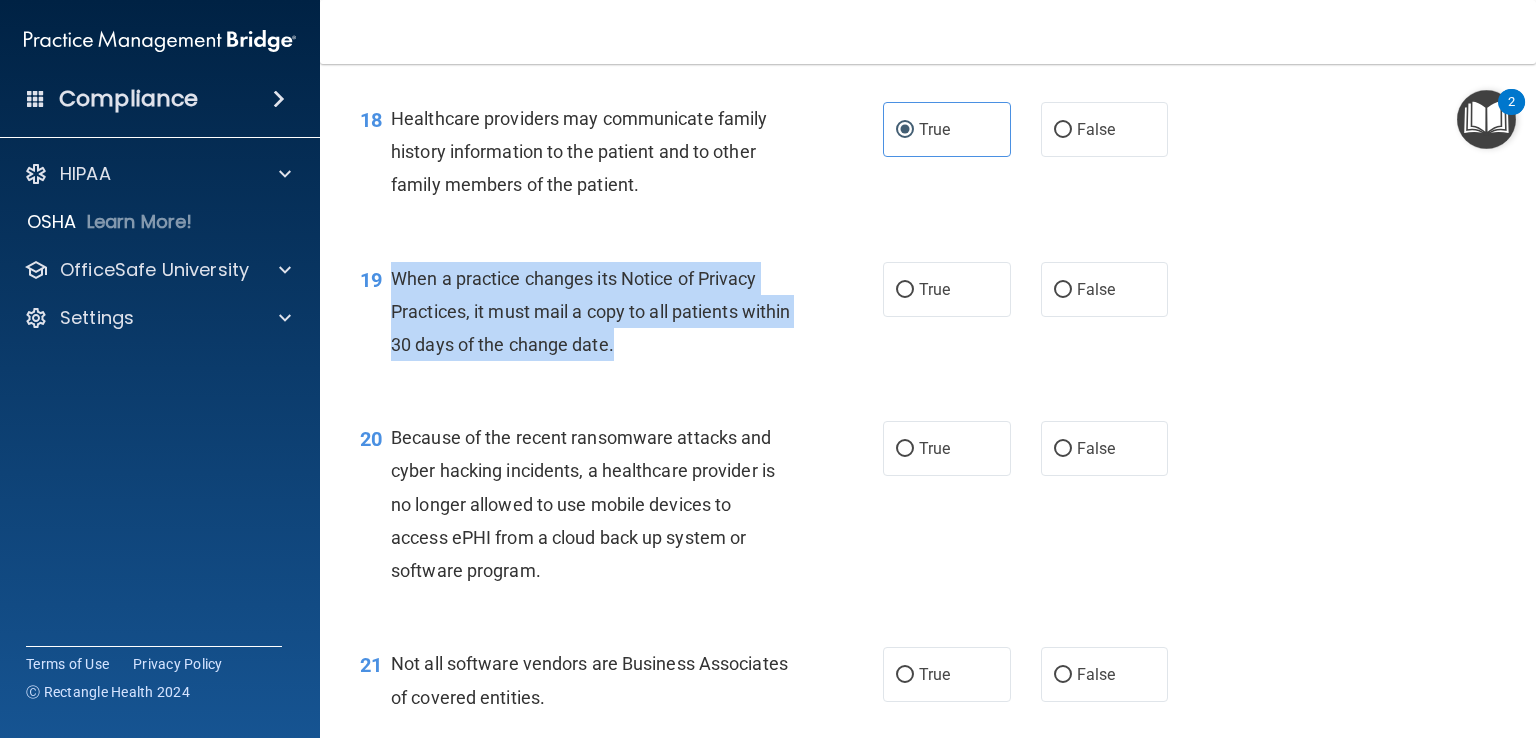 drag, startPoint x: 684, startPoint y: 418, endPoint x: 388, endPoint y: 345, distance: 304.86884 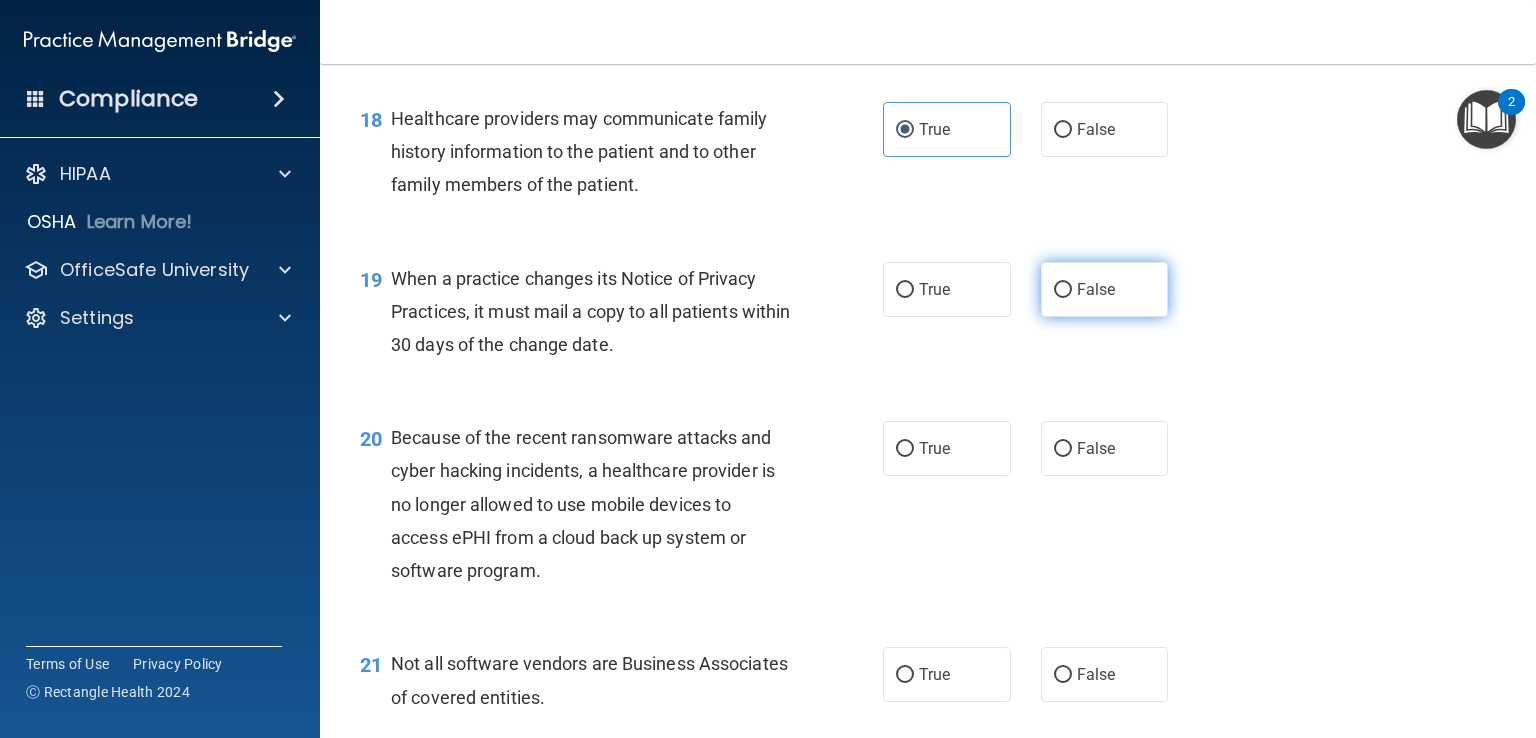 click on "False" at bounding box center [1105, 289] 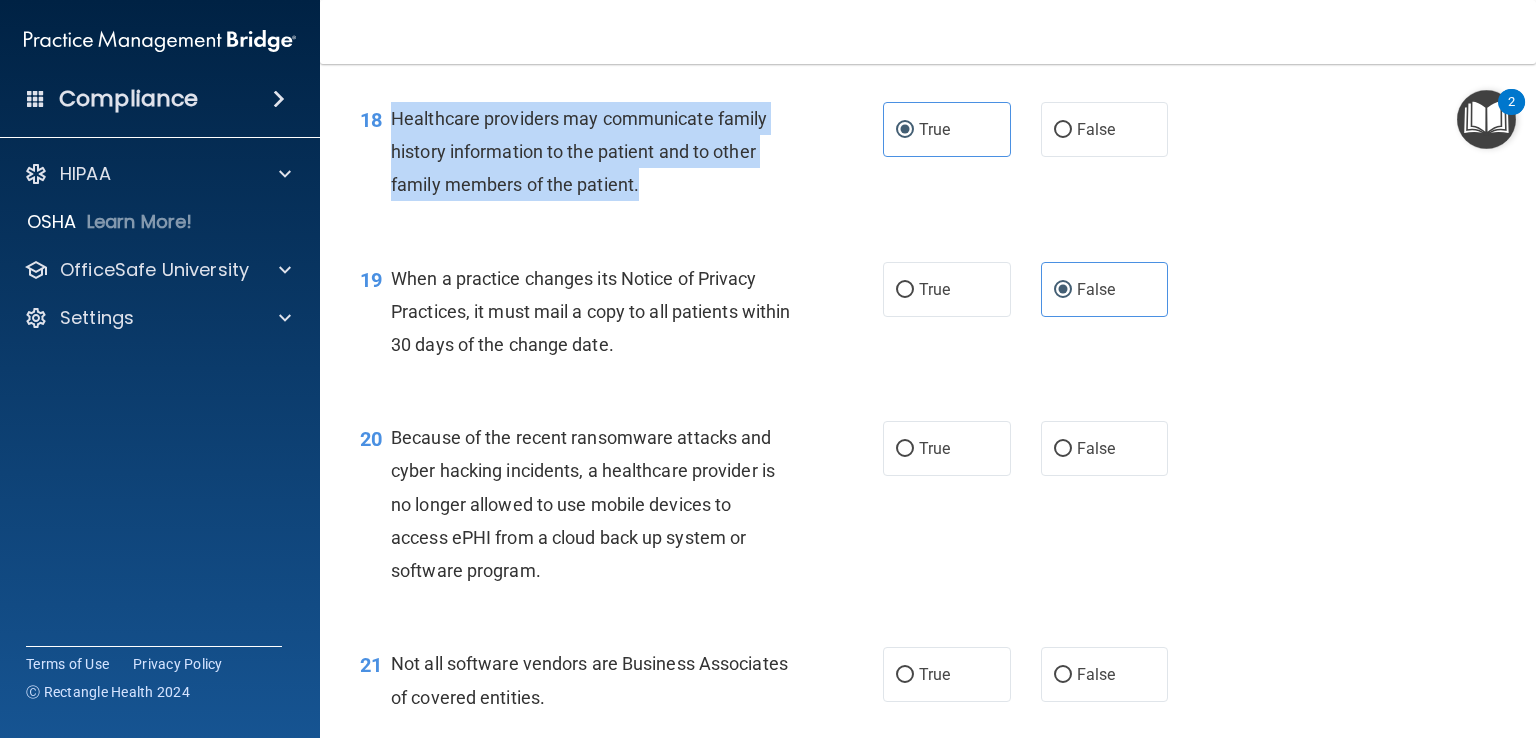 drag, startPoint x: 650, startPoint y: 253, endPoint x: 394, endPoint y: 176, distance: 267.32938 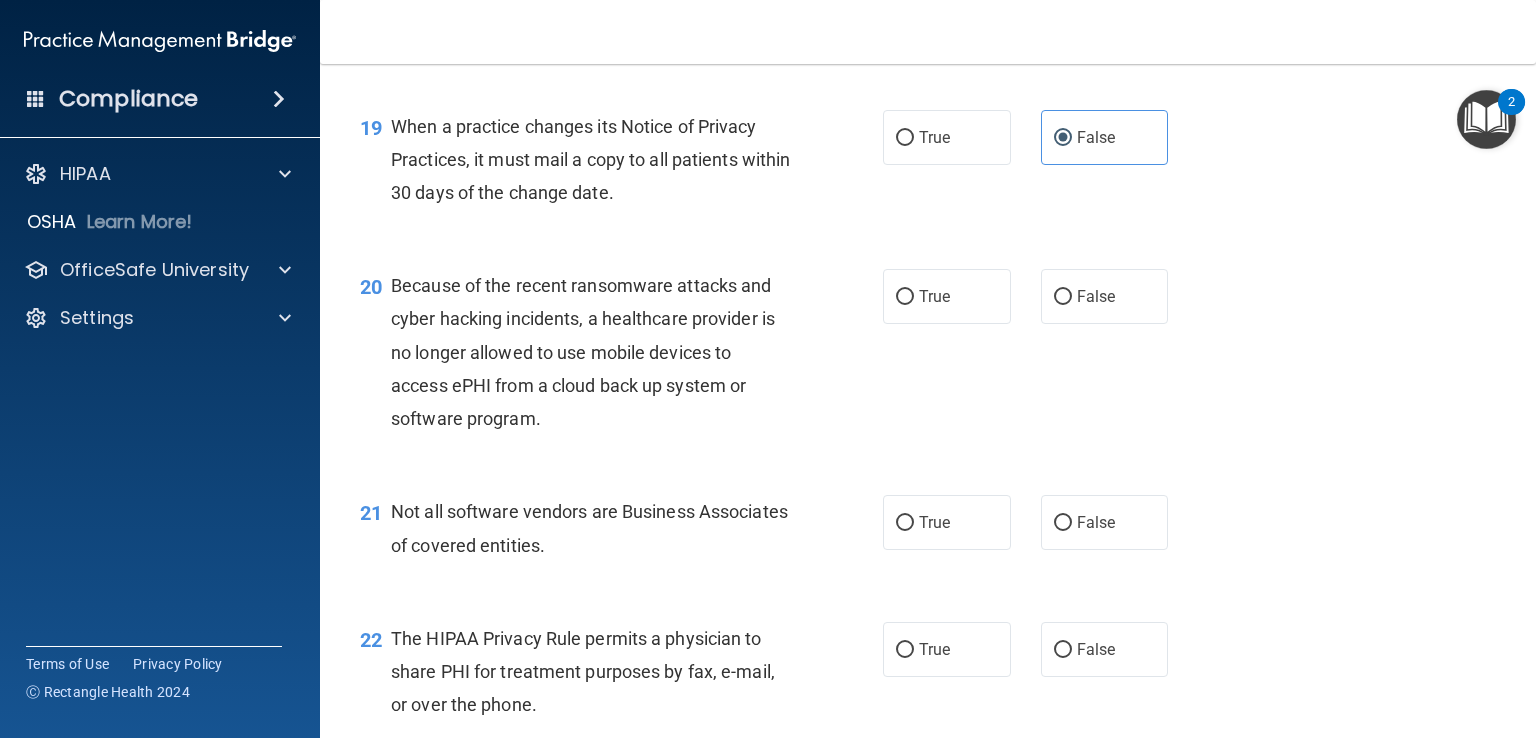 scroll, scrollTop: 3289, scrollLeft: 0, axis: vertical 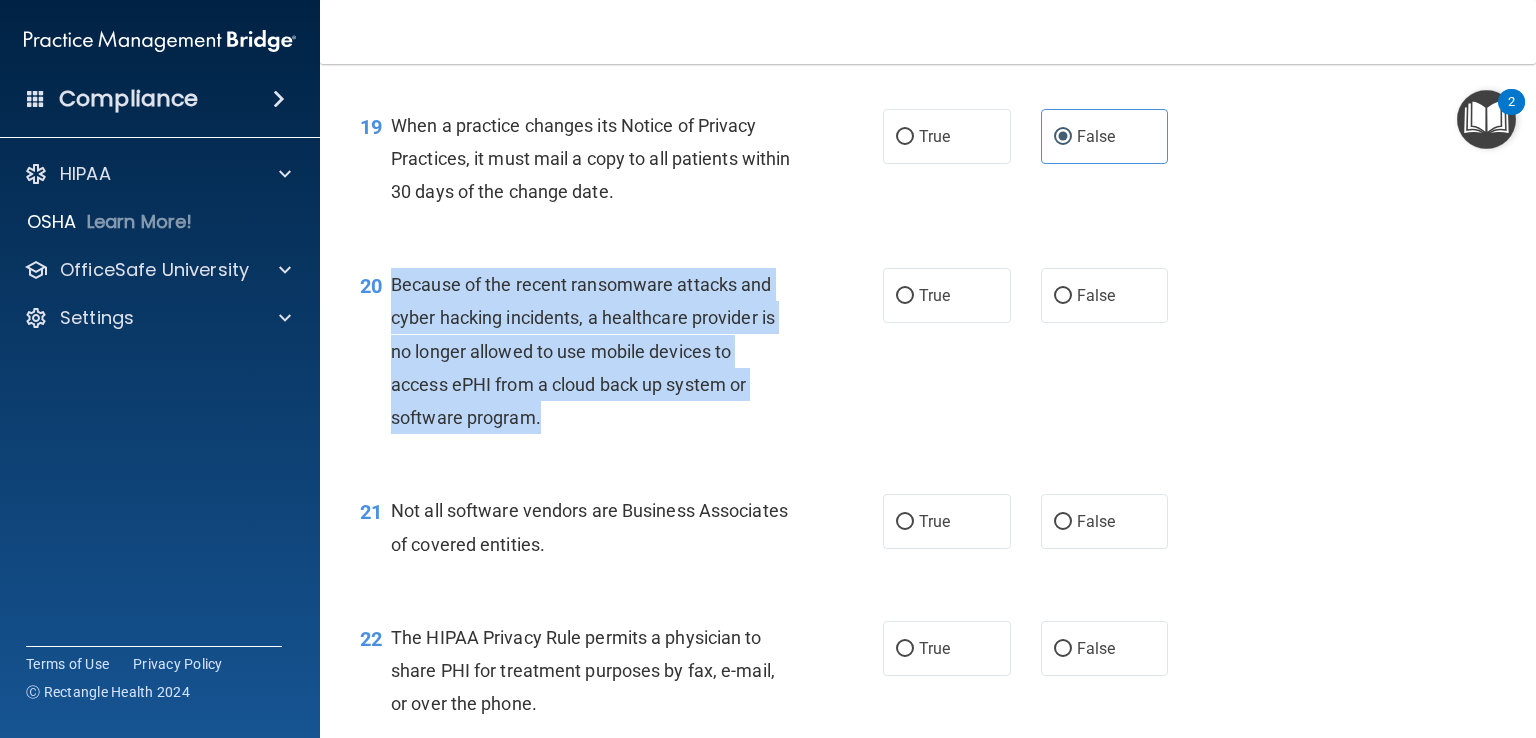 drag, startPoint x: 553, startPoint y: 493, endPoint x: 383, endPoint y: 361, distance: 215.2301 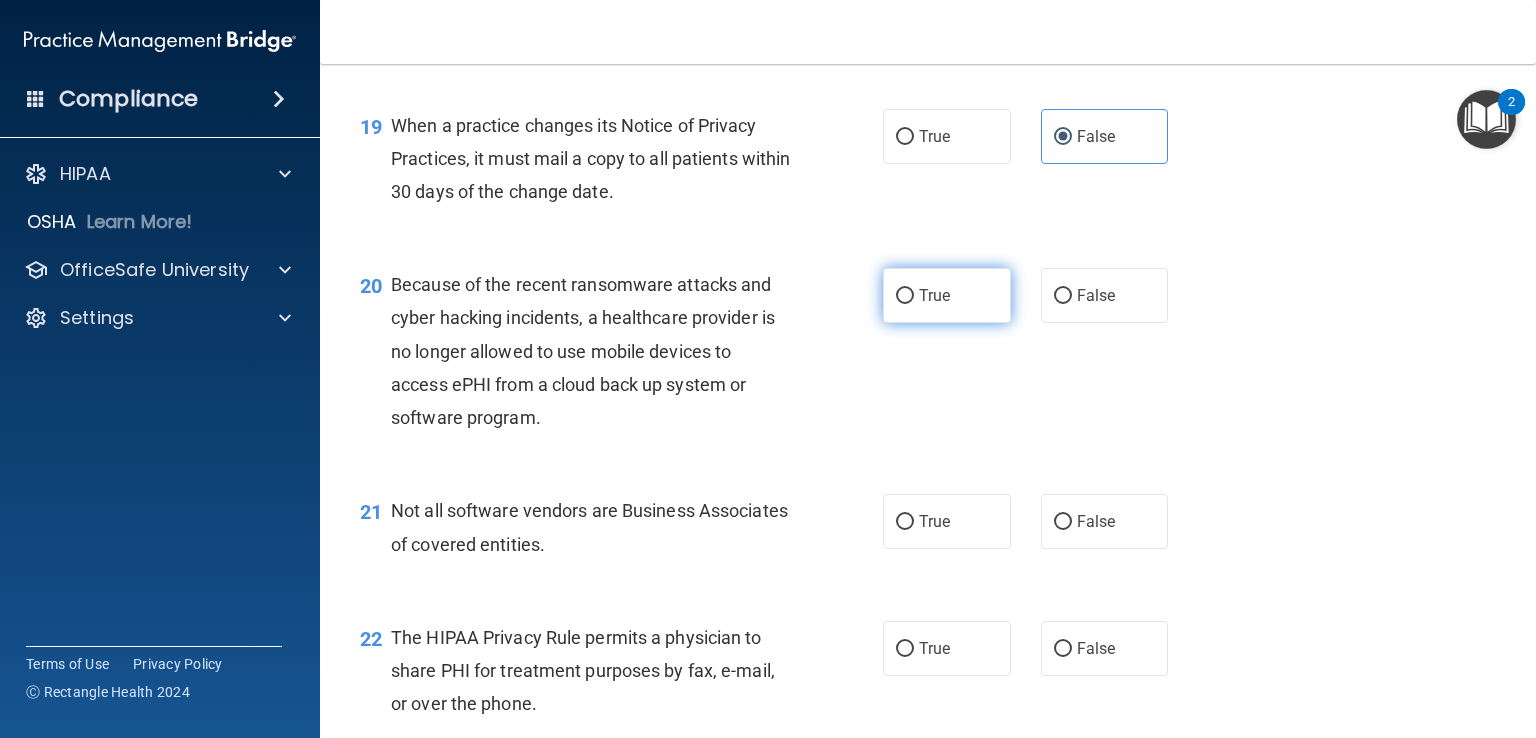 click on "True" at bounding box center [947, 295] 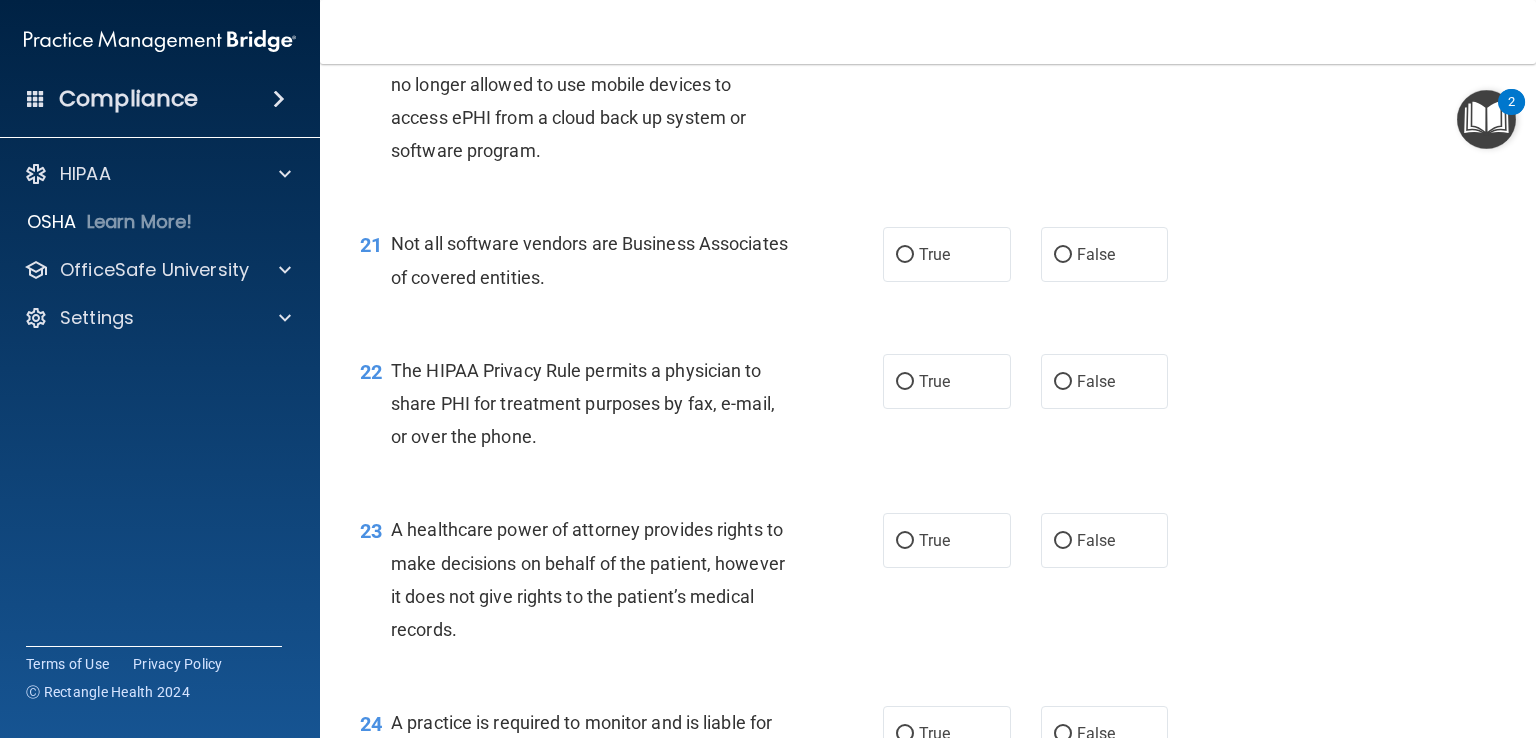 scroll, scrollTop: 3557, scrollLeft: 0, axis: vertical 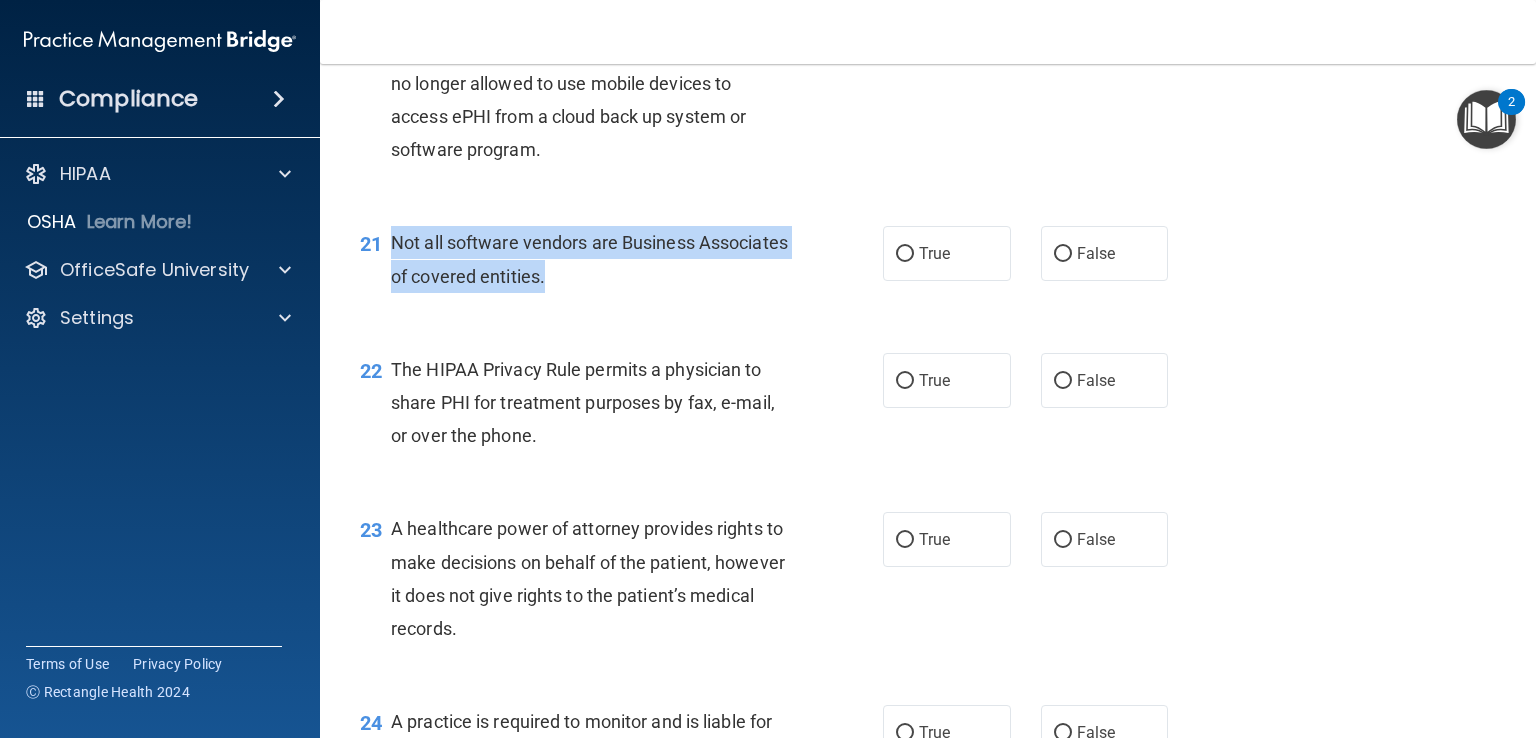 drag, startPoint x: 648, startPoint y: 344, endPoint x: 389, endPoint y: 293, distance: 263.97348 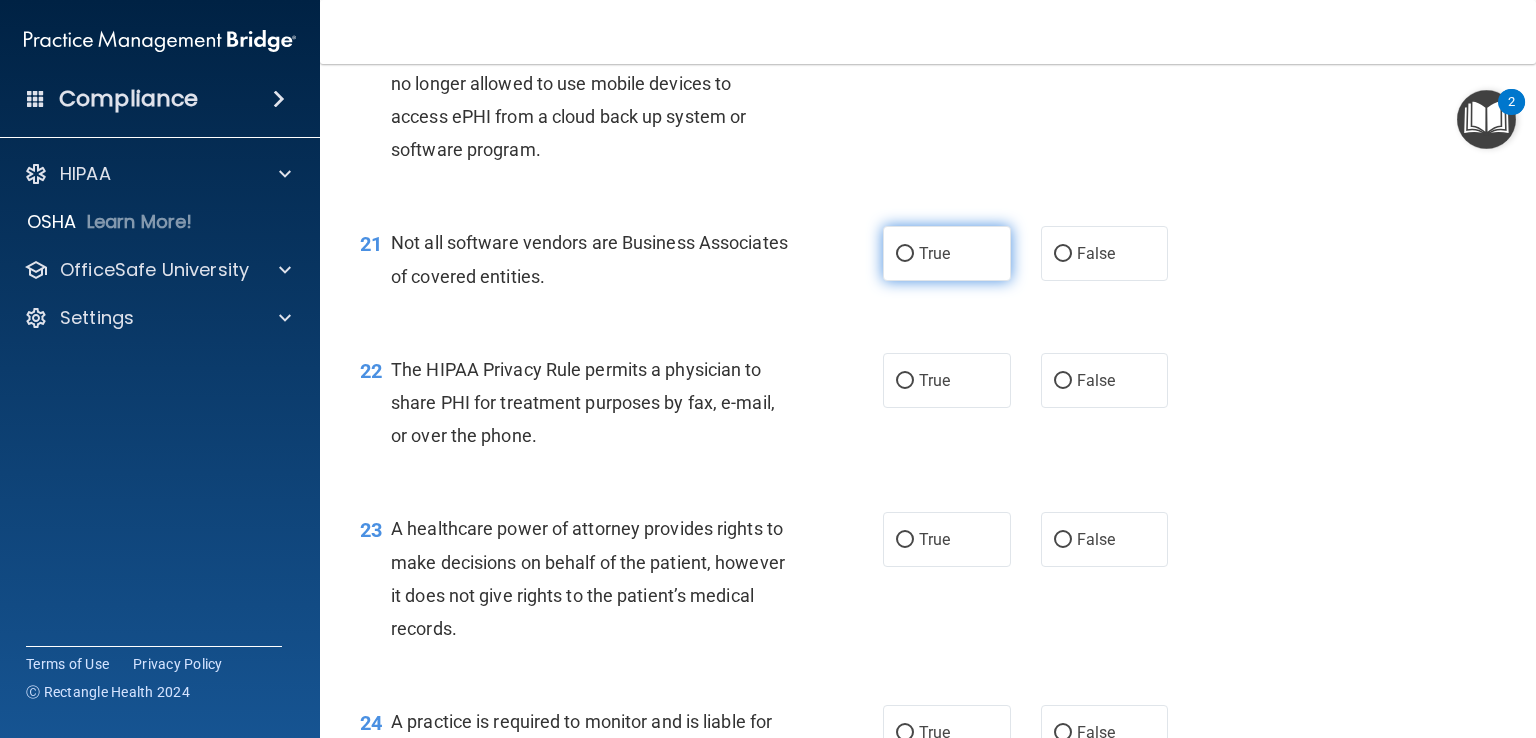 click on "True" at bounding box center (947, 253) 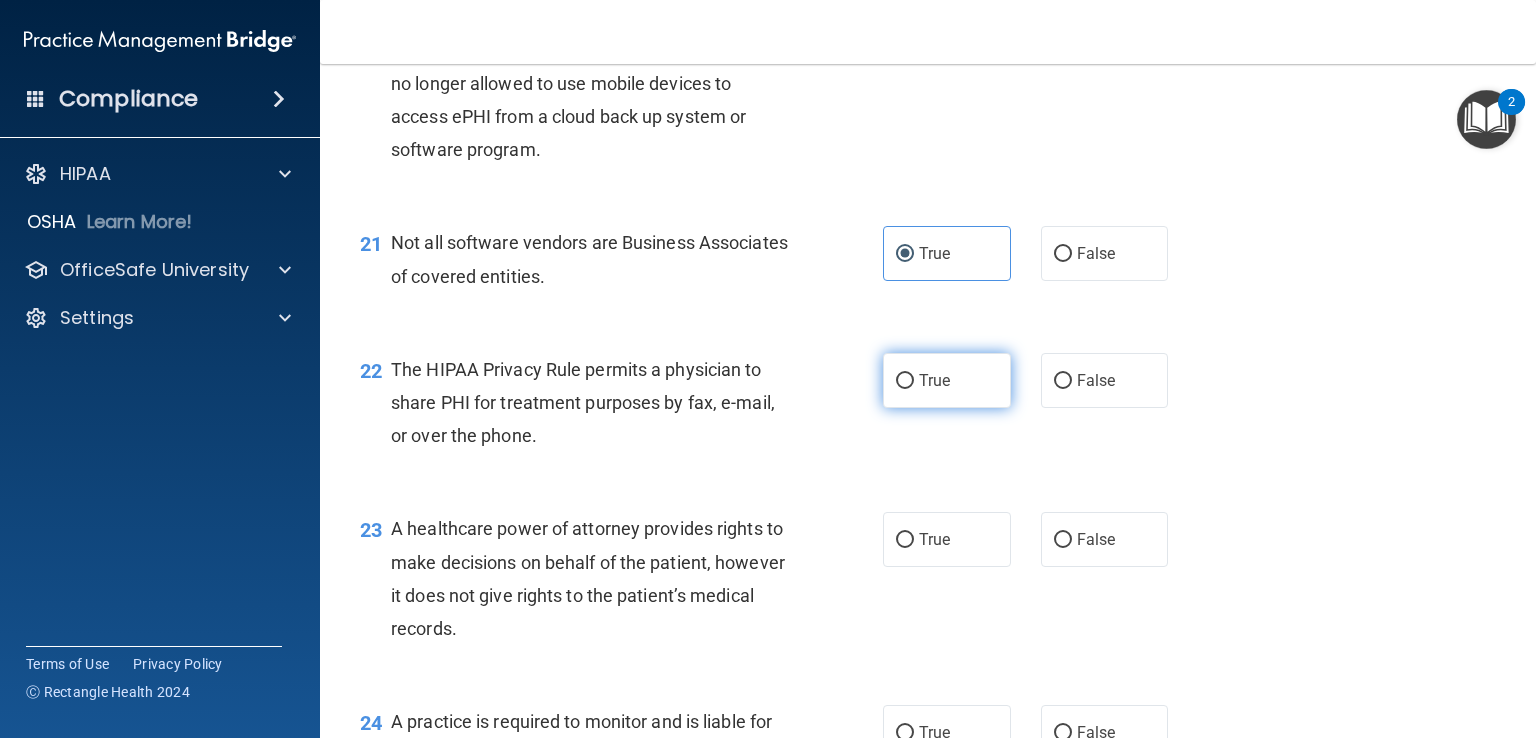 click on "True" at bounding box center [934, 380] 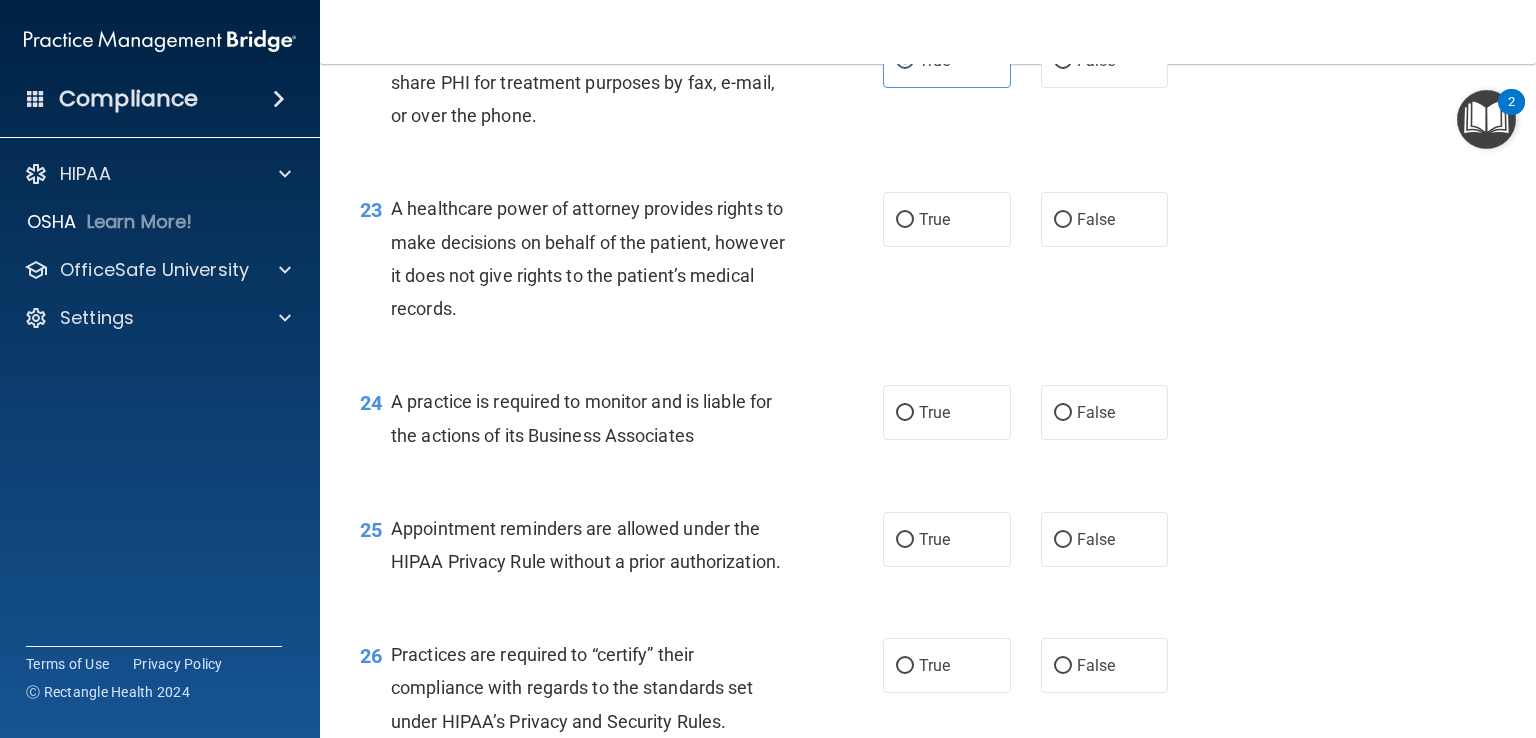 scroll, scrollTop: 3922, scrollLeft: 0, axis: vertical 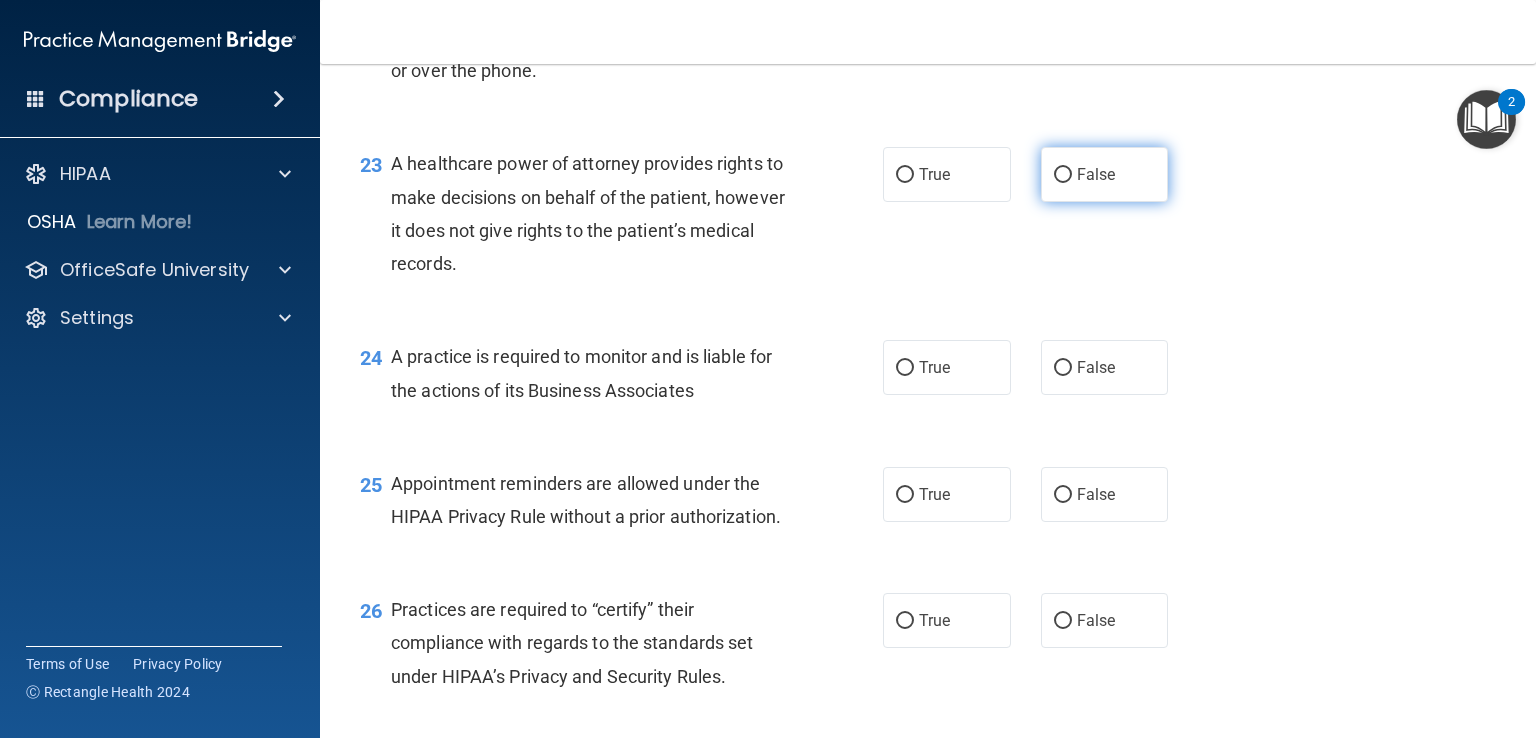 click on "False" at bounding box center [1096, 174] 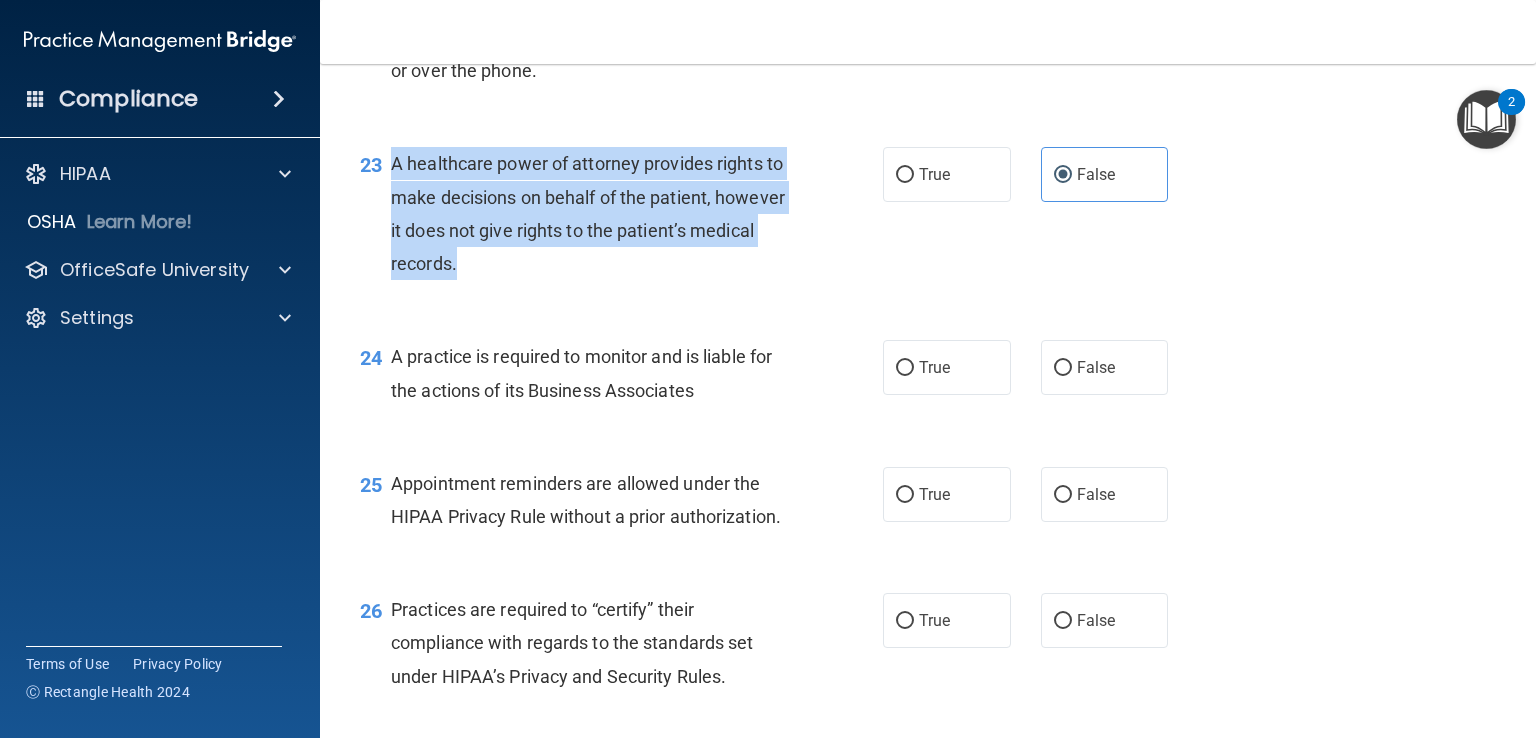 drag, startPoint x: 536, startPoint y: 342, endPoint x: 388, endPoint y: 225, distance: 188.66107 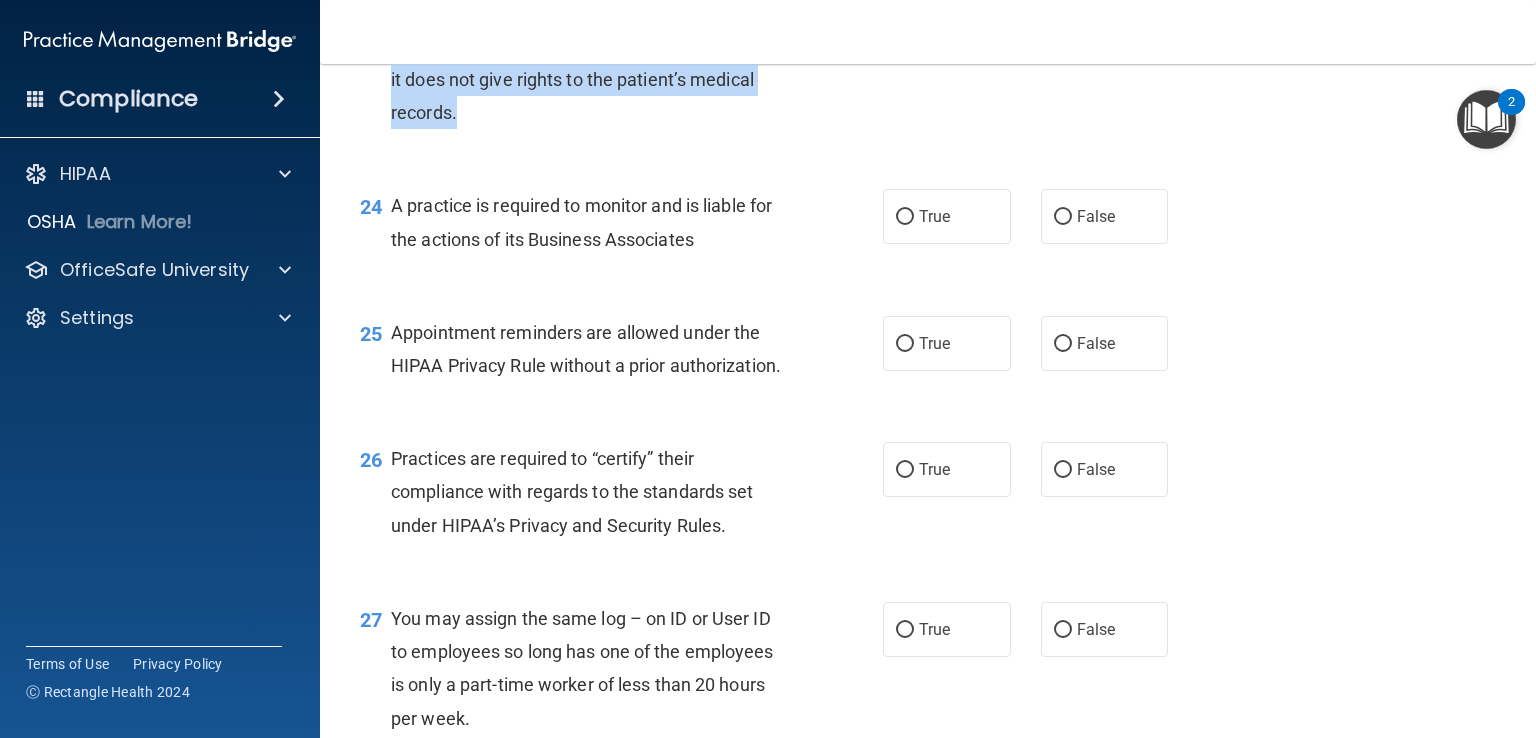 scroll, scrollTop: 4081, scrollLeft: 0, axis: vertical 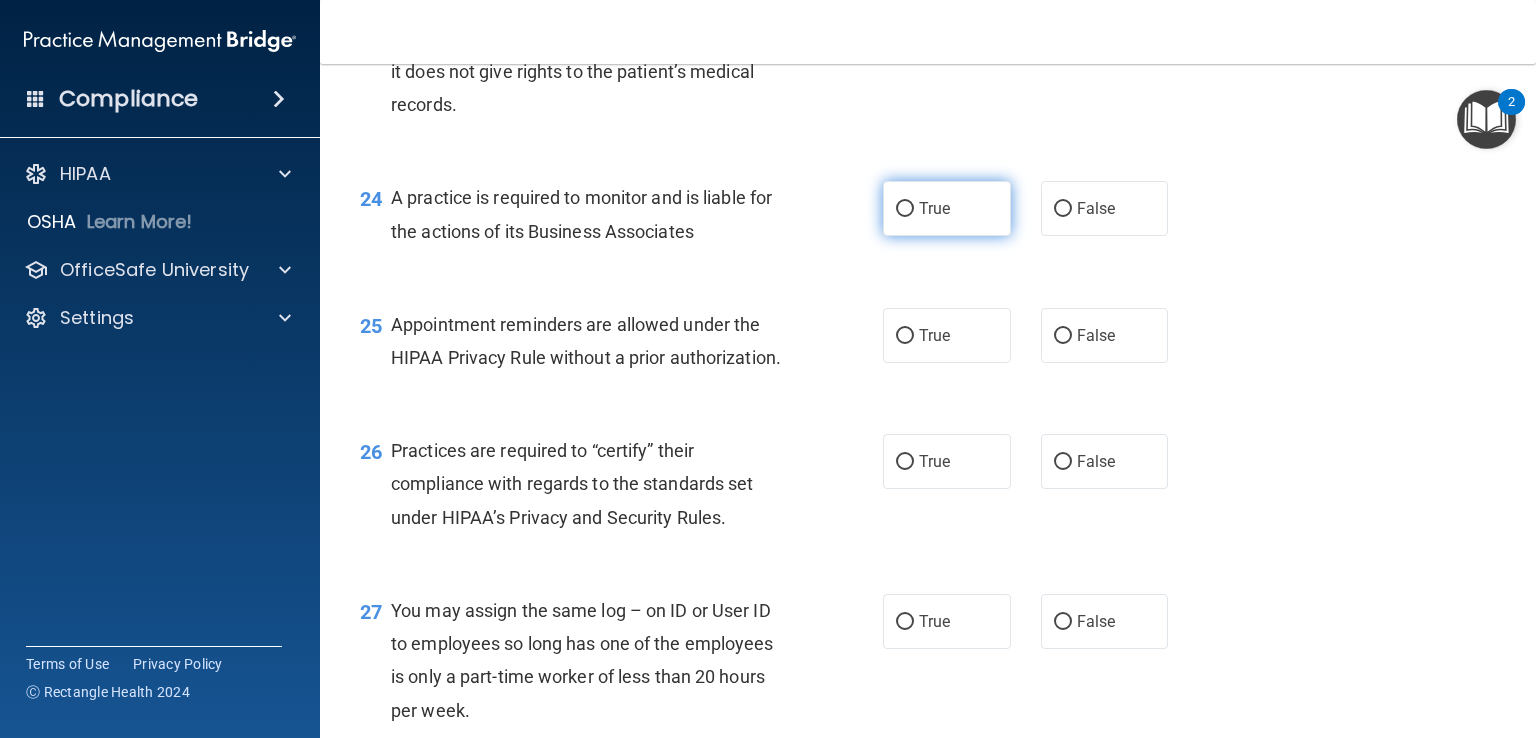 click on "True" at bounding box center [947, 208] 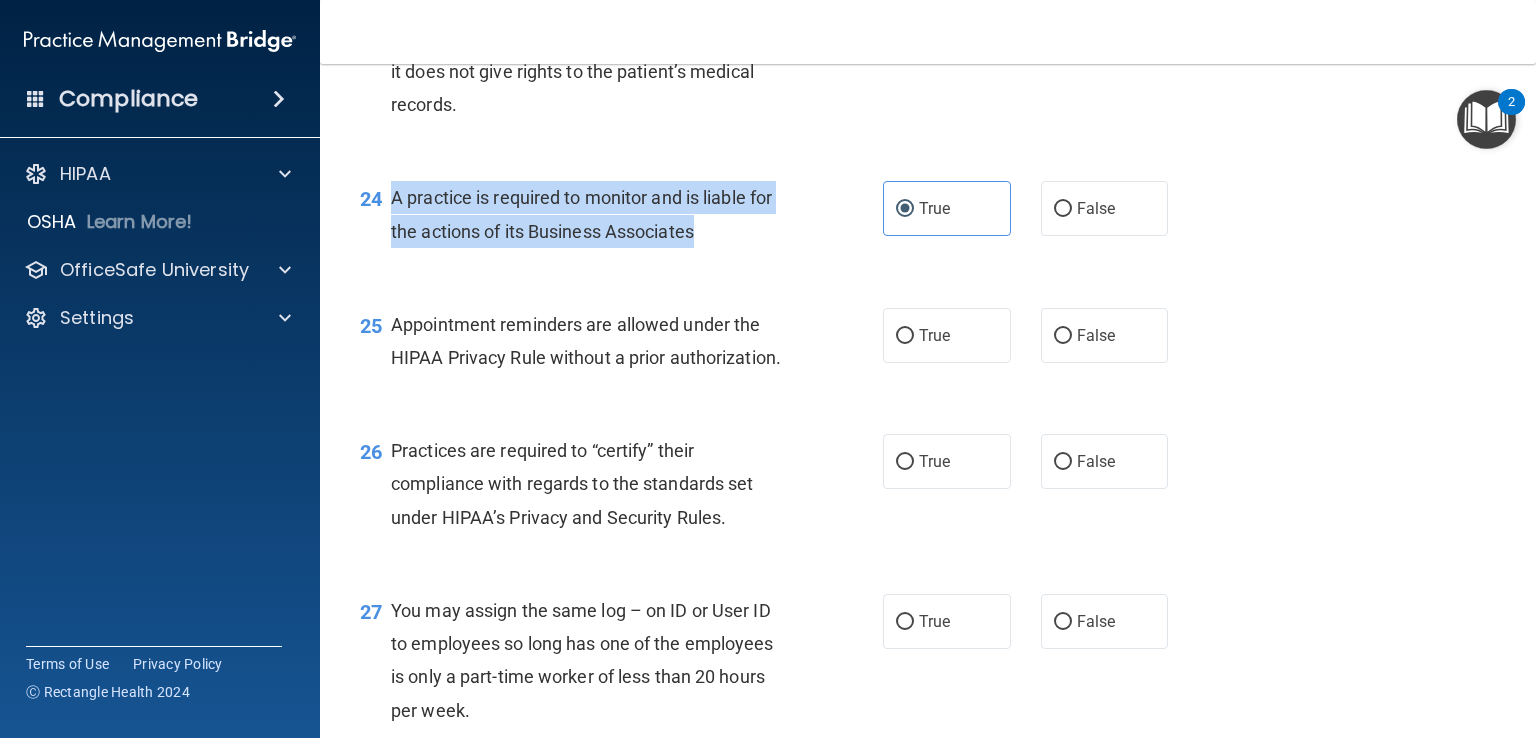 drag, startPoint x: 718, startPoint y: 300, endPoint x: 384, endPoint y: 261, distance: 336.26923 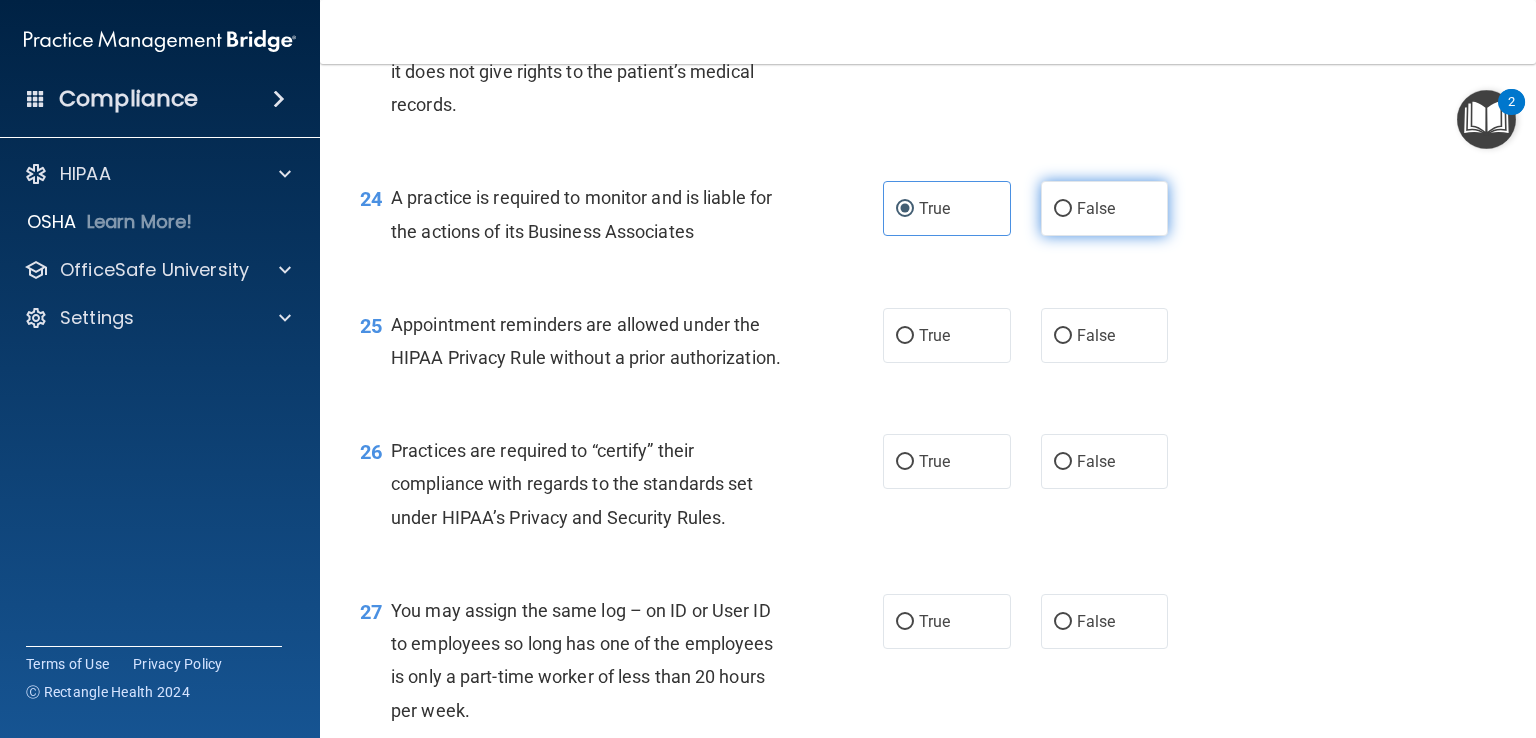 click on "False" at bounding box center (1105, 208) 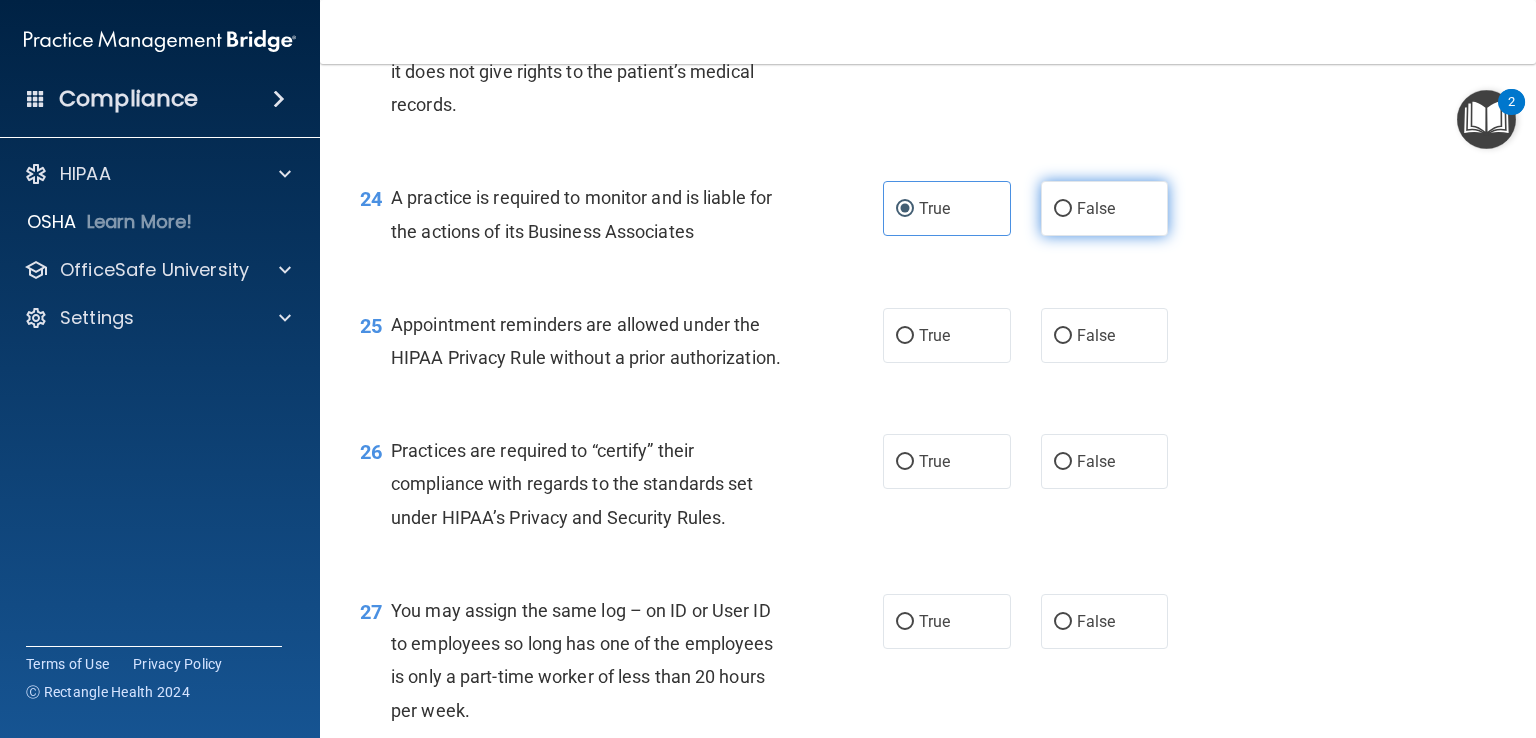 radio on "true" 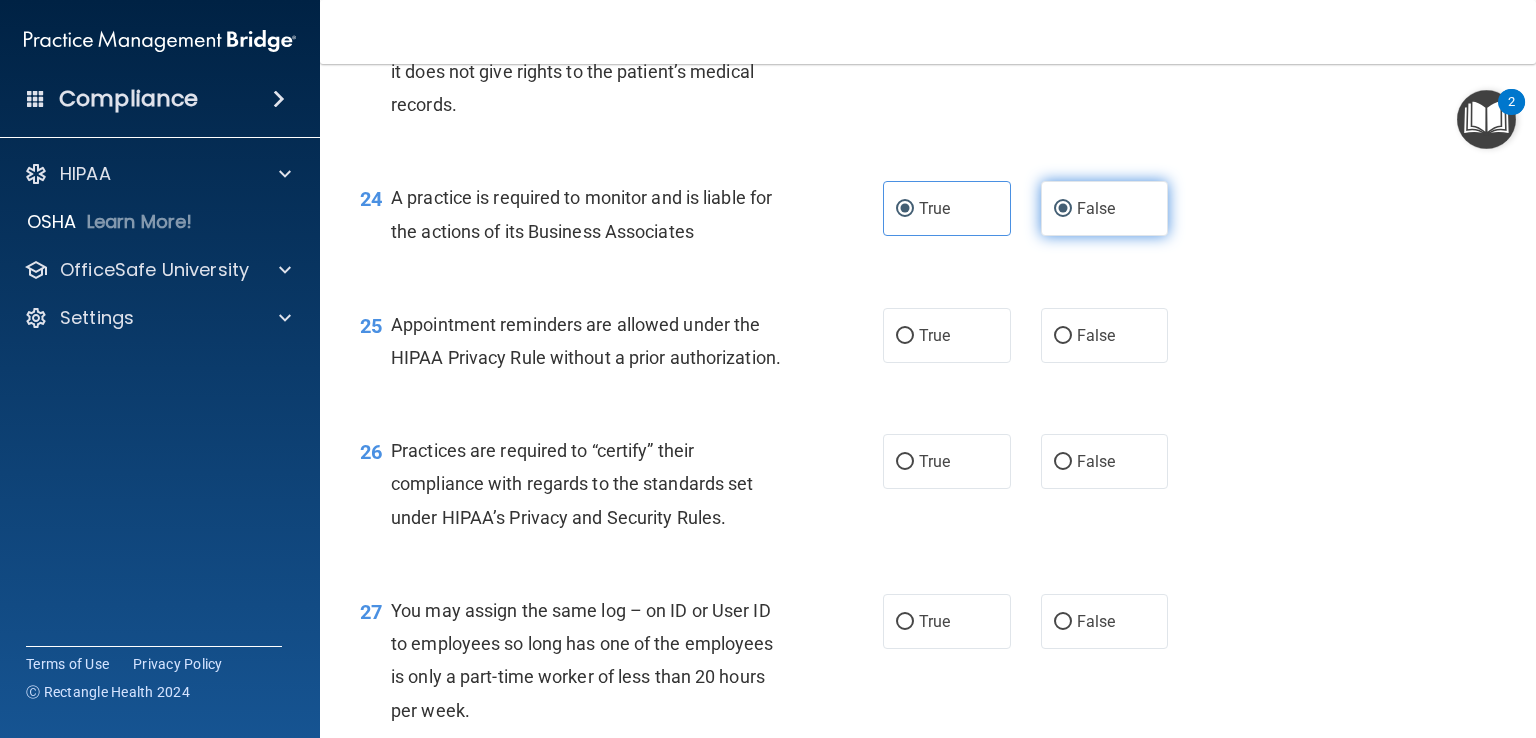 radio on "false" 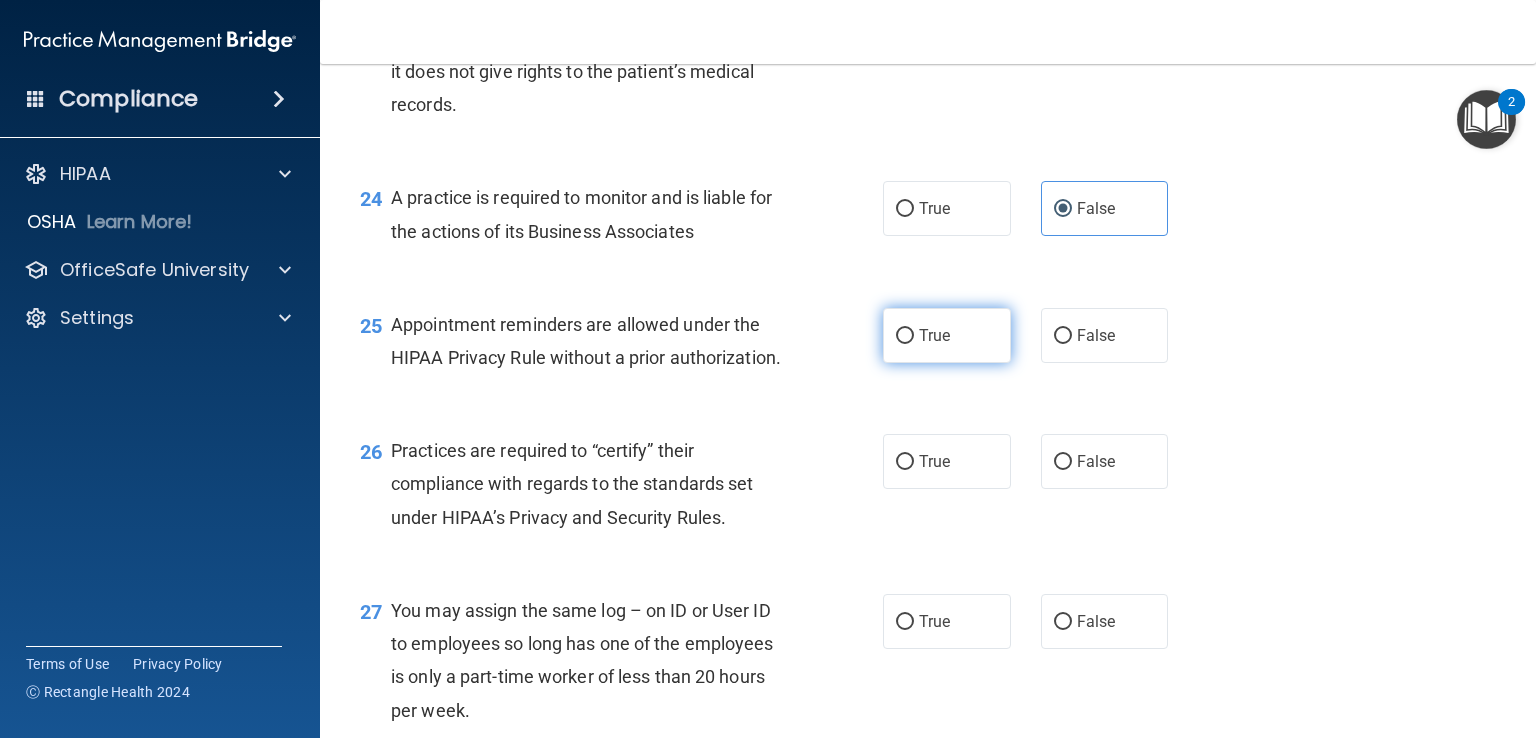 click on "True" at bounding box center [934, 335] 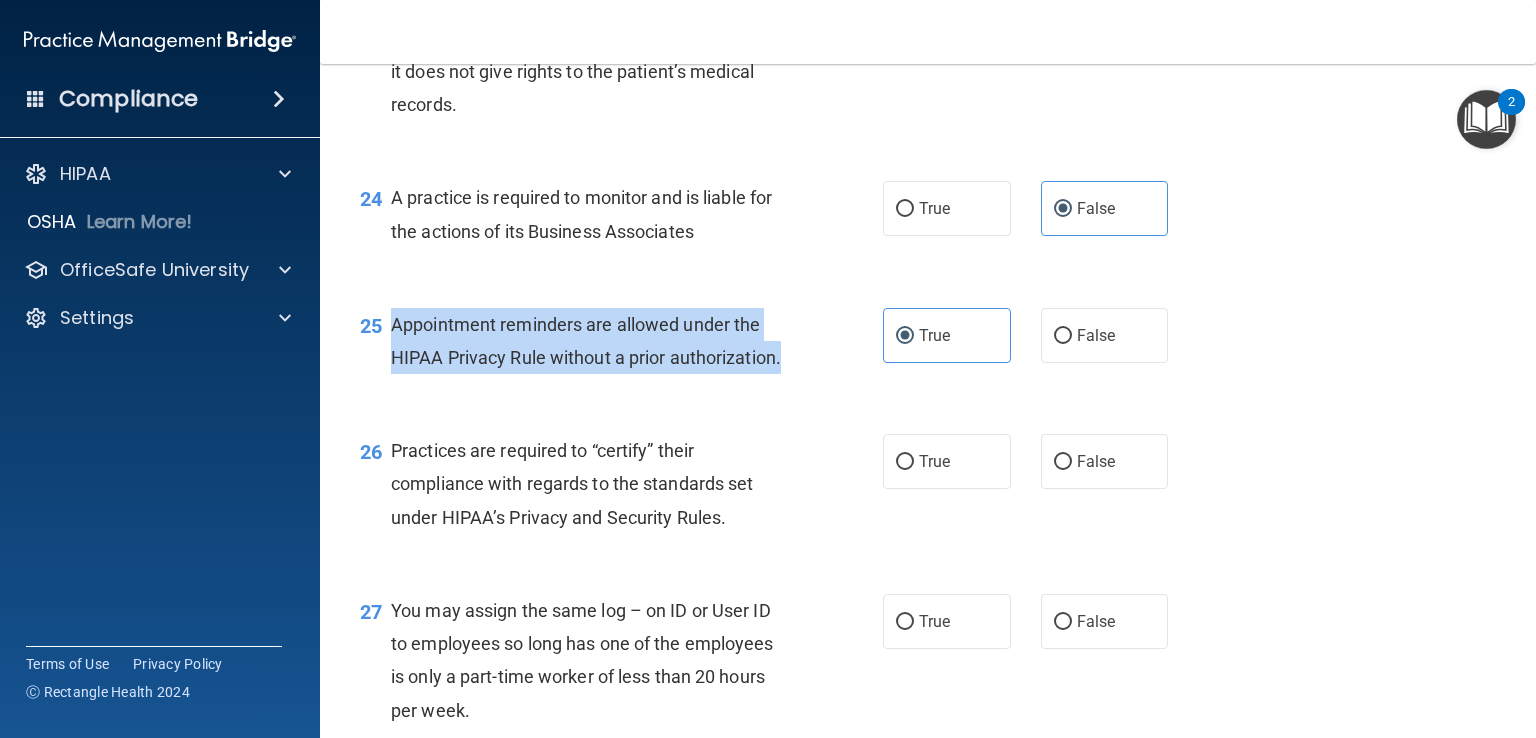 drag, startPoint x: 788, startPoint y: 429, endPoint x: 391, endPoint y: 389, distance: 399.01 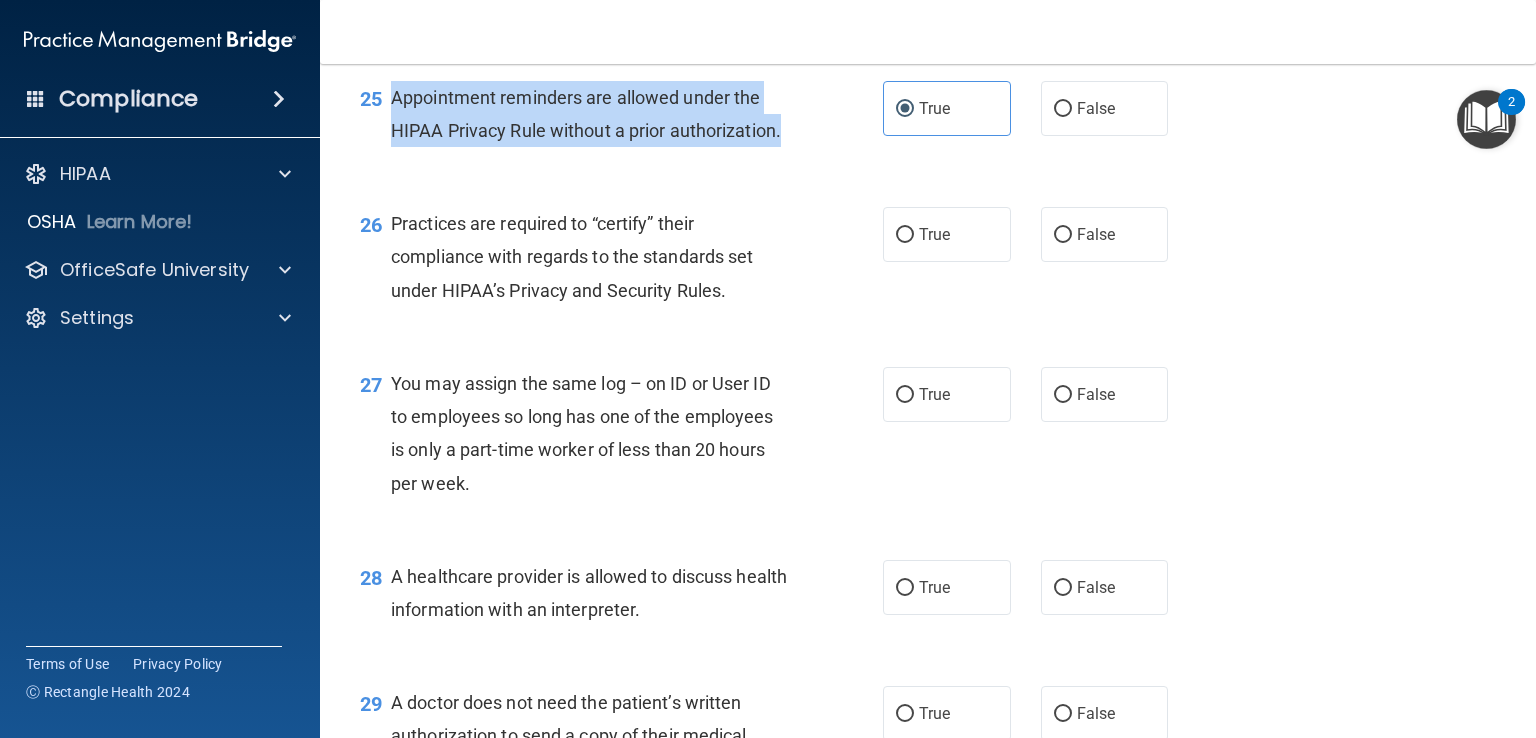 scroll, scrollTop: 4313, scrollLeft: 0, axis: vertical 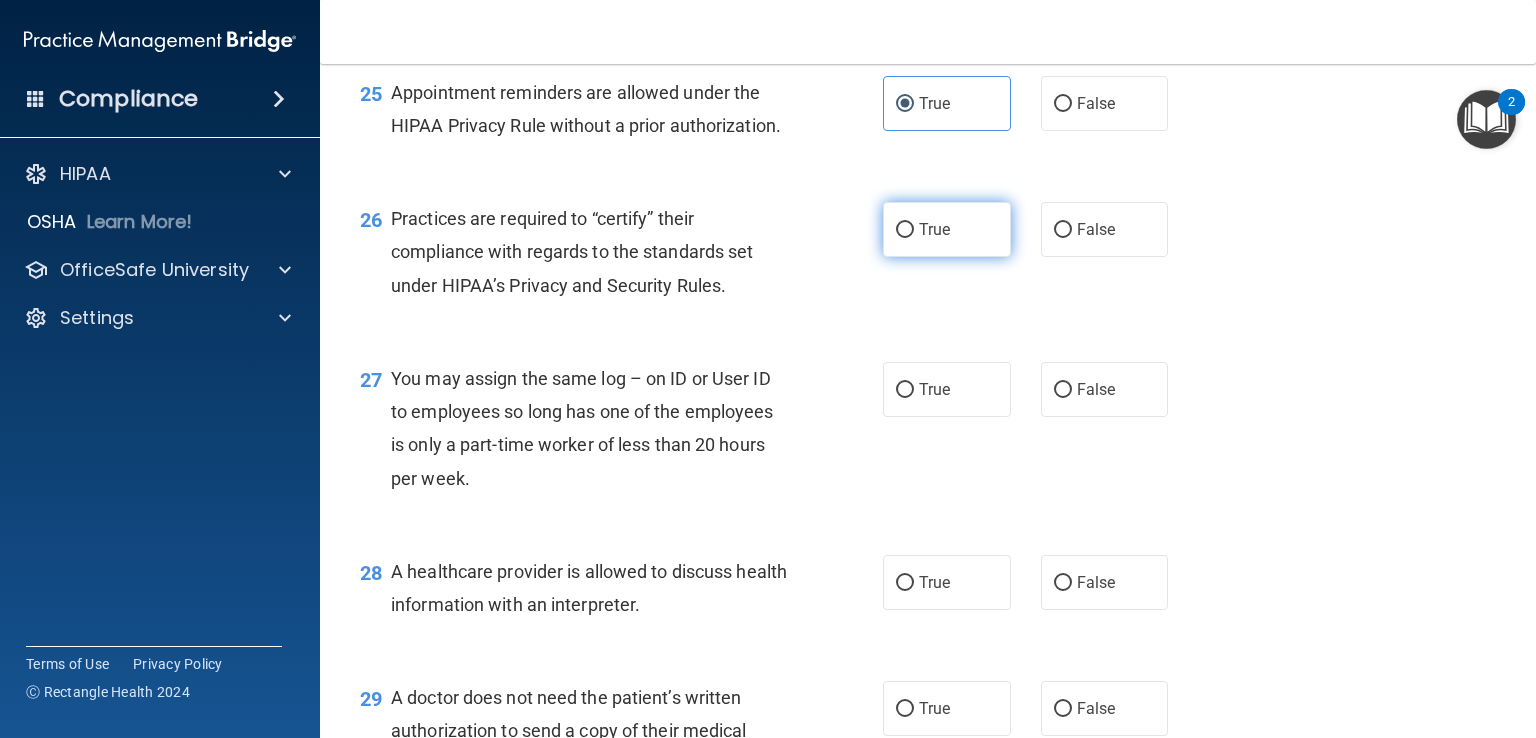 click on "True" at bounding box center (947, 229) 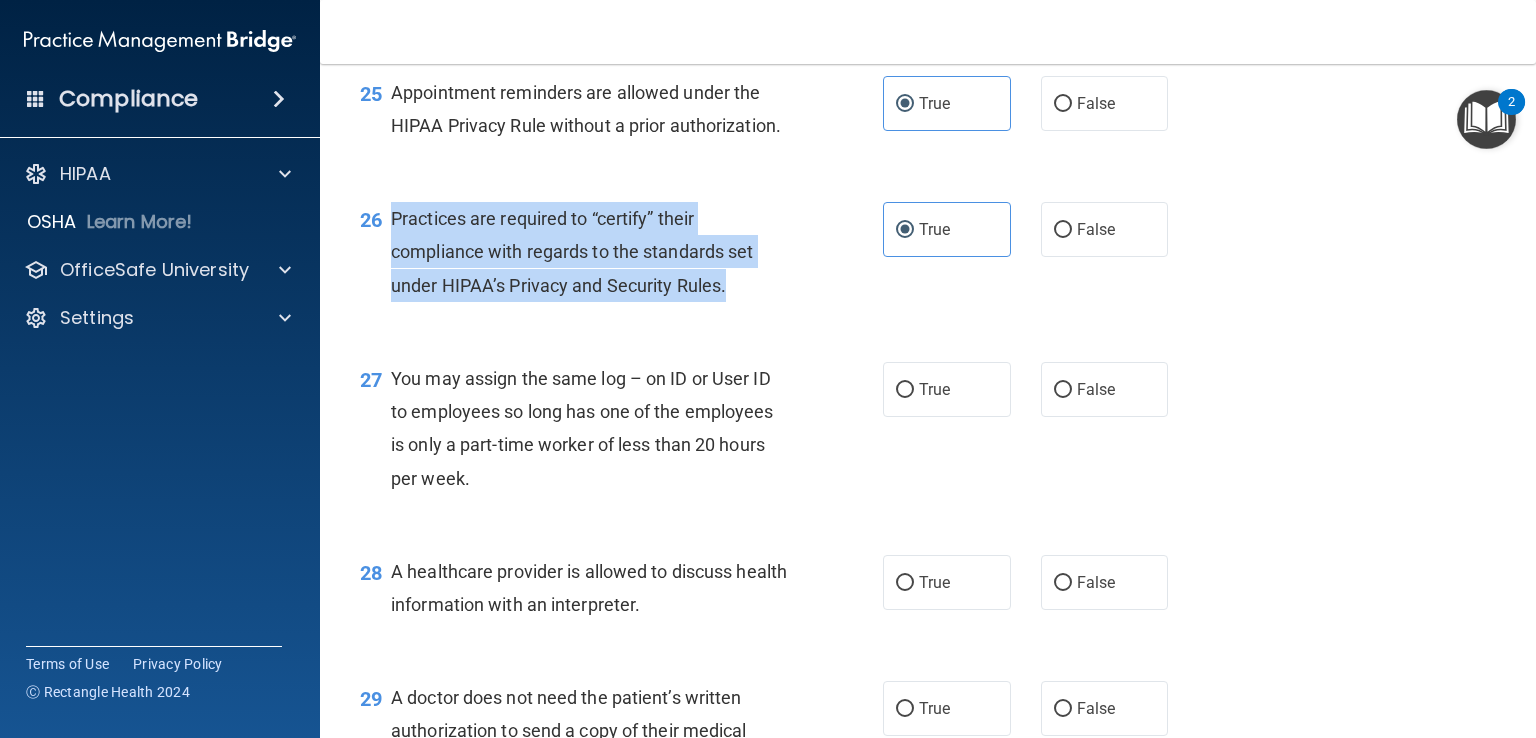 drag, startPoint x: 753, startPoint y: 356, endPoint x: 390, endPoint y: 278, distance: 371.2856 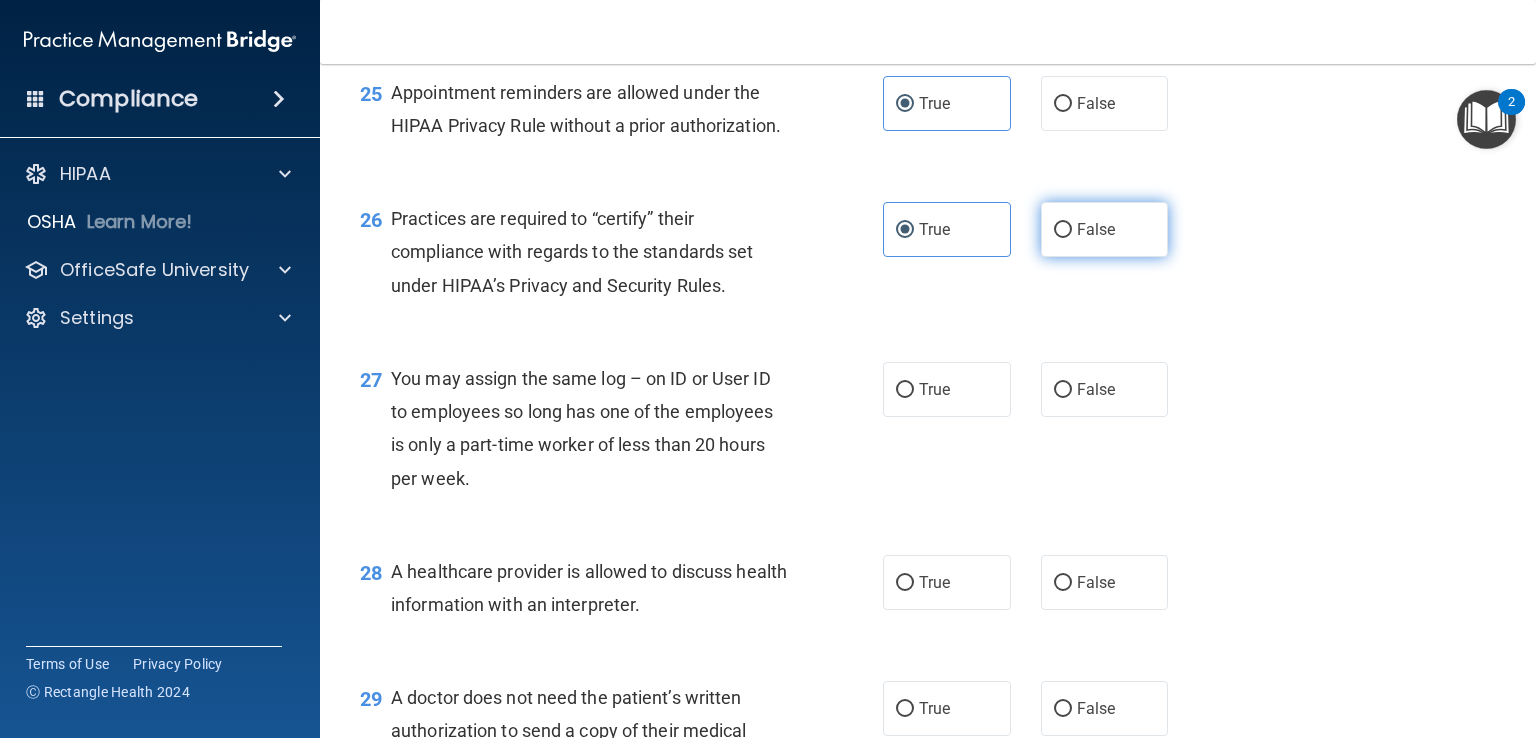 click on "False" at bounding box center (1105, 229) 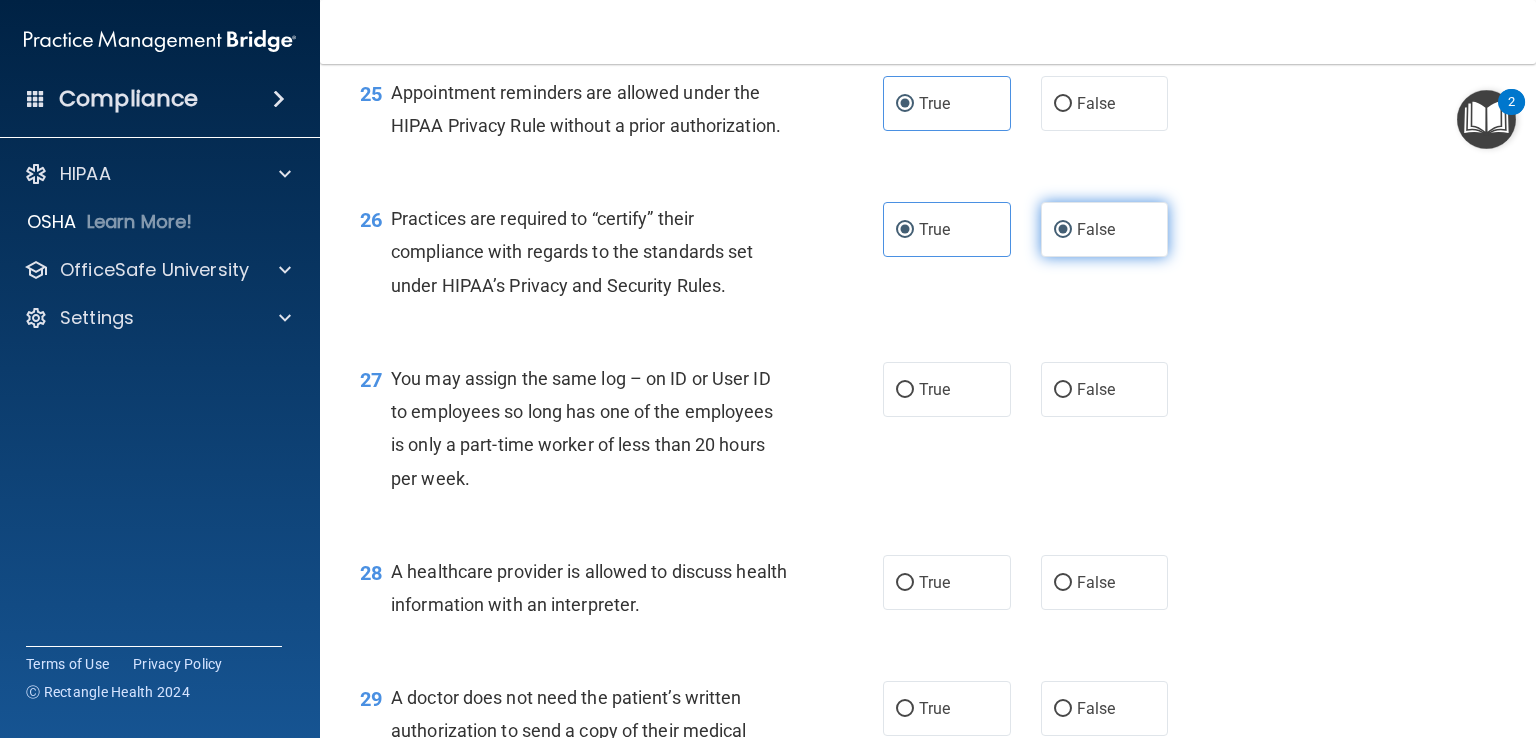radio on "false" 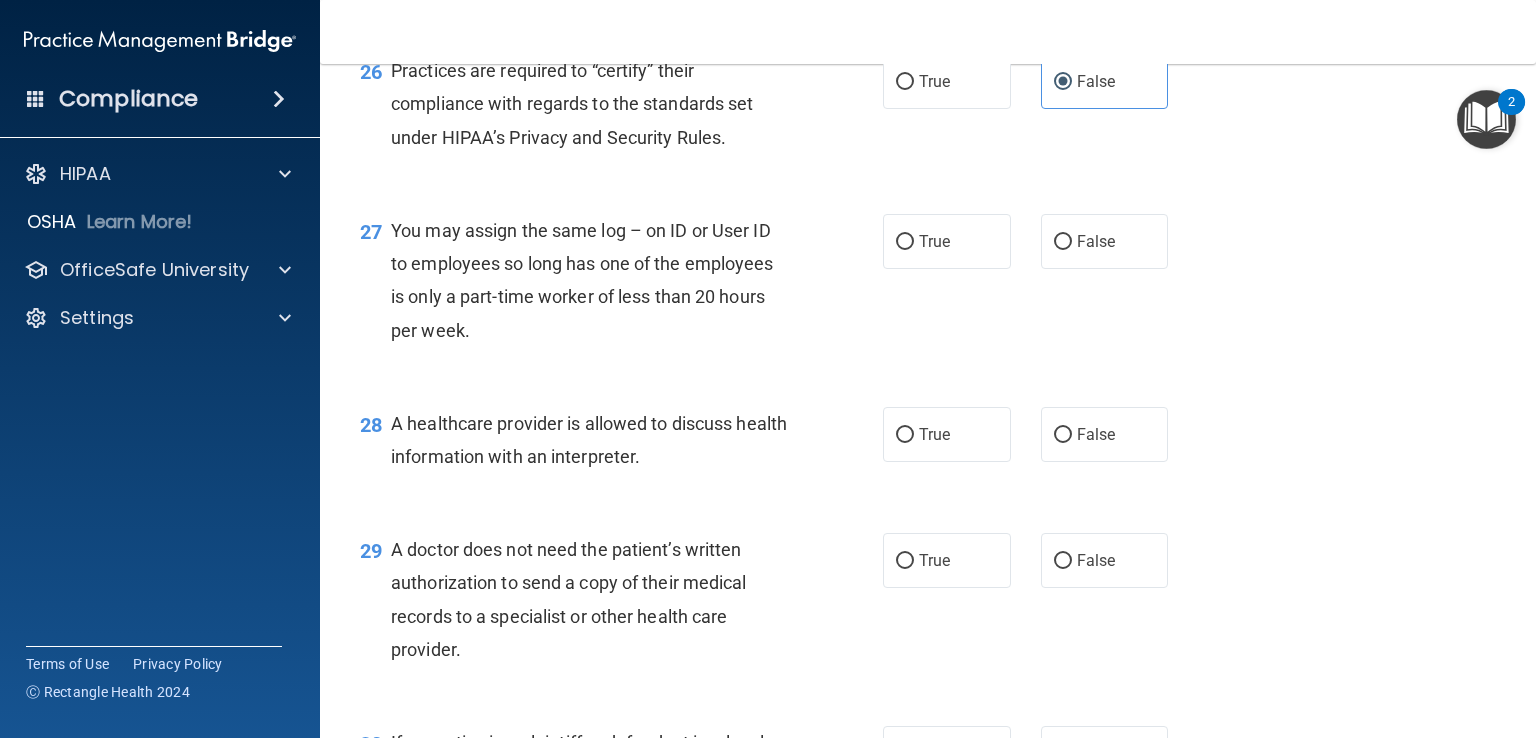 scroll, scrollTop: 4461, scrollLeft: 0, axis: vertical 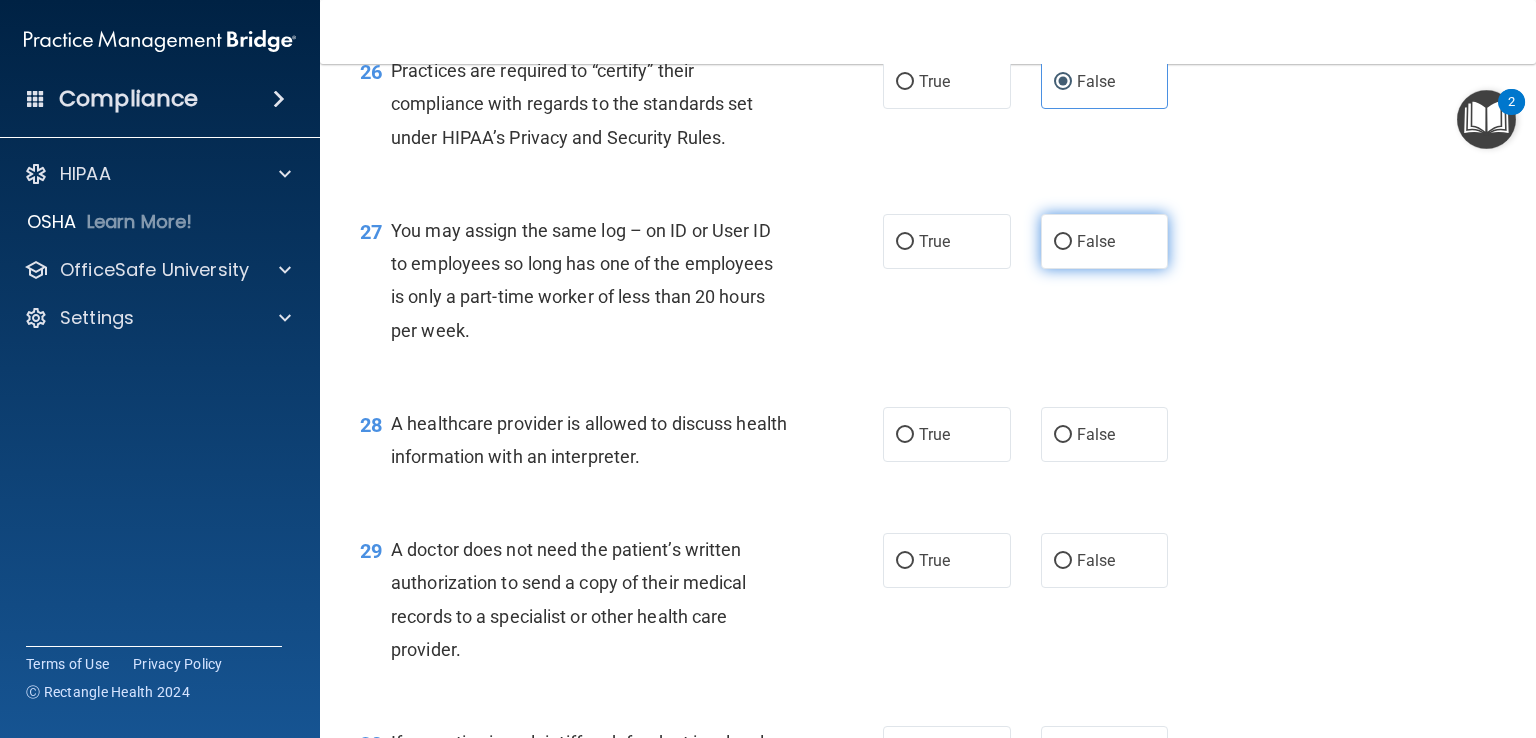 click on "False" at bounding box center (1105, 241) 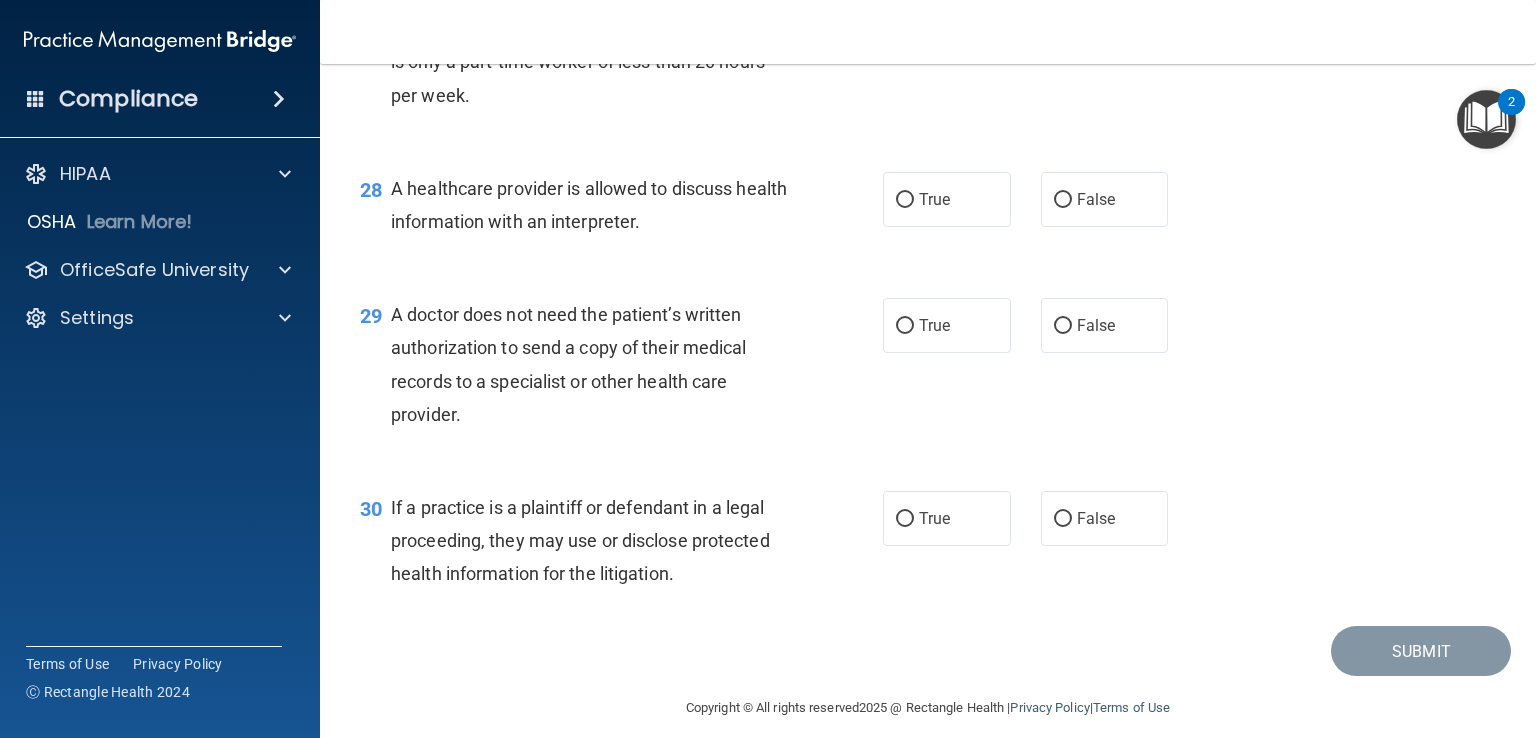 scroll, scrollTop: 4701, scrollLeft: 0, axis: vertical 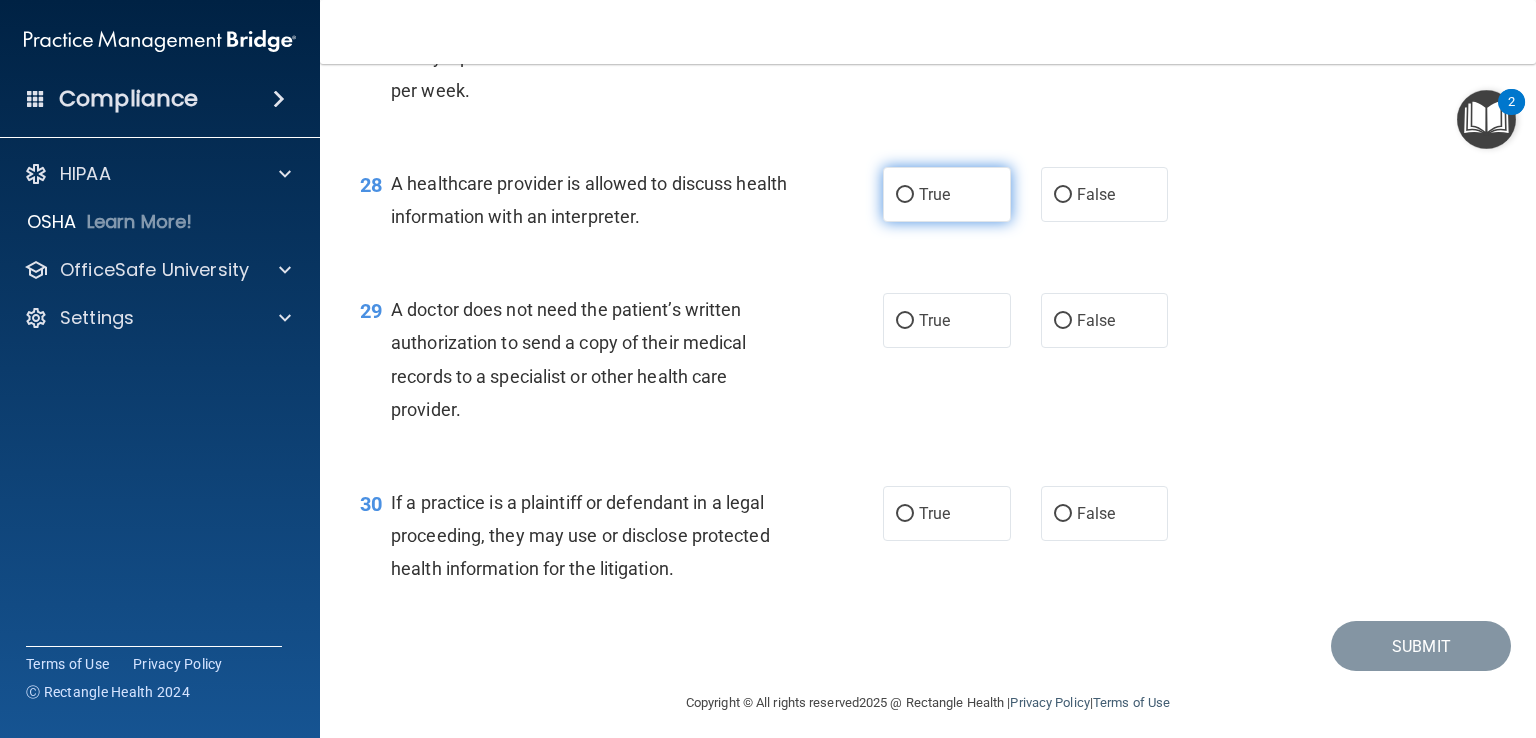 click on "True" at bounding box center (934, 194) 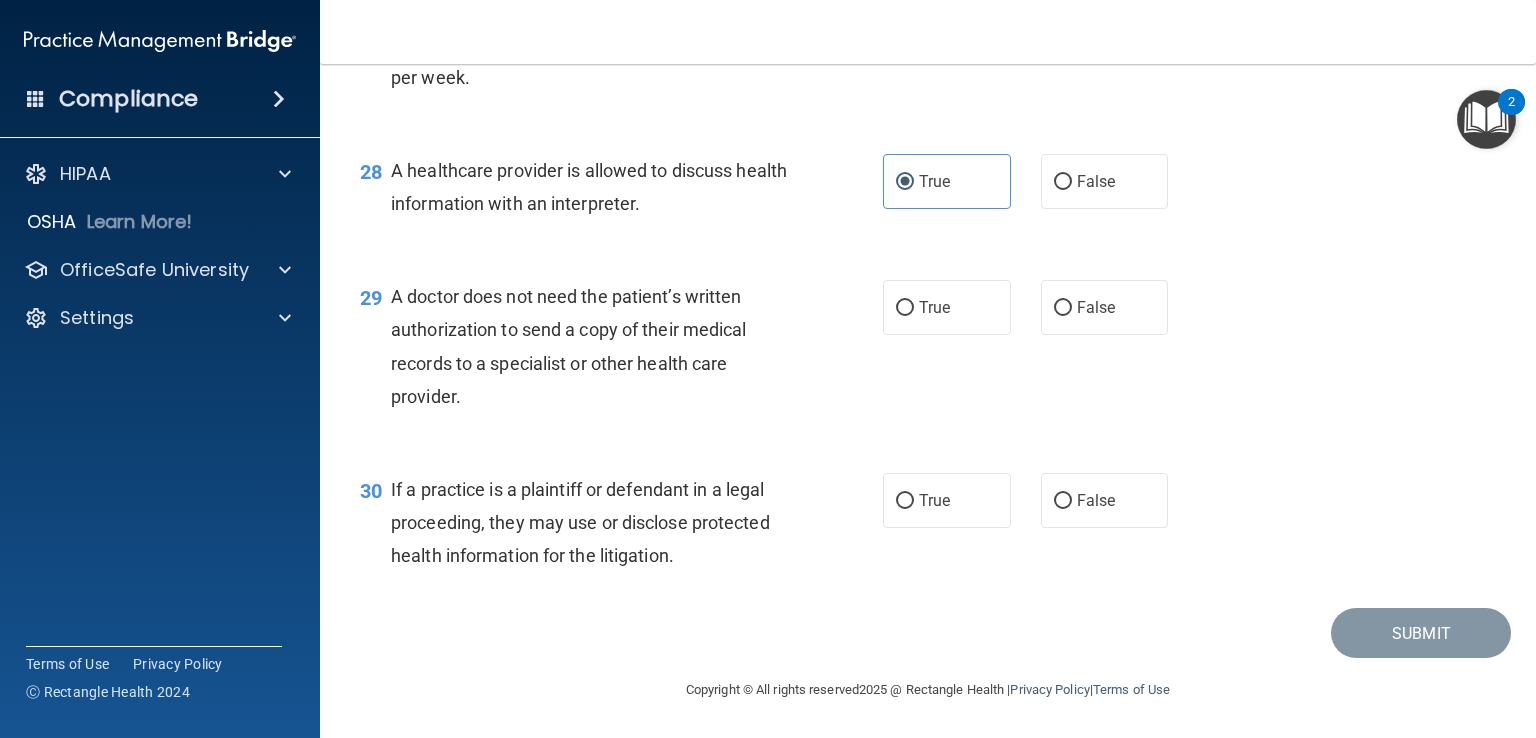 scroll, scrollTop: 4781, scrollLeft: 0, axis: vertical 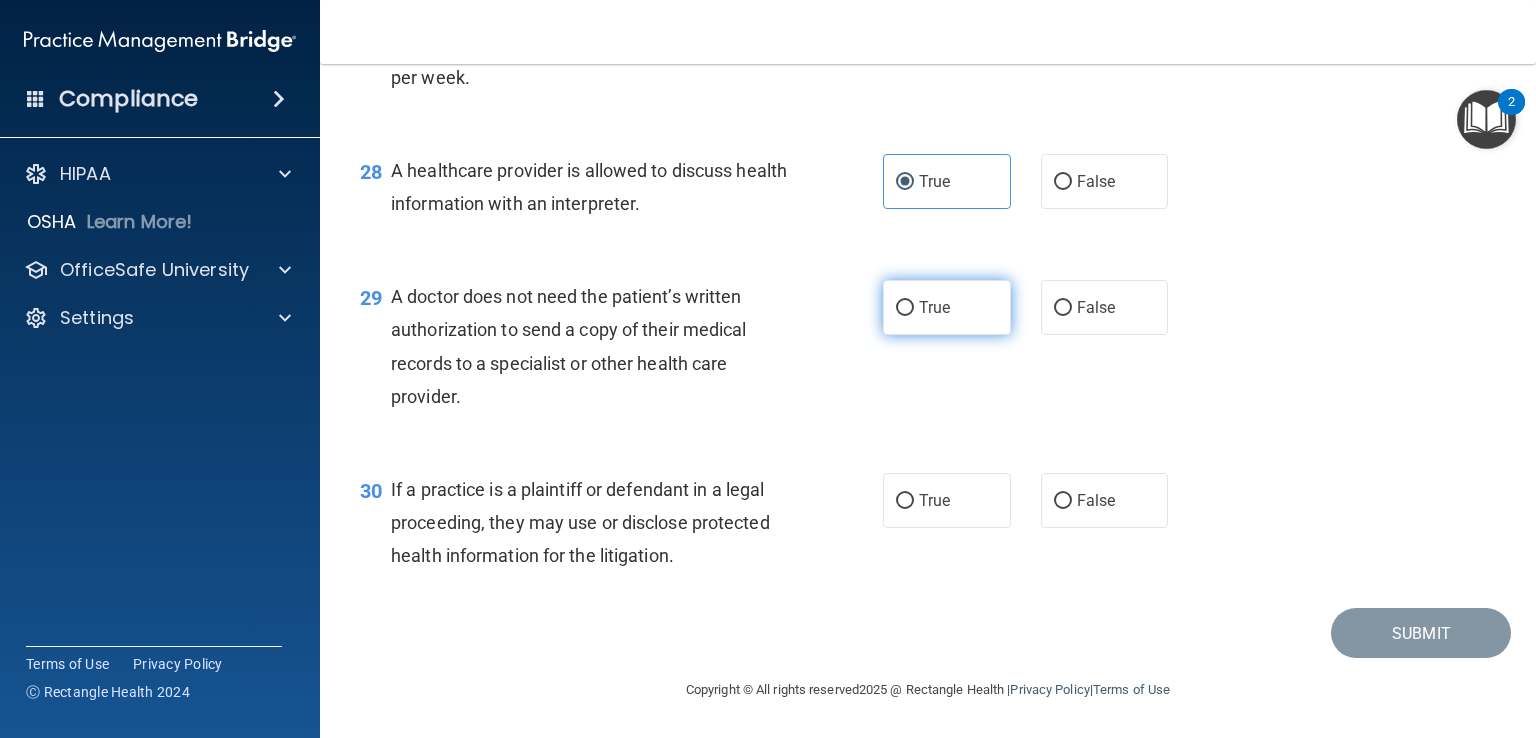 click on "True" at bounding box center [947, 307] 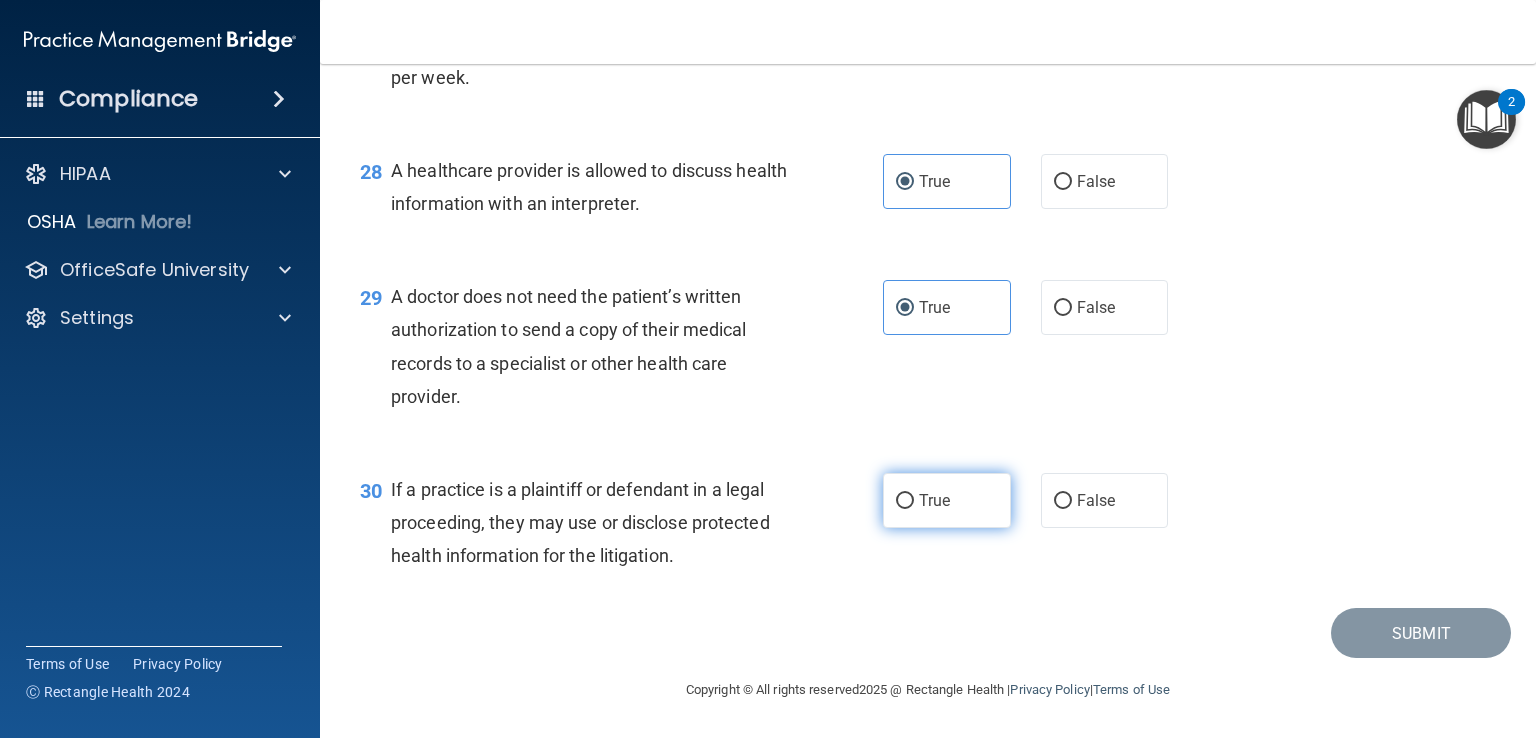 click on "True" at bounding box center [947, 500] 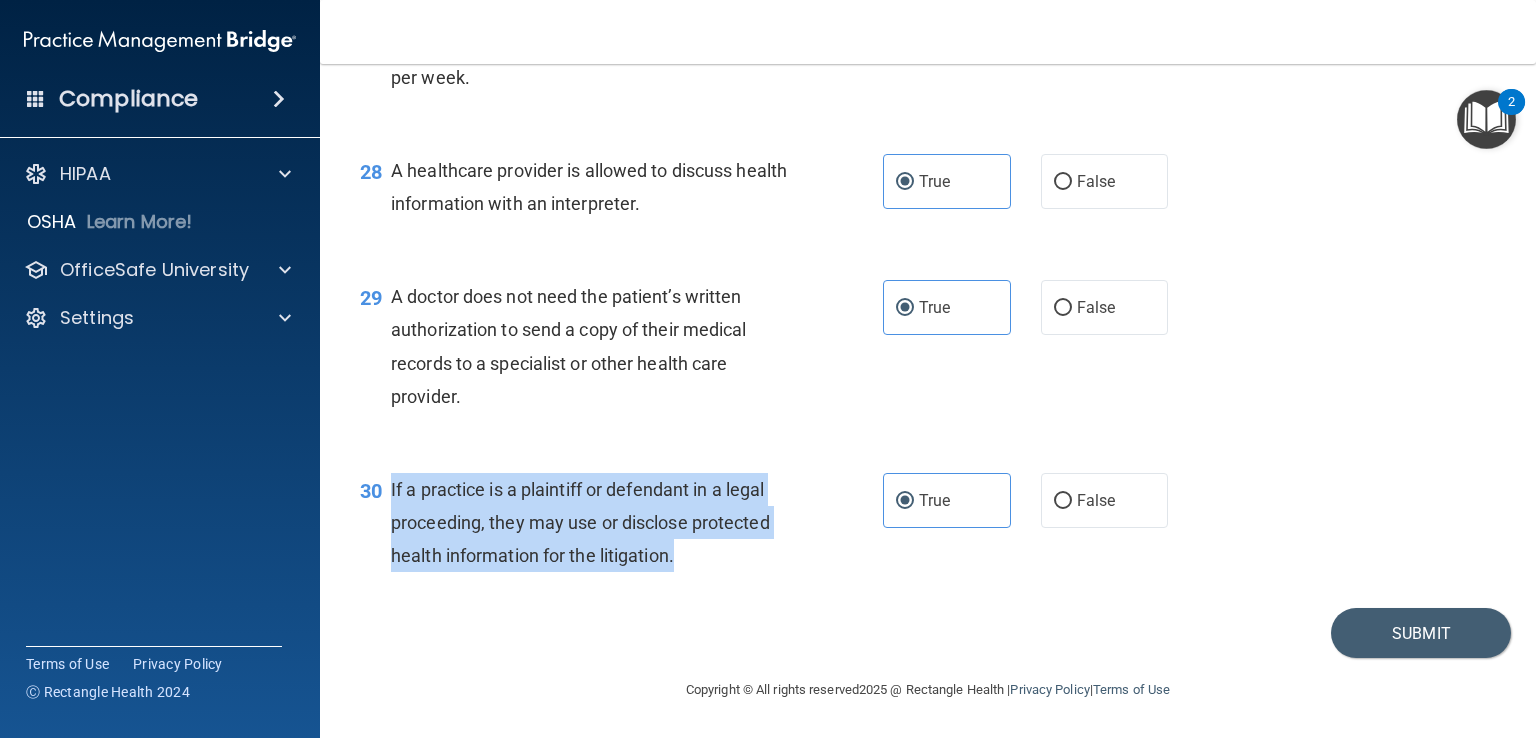 drag, startPoint x: 681, startPoint y: 558, endPoint x: 388, endPoint y: 475, distance: 304.52914 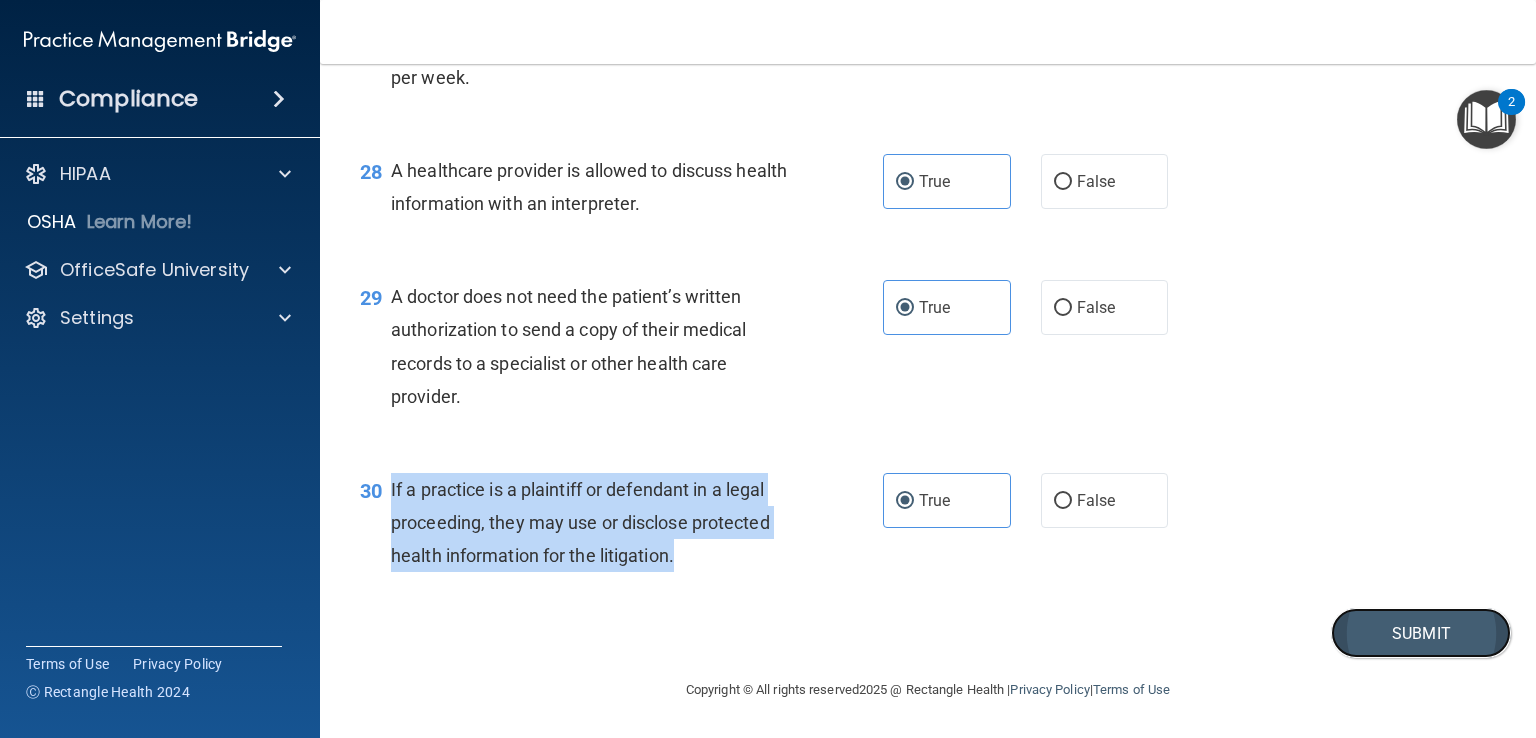 click on "Submit" at bounding box center (1421, 633) 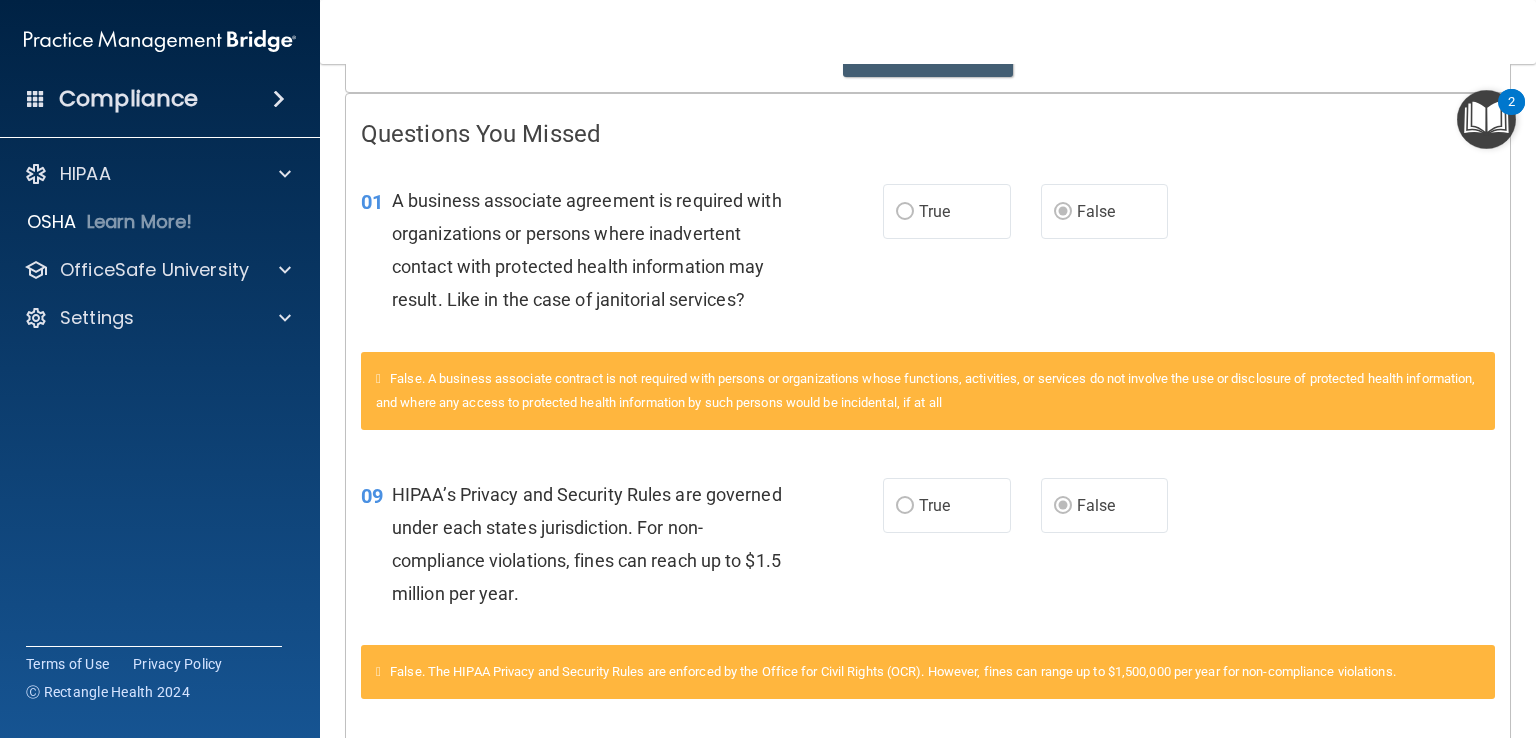 scroll, scrollTop: 0, scrollLeft: 0, axis: both 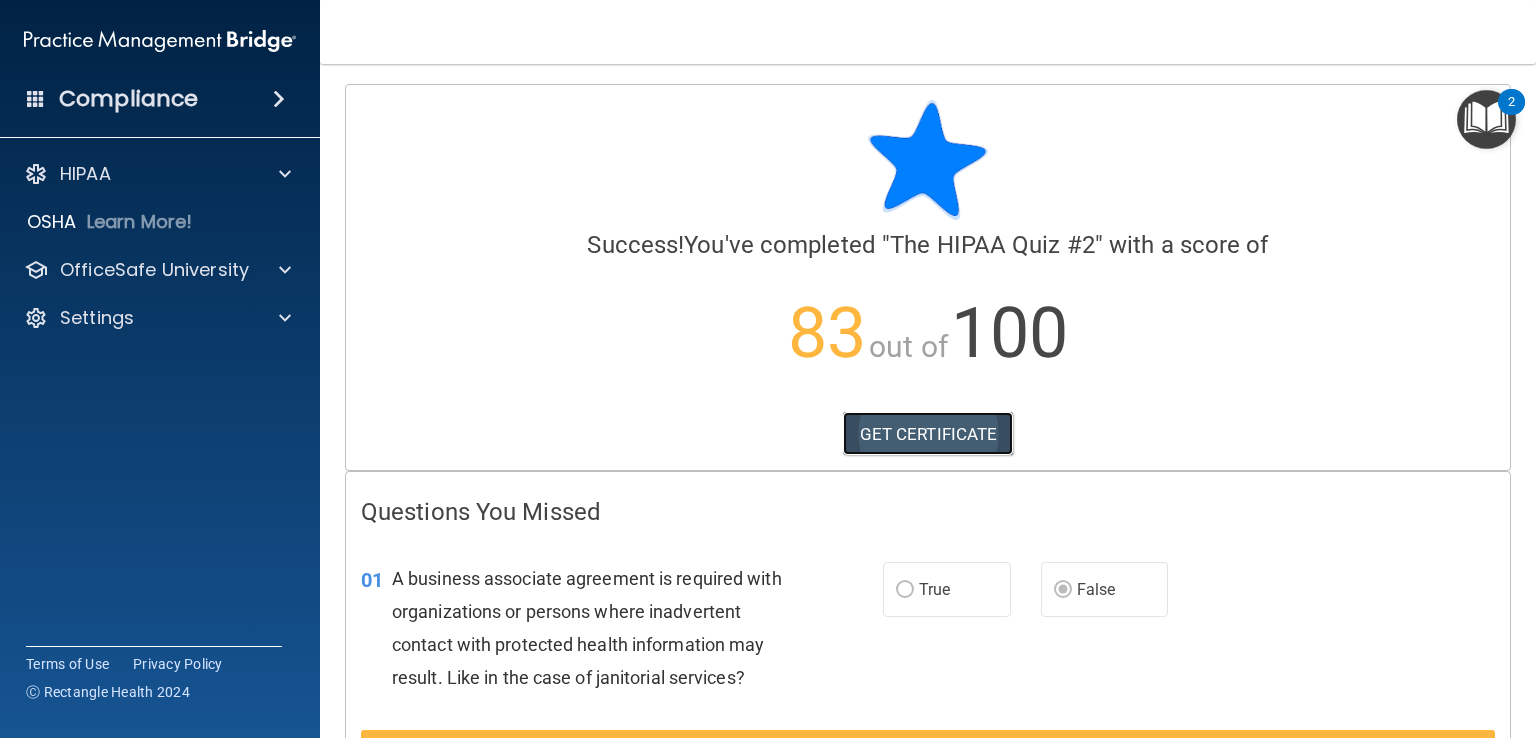 click on "GET CERTIFICATE" at bounding box center [928, 434] 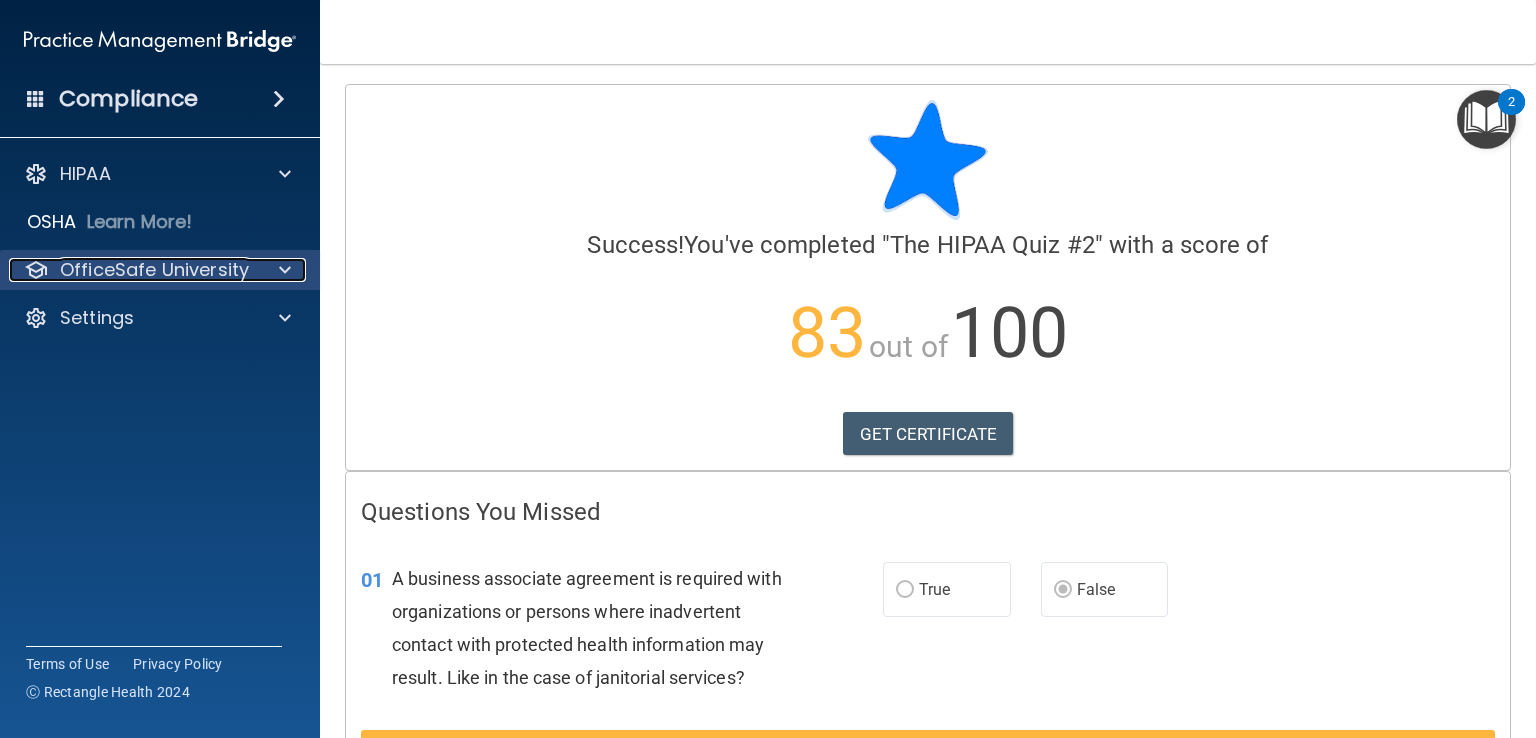 click on "OfficeSafe University" at bounding box center (154, 270) 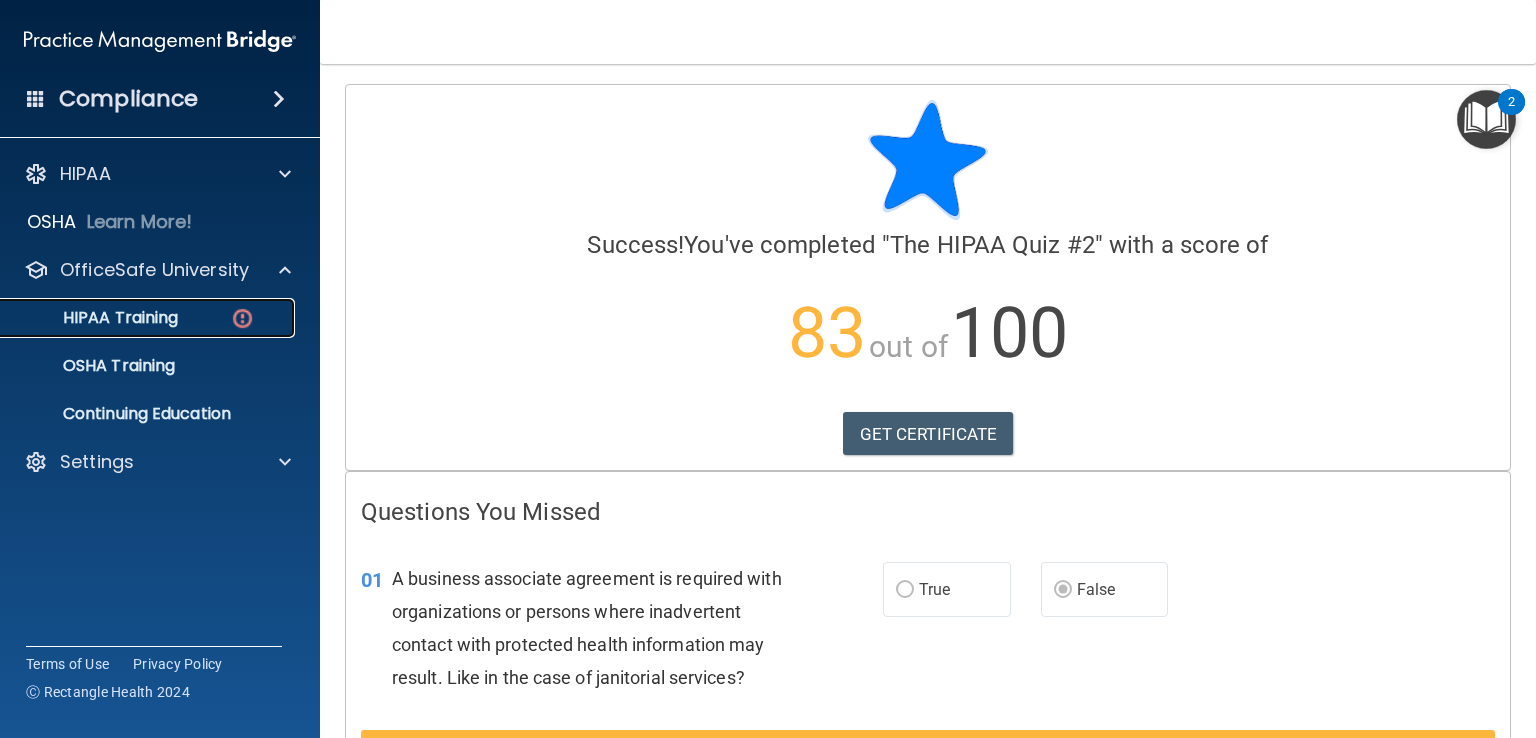 click on "HIPAA Training" at bounding box center (149, 318) 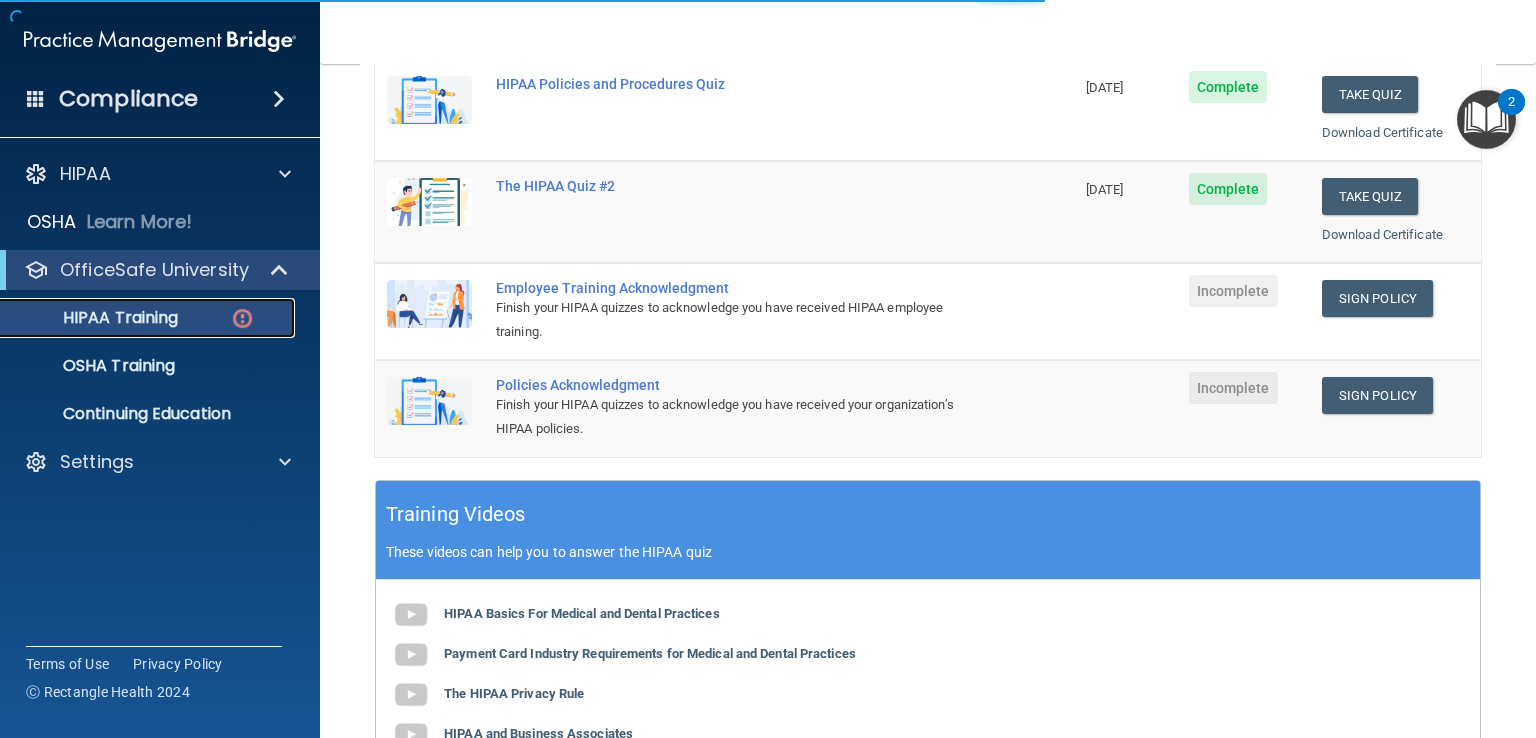 scroll, scrollTop: 407, scrollLeft: 0, axis: vertical 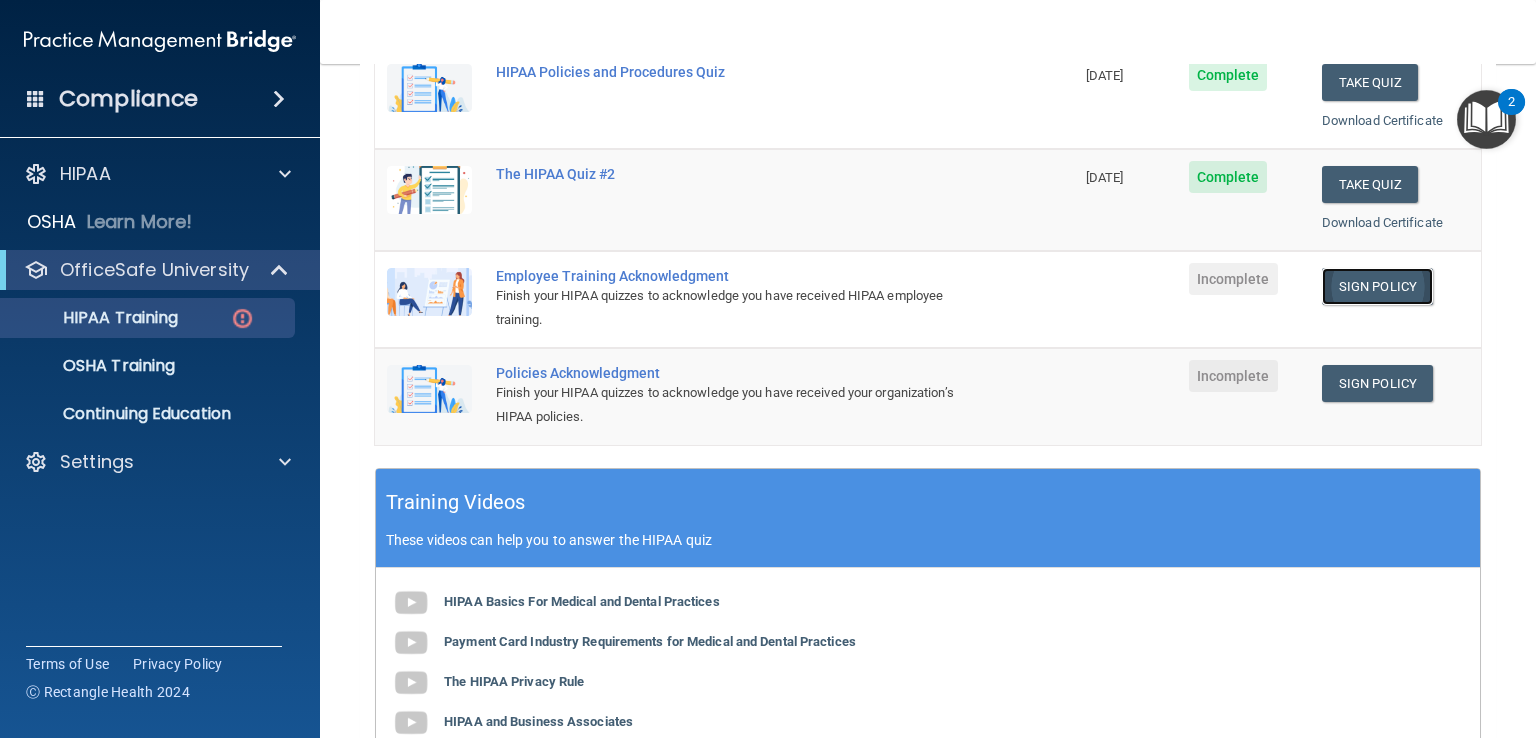 click on "Sign Policy" at bounding box center [1377, 286] 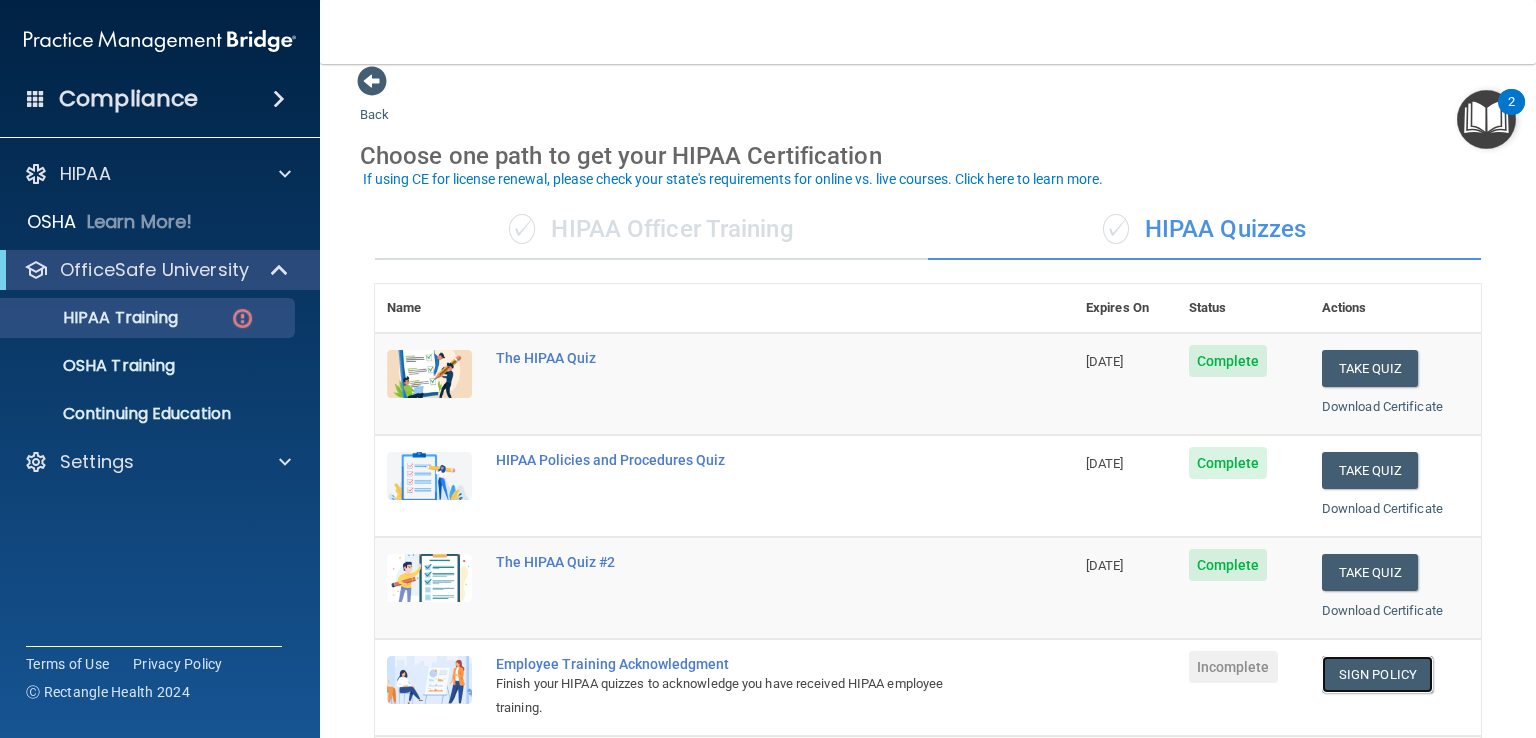 scroll, scrollTop: 24, scrollLeft: 0, axis: vertical 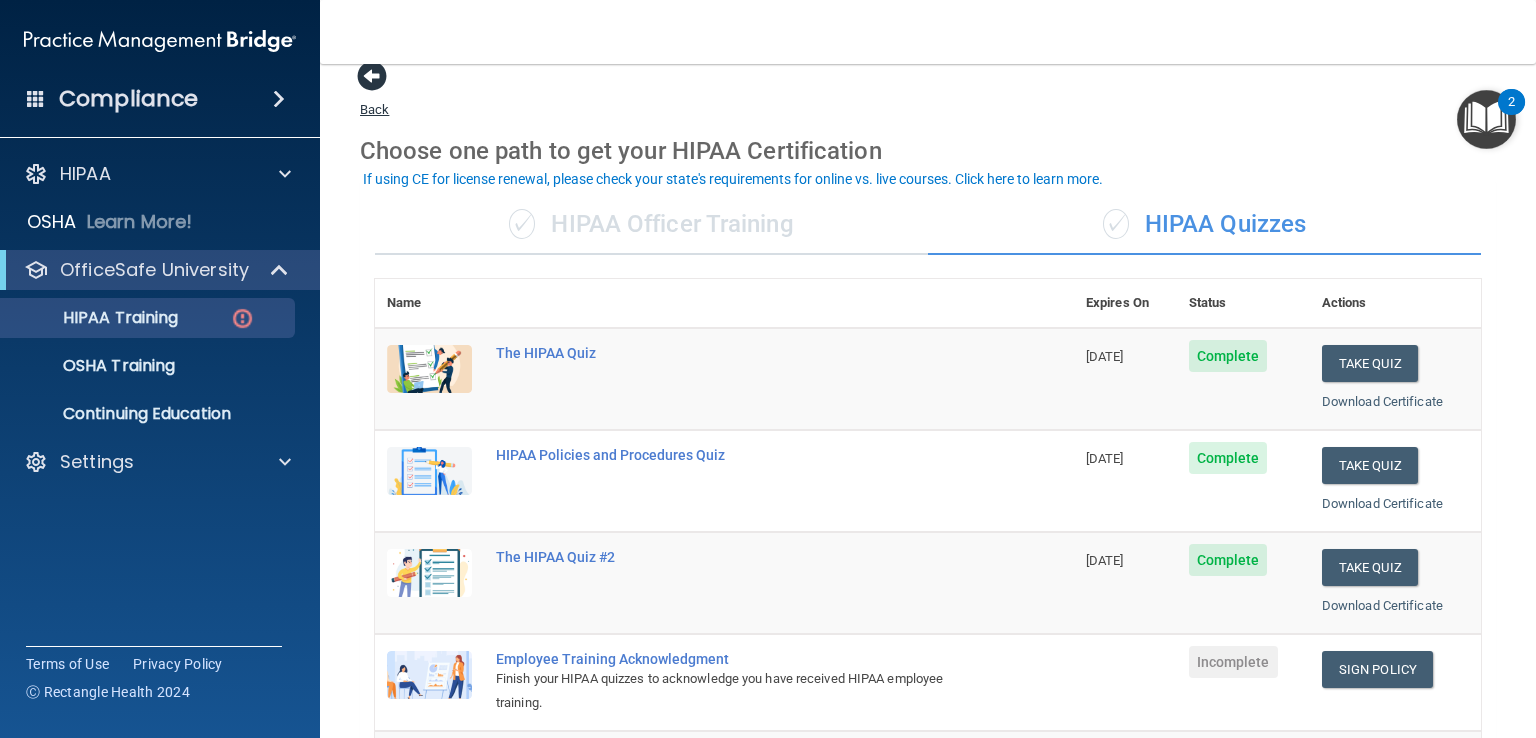 click at bounding box center [372, 76] 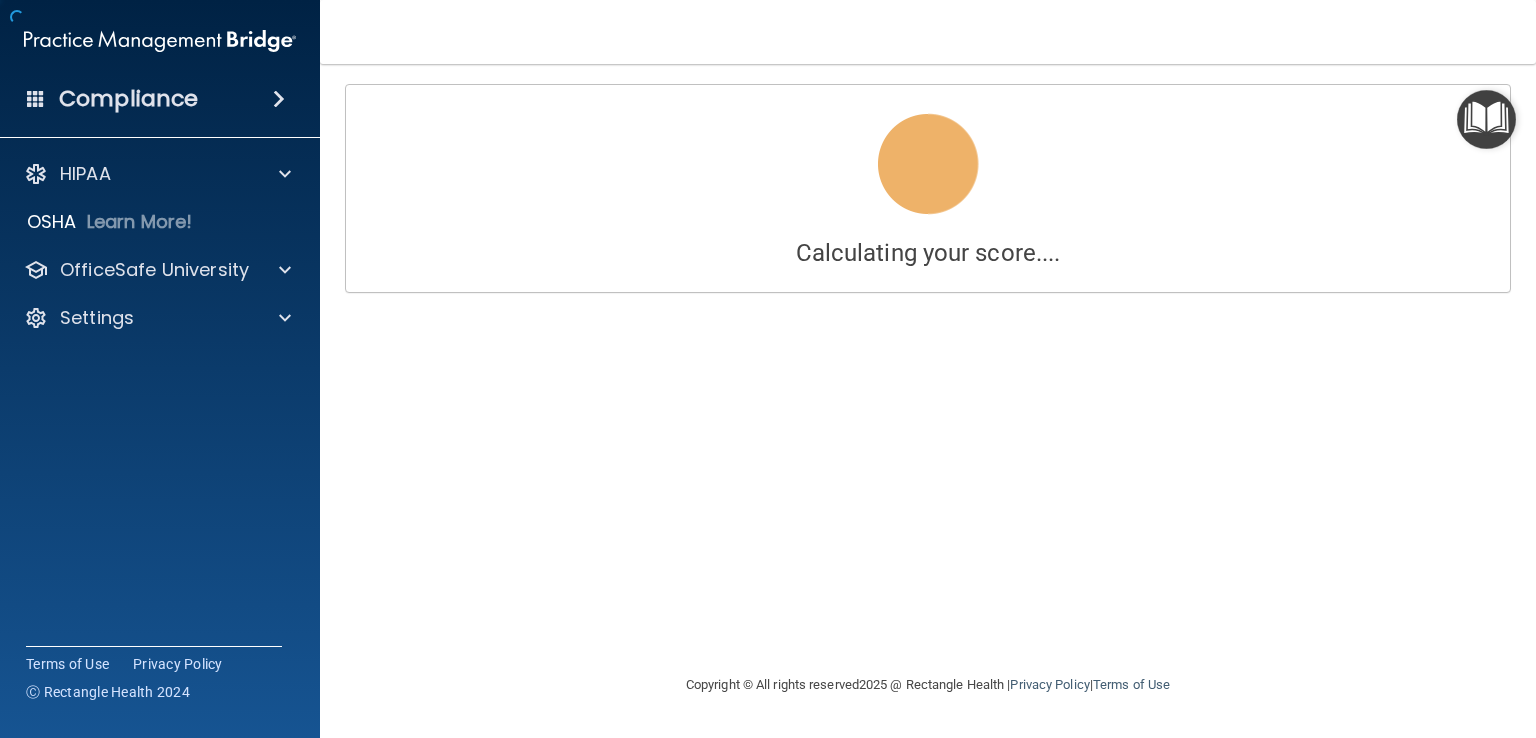 scroll, scrollTop: 0, scrollLeft: 0, axis: both 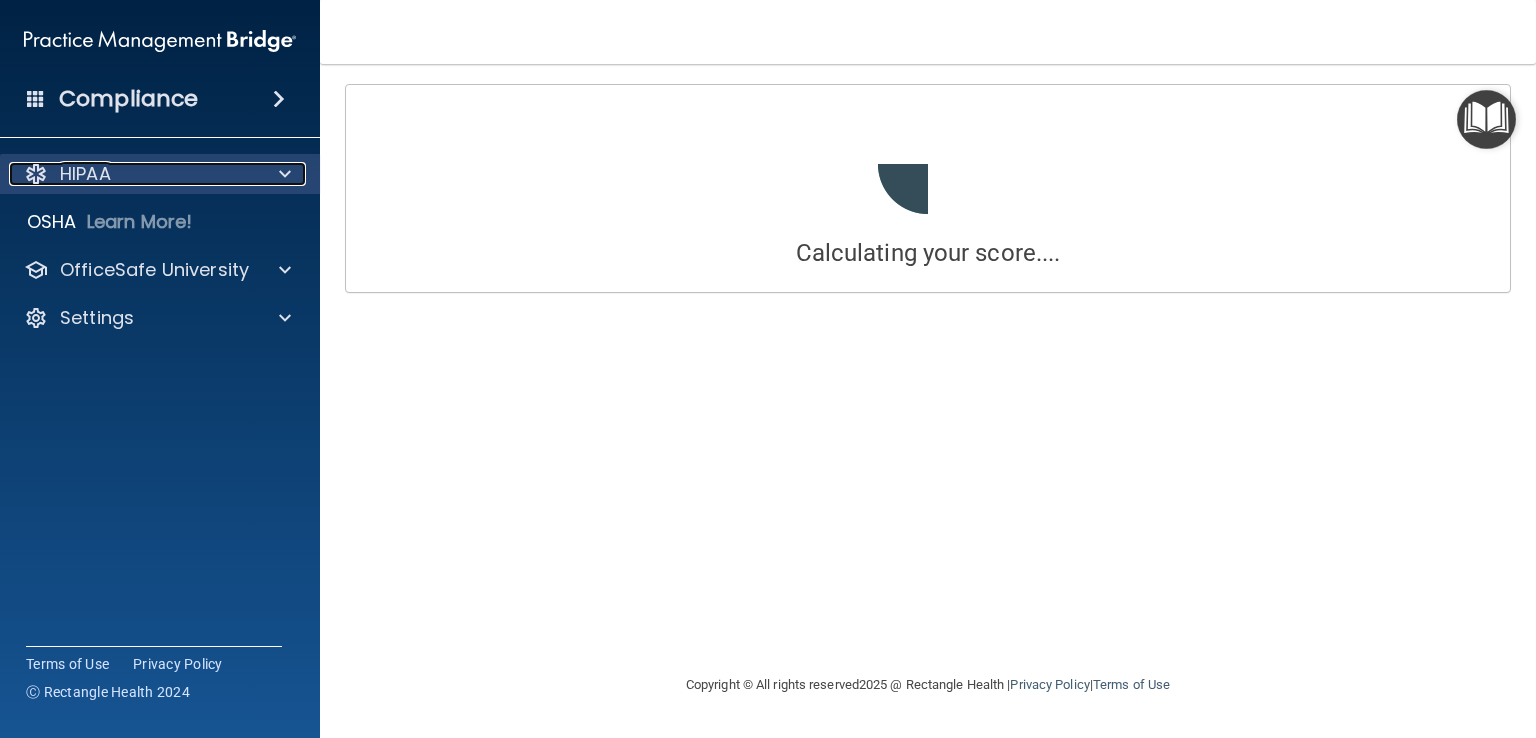 click on "HIPAA" at bounding box center [133, 174] 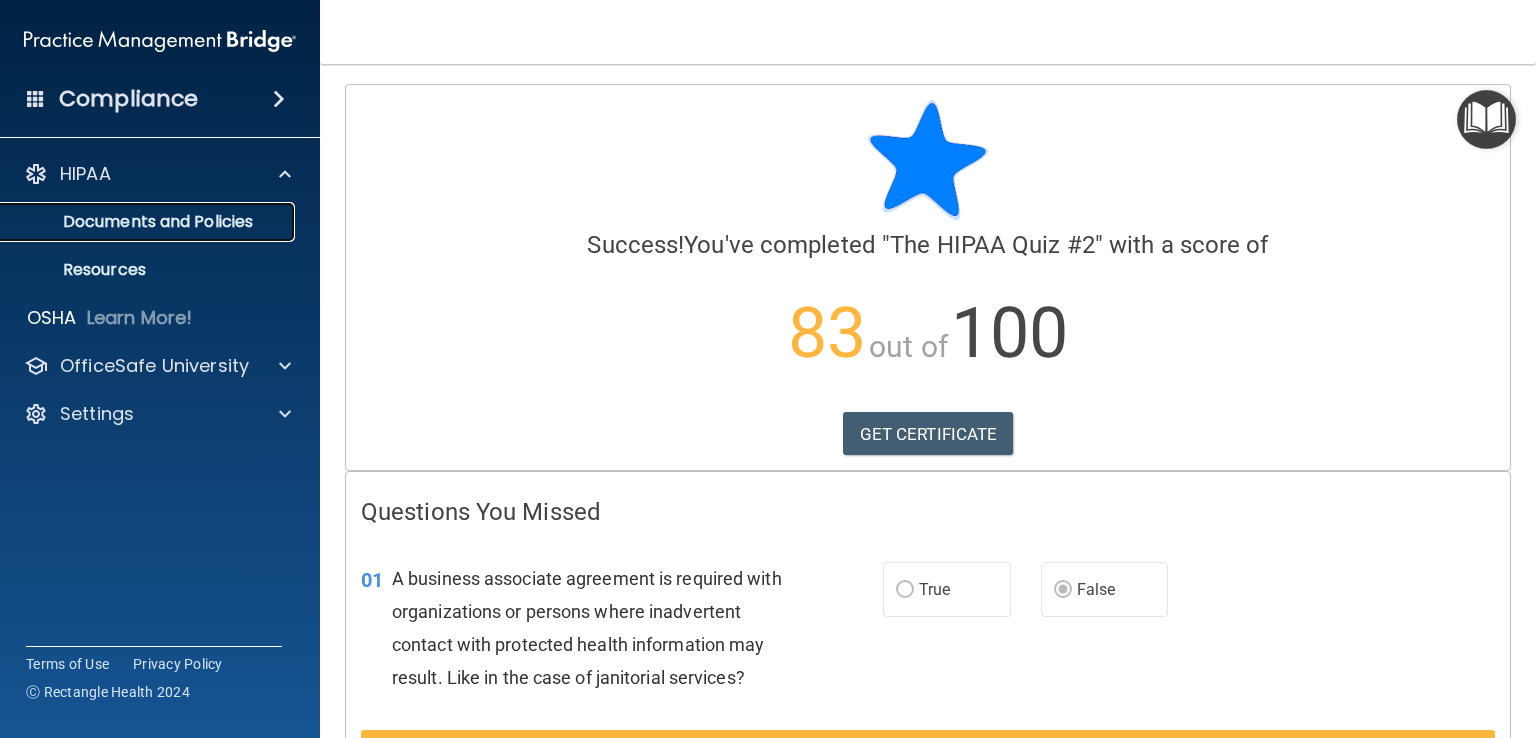 click on "Documents and Policies" at bounding box center (149, 222) 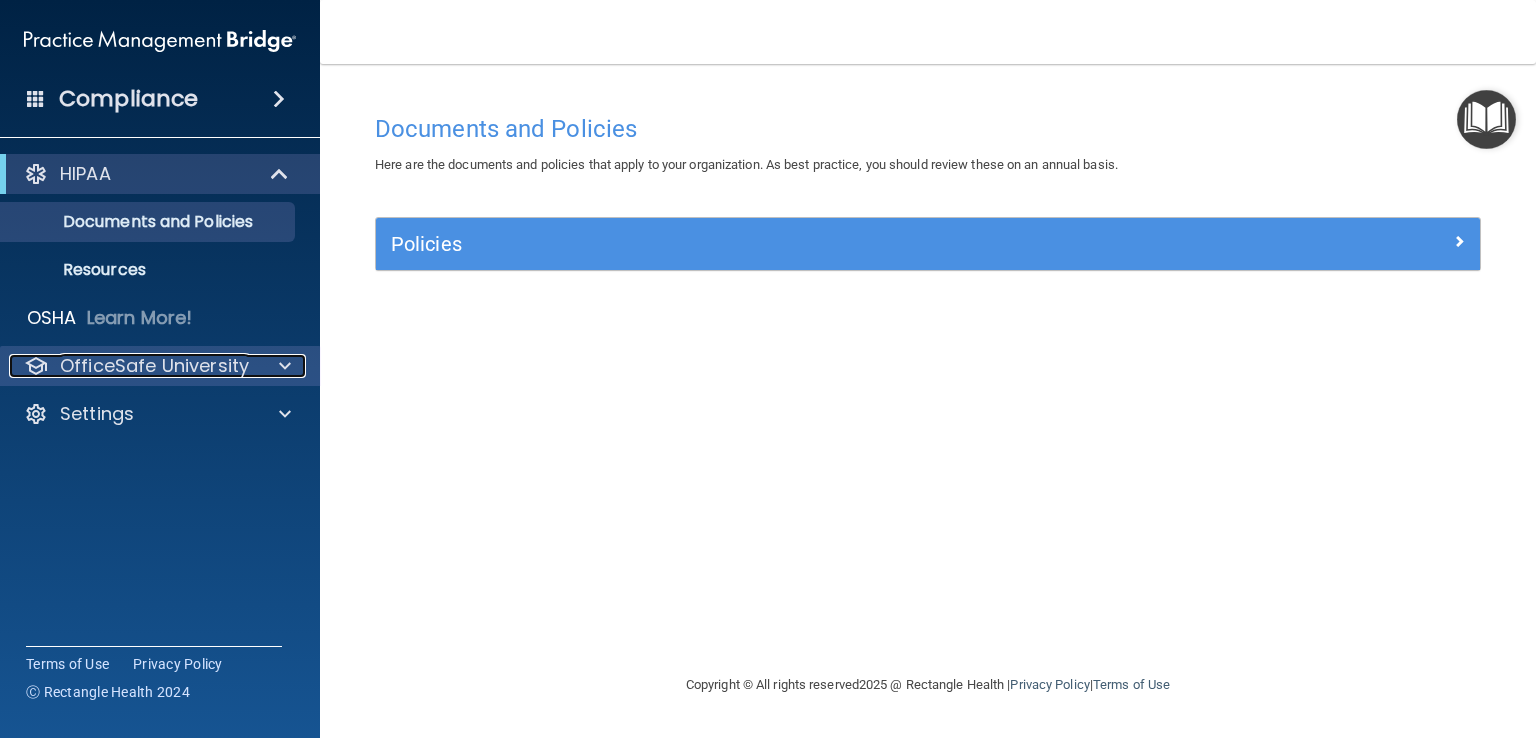 click on "OfficeSafe University" at bounding box center [154, 366] 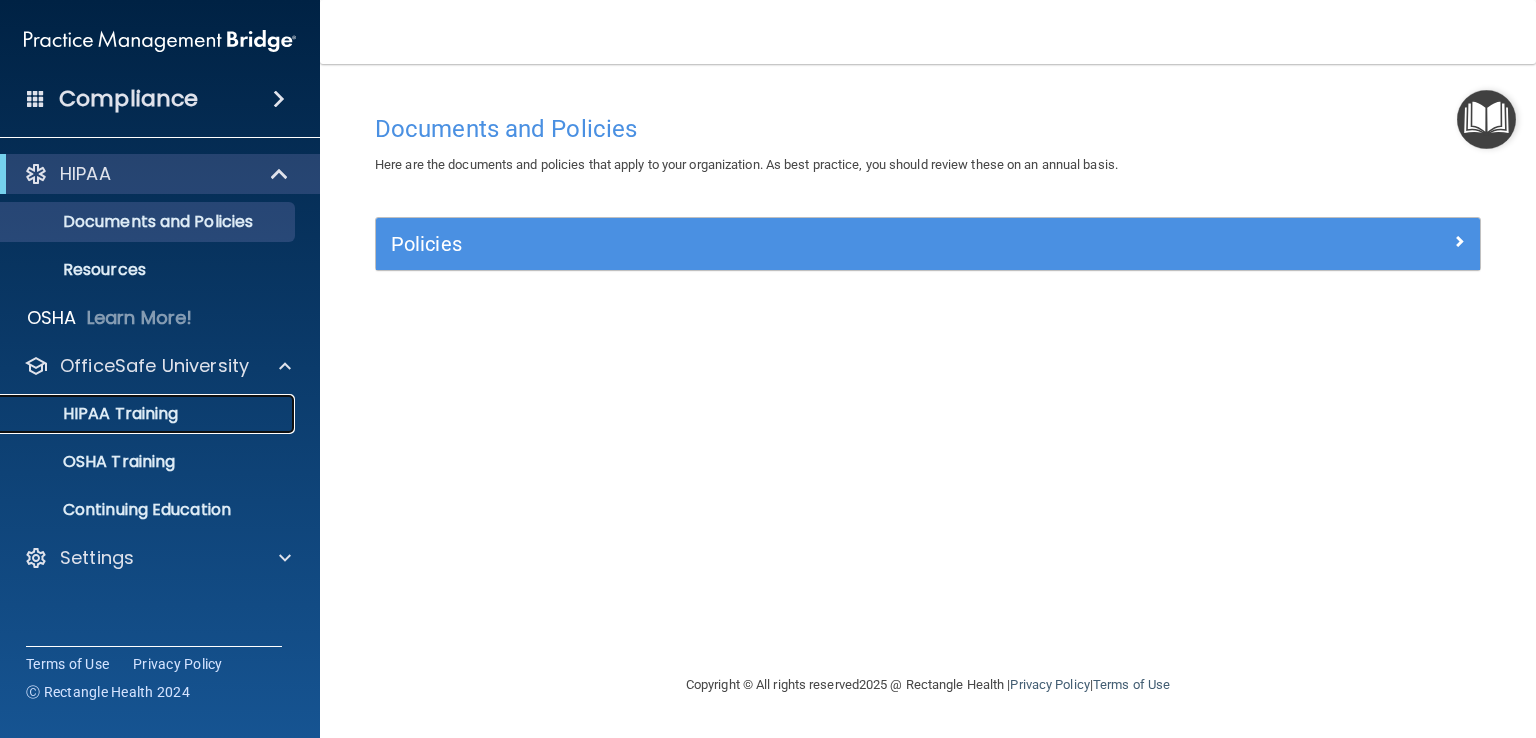 click on "HIPAA Training" at bounding box center [137, 414] 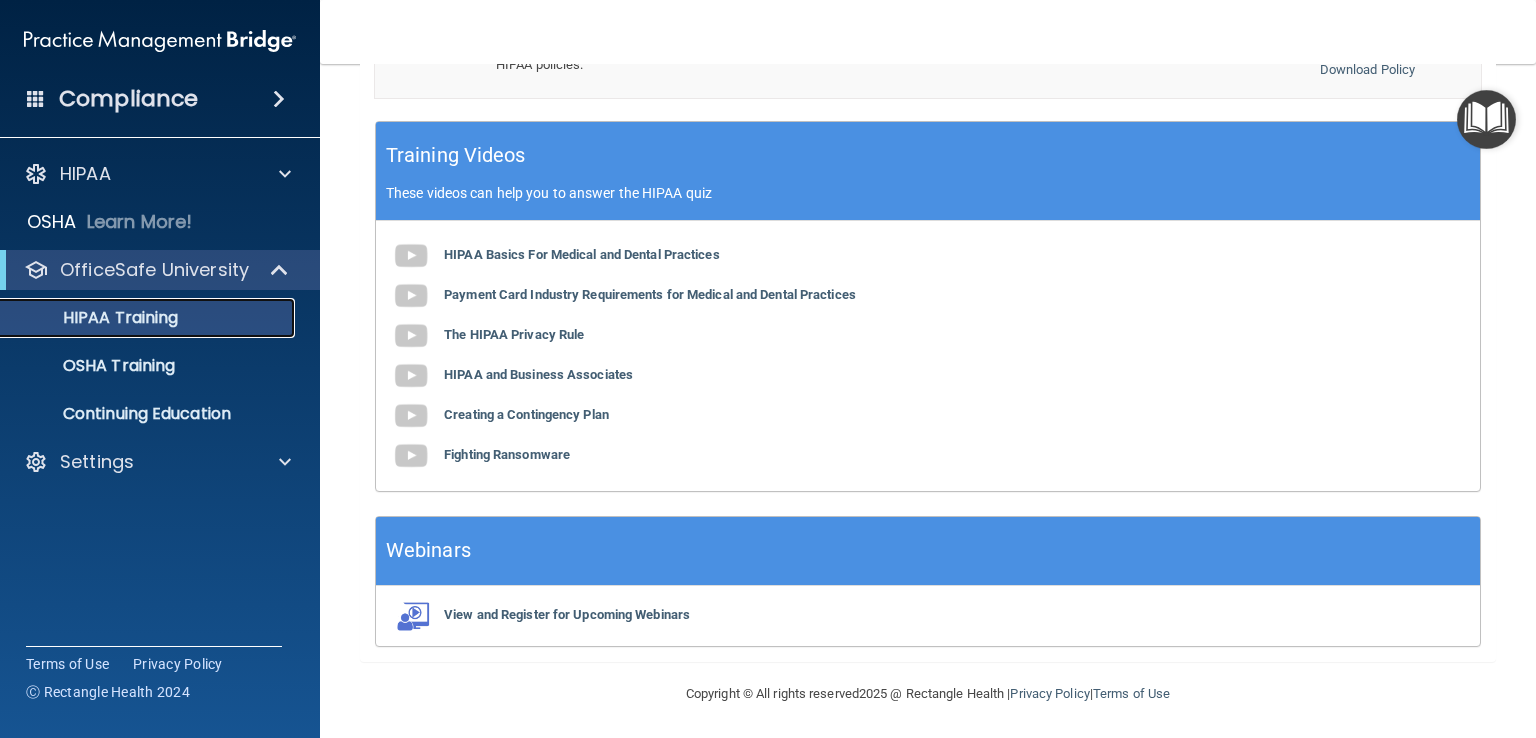 scroll, scrollTop: 0, scrollLeft: 0, axis: both 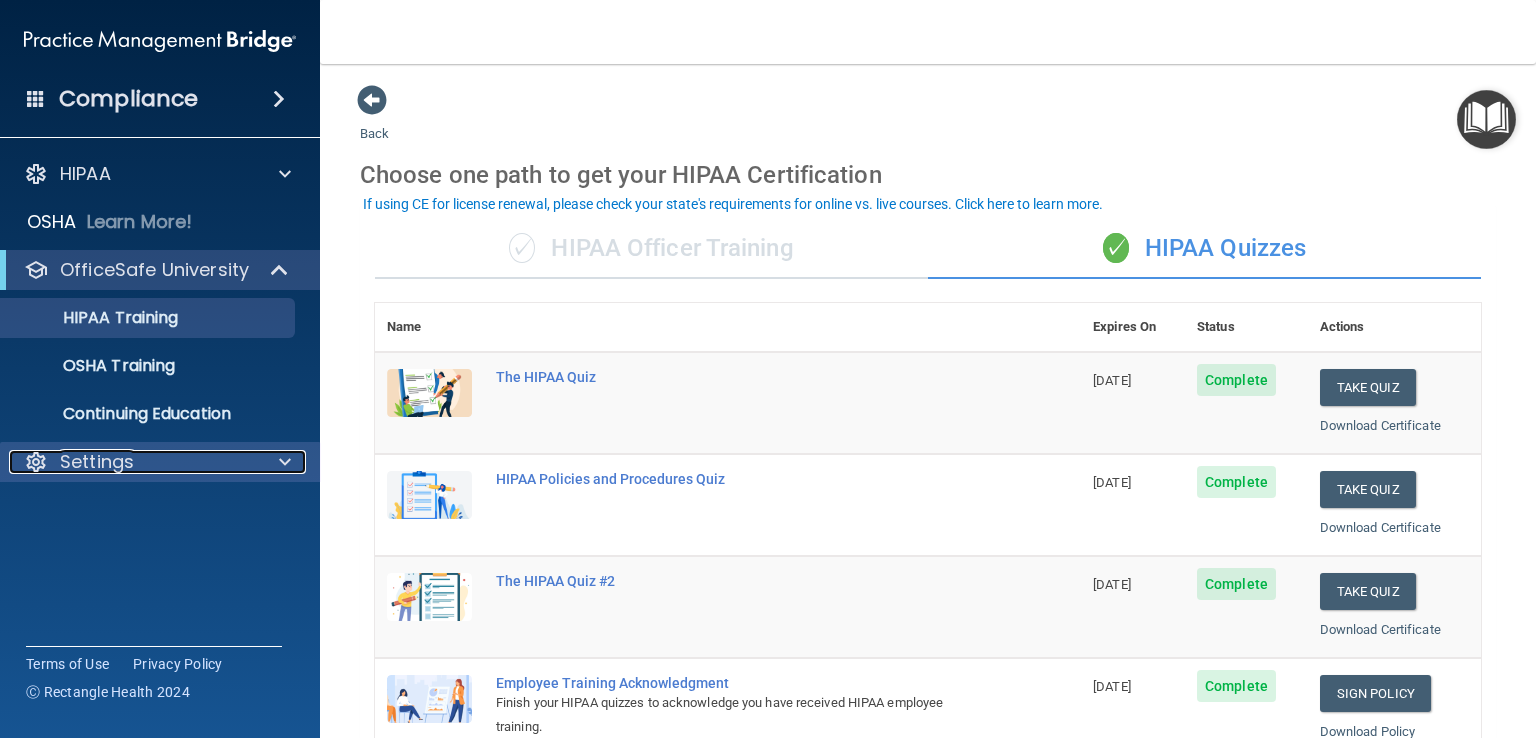 click at bounding box center [282, 462] 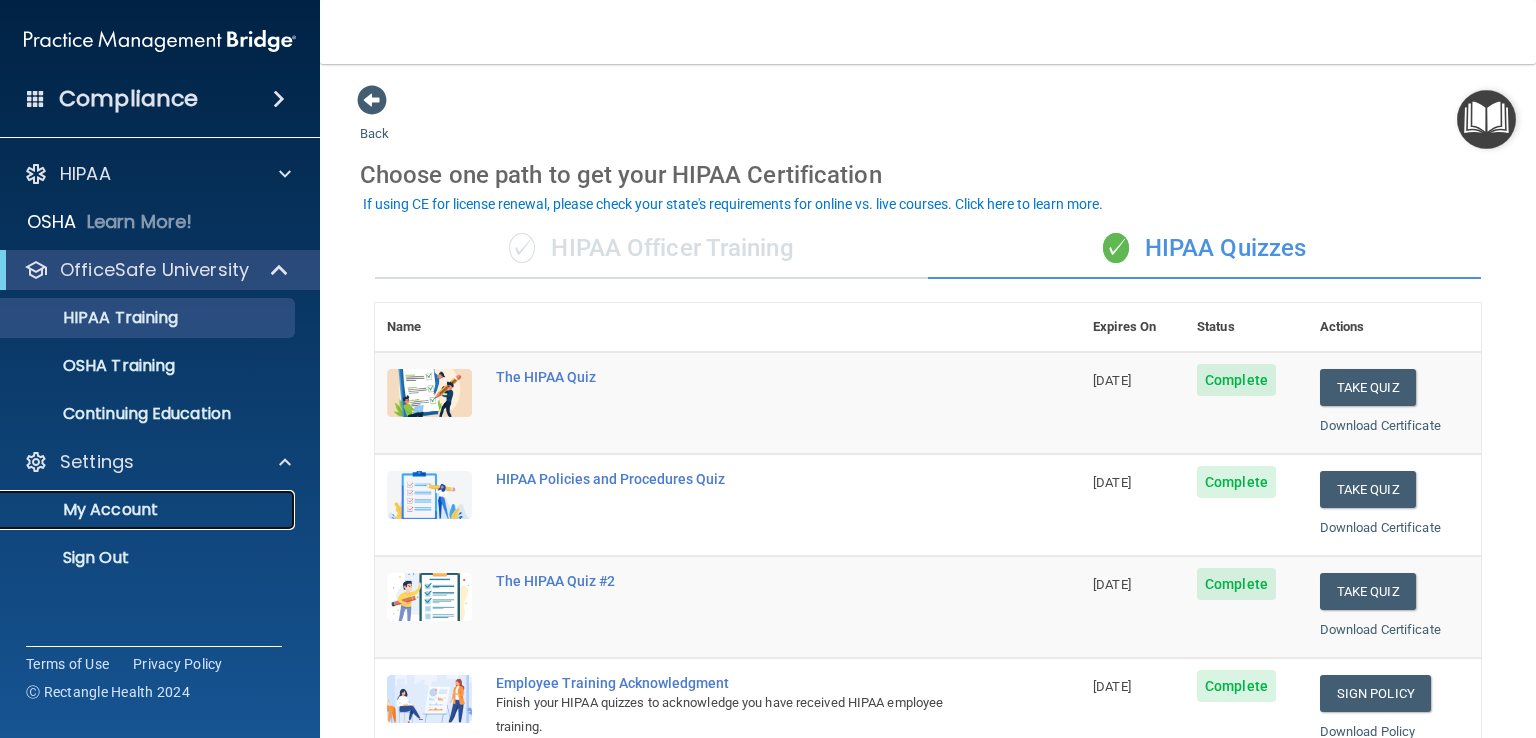 click on "My Account" at bounding box center [149, 510] 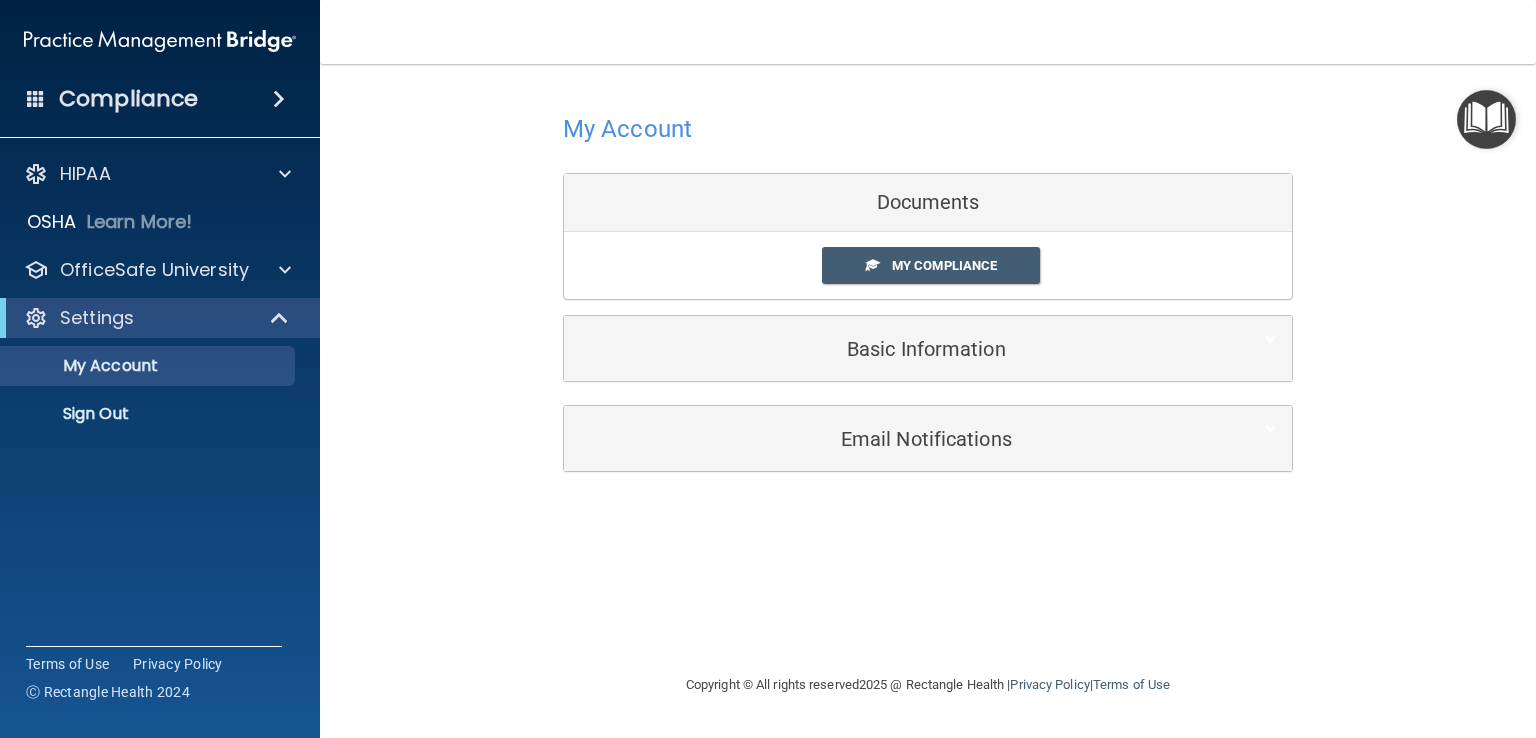 click at bounding box center [1486, 119] 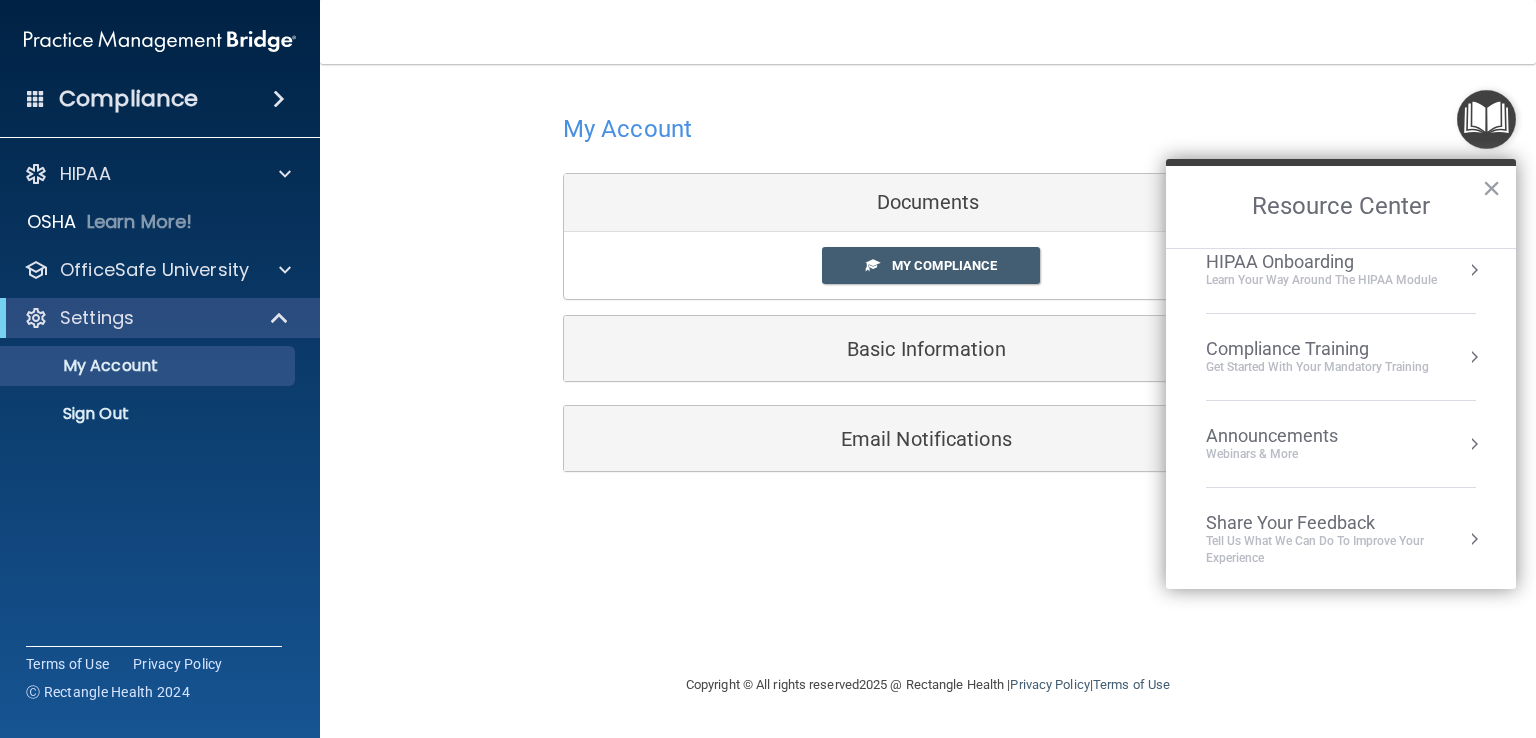 scroll, scrollTop: 0, scrollLeft: 0, axis: both 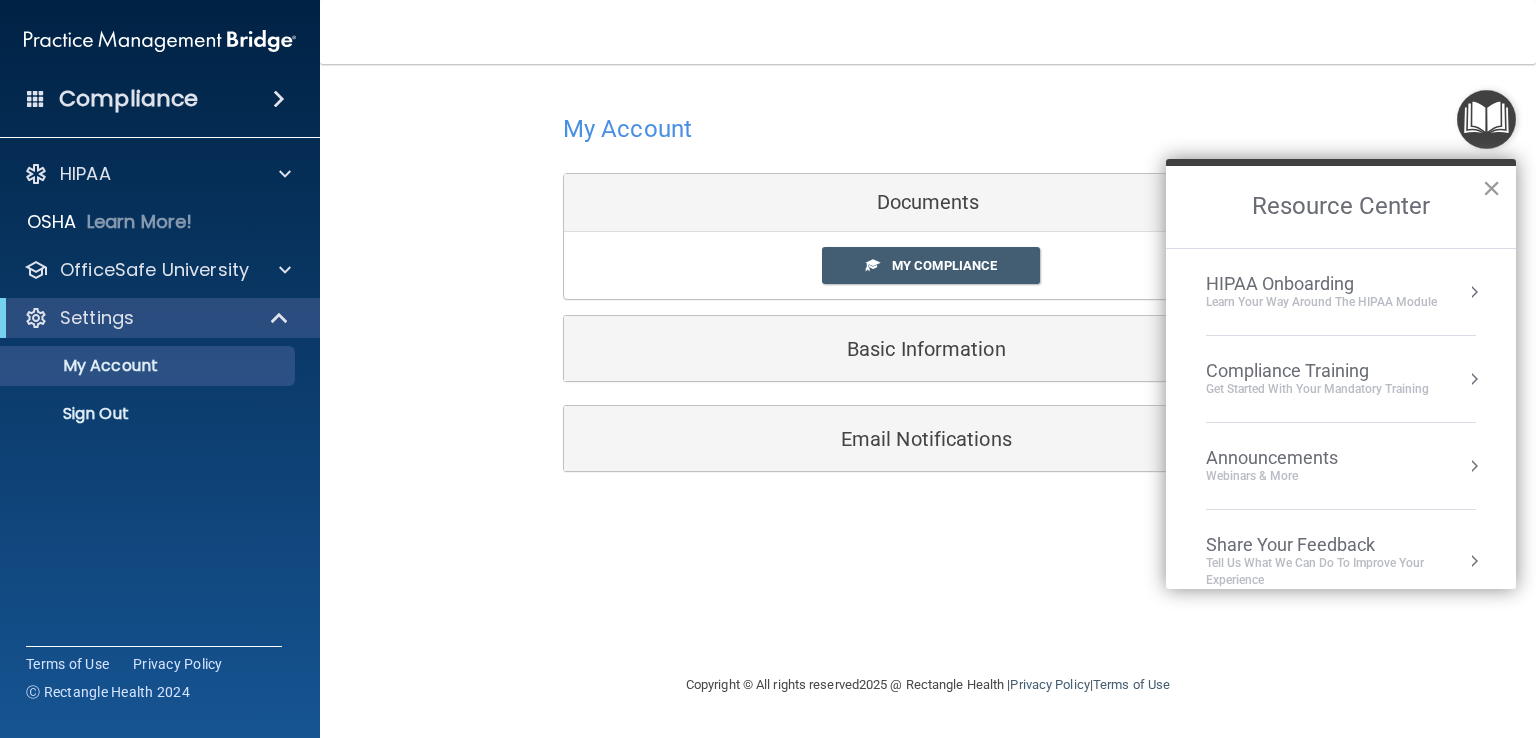 click on "×" at bounding box center (1491, 188) 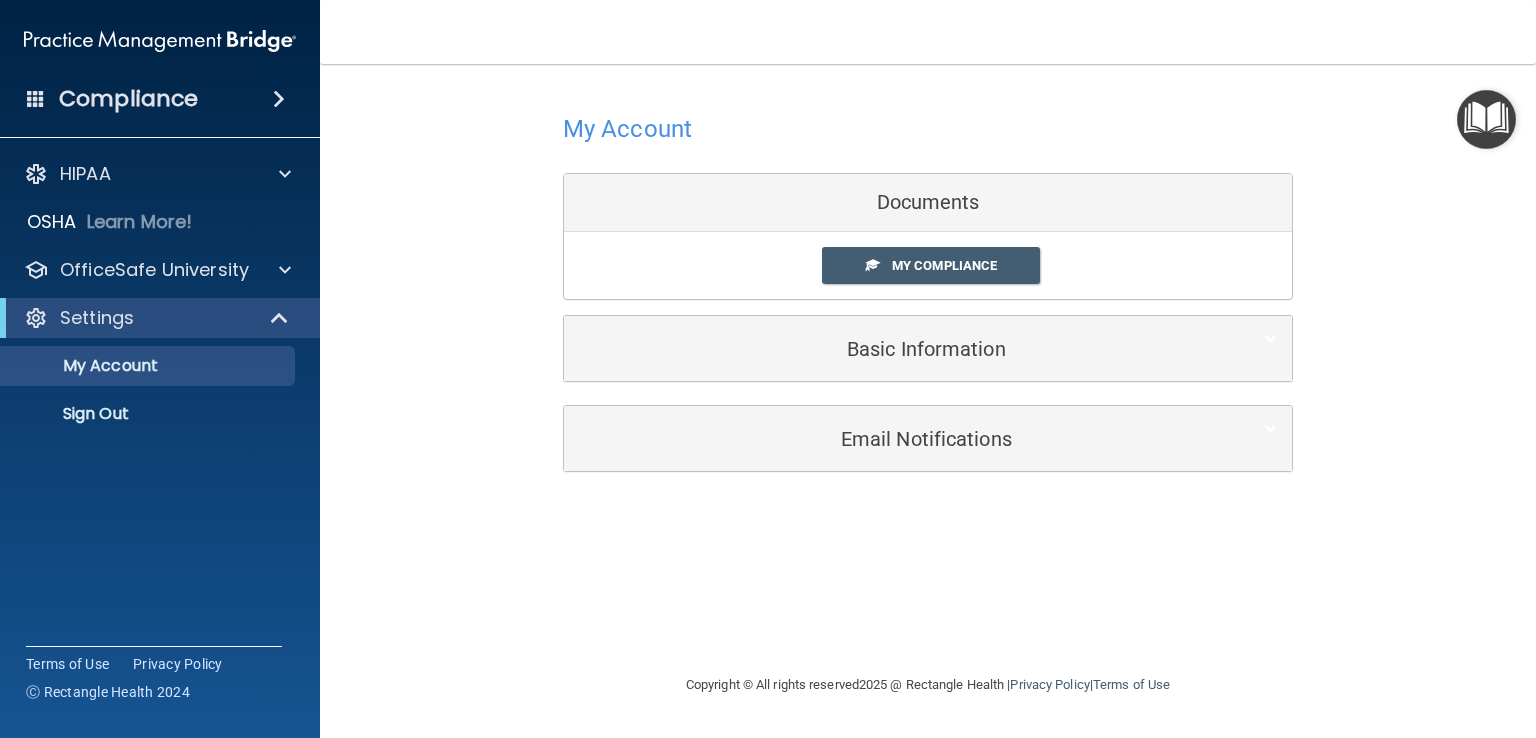 click at bounding box center [160, 41] 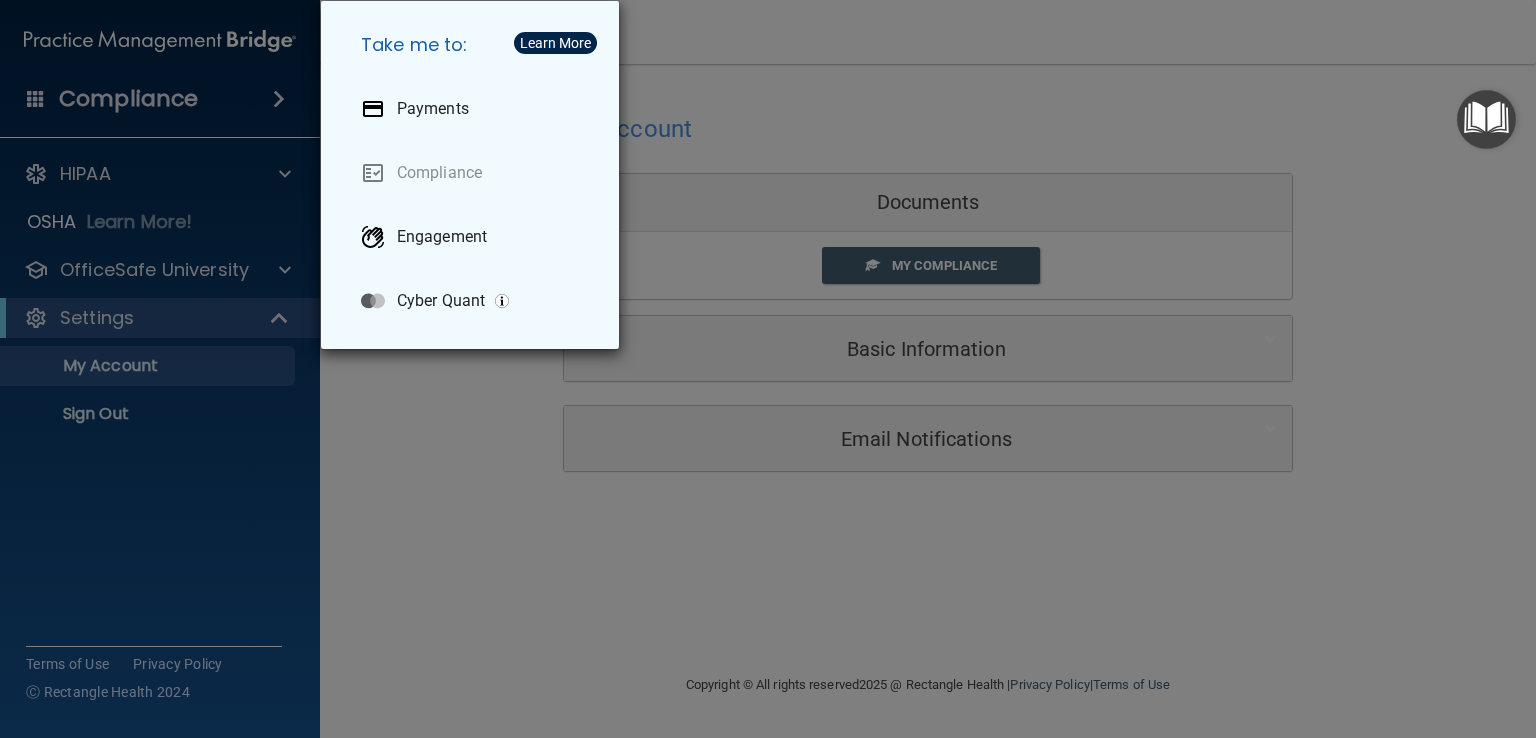 click on "Take me to:             Payments                   Compliance                     Engagement                     Cyber Quant" at bounding box center (768, 369) 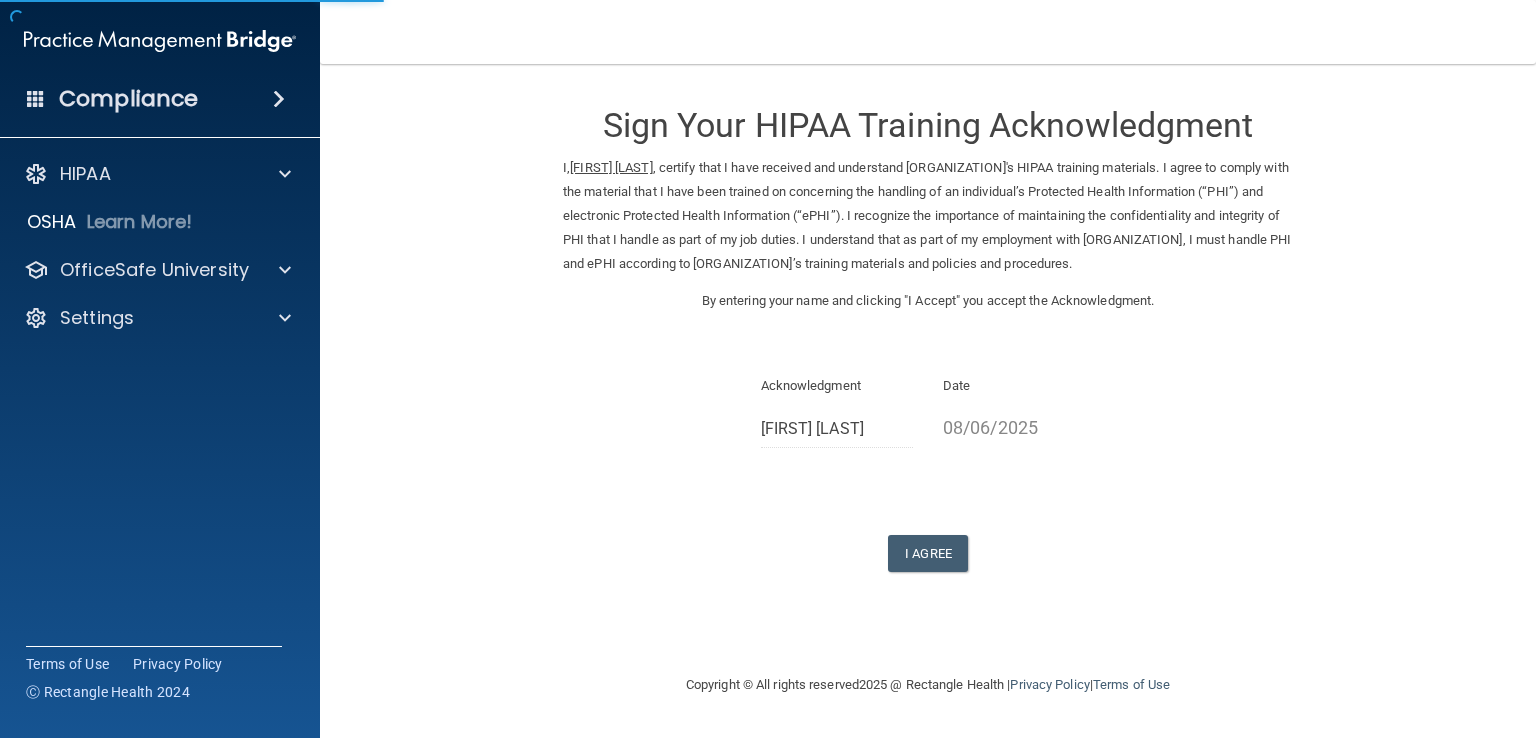 scroll, scrollTop: 0, scrollLeft: 0, axis: both 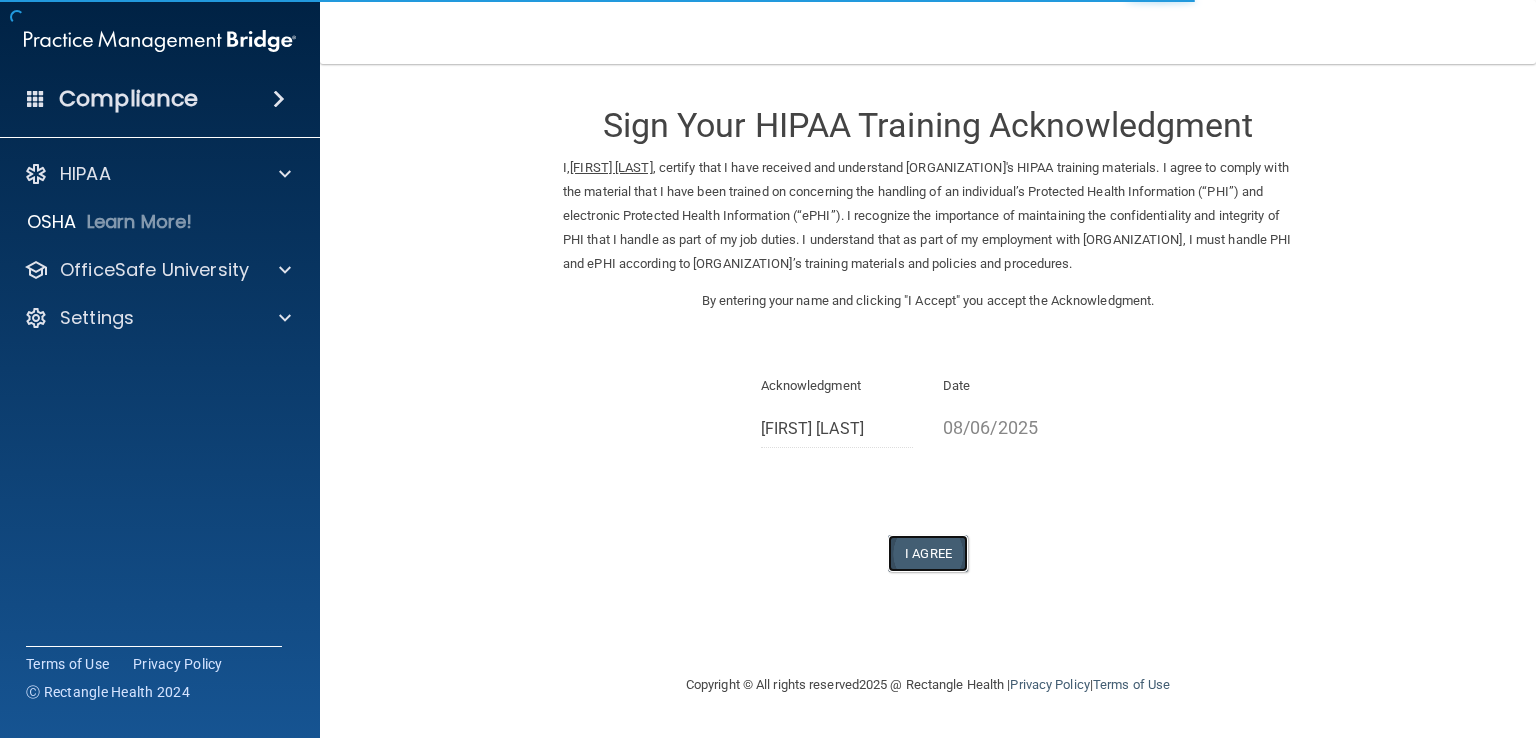 click on "I Agree" at bounding box center (928, 553) 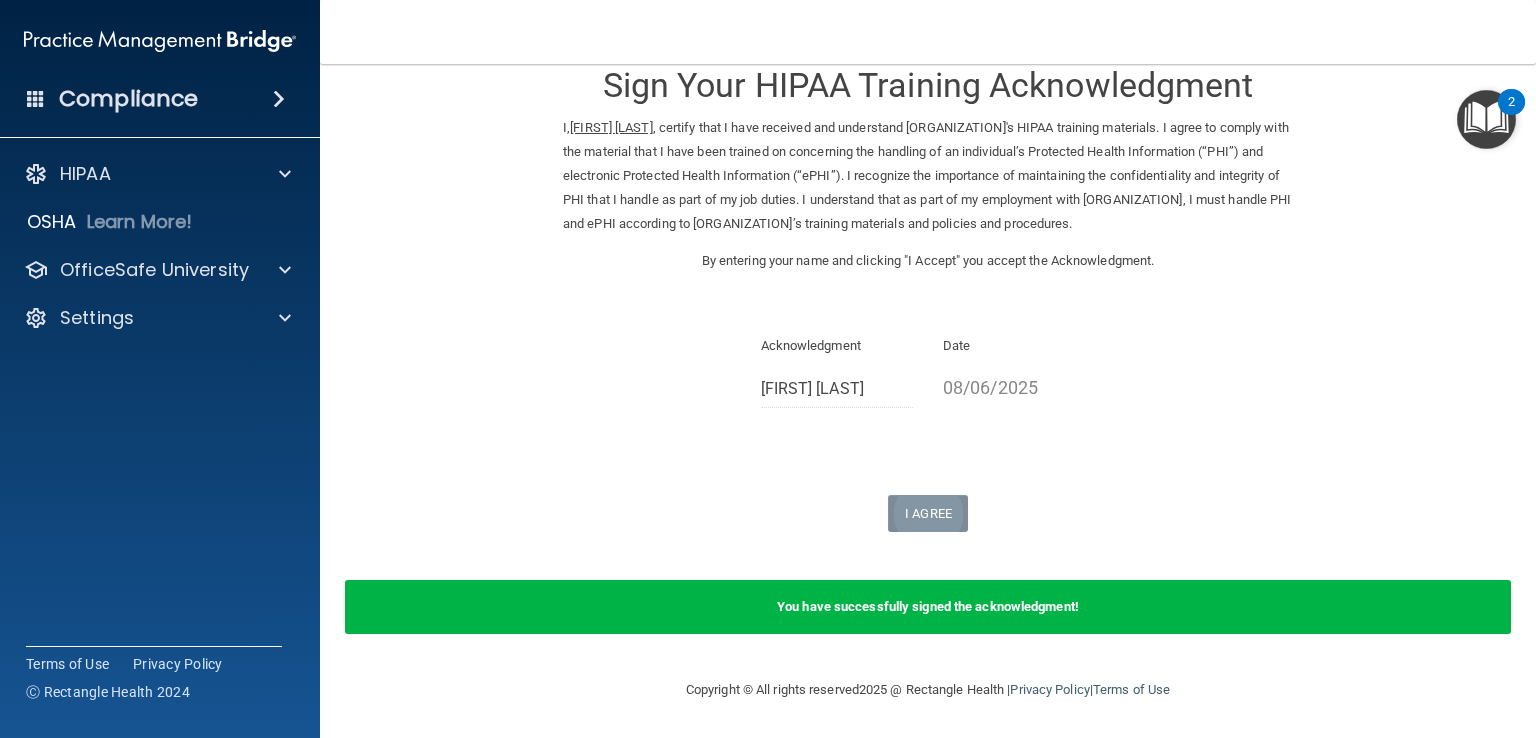 scroll, scrollTop: 0, scrollLeft: 0, axis: both 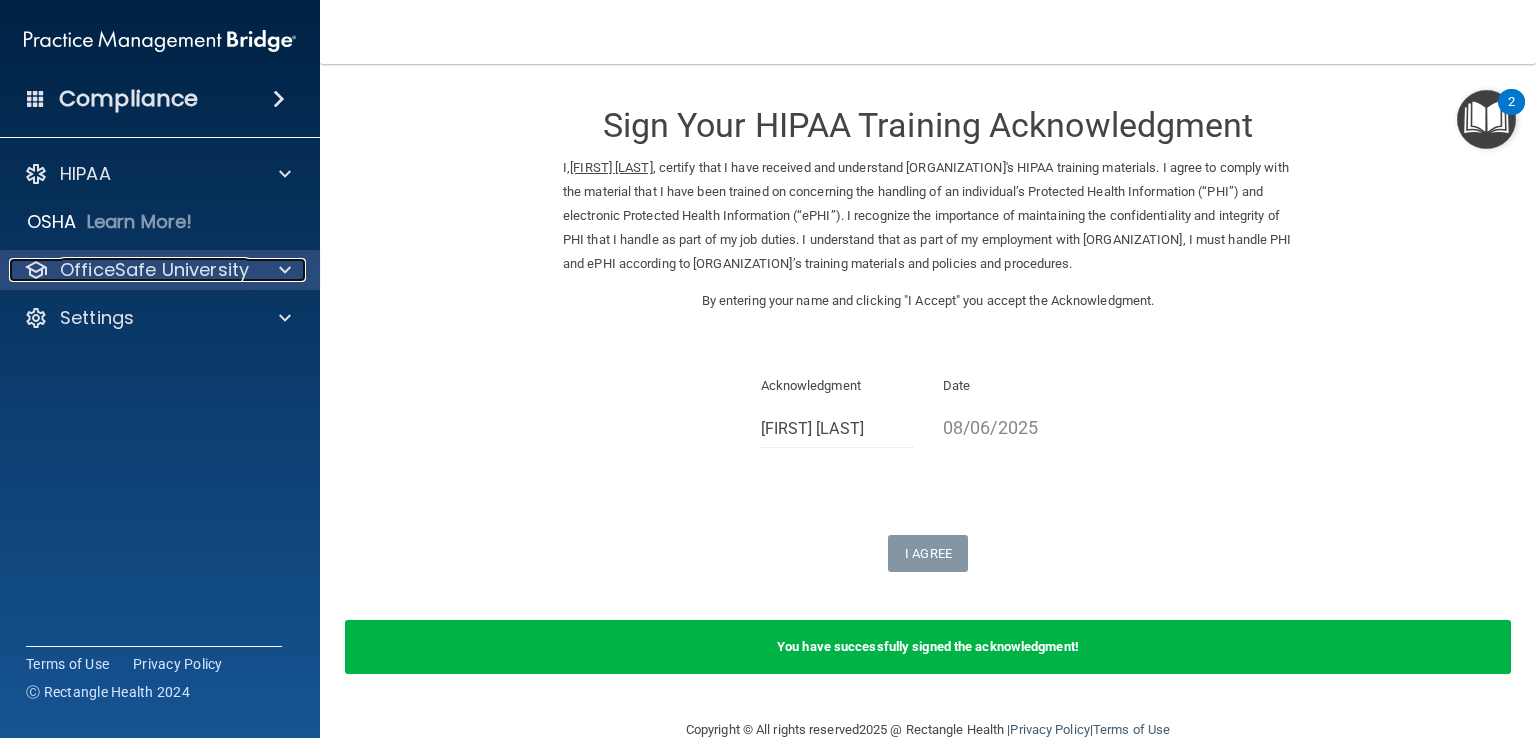 click on "OfficeSafe University" at bounding box center [154, 270] 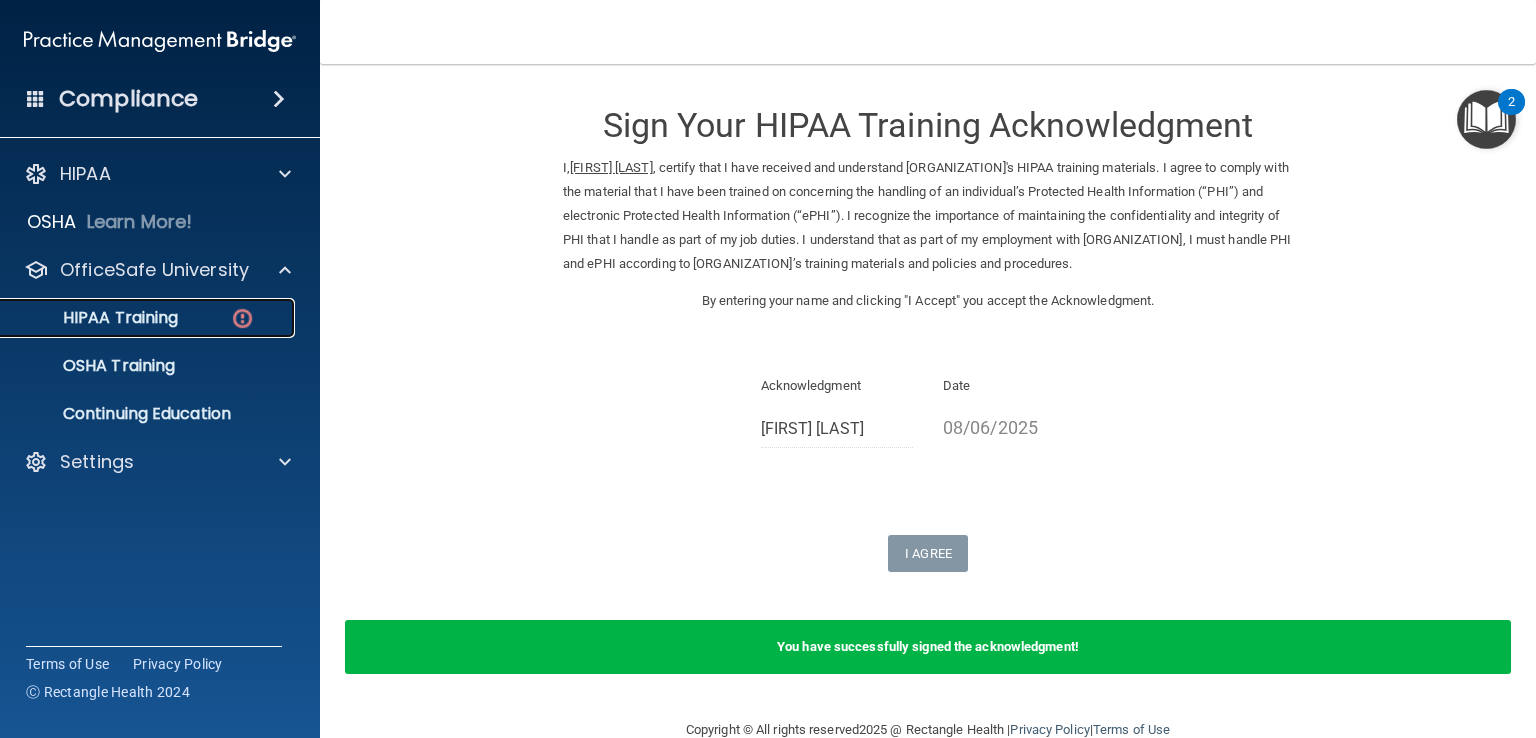 click on "HIPAA Training" at bounding box center (149, 318) 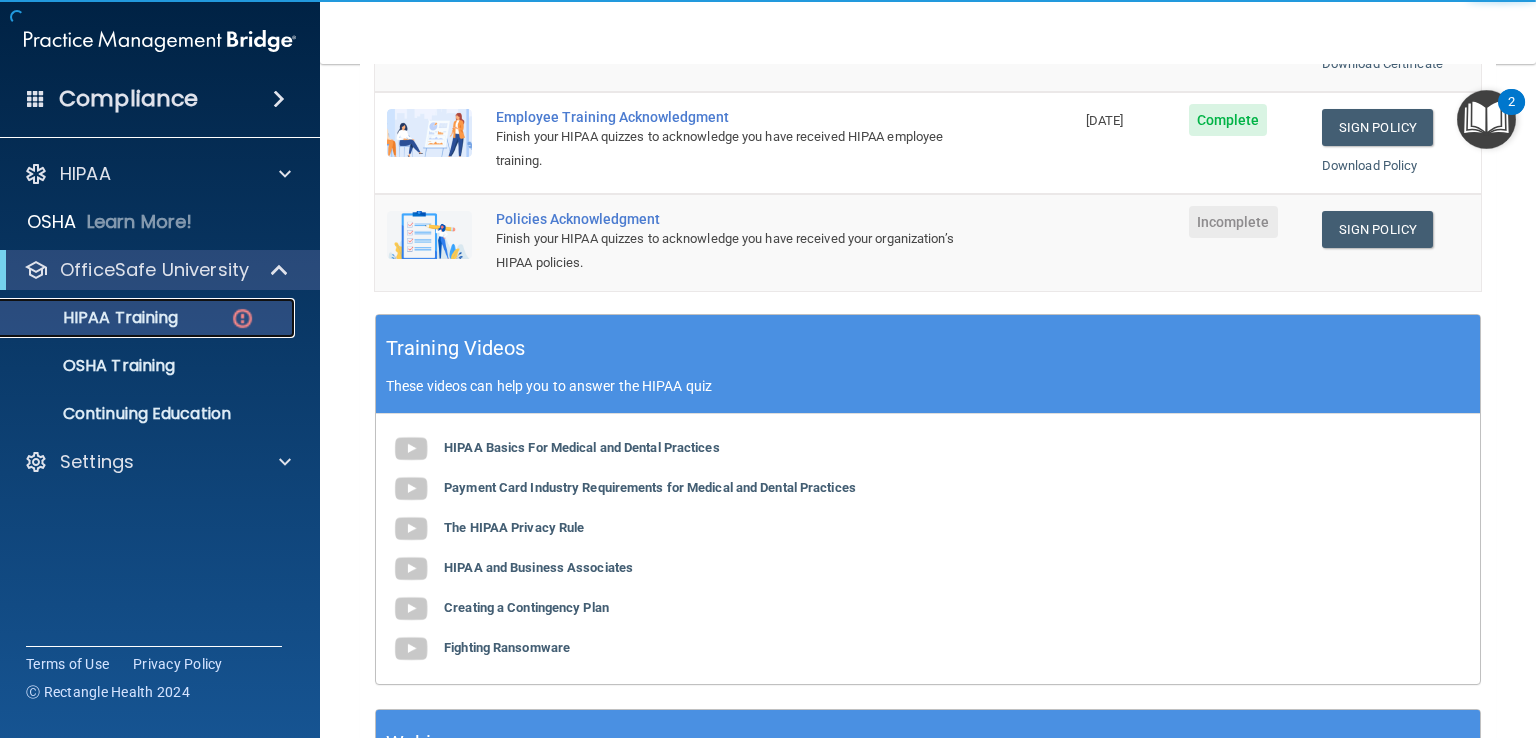 scroll, scrollTop: 567, scrollLeft: 0, axis: vertical 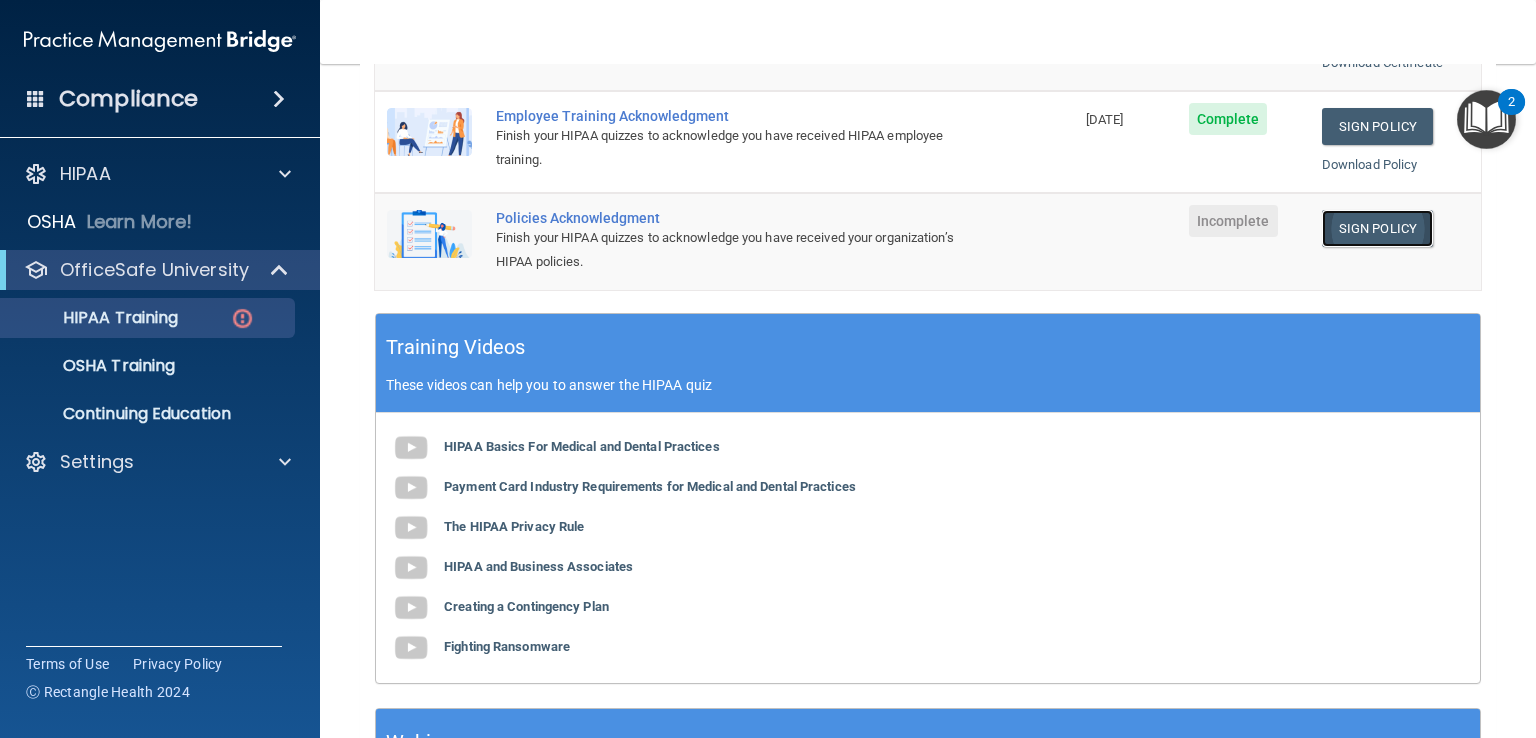 click on "Sign Policy" at bounding box center [1377, 228] 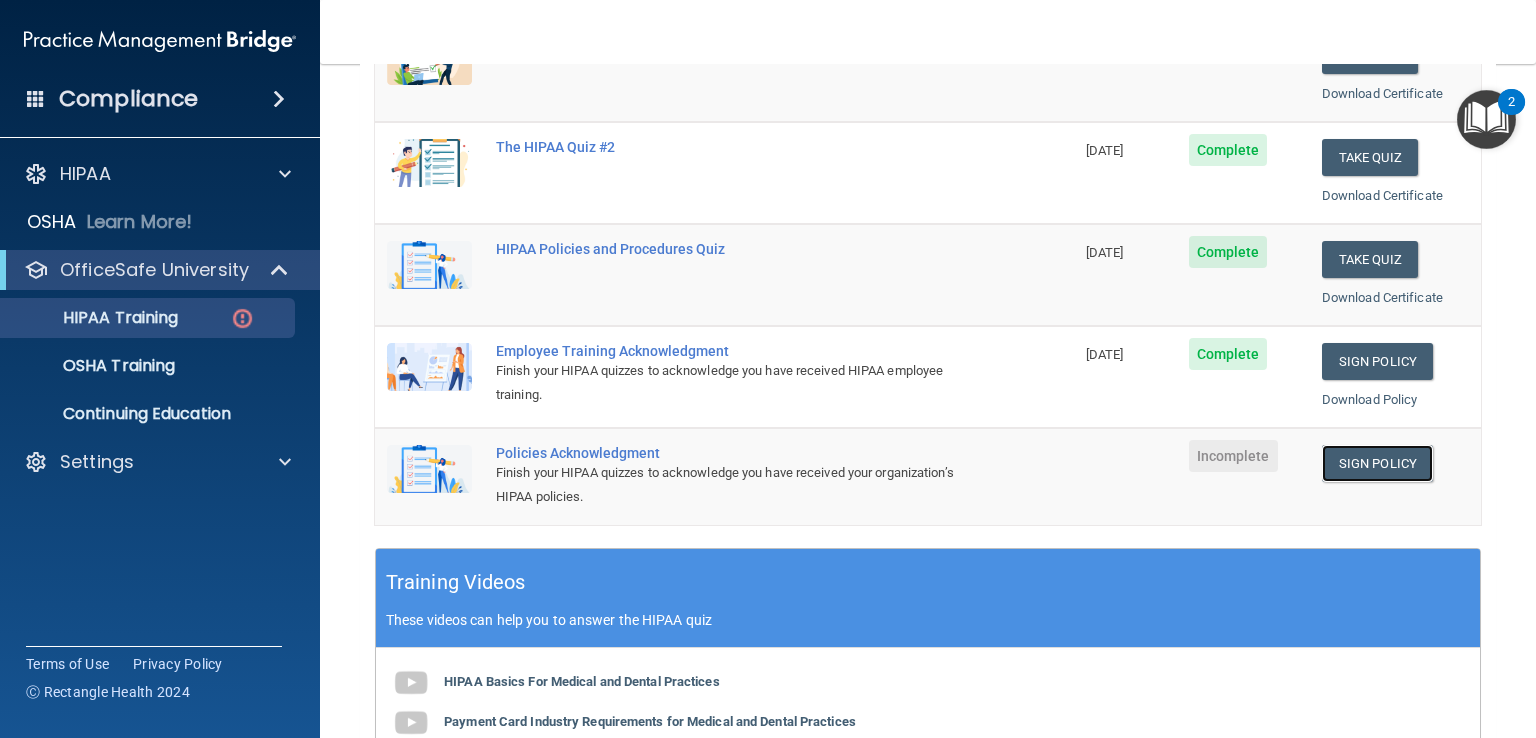 scroll, scrollTop: 336, scrollLeft: 0, axis: vertical 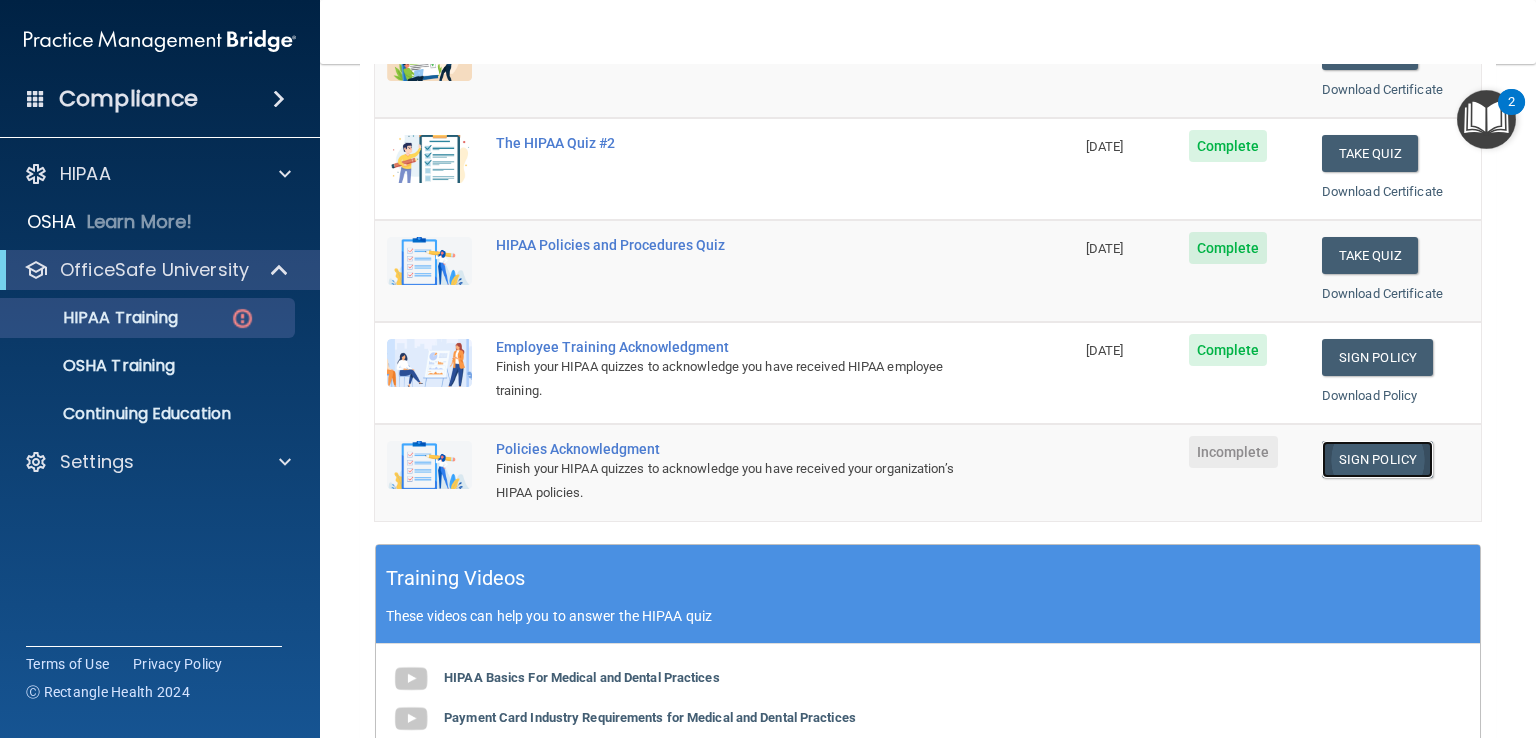 click on "Sign Policy" at bounding box center [1377, 459] 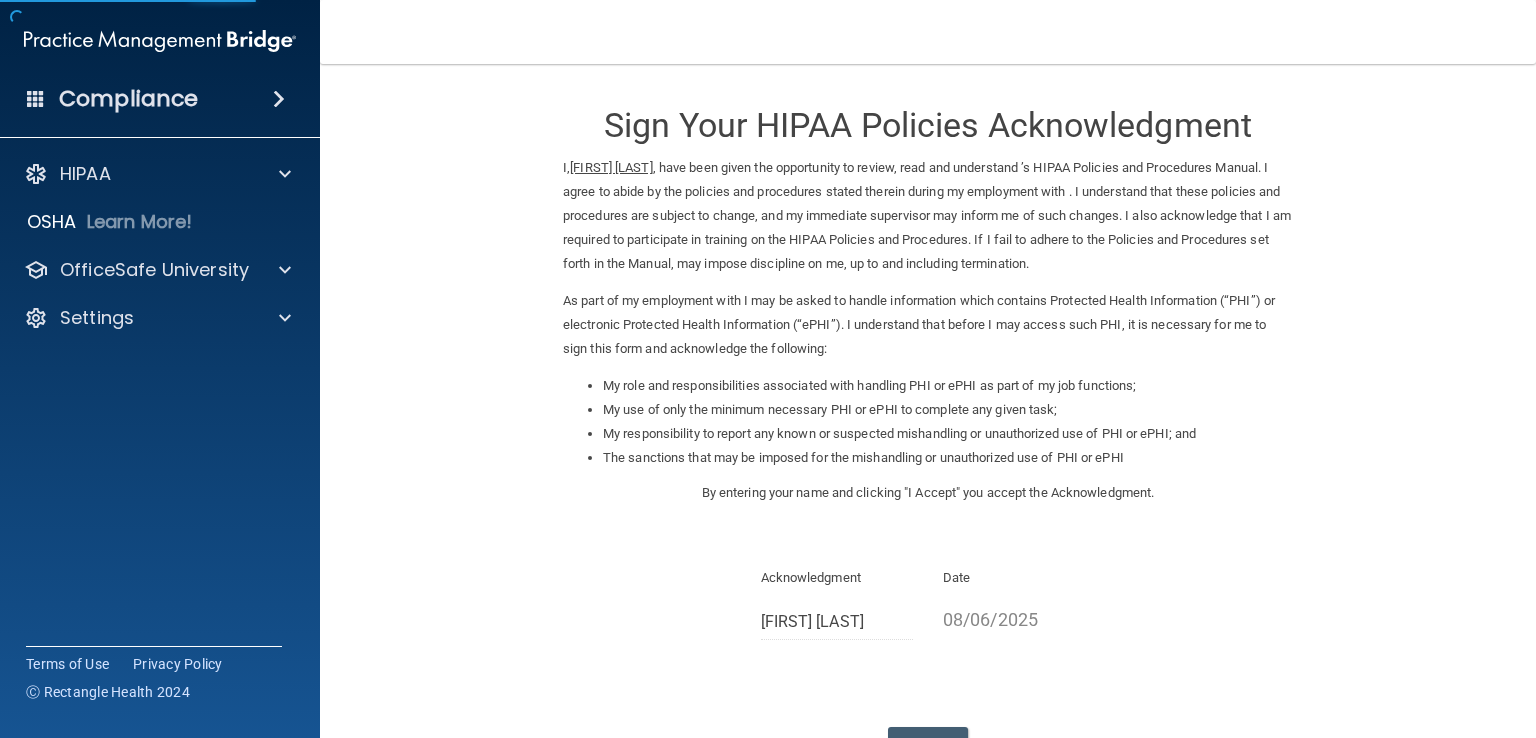 scroll, scrollTop: 0, scrollLeft: 0, axis: both 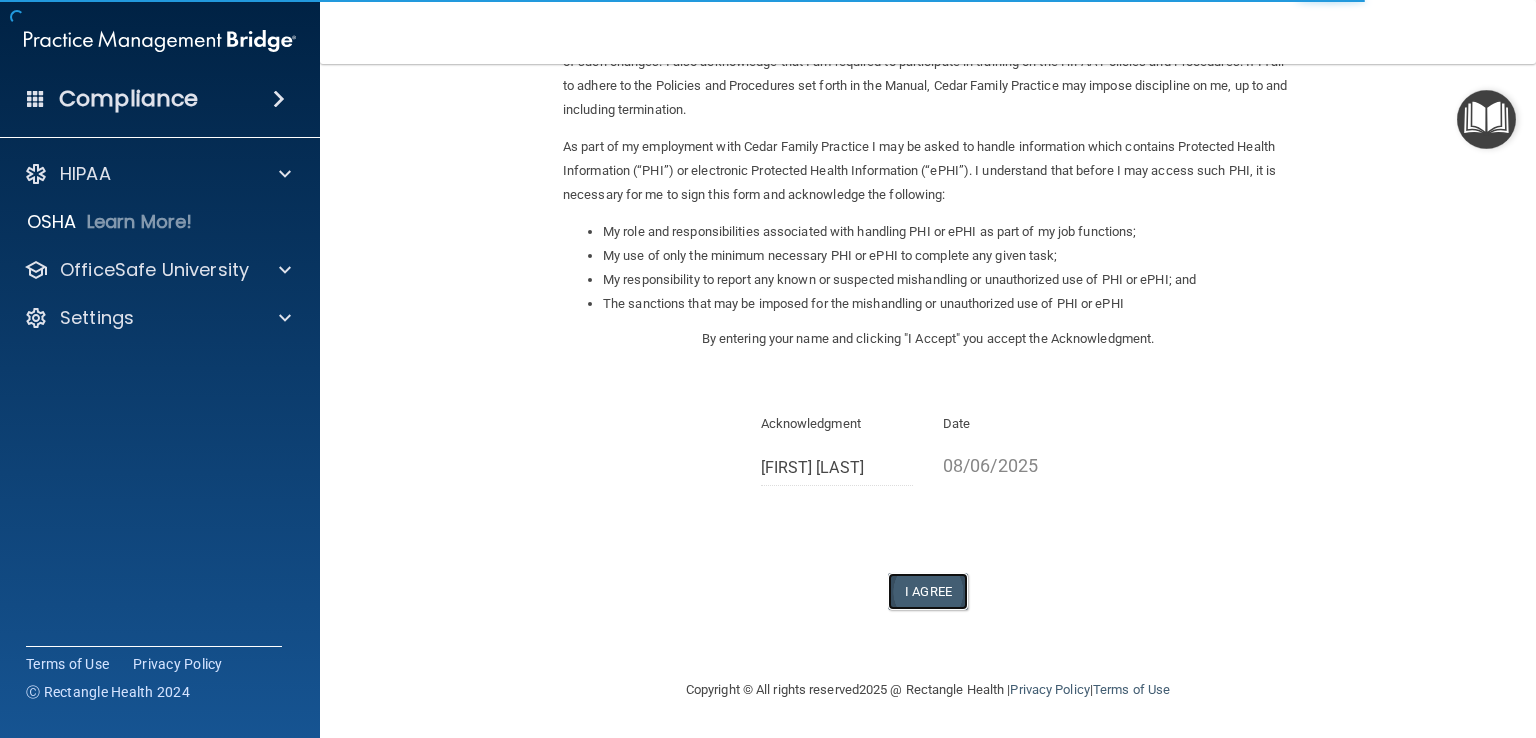 click on "I Agree" at bounding box center (928, 591) 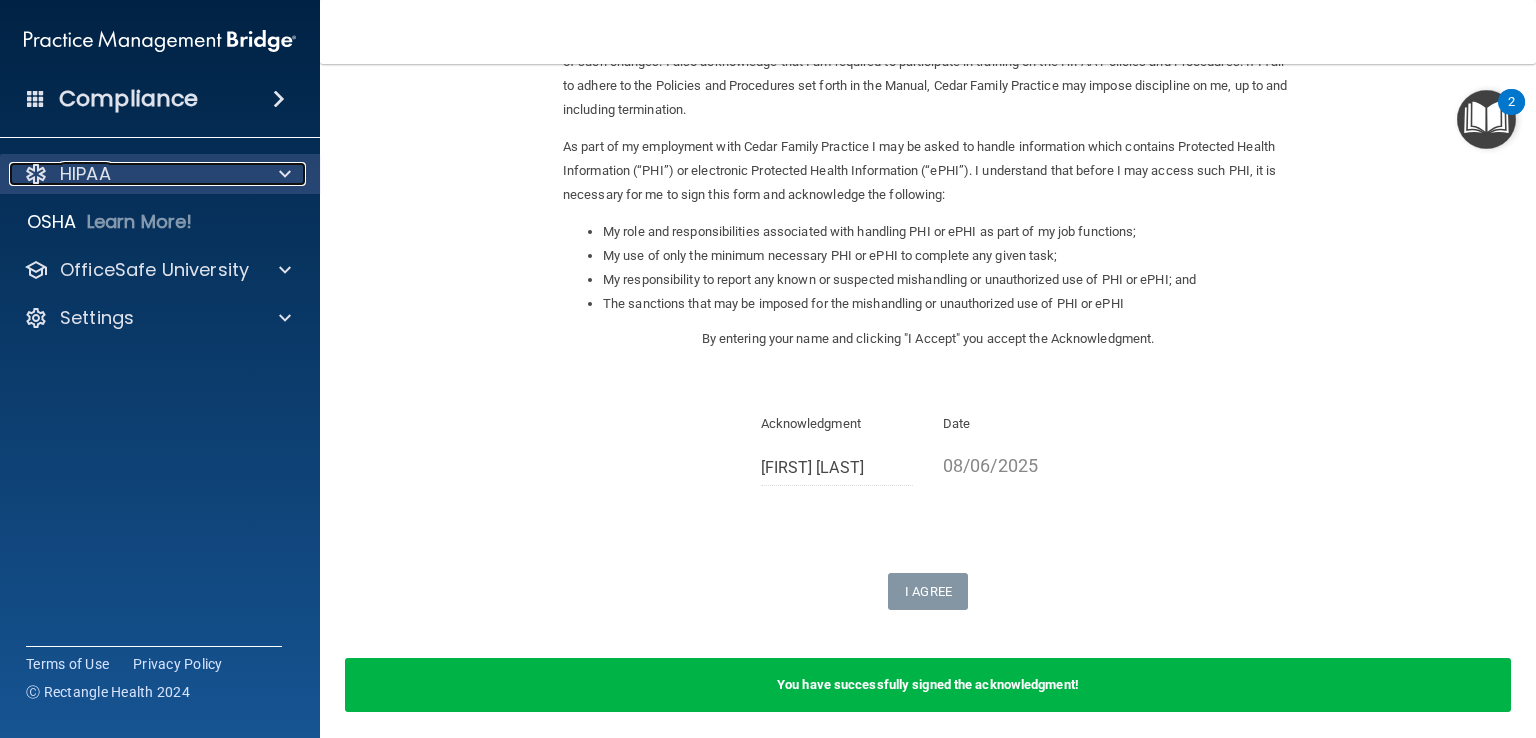 click on "HIPAA" at bounding box center (133, 174) 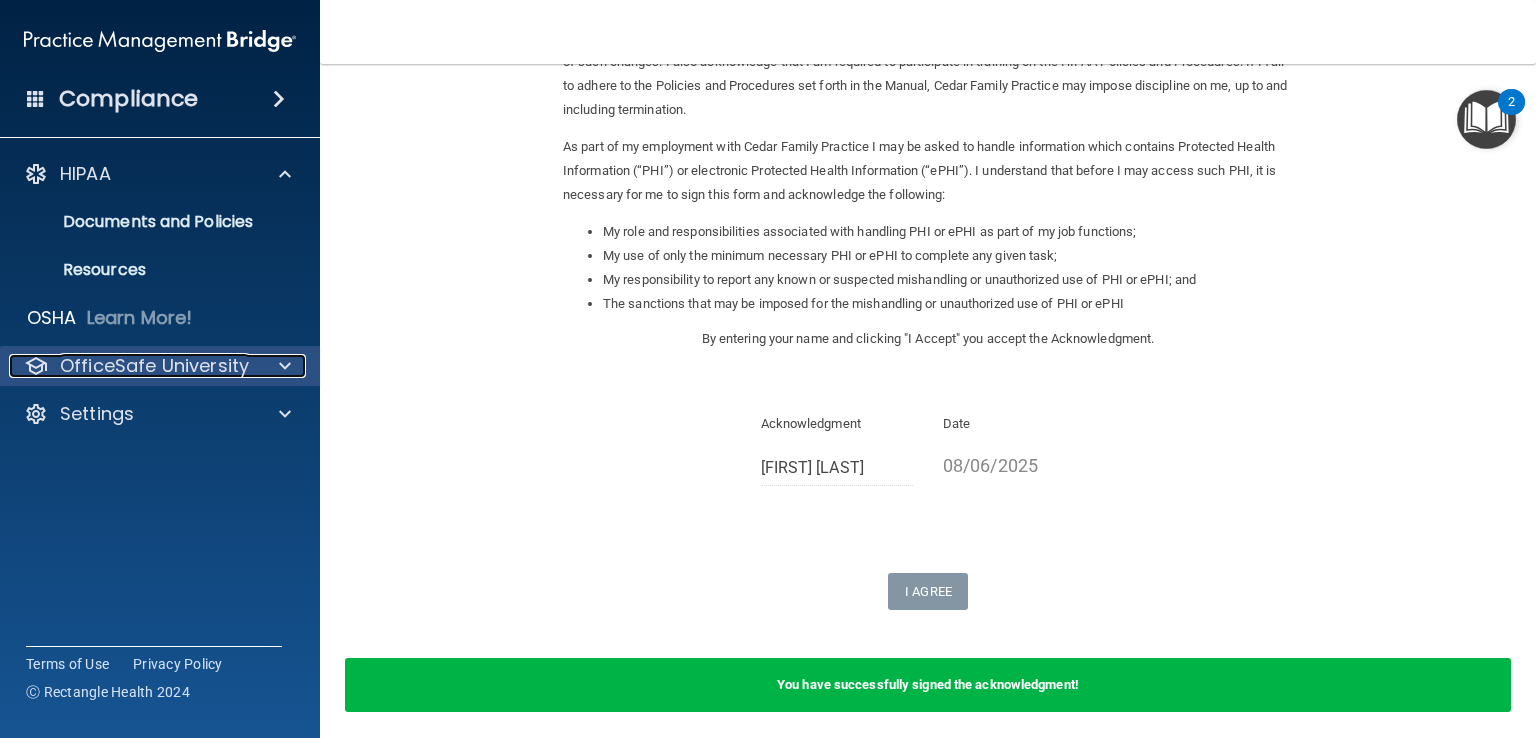 click on "OfficeSafe University" at bounding box center [154, 366] 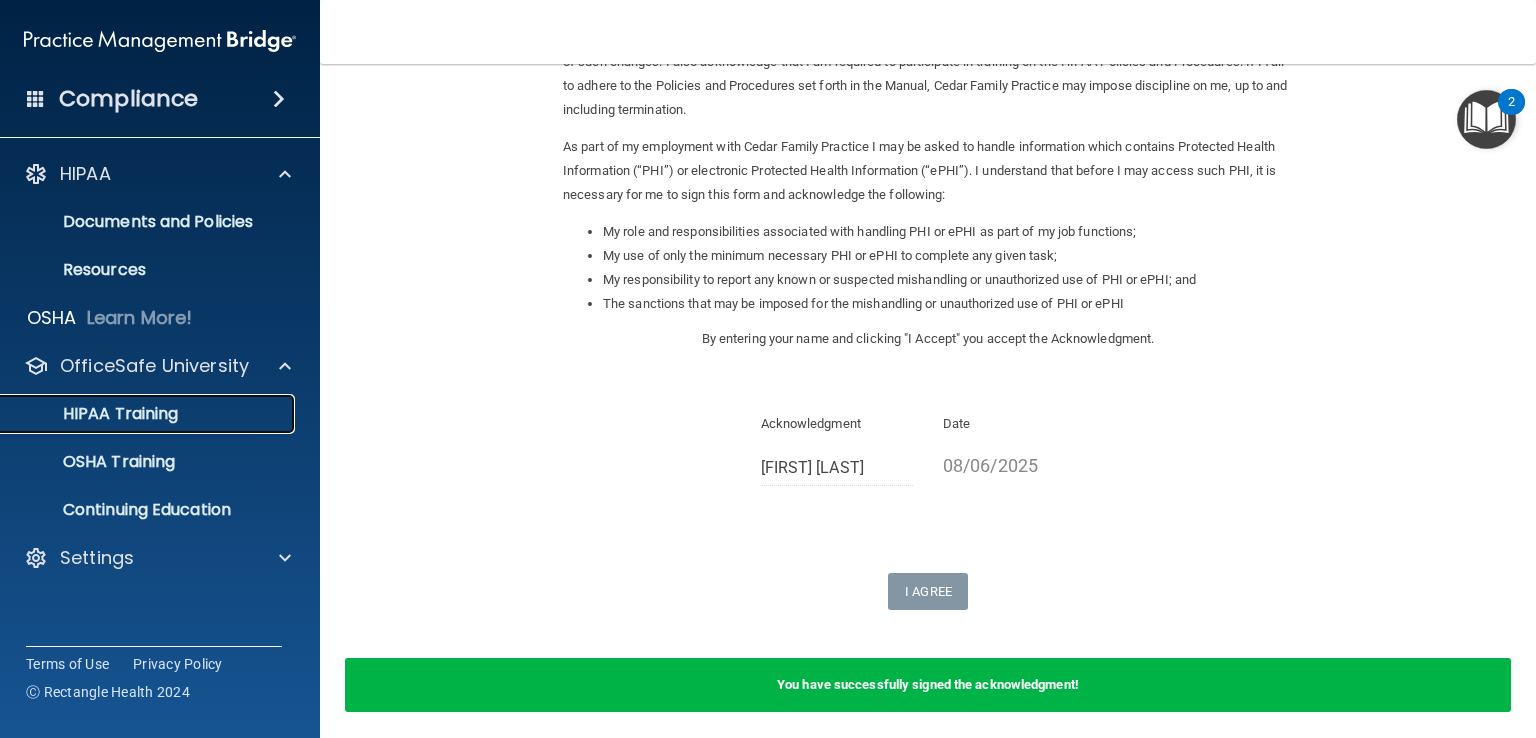 click on "HIPAA Training" at bounding box center [95, 414] 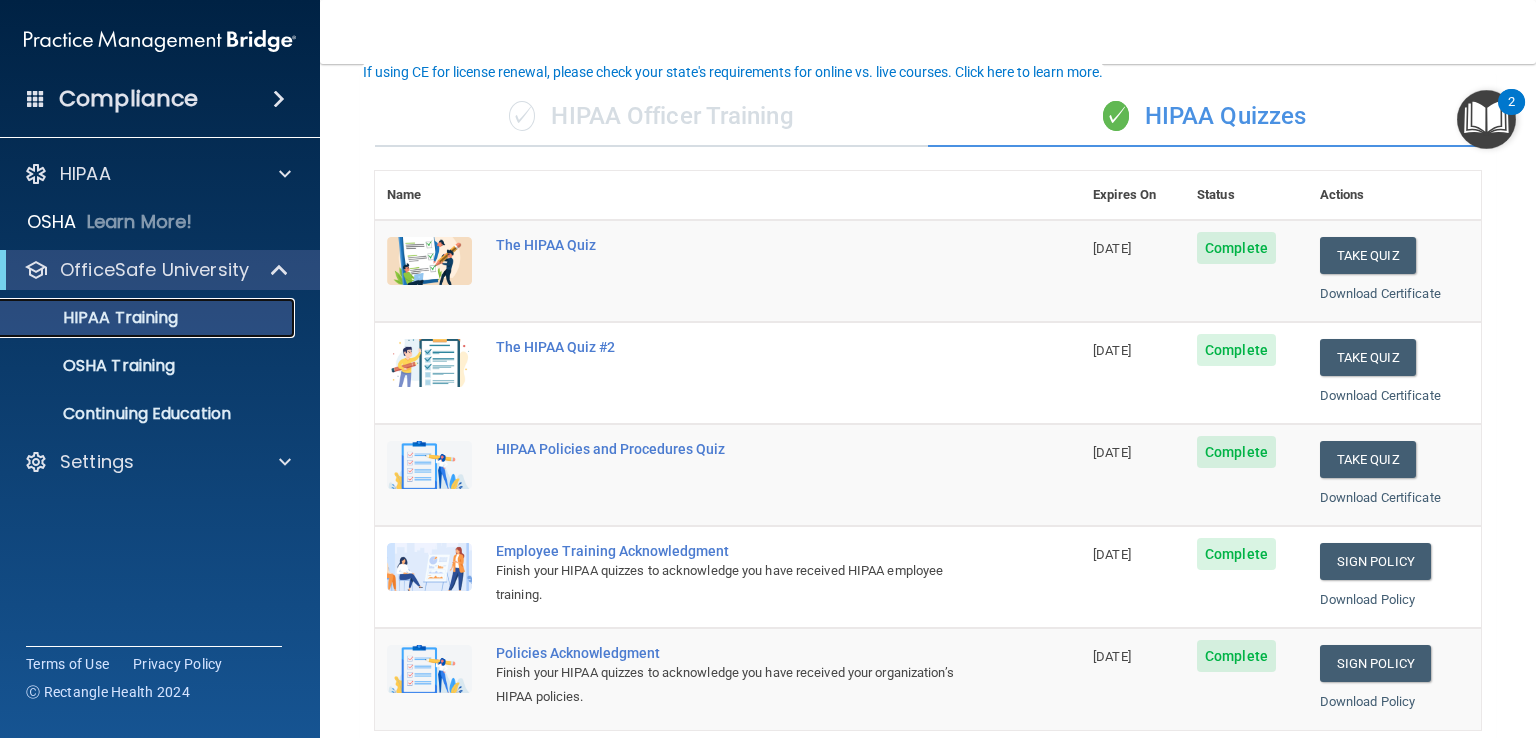scroll, scrollTop: 0, scrollLeft: 0, axis: both 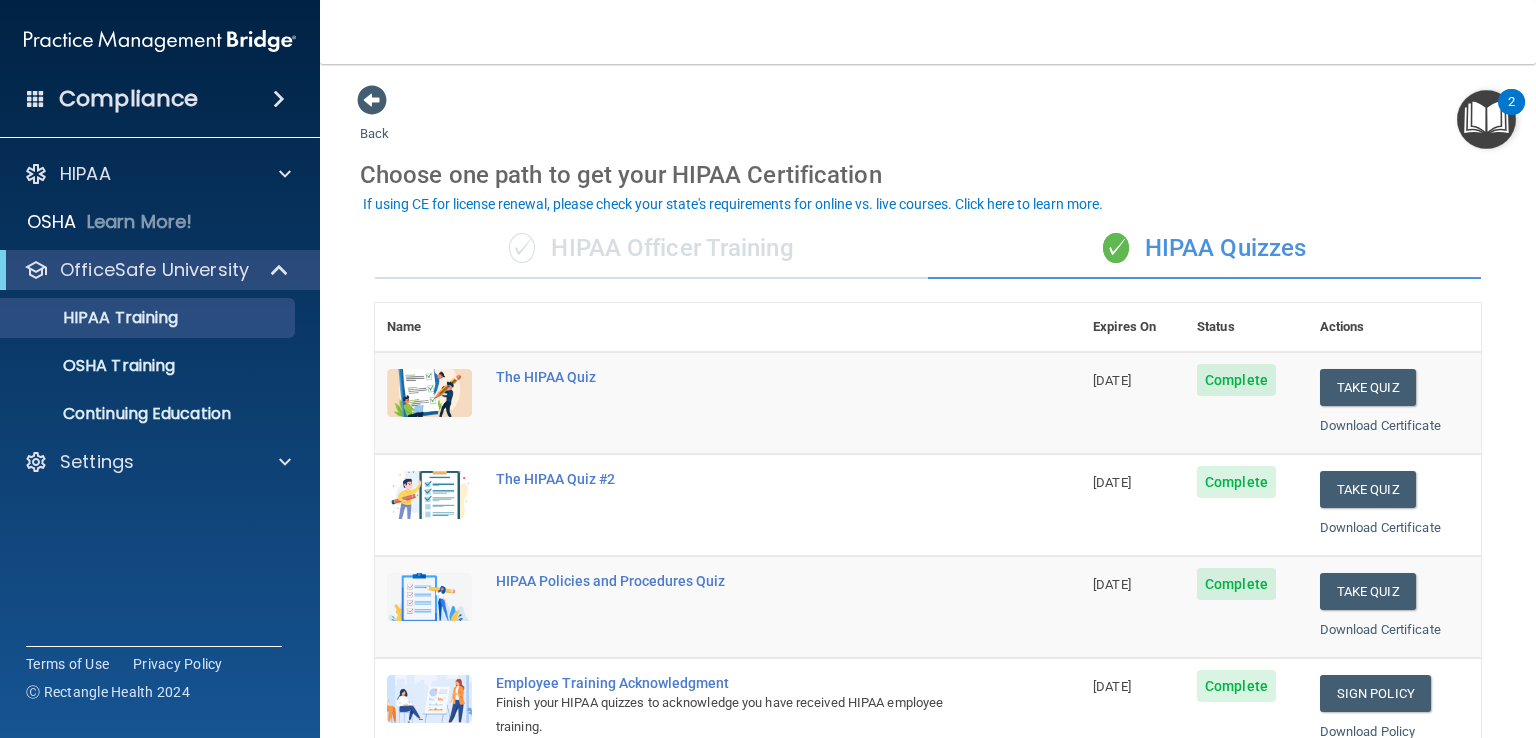 click on "✓   HIPAA Officer Training" at bounding box center [651, 249] 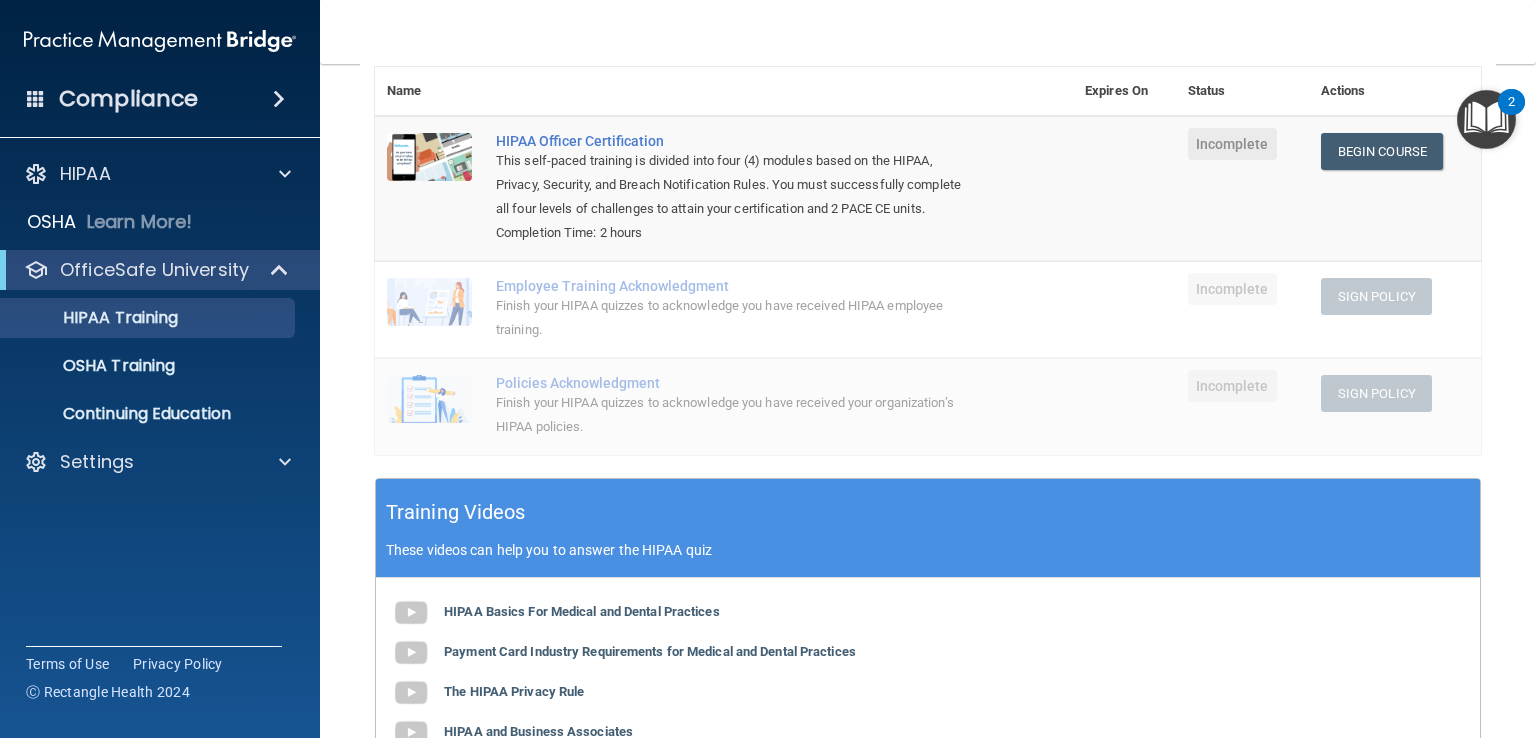 scroll, scrollTop: 240, scrollLeft: 0, axis: vertical 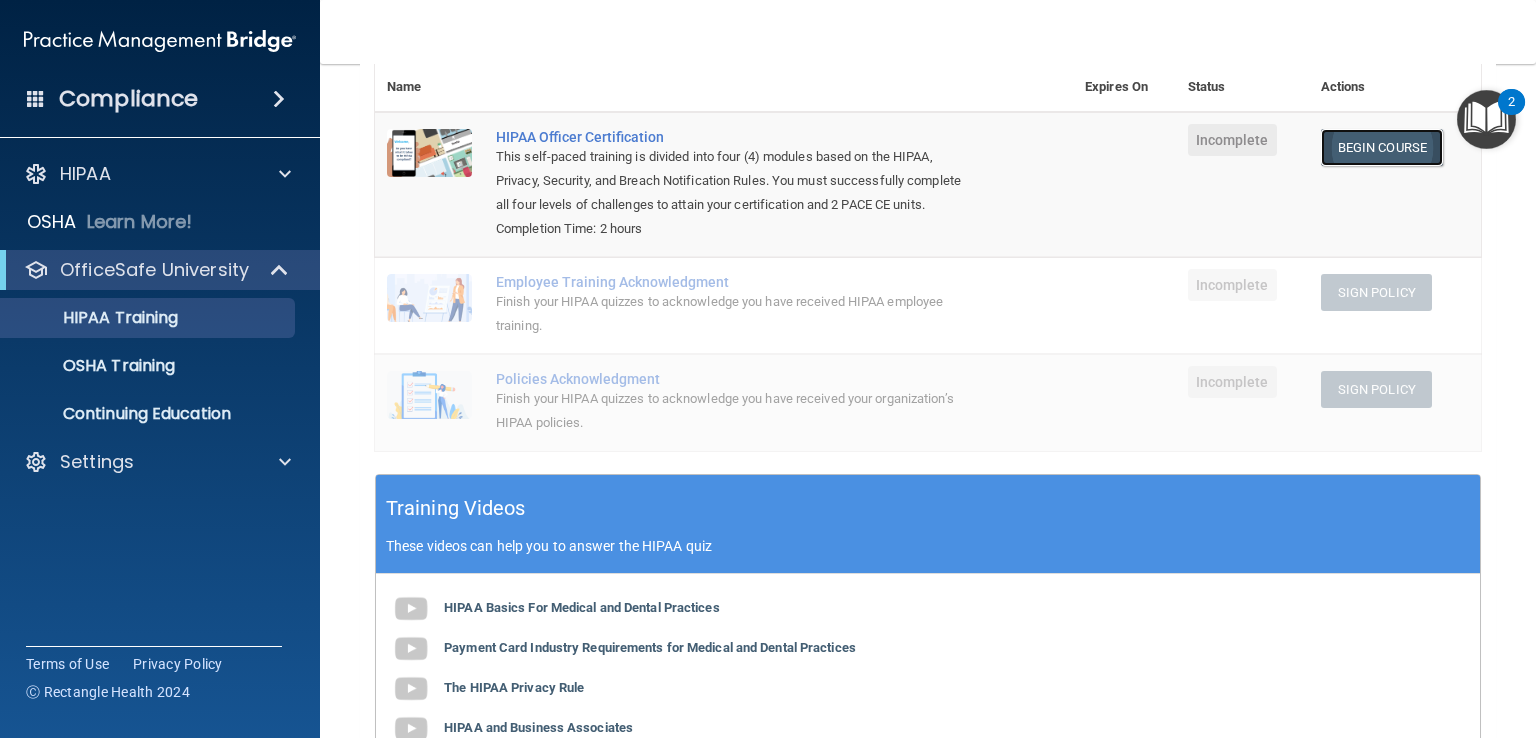 click on "Begin Course" at bounding box center (1382, 147) 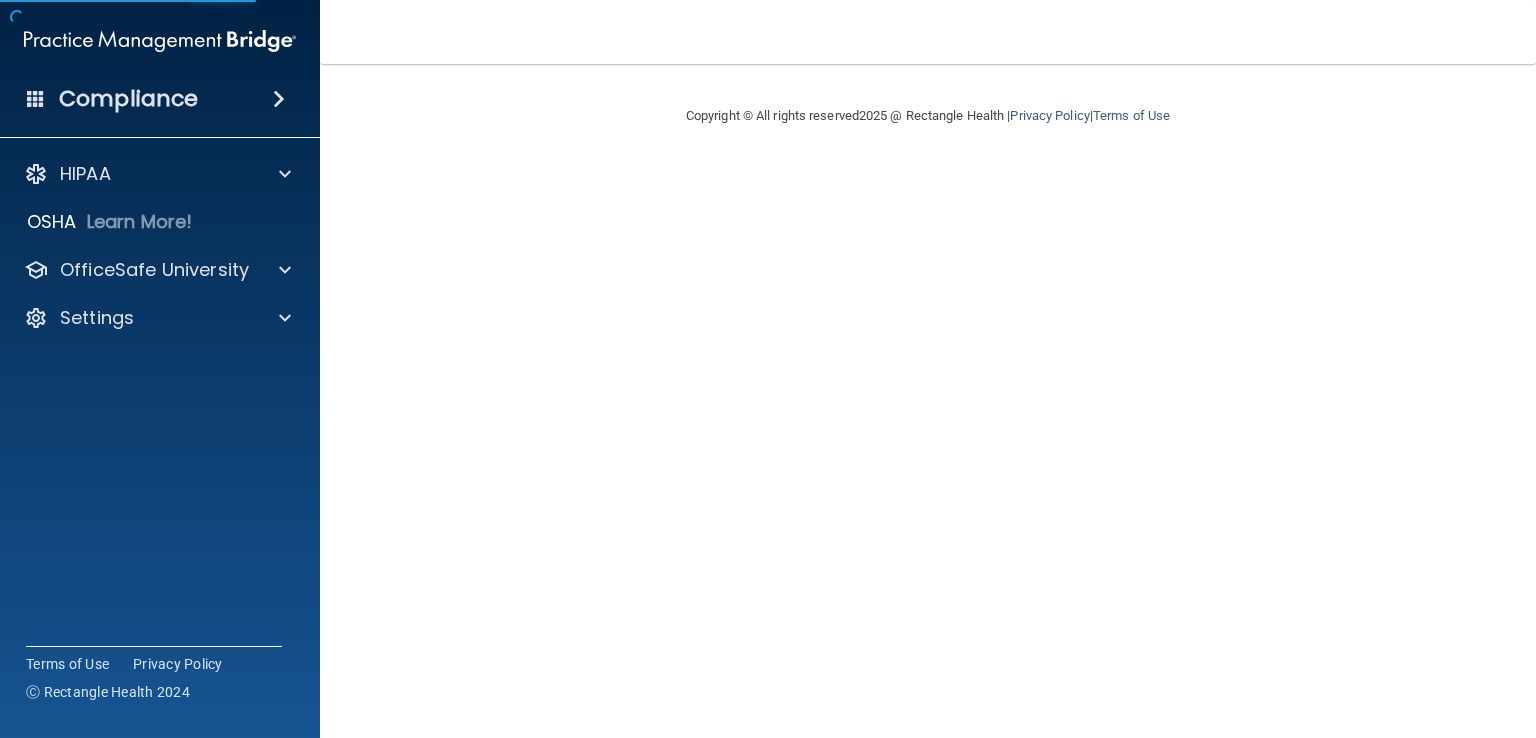 scroll, scrollTop: 0, scrollLeft: 0, axis: both 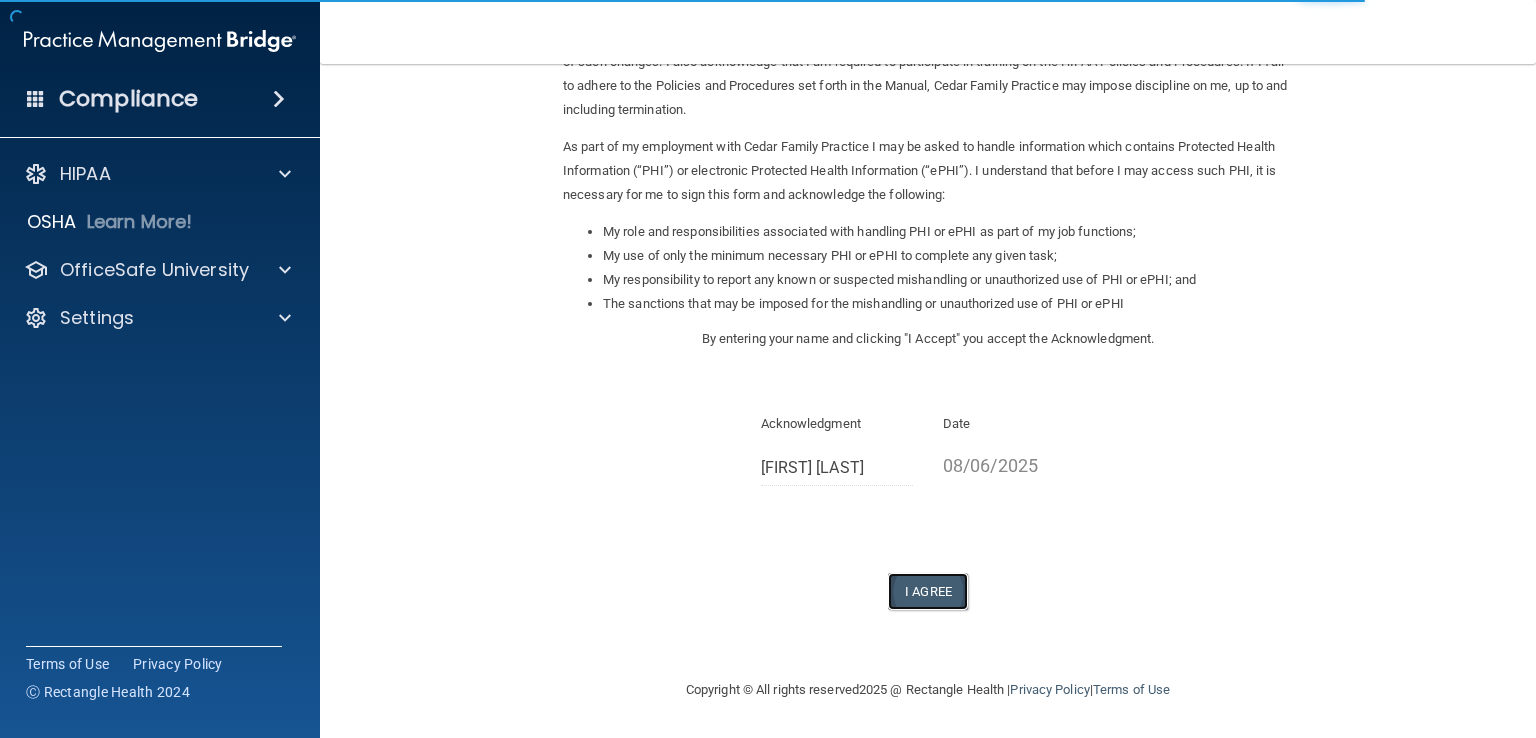 click on "I Agree" at bounding box center [928, 591] 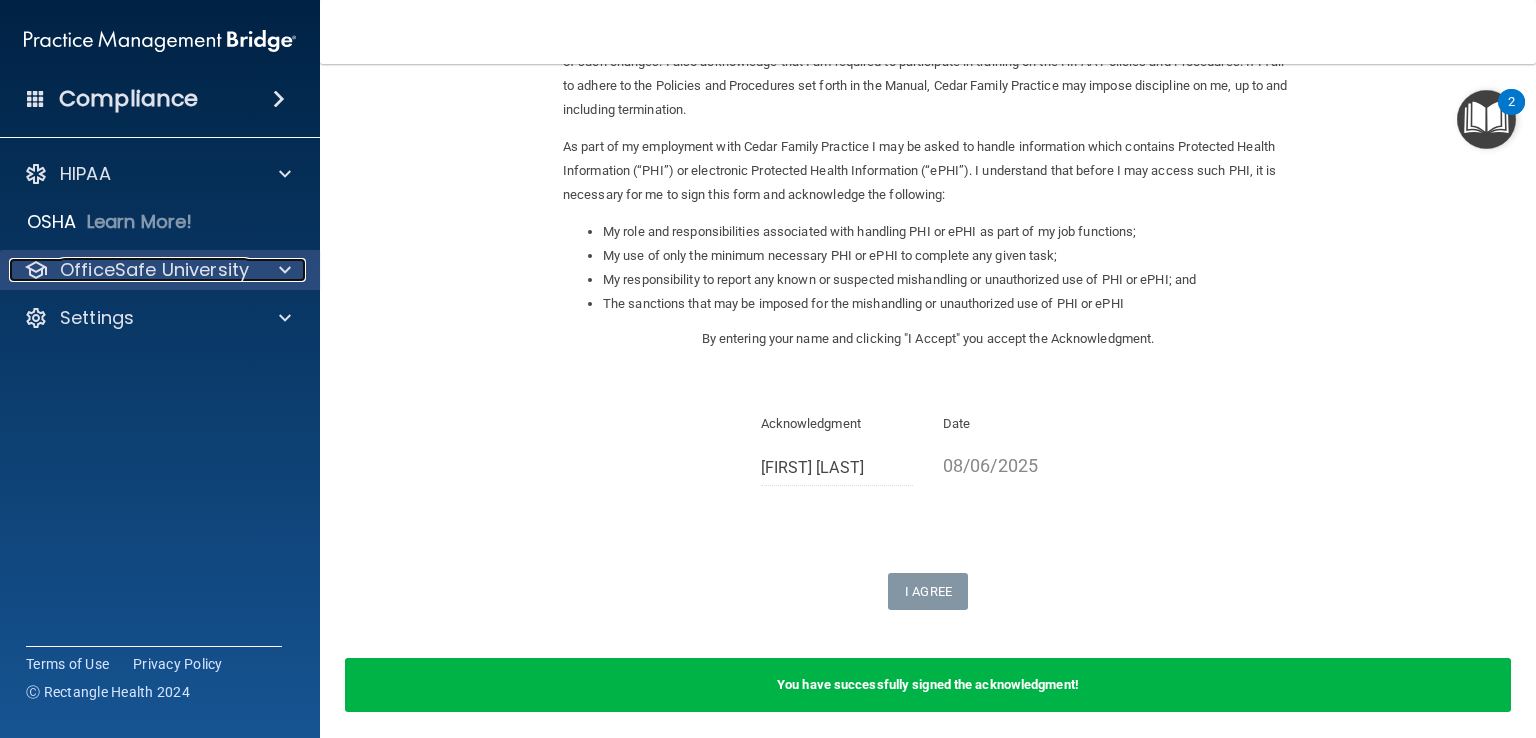 click on "OfficeSafe University" at bounding box center (154, 270) 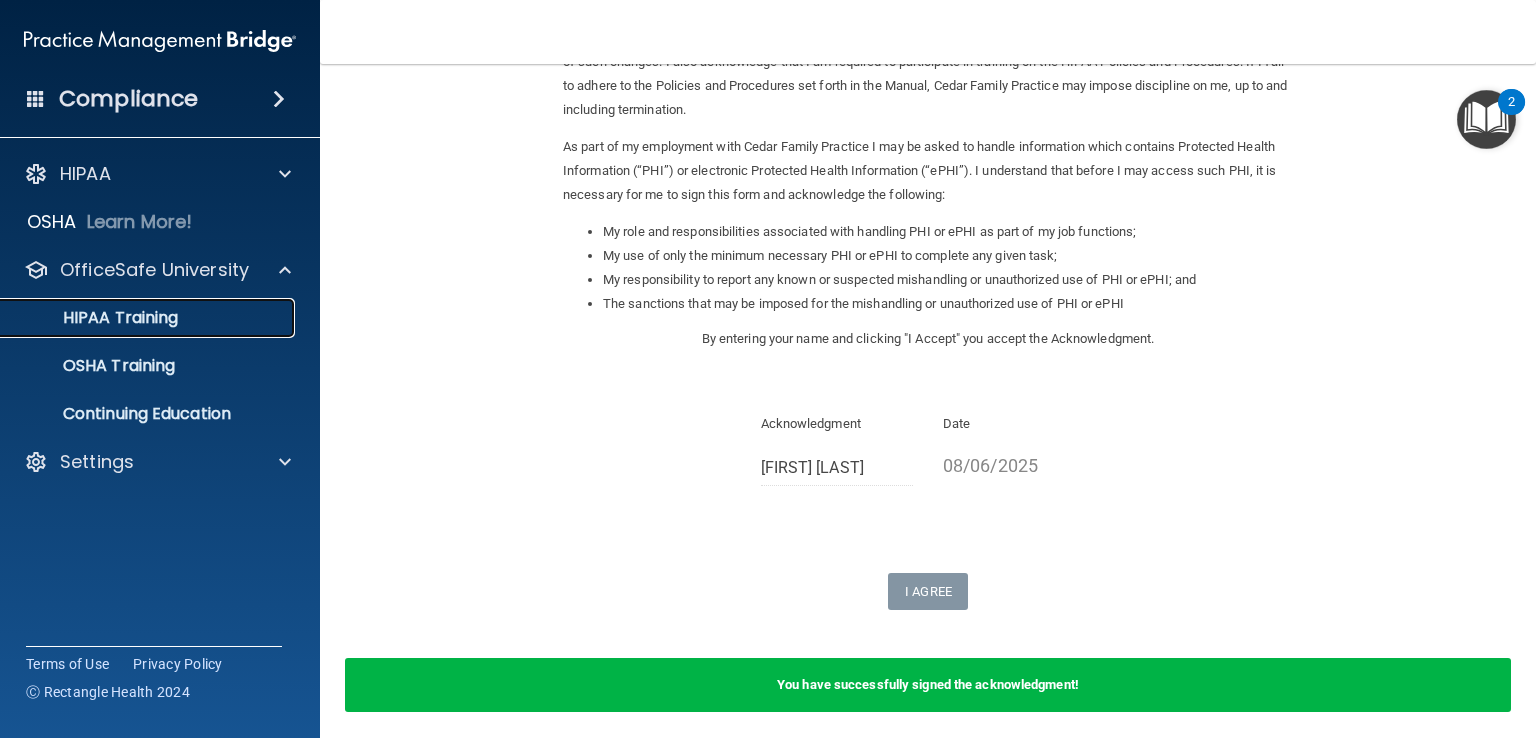 click on "HIPAA Training" at bounding box center (149, 318) 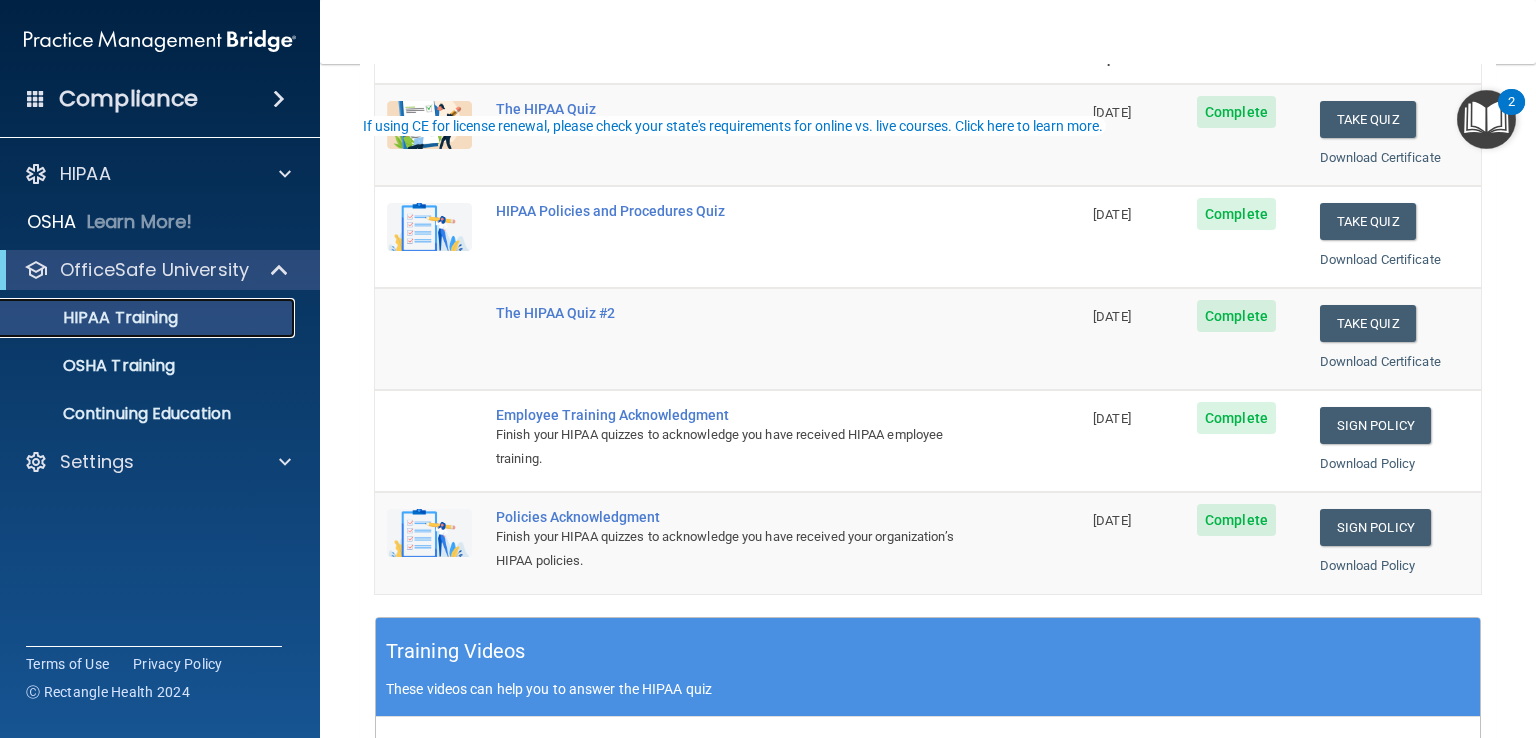 scroll, scrollTop: 0, scrollLeft: 0, axis: both 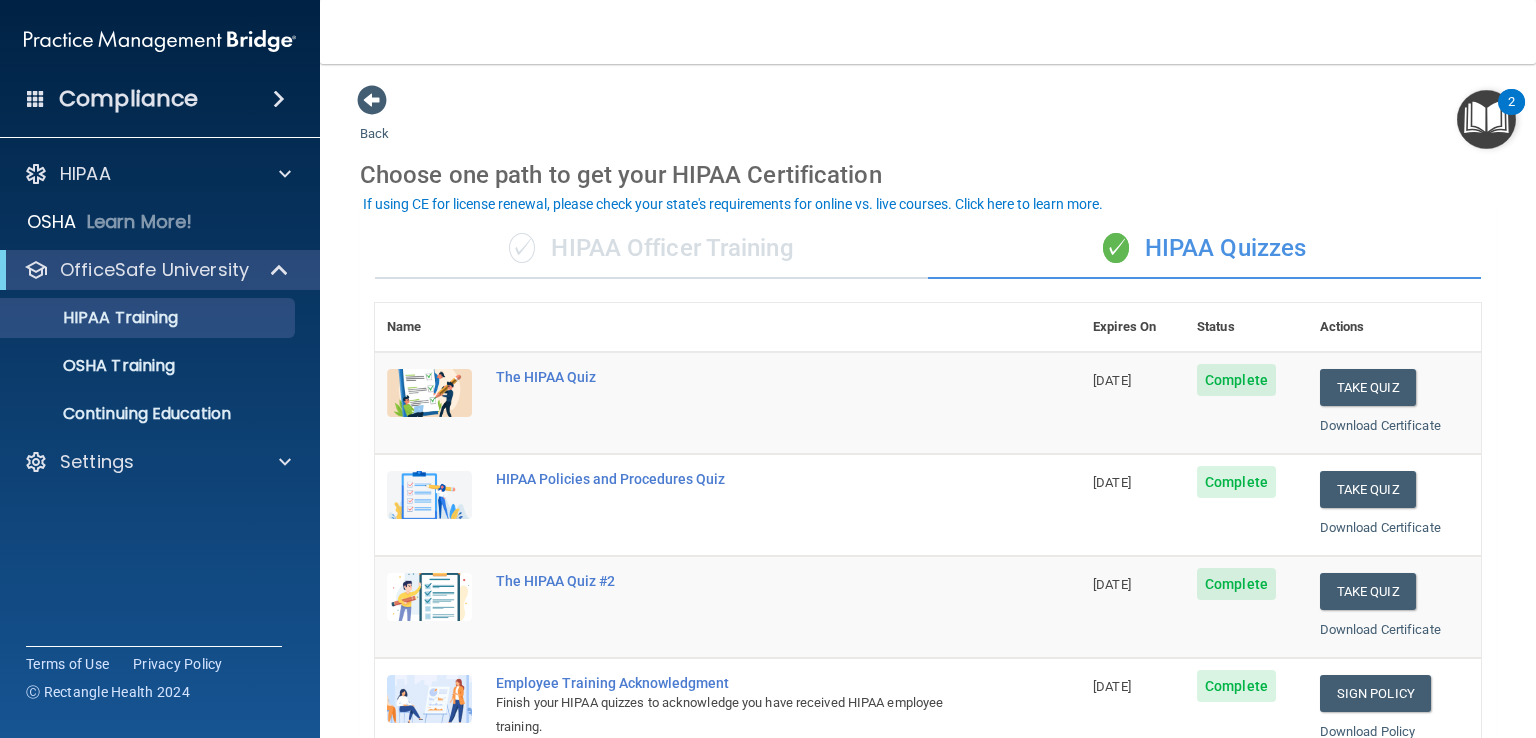 click at bounding box center [1486, 119] 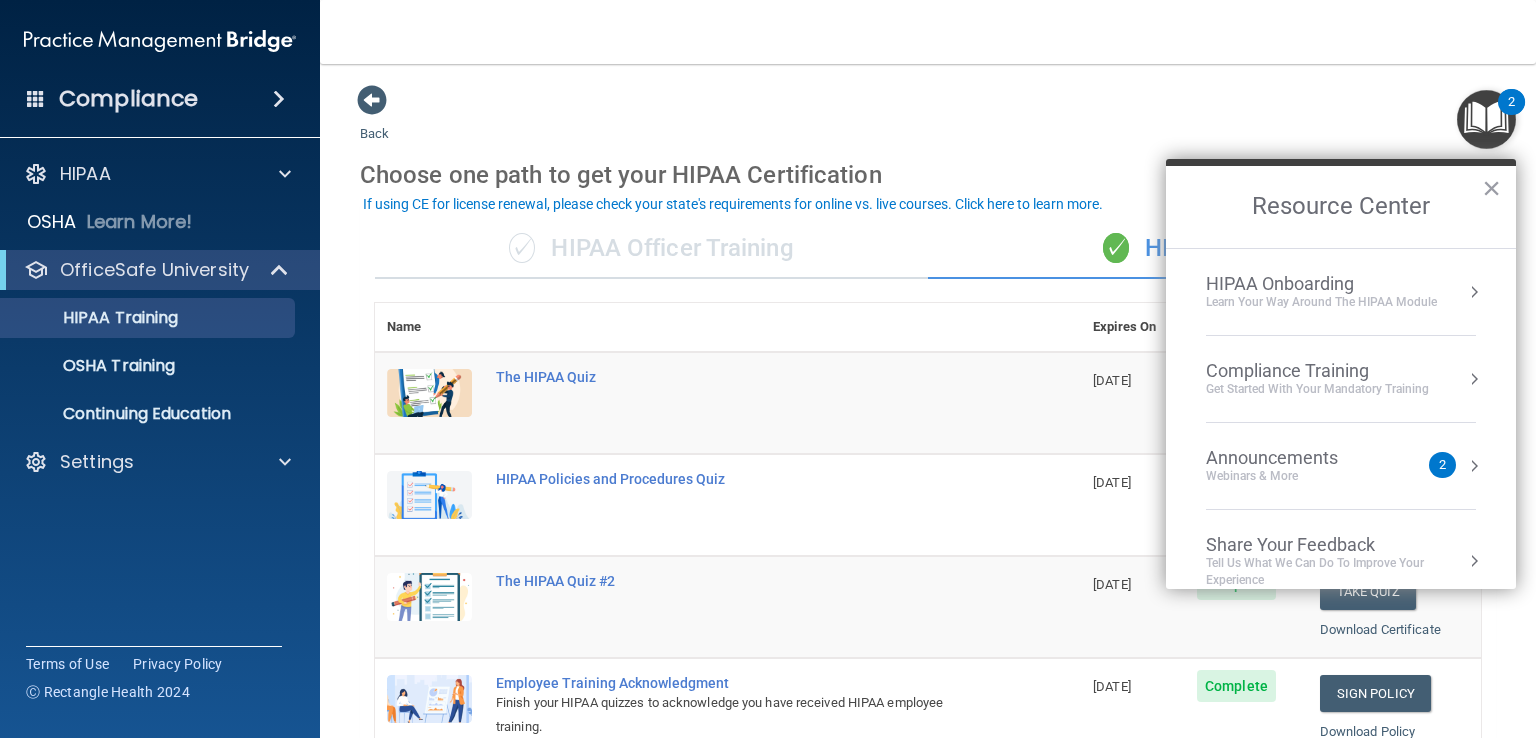 click on "Announcements Webinars & More" at bounding box center (1312, 466) 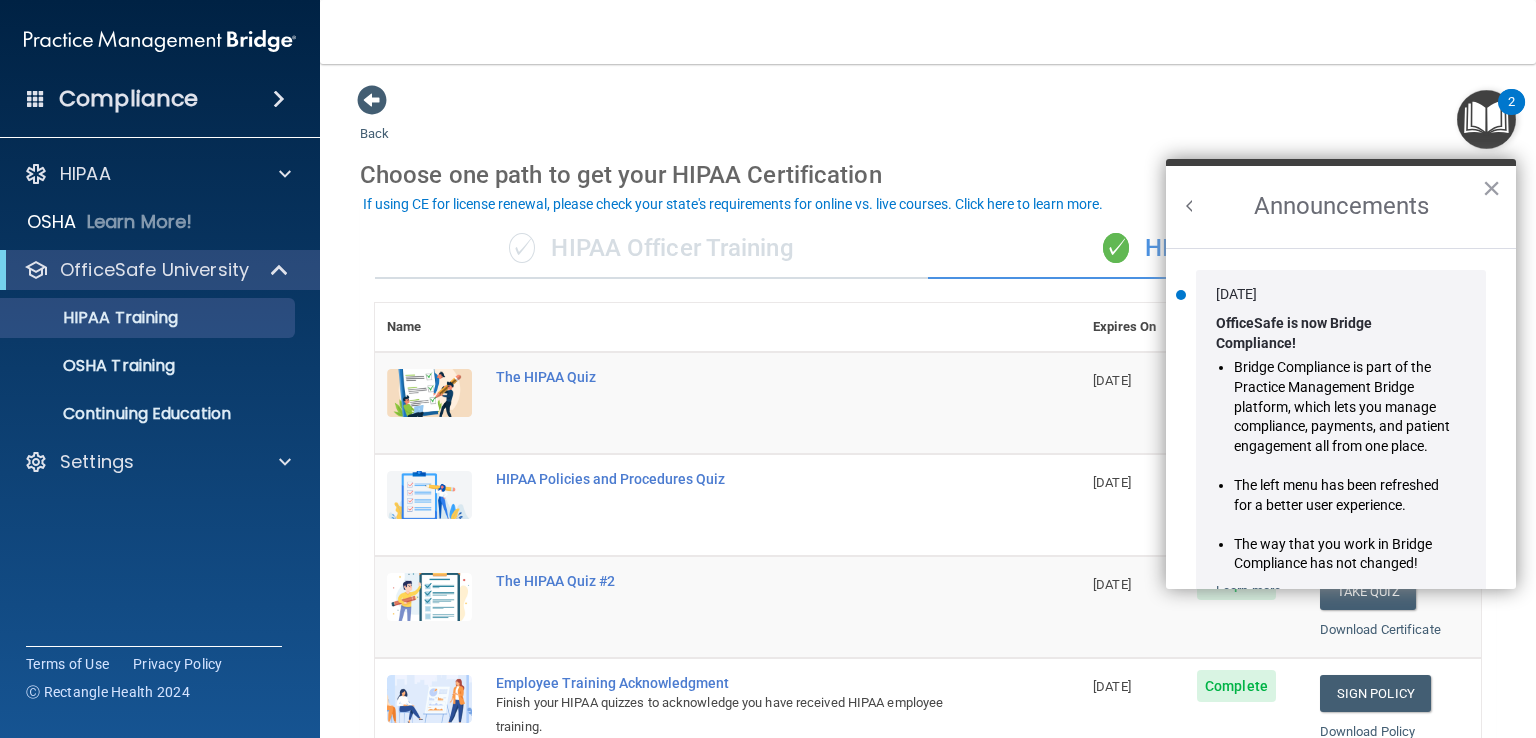 scroll, scrollTop: 0, scrollLeft: 0, axis: both 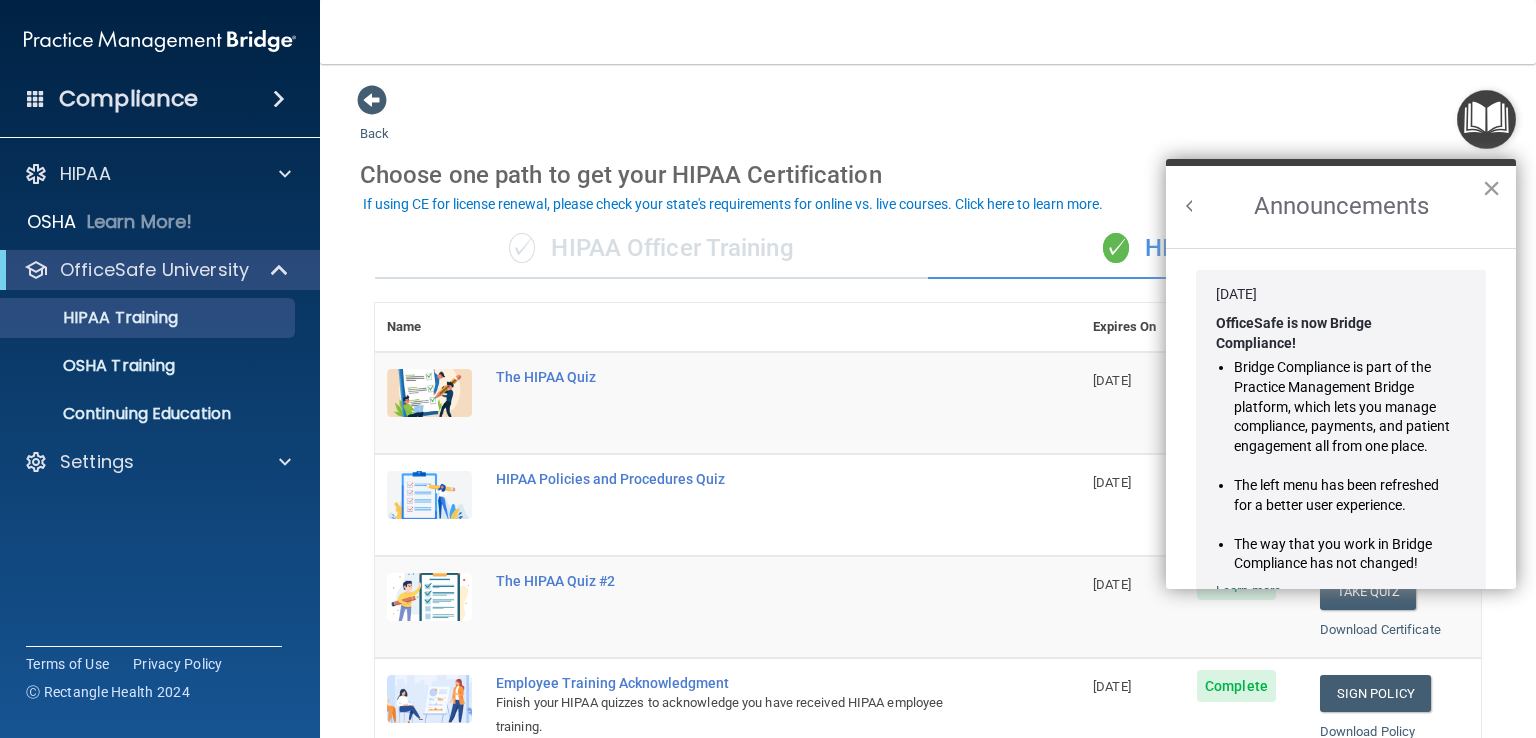 click on "×" at bounding box center (1491, 188) 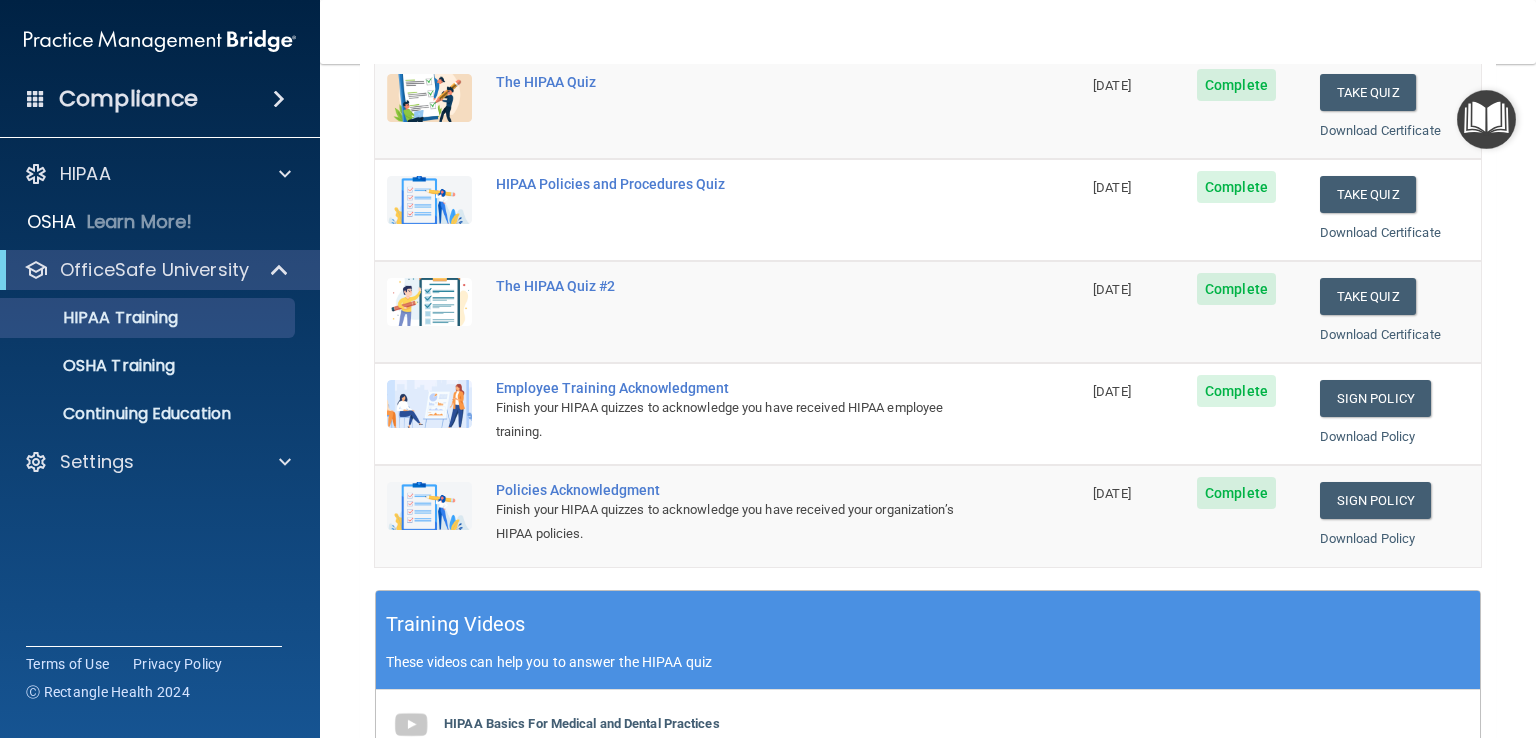 scroll, scrollTop: 0, scrollLeft: 0, axis: both 